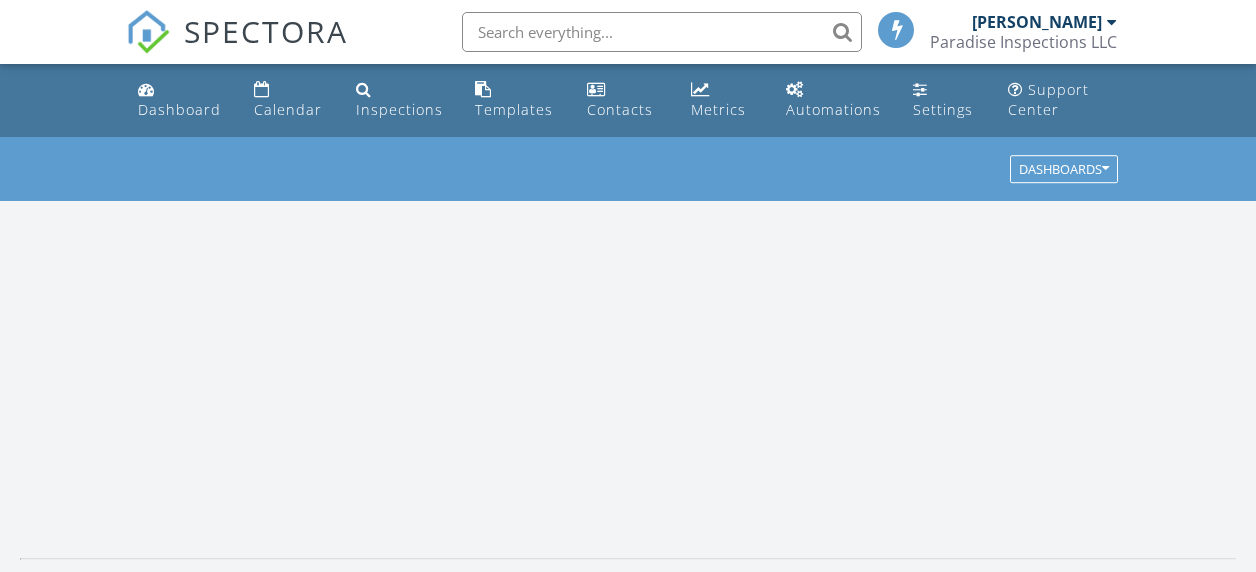 scroll, scrollTop: 0, scrollLeft: 0, axis: both 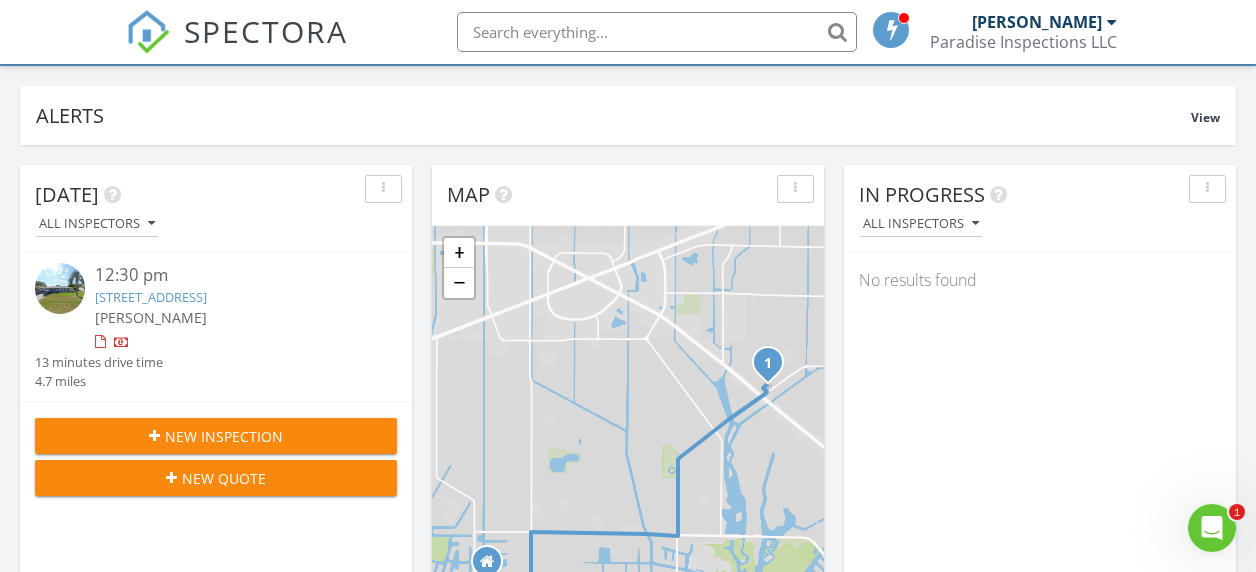 click on "New Inspection" at bounding box center [224, 436] 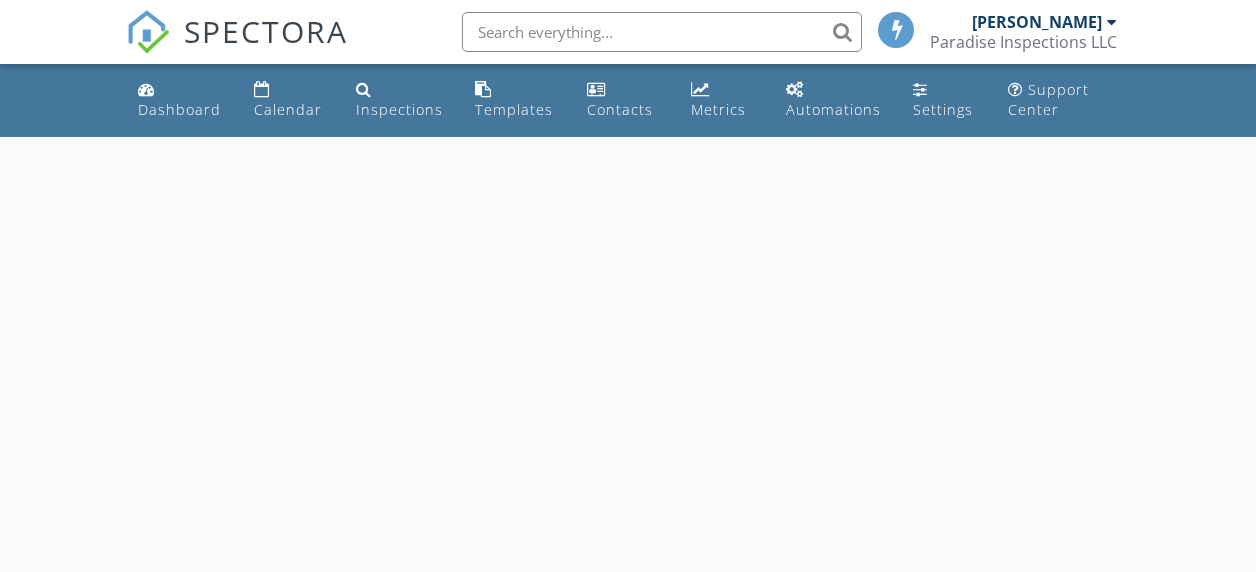scroll, scrollTop: 0, scrollLeft: 0, axis: both 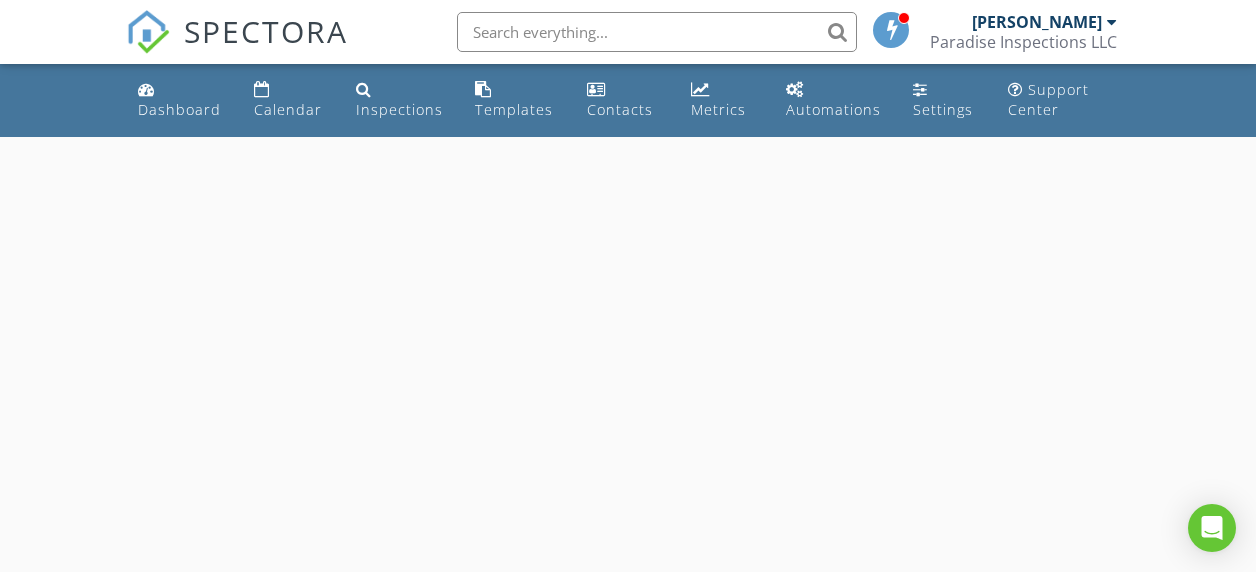 select on "6" 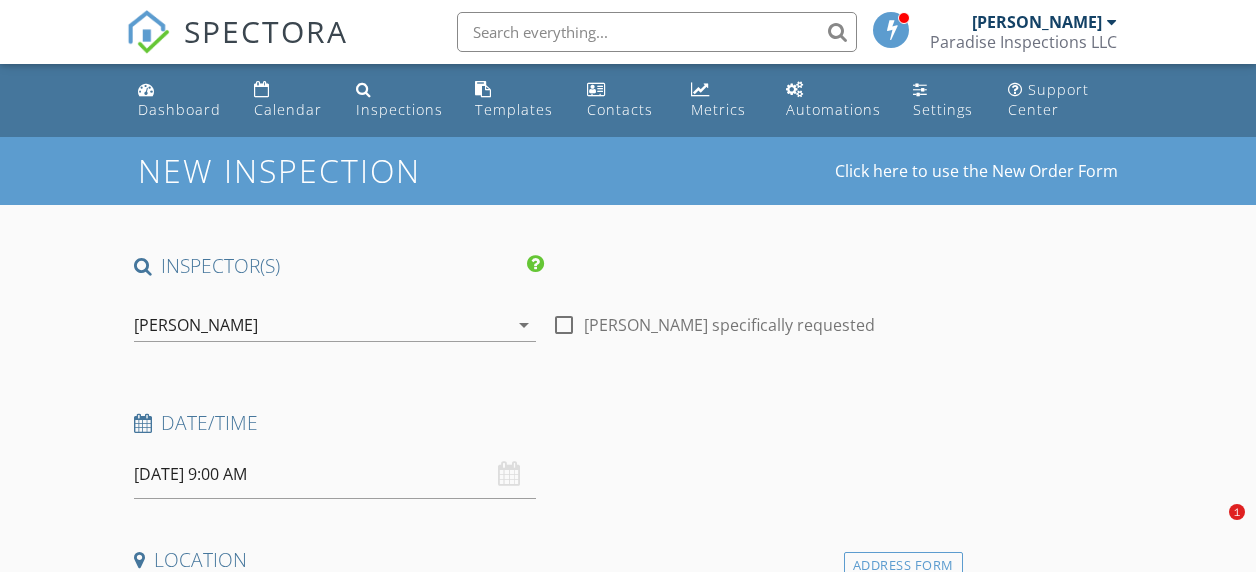 scroll, scrollTop: 24, scrollLeft: 0, axis: vertical 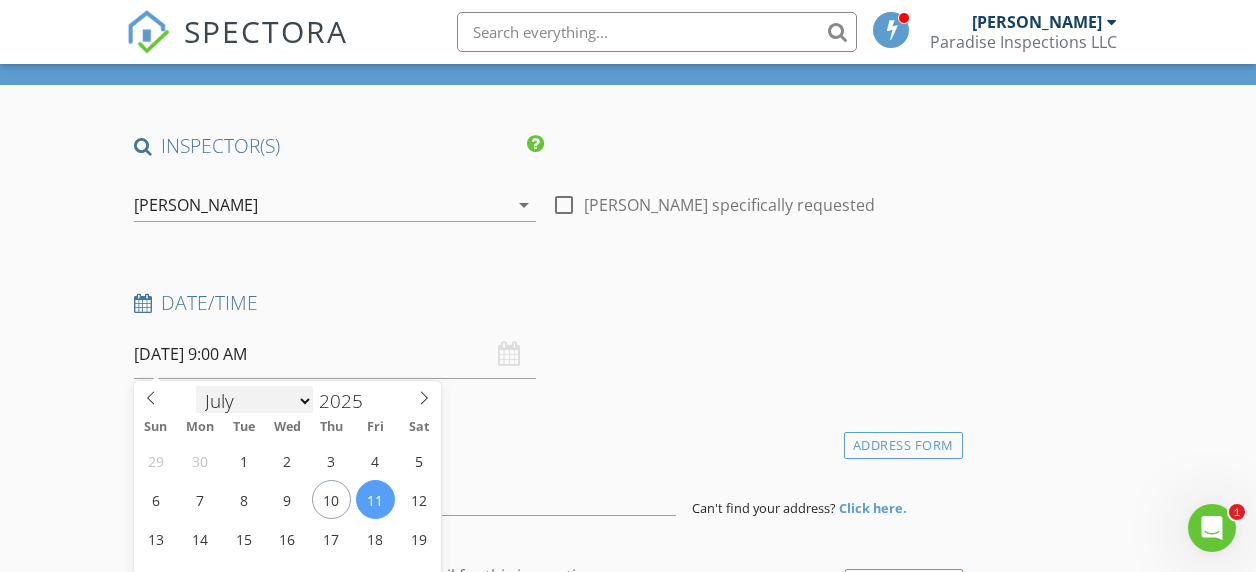 click on "SPECTORA
[PERSON_NAME]
Paradise Inspections LLC
Role:
Inspector
Dashboard
New Inspection
Inspections
Calendar
Template Editor
Contacts
Automations
Team
Metrics
Payments
Data Exports
Billing
Reporting
Advanced
Settings
What's New
Sign Out
Dashboard
Calendar
Inspections
Templates
Contacts
Metrics
Automations
Settings
Support Center
Yes No   This will disable all automated notifications for this inspection. Use this for mock inspections or inspections where you'd prefer not to send any communication out.       This is an arbitrary number to identify this inspection internally. If you use a number, we'll auto-increment this with every inspection." at bounding box center [628, 1525] 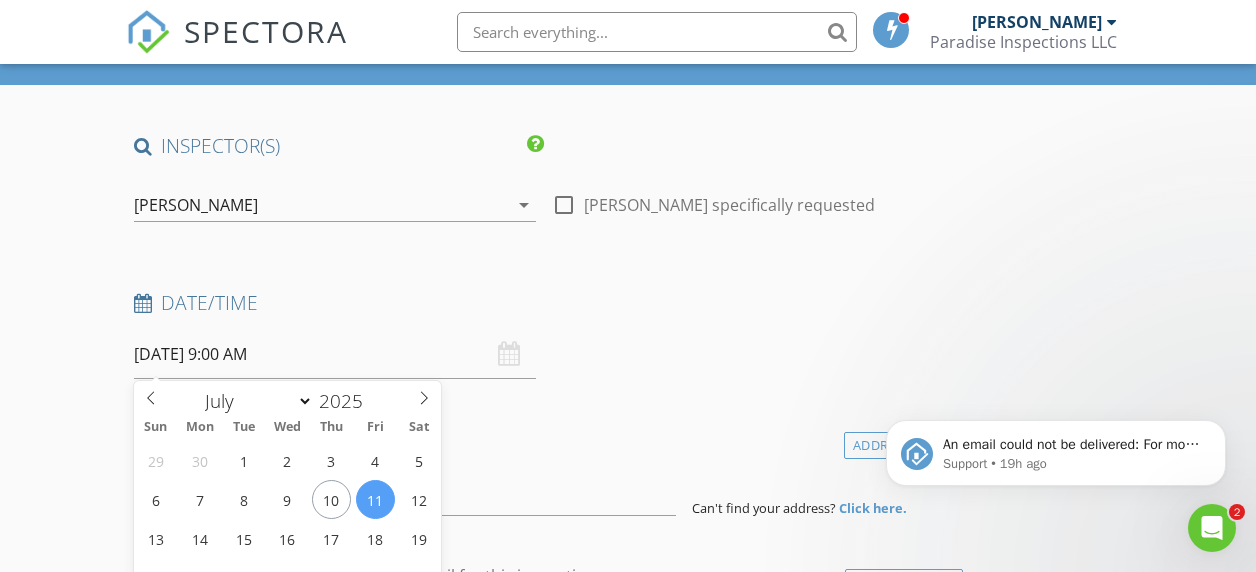 scroll, scrollTop: 0, scrollLeft: 0, axis: both 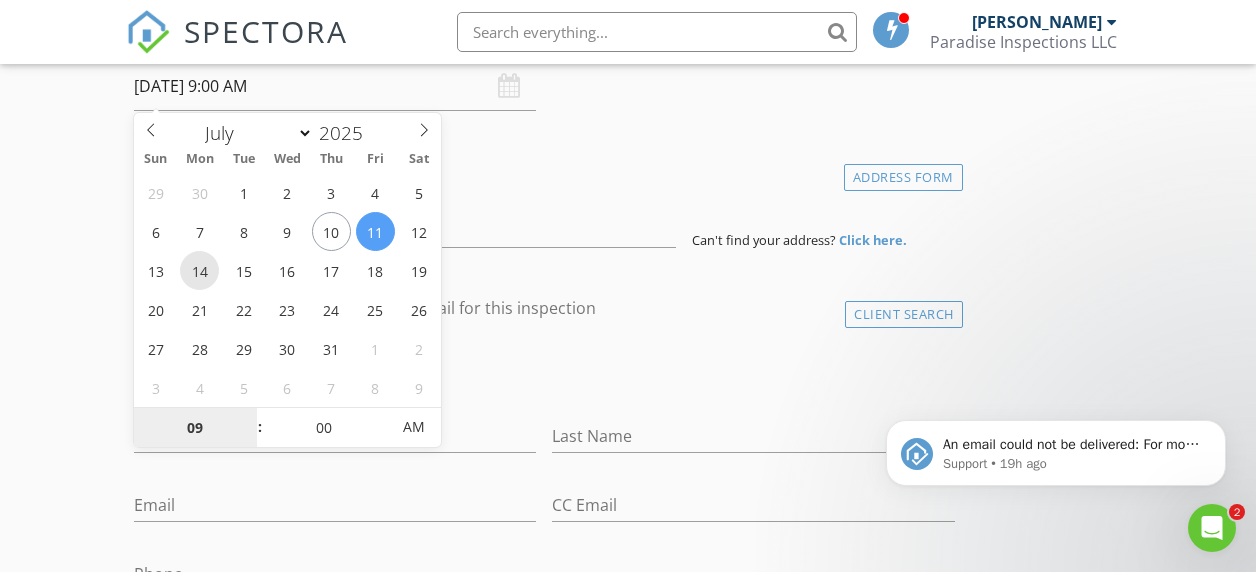 type on "07/14/2025 9:00 AM" 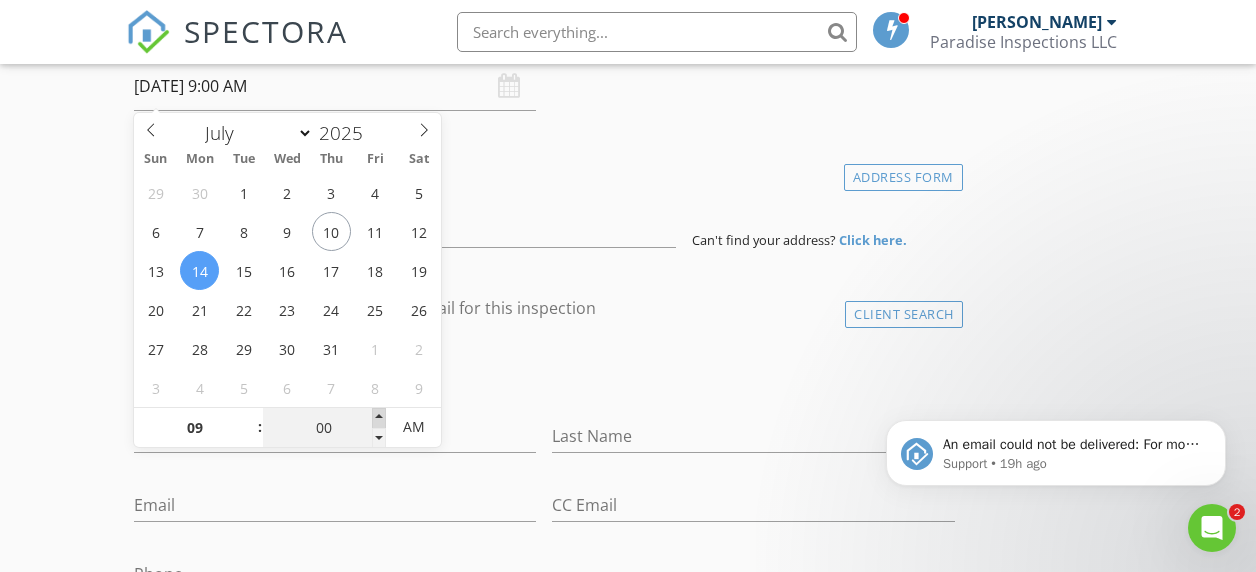 type on "05" 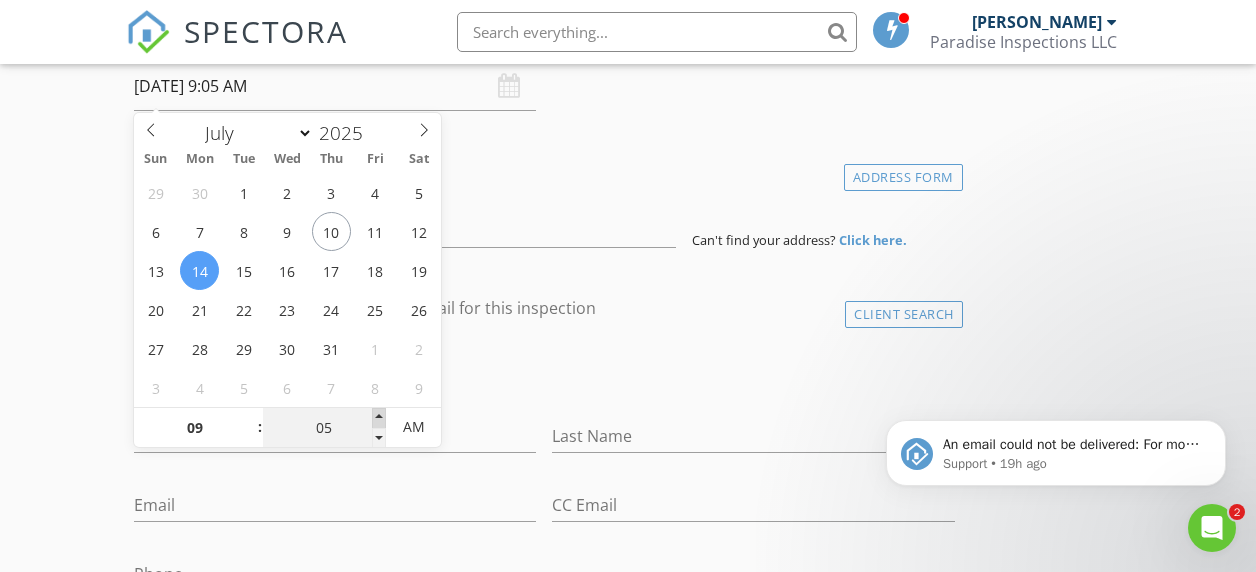 click at bounding box center [379, 418] 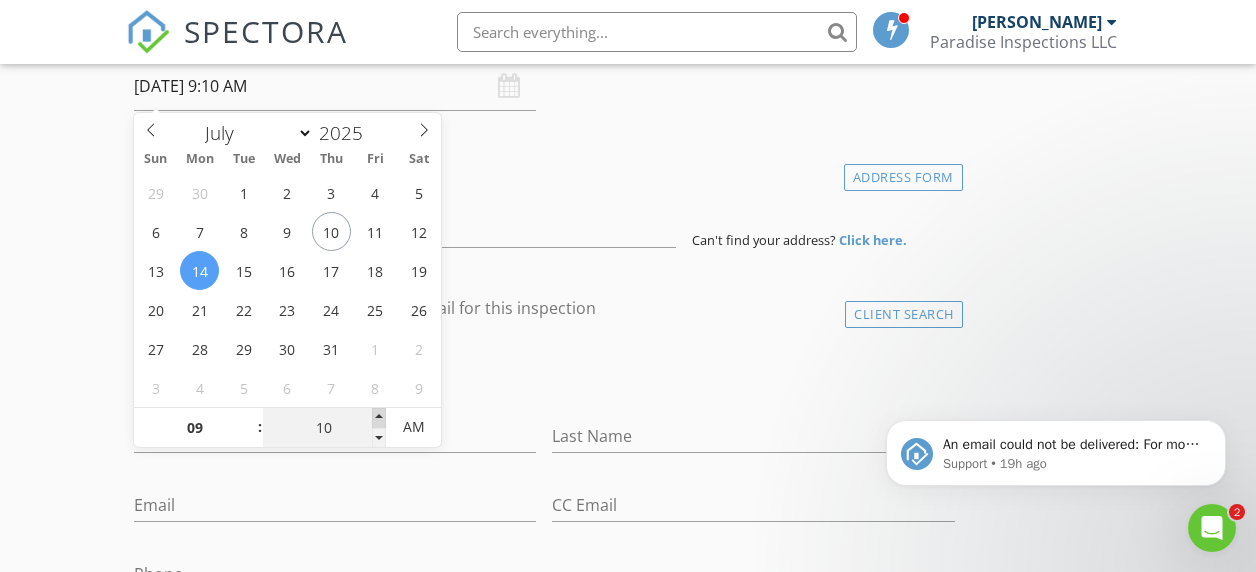 click at bounding box center [379, 418] 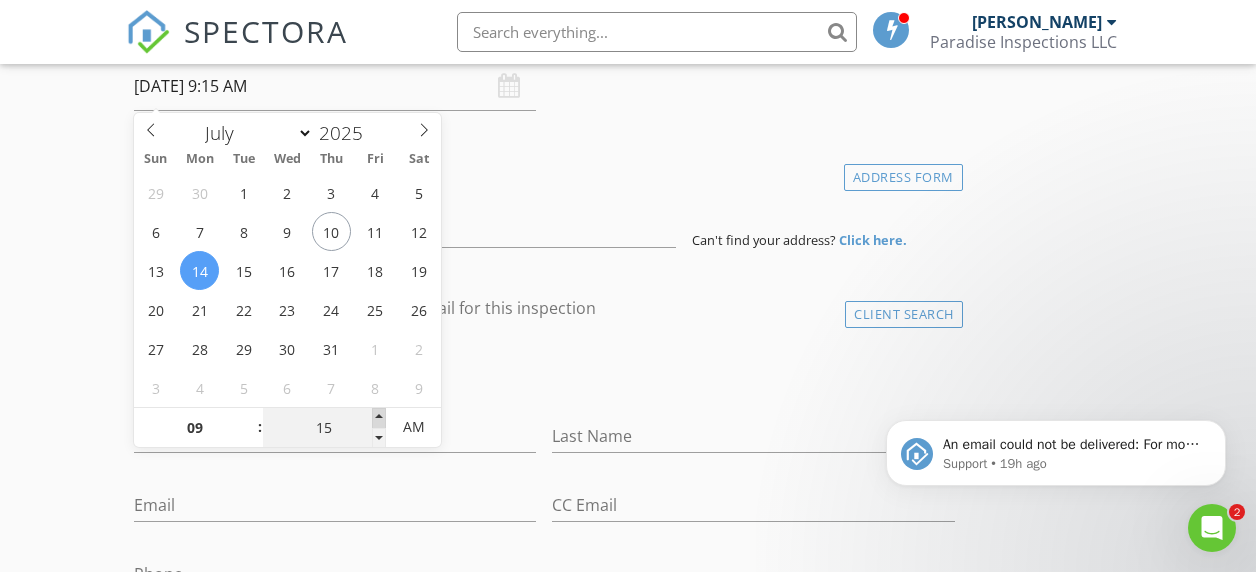 click at bounding box center [379, 418] 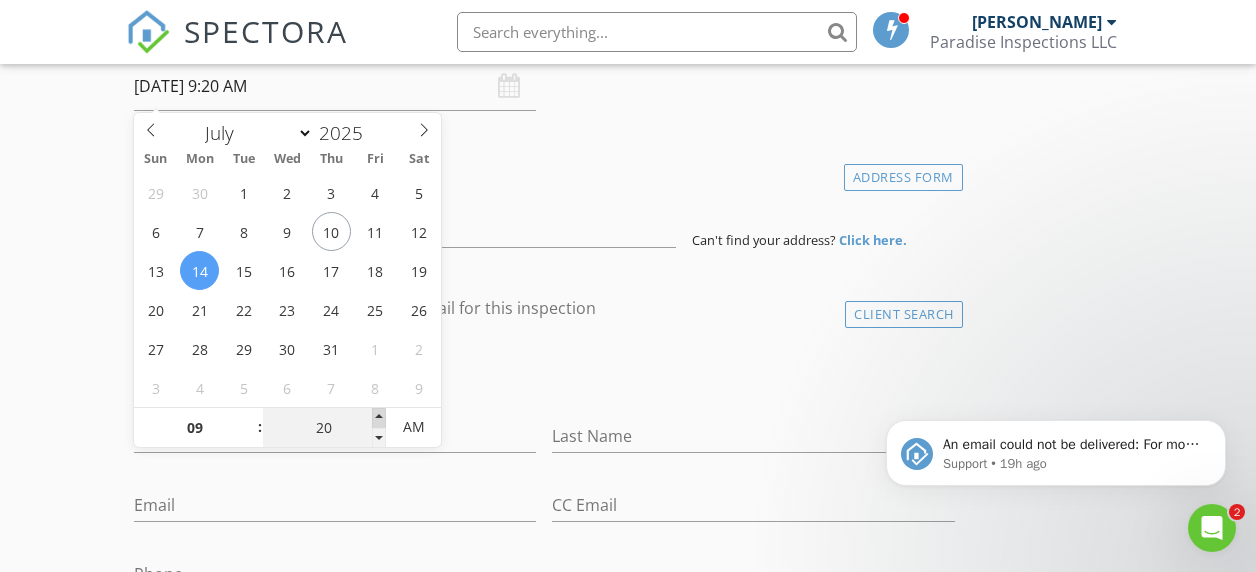 click at bounding box center (379, 418) 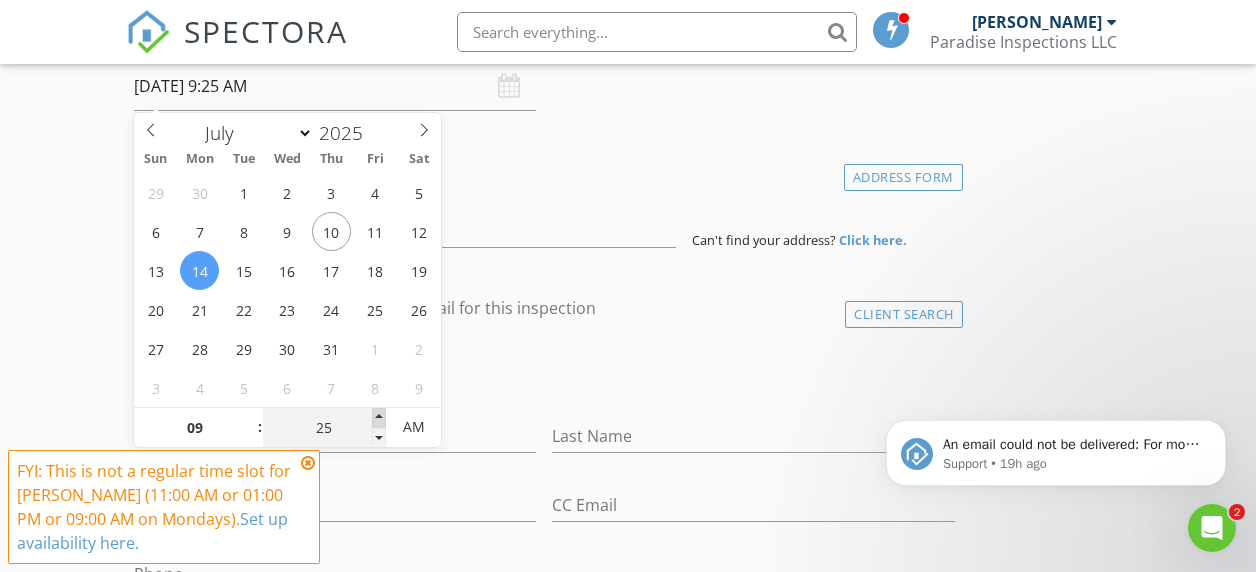 click at bounding box center [379, 418] 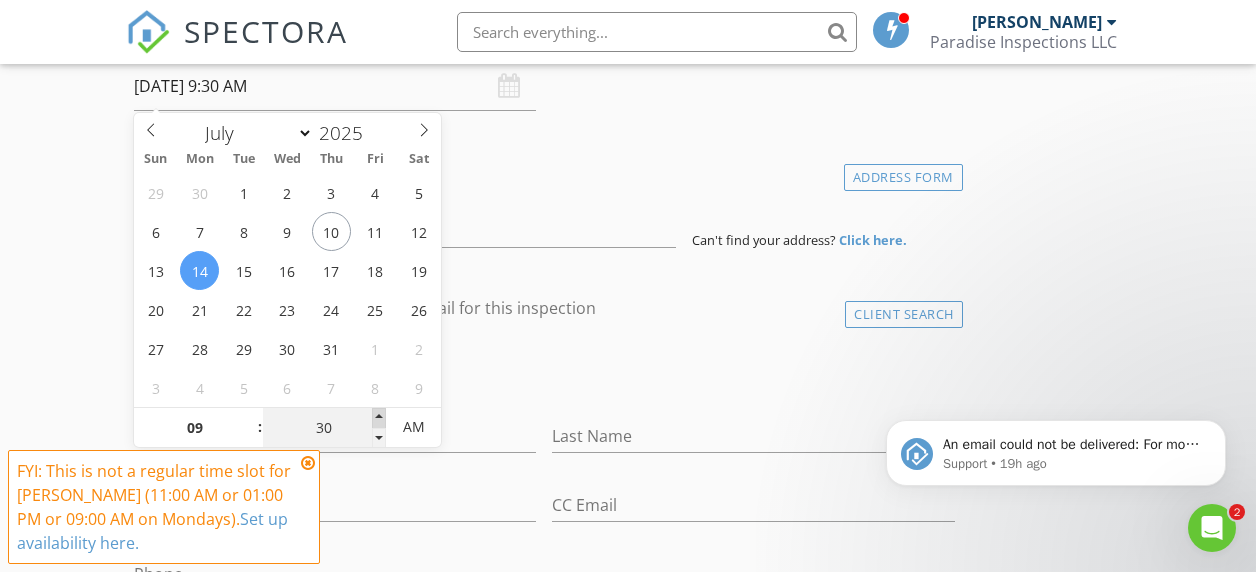 click at bounding box center [379, 418] 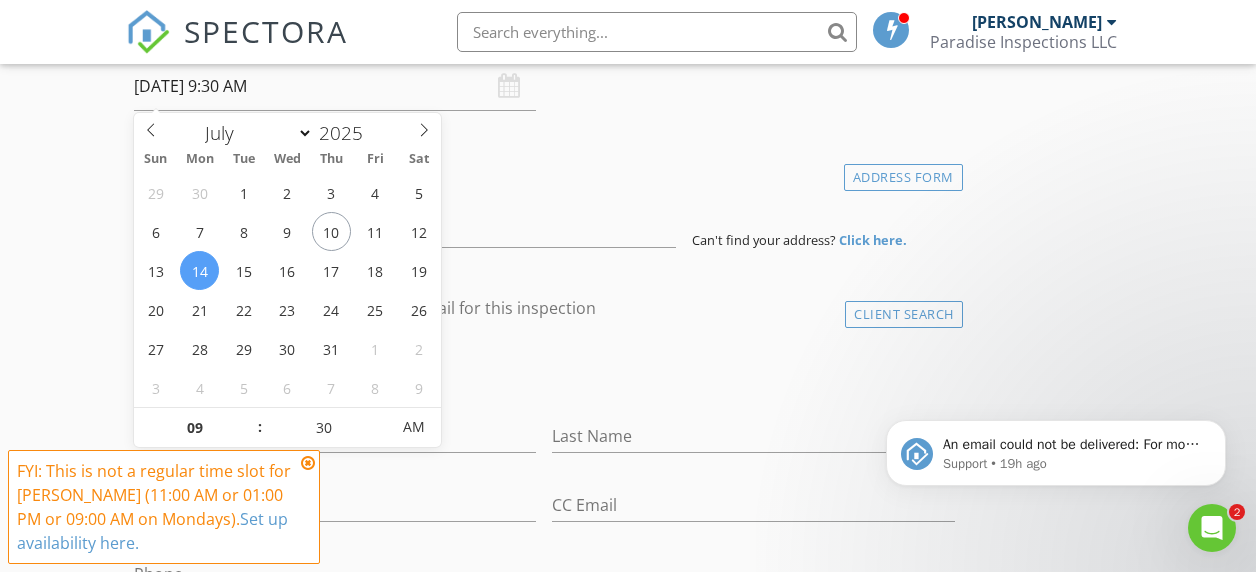 click on "check_box_outline_blank Client is a Company/Organization" at bounding box center [544, 378] 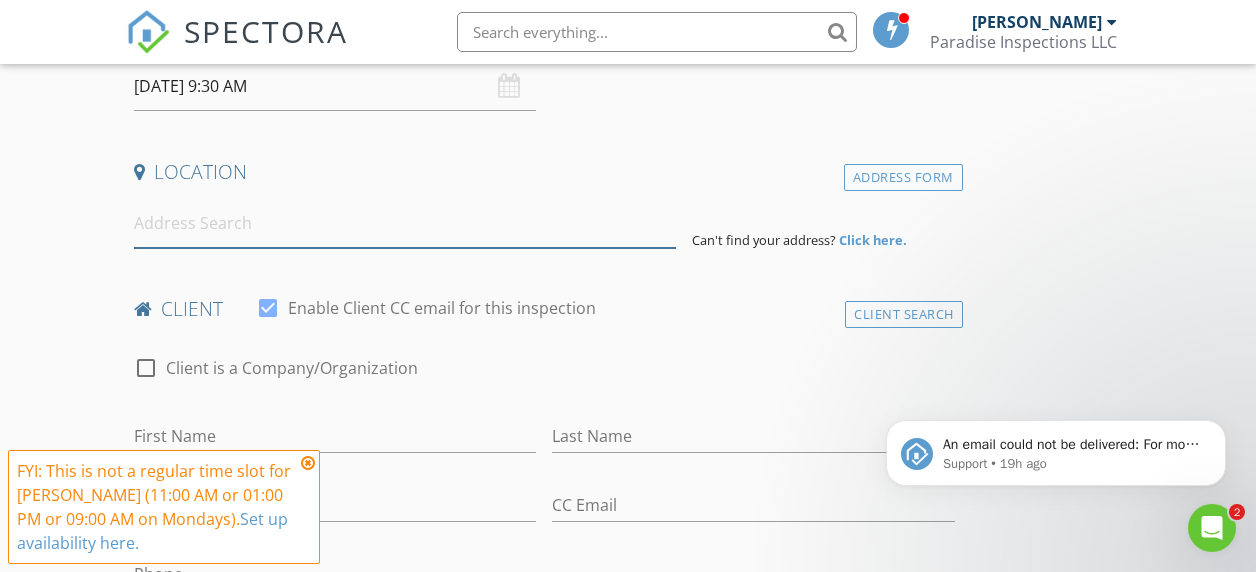 click at bounding box center [405, 223] 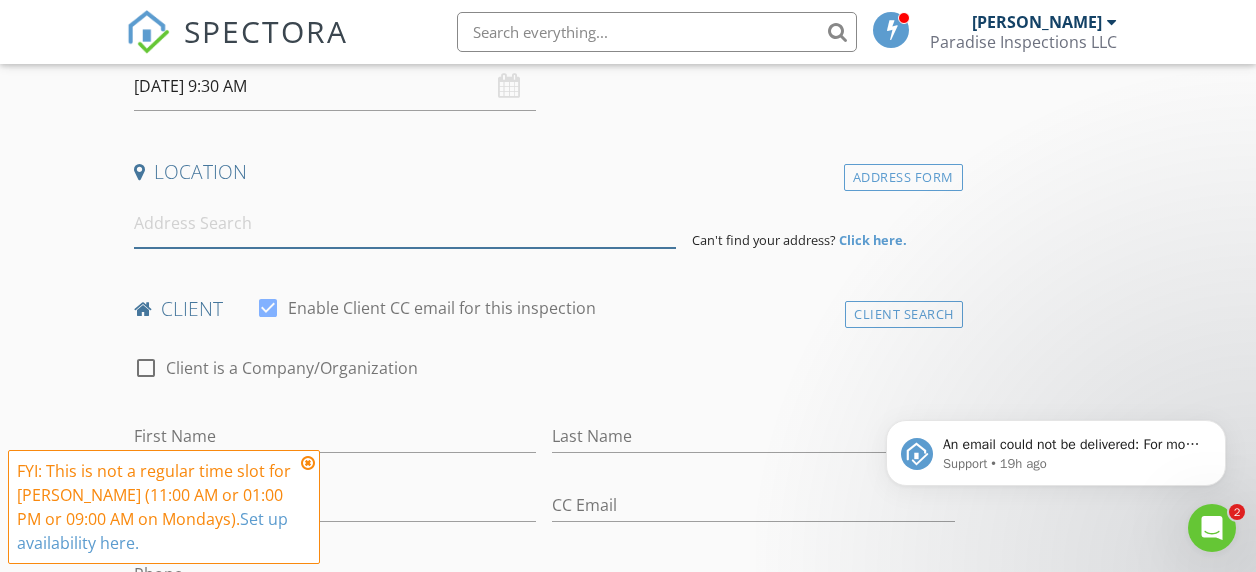 click at bounding box center [405, 223] 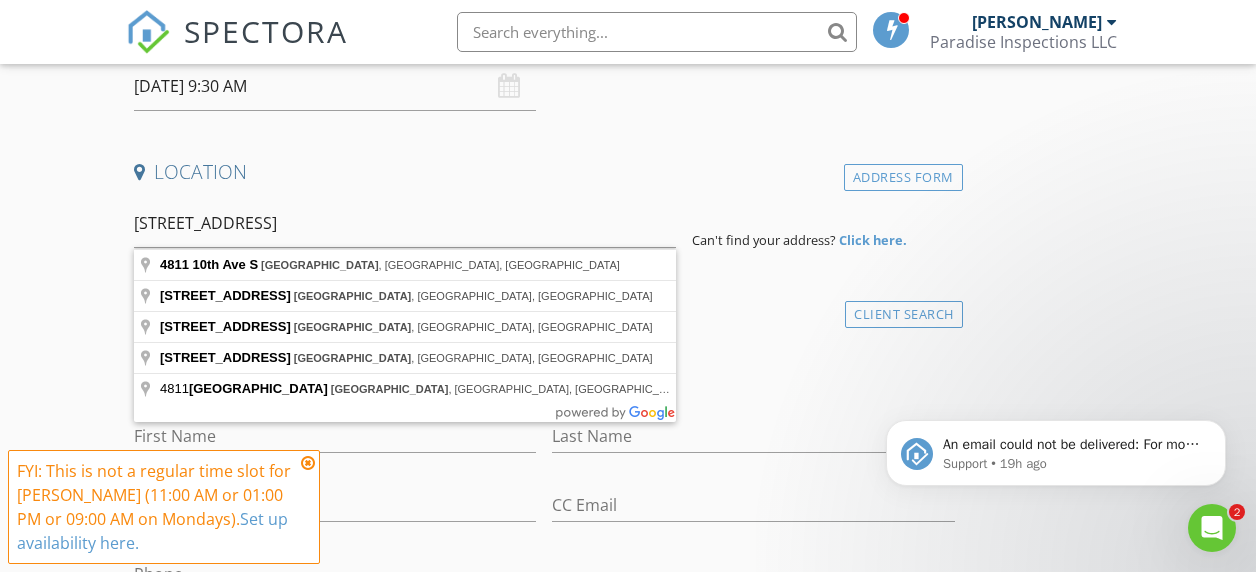 type on "4811 10th Ave S, St. Petersburg, FL, USA" 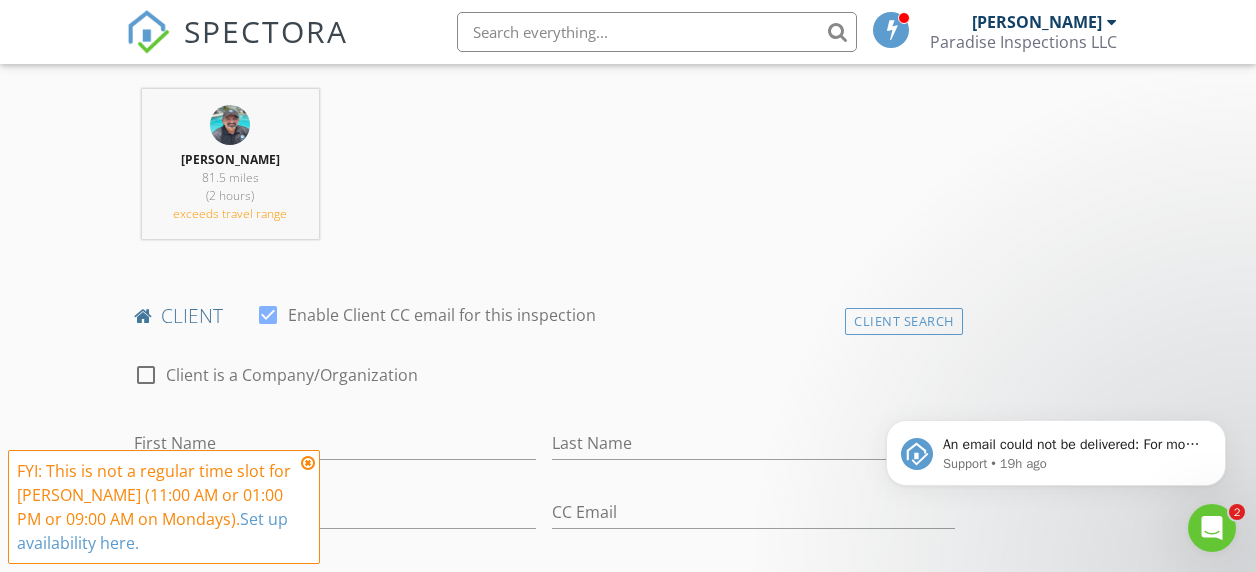 scroll, scrollTop: 931, scrollLeft: 0, axis: vertical 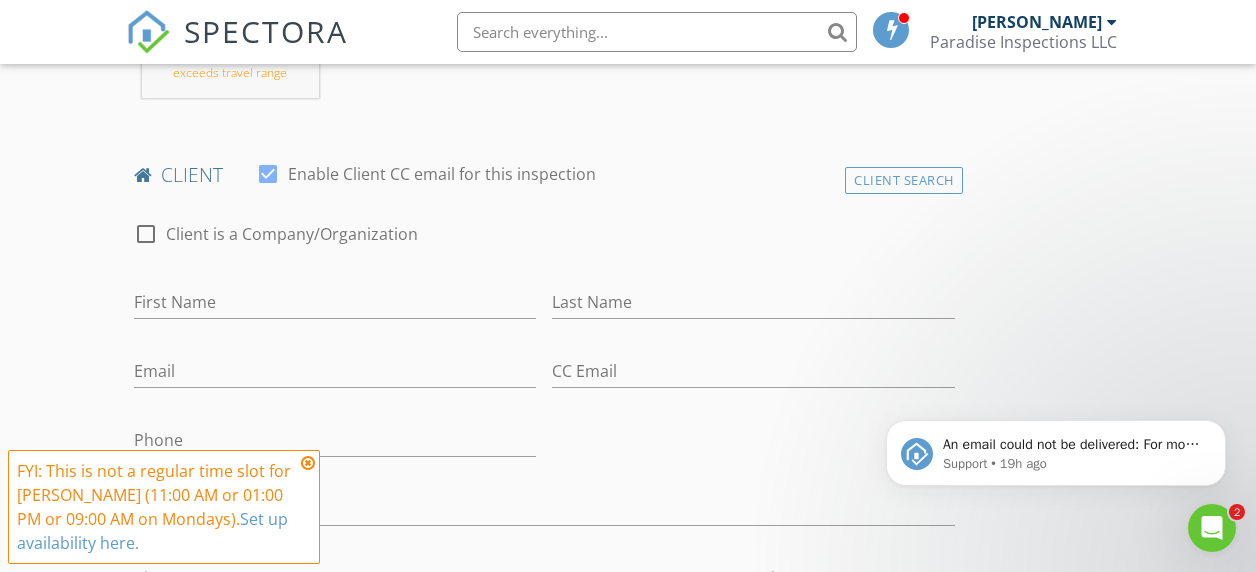 click on "Client is a Company/Organization" at bounding box center (292, 234) 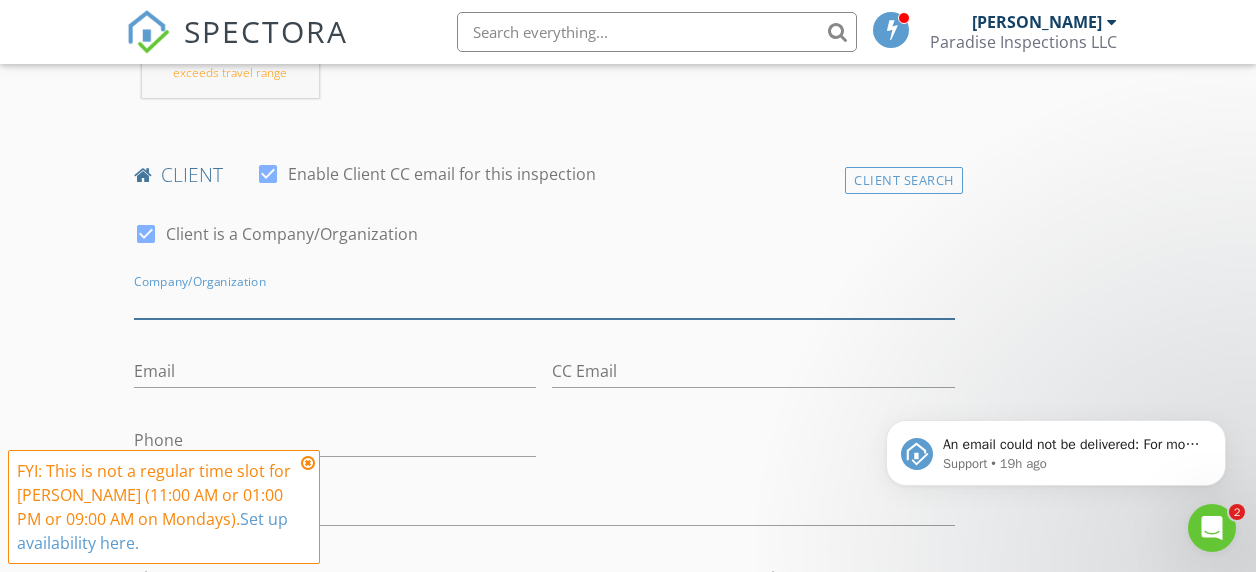 click on "Enable Client CC email for this inspection" at bounding box center [544, 302] 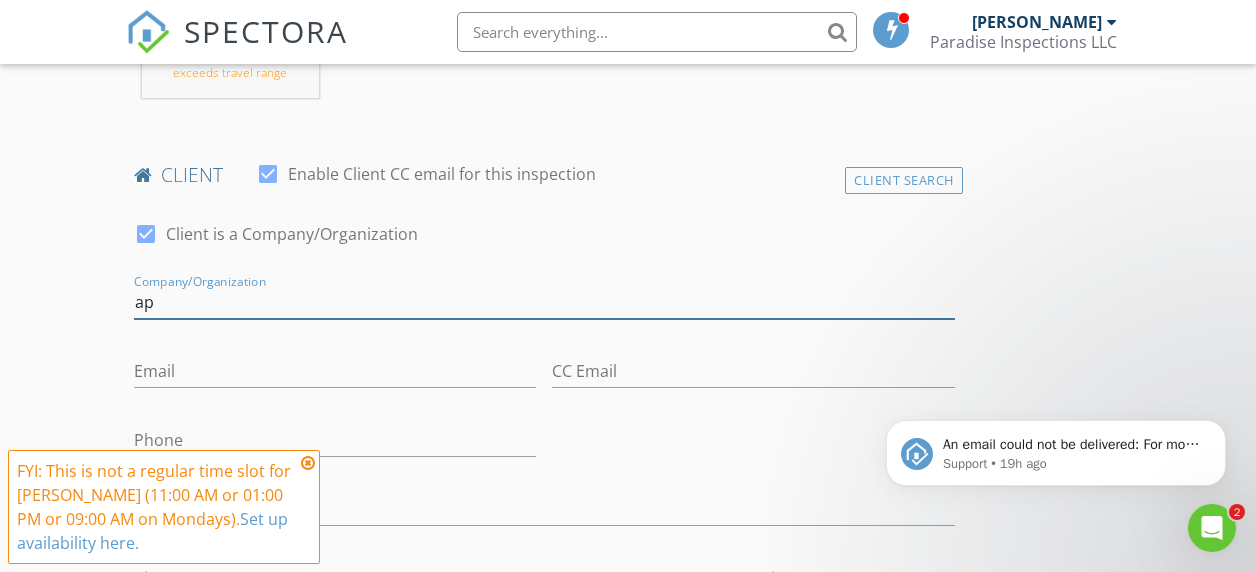 type on "a" 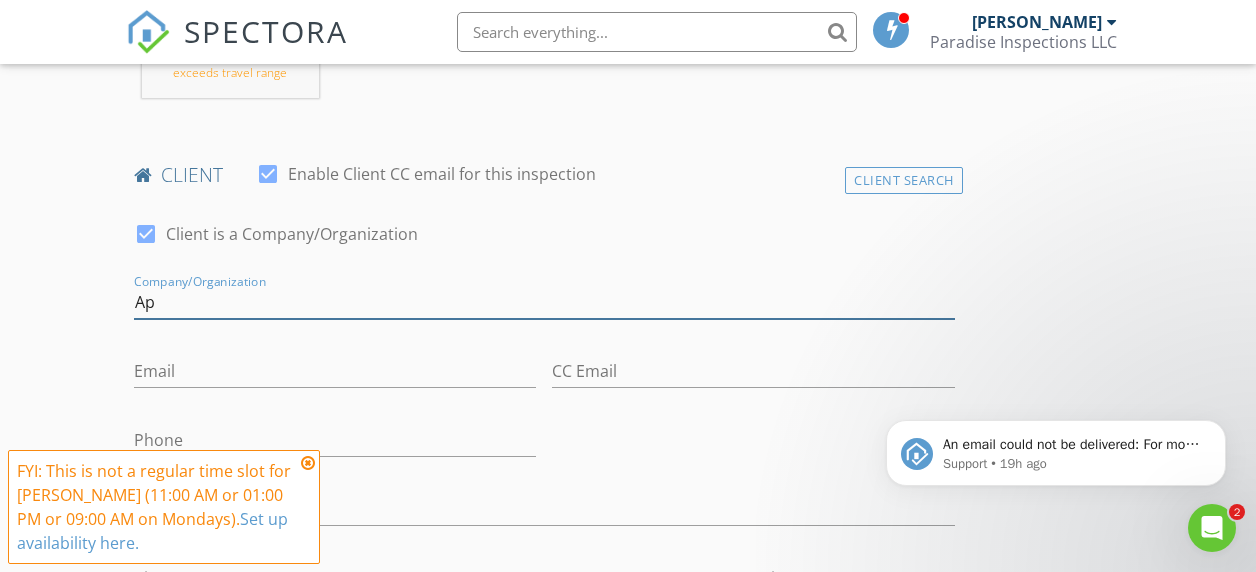 type on "A" 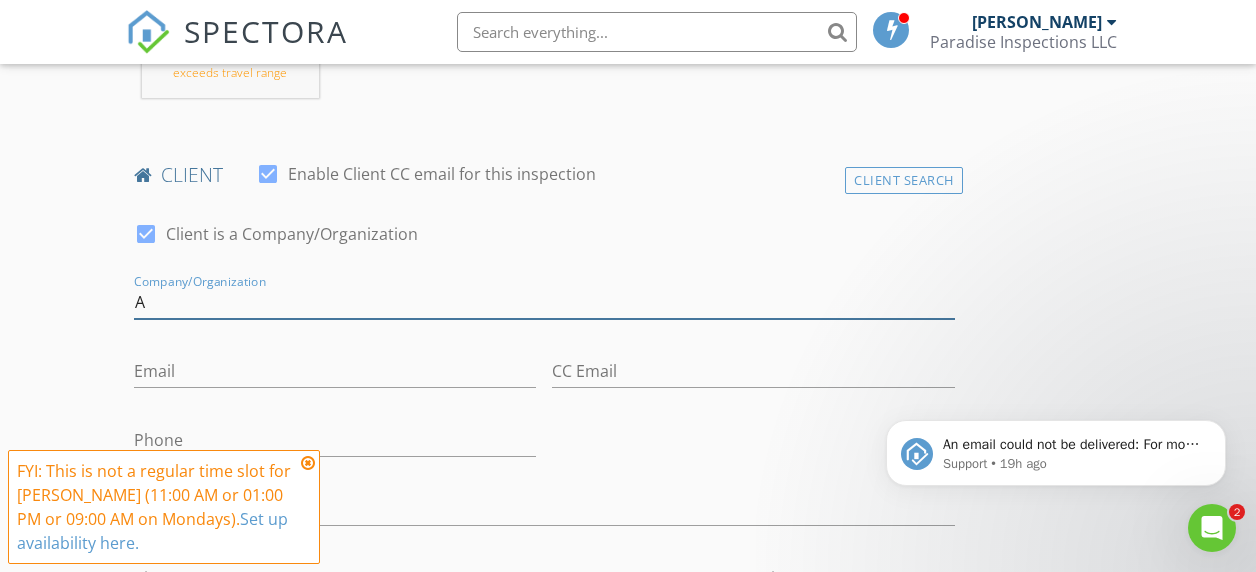 type 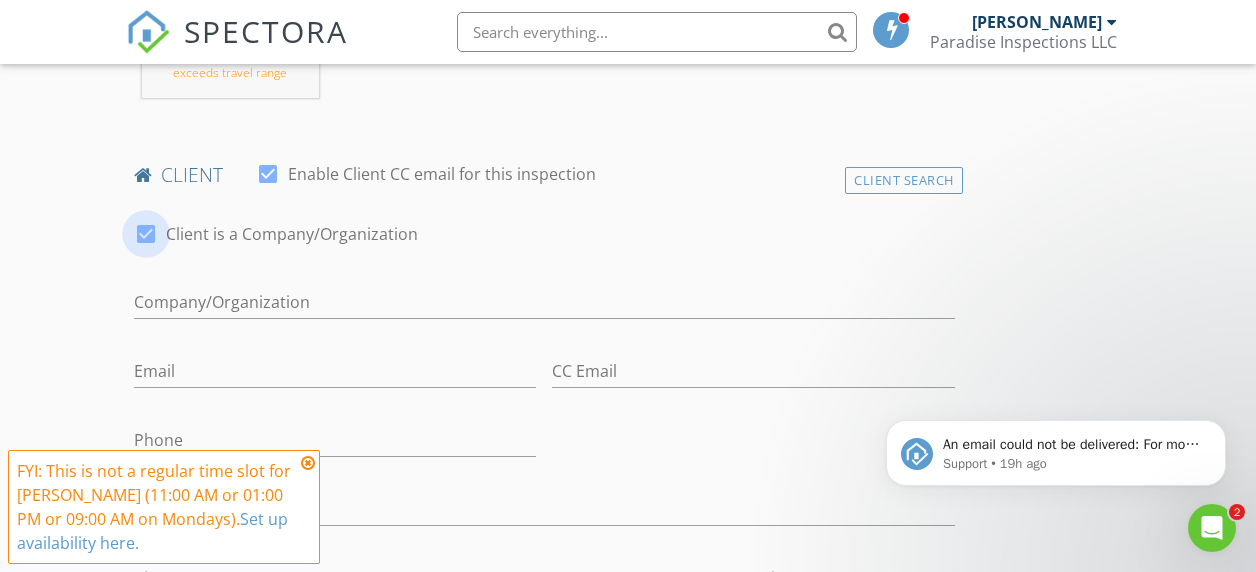 click at bounding box center (146, 234) 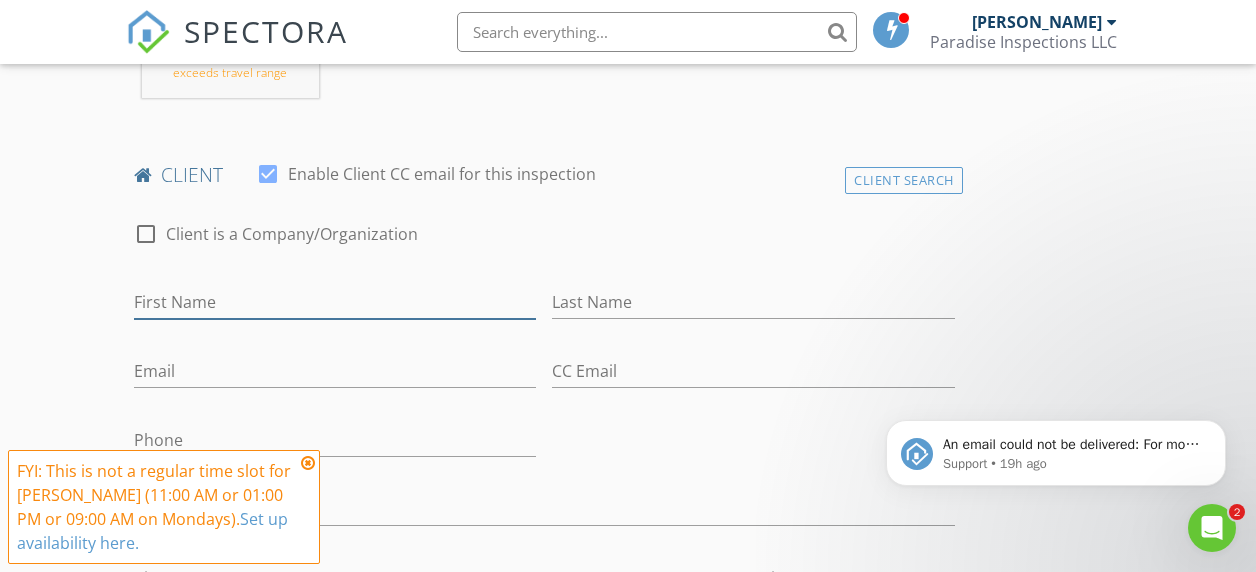 click on "First Name" at bounding box center (335, 302) 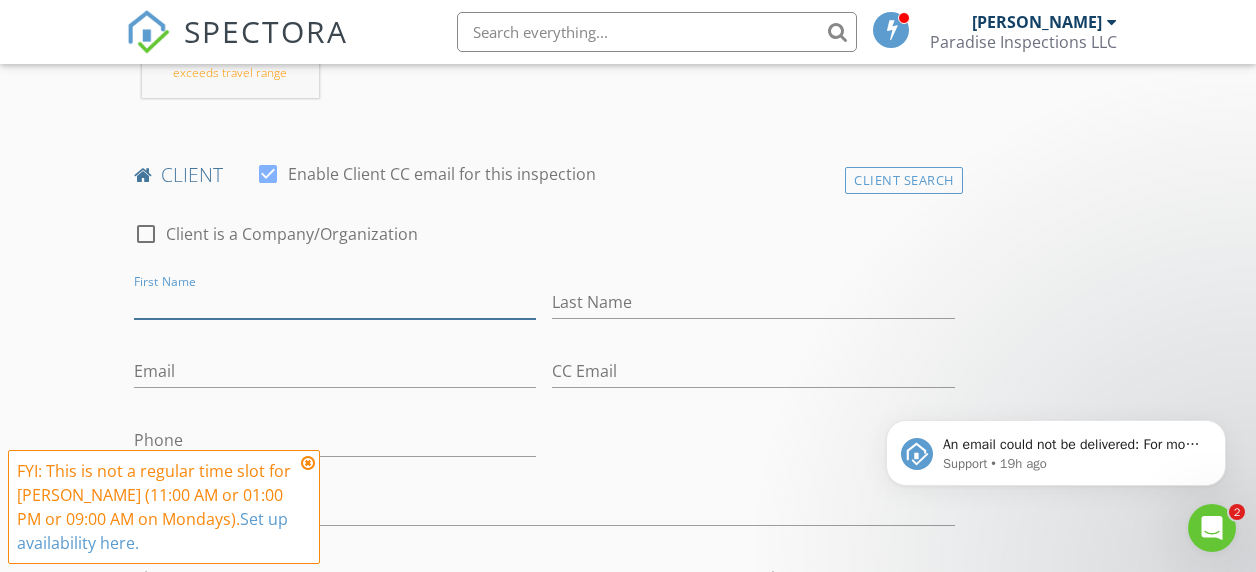 paste on "Levi Kelly" 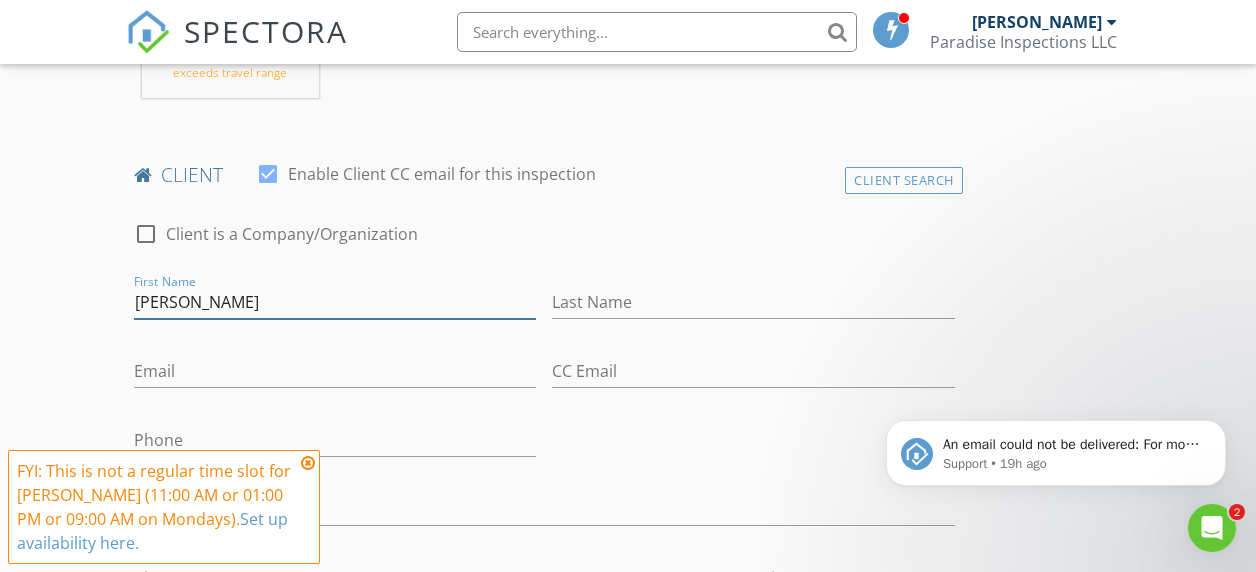 drag, startPoint x: 169, startPoint y: 300, endPoint x: 214, endPoint y: 299, distance: 45.01111 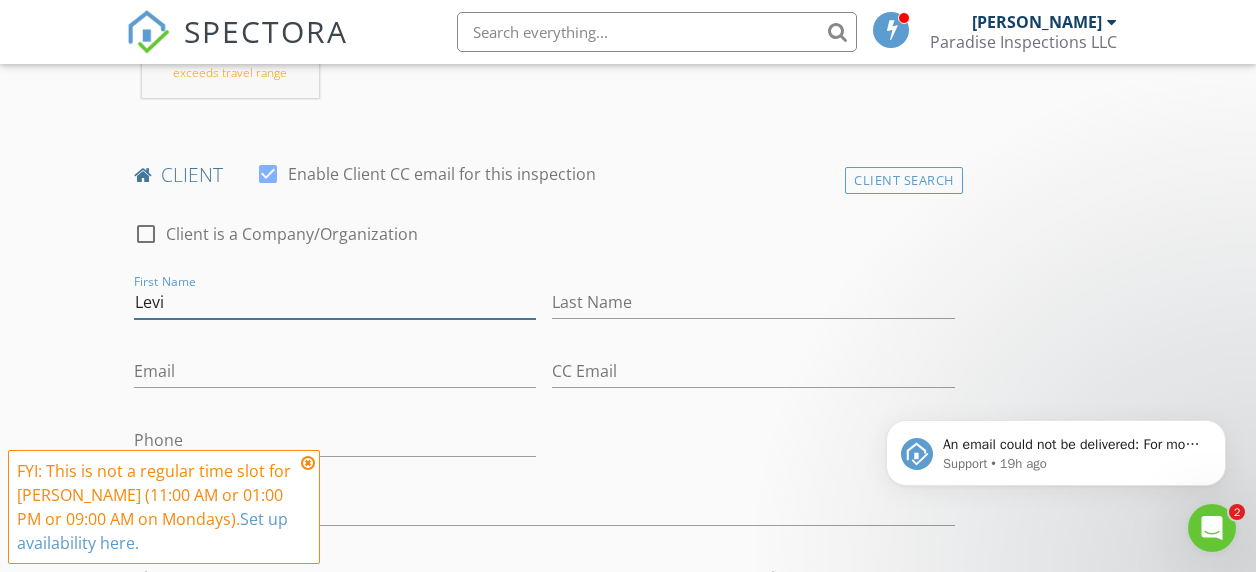 type on "Levi" 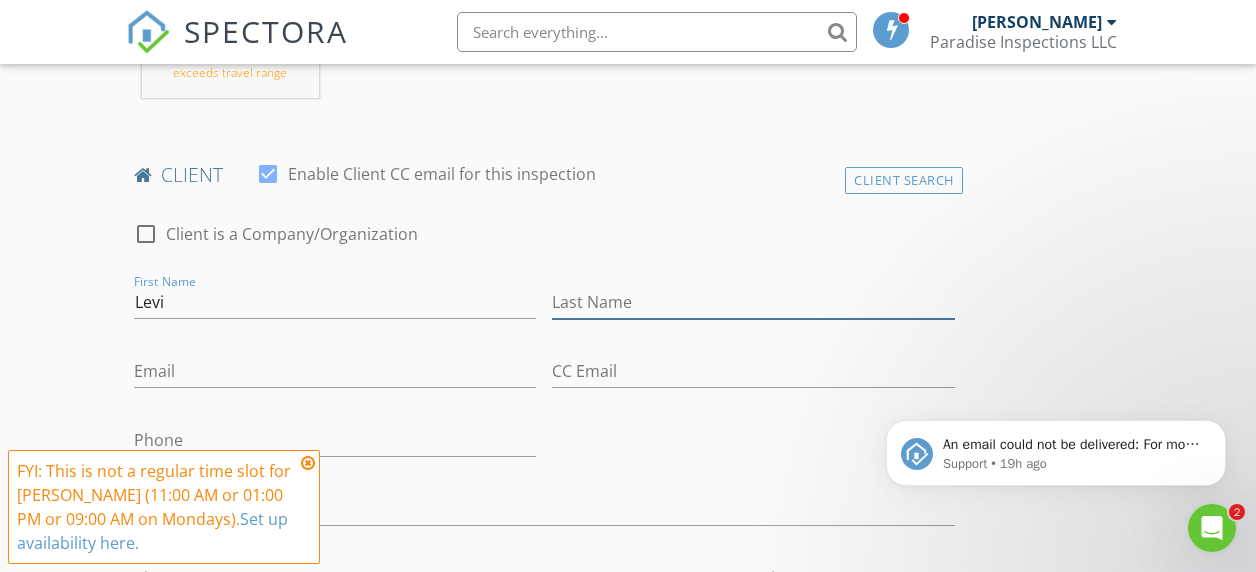 click on "Last Name" at bounding box center (753, 302) 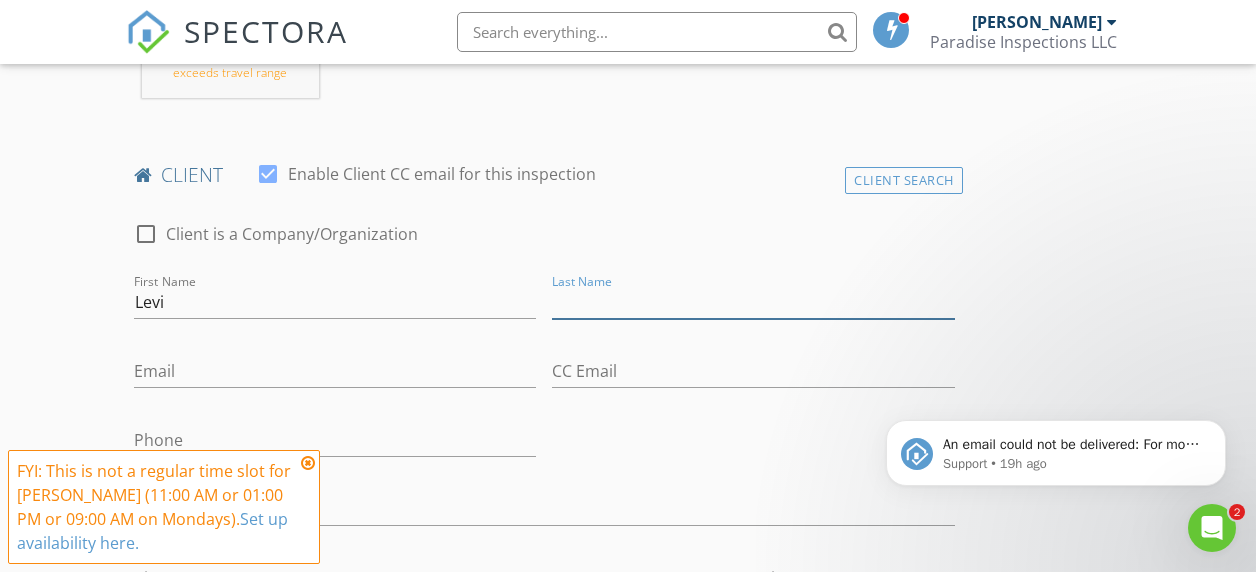 paste on "Kelly" 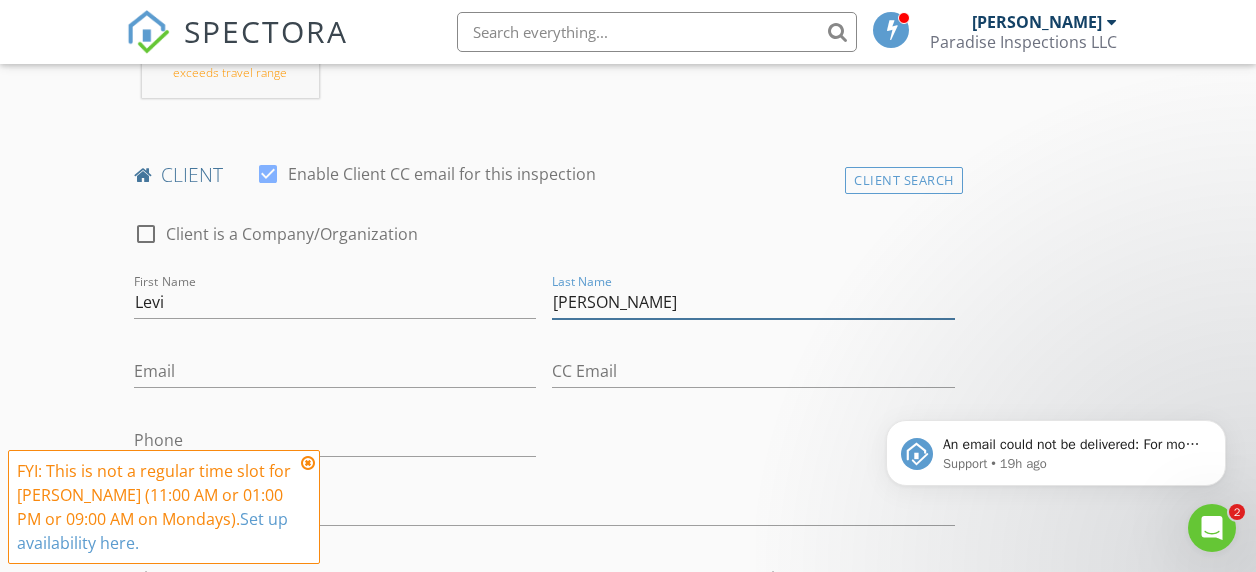 type on "Kelly" 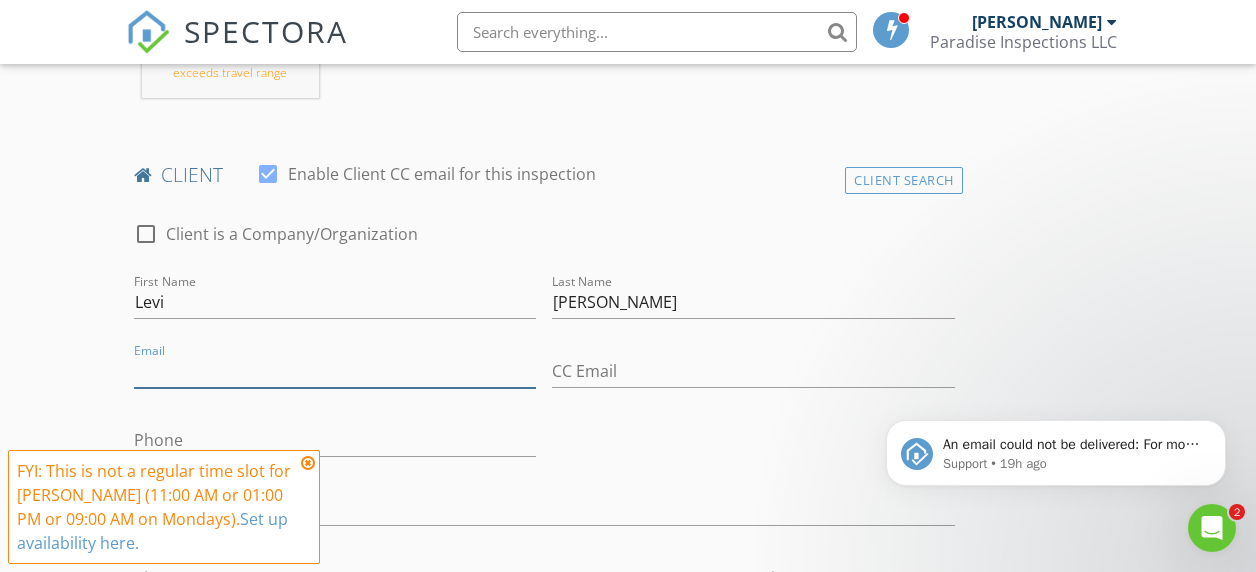click on "Email" at bounding box center [335, 371] 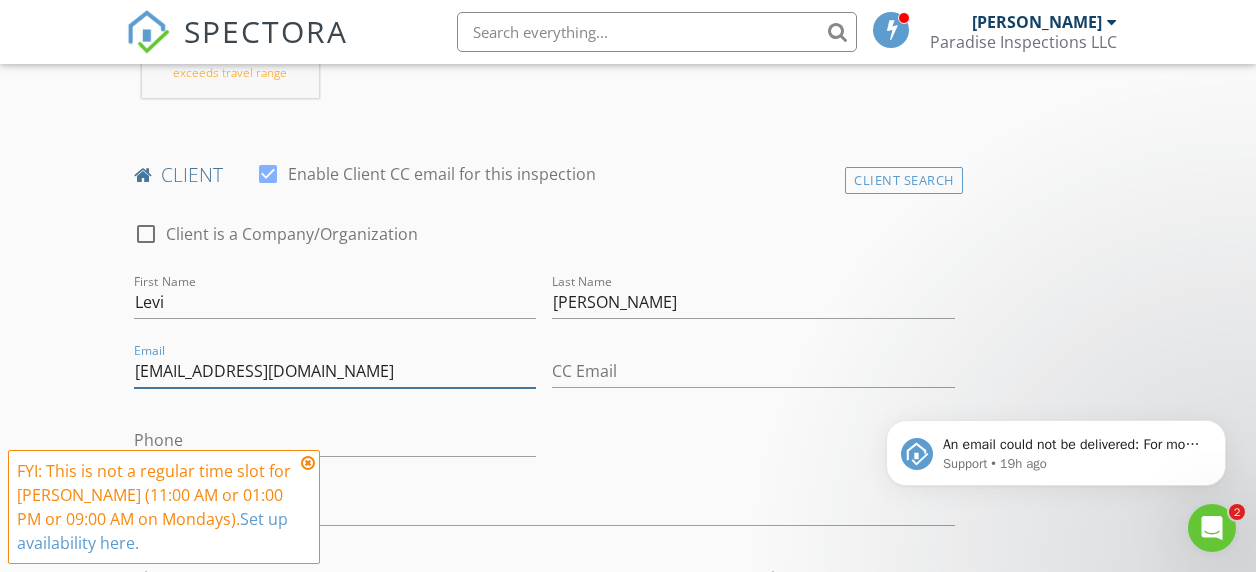 type on "tynette37@yahoo.com" 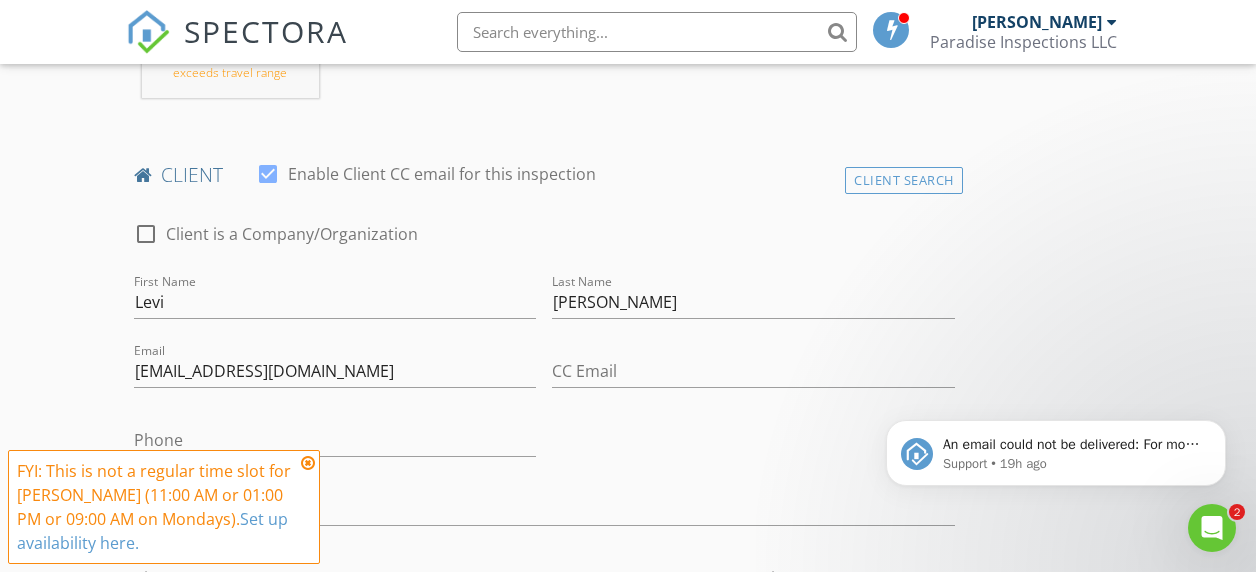 drag, startPoint x: 218, startPoint y: 414, endPoint x: 206, endPoint y: 423, distance: 15 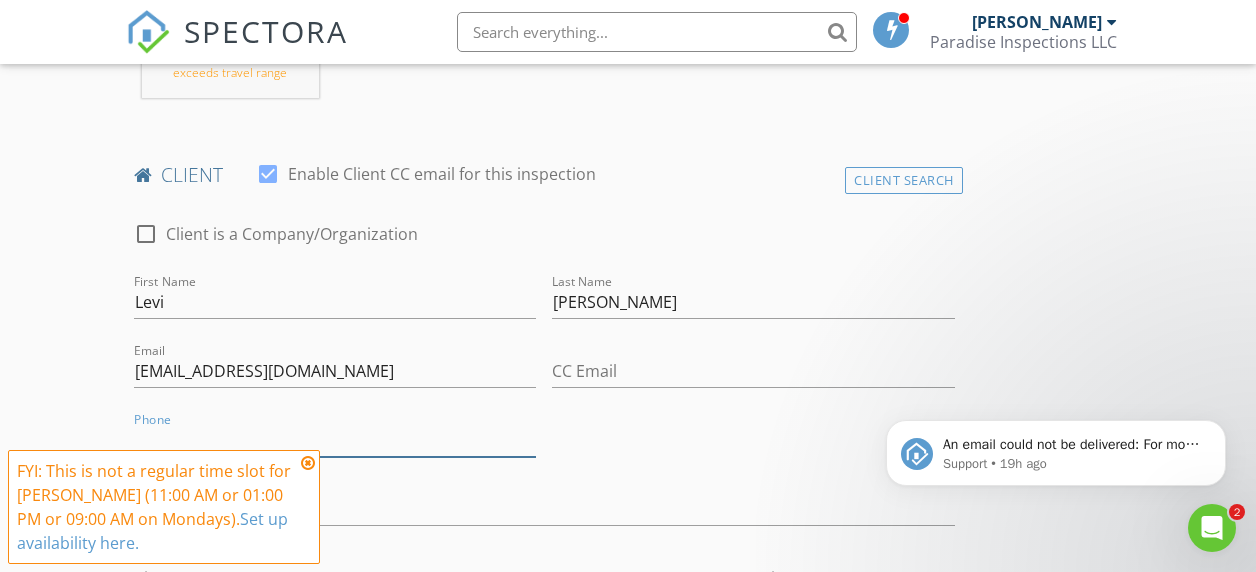 click on "Phone" at bounding box center (335, 440) 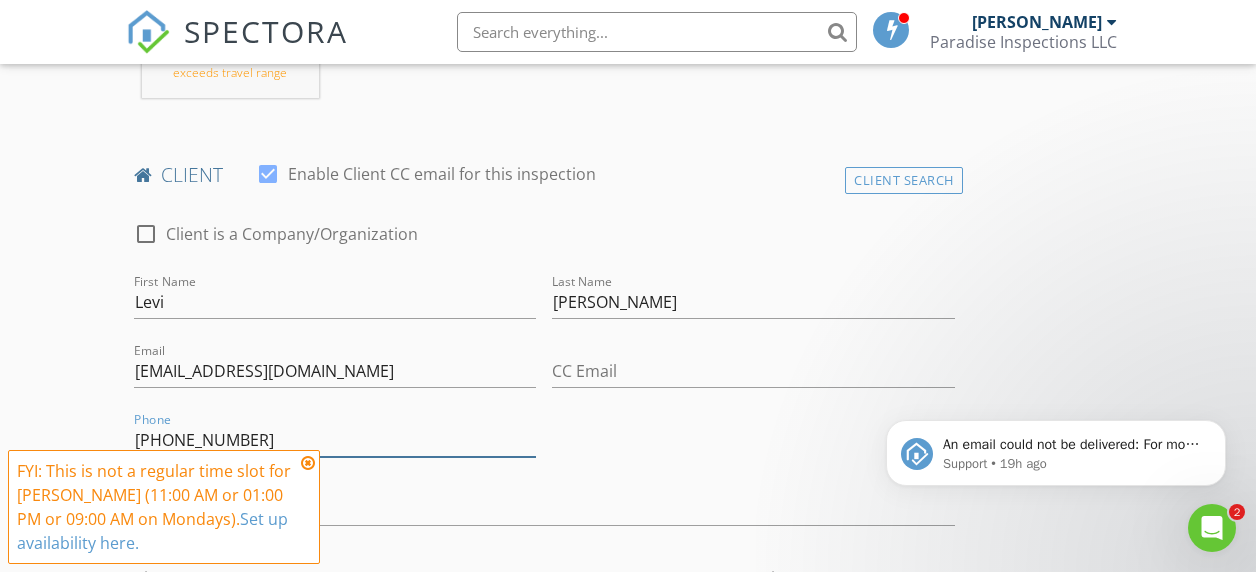 type on "904-525-2622" 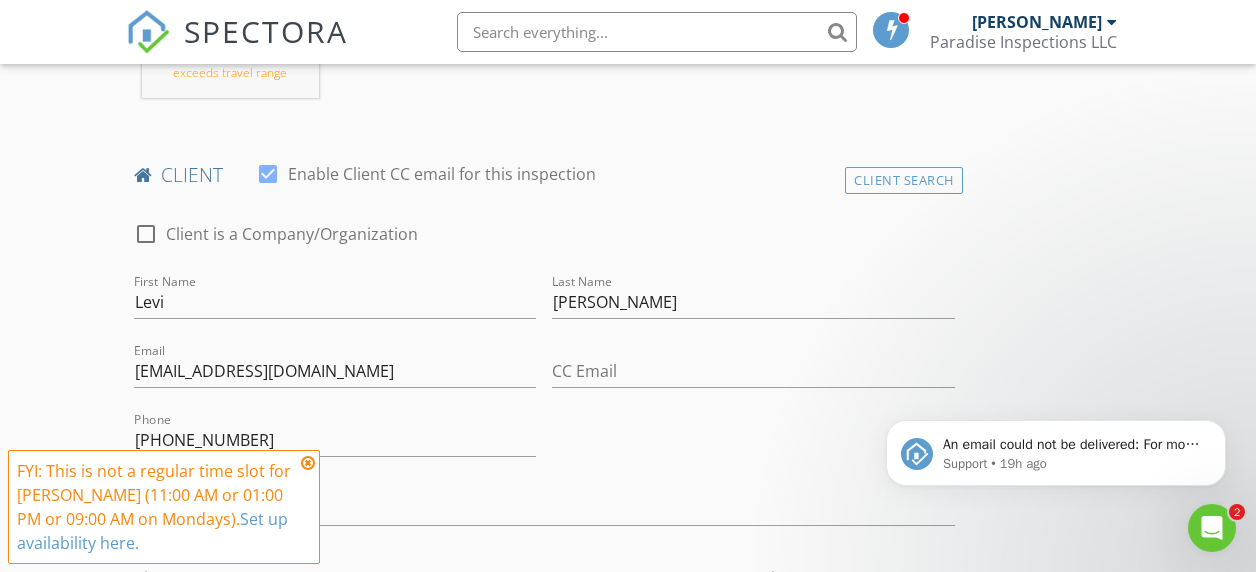 click at bounding box center [308, 463] 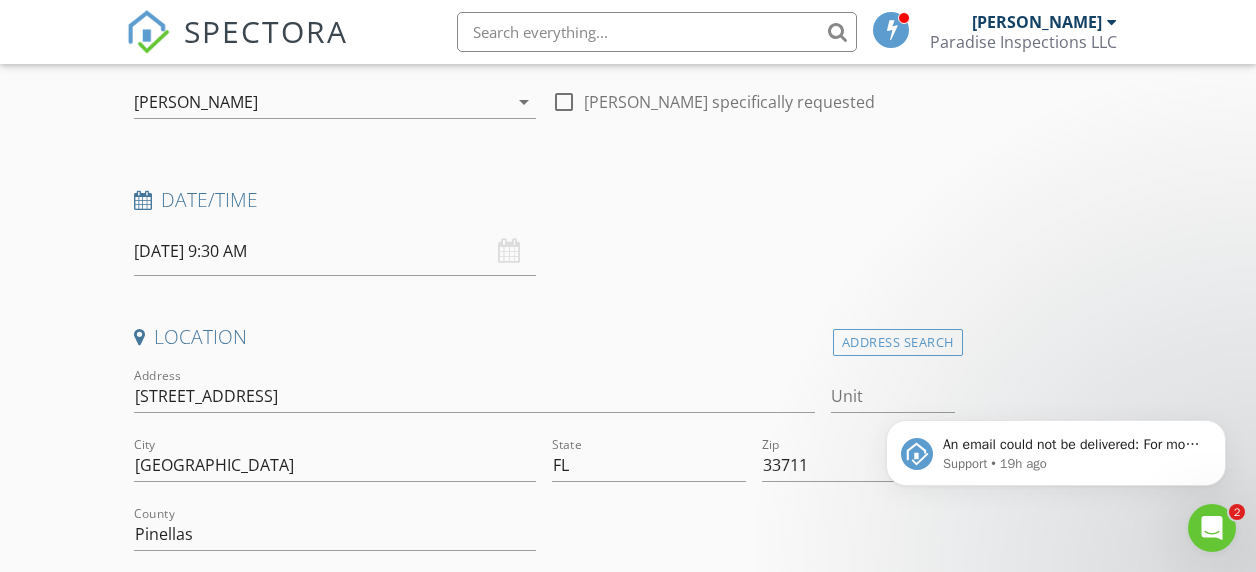 scroll, scrollTop: 0, scrollLeft: 0, axis: both 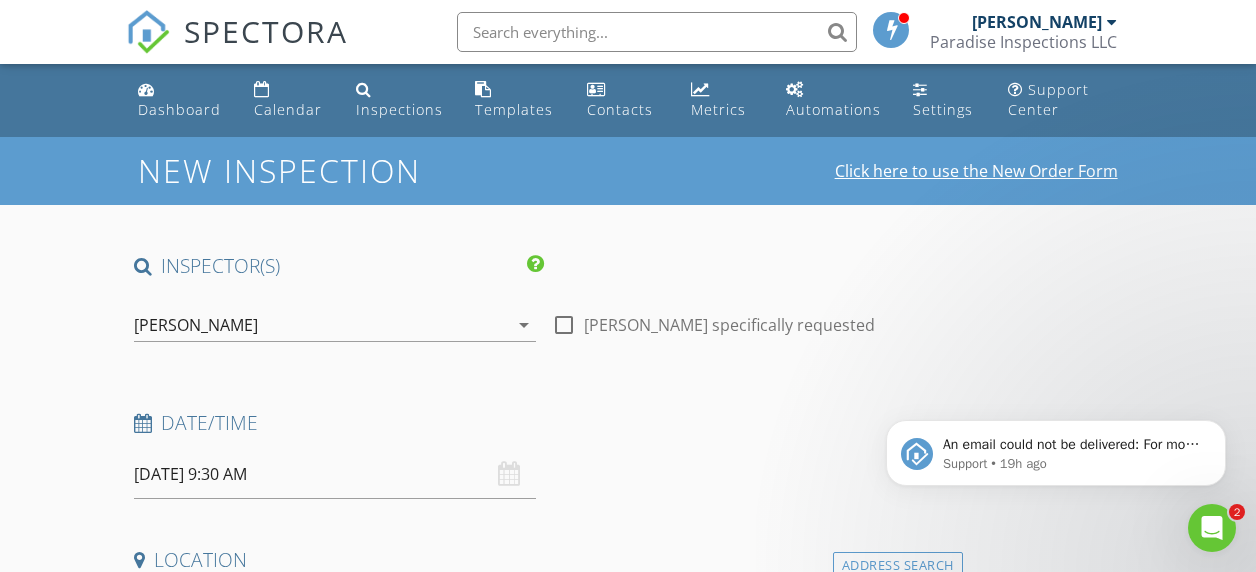 click on "New Inspection
Click here to use the New Order Form" at bounding box center (627, 170) 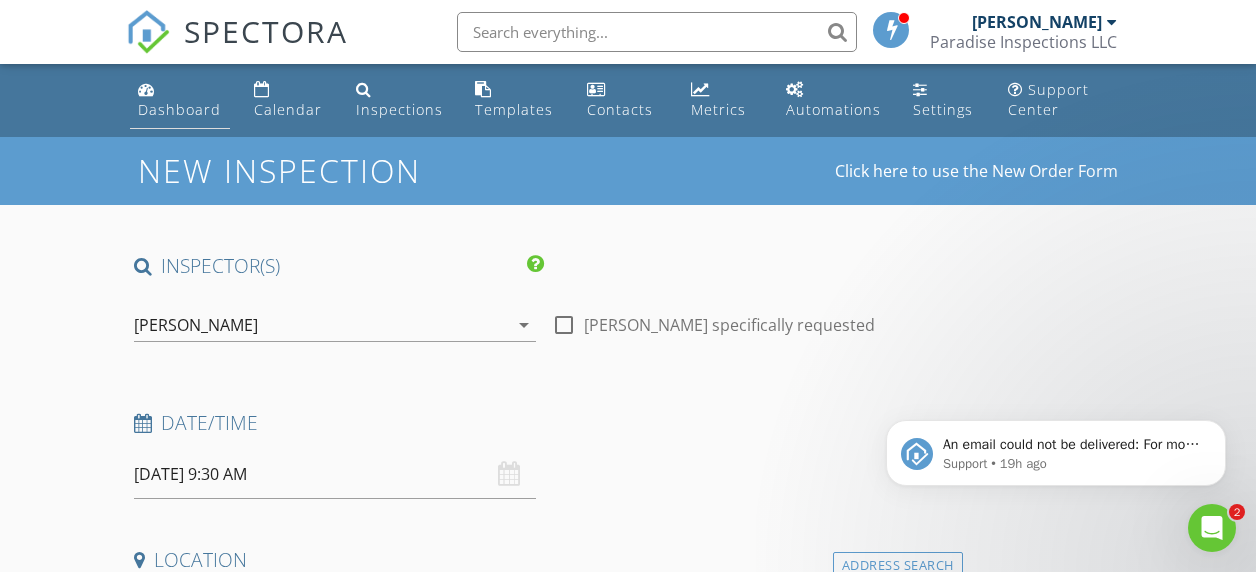 click on "Dashboard" at bounding box center (179, 109) 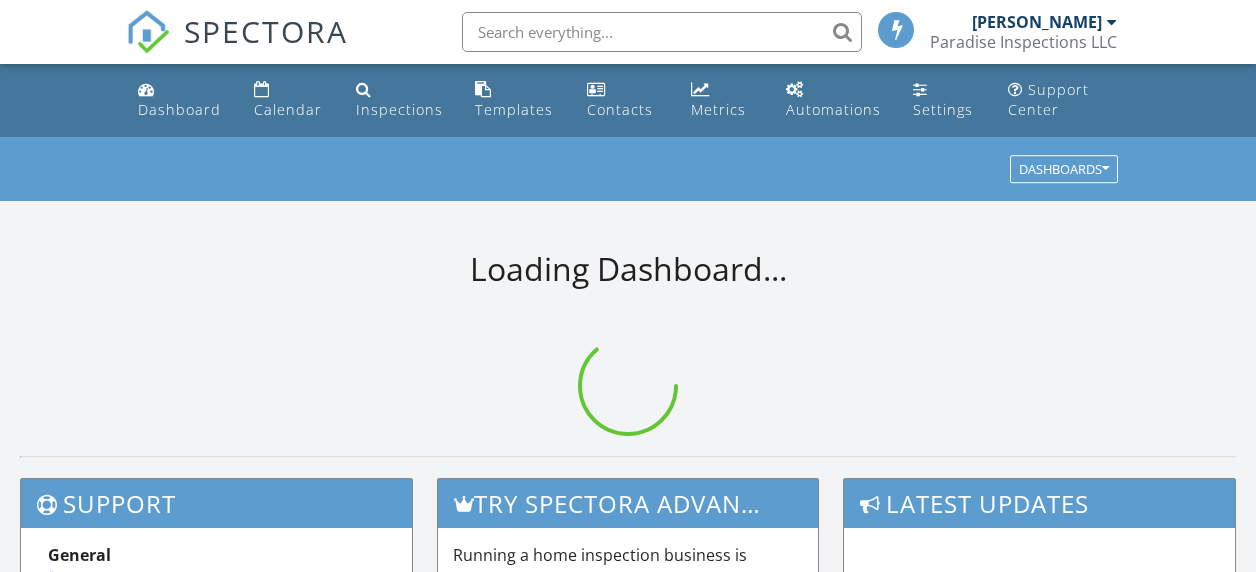scroll, scrollTop: 0, scrollLeft: 0, axis: both 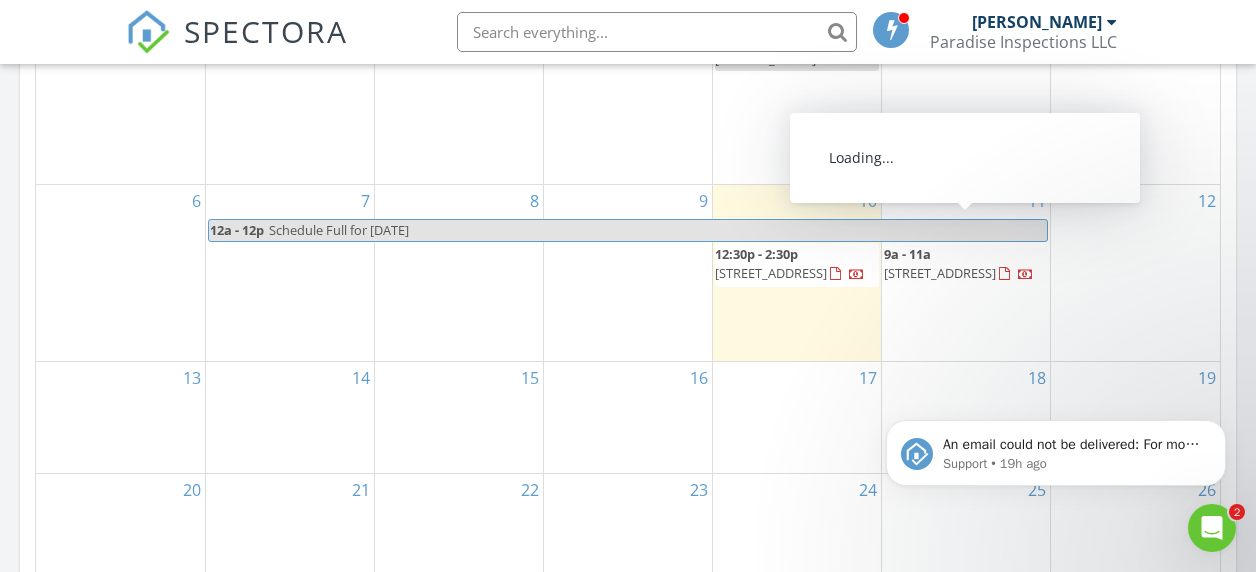 click on "5611 Tropicaire Blvd, North Port 34291" at bounding box center [940, 273] 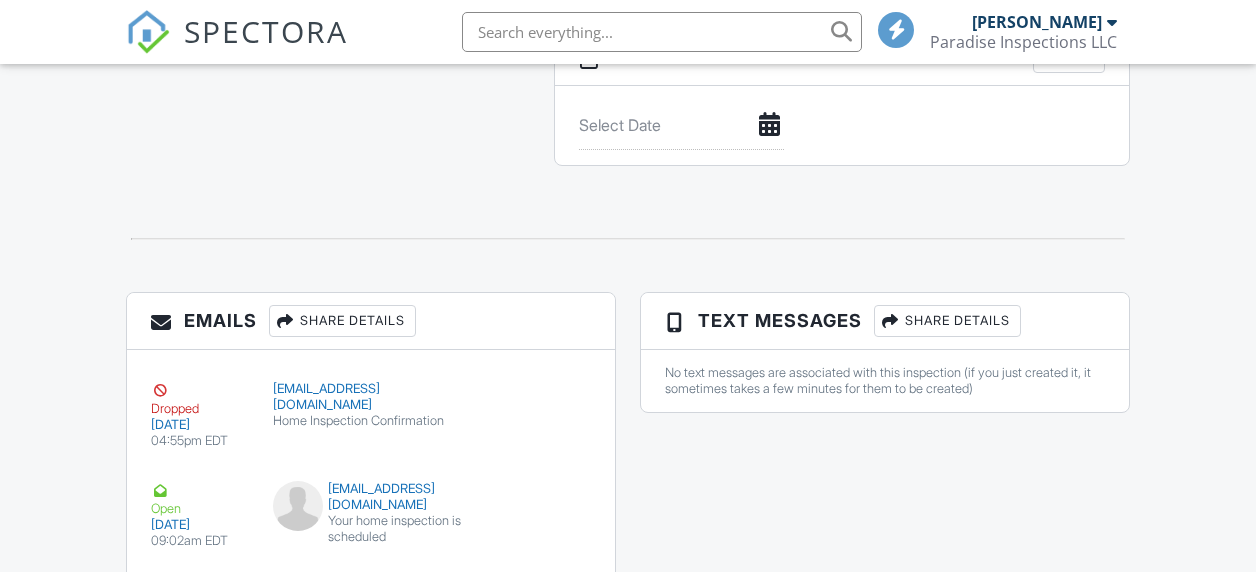 scroll, scrollTop: 2135, scrollLeft: 0, axis: vertical 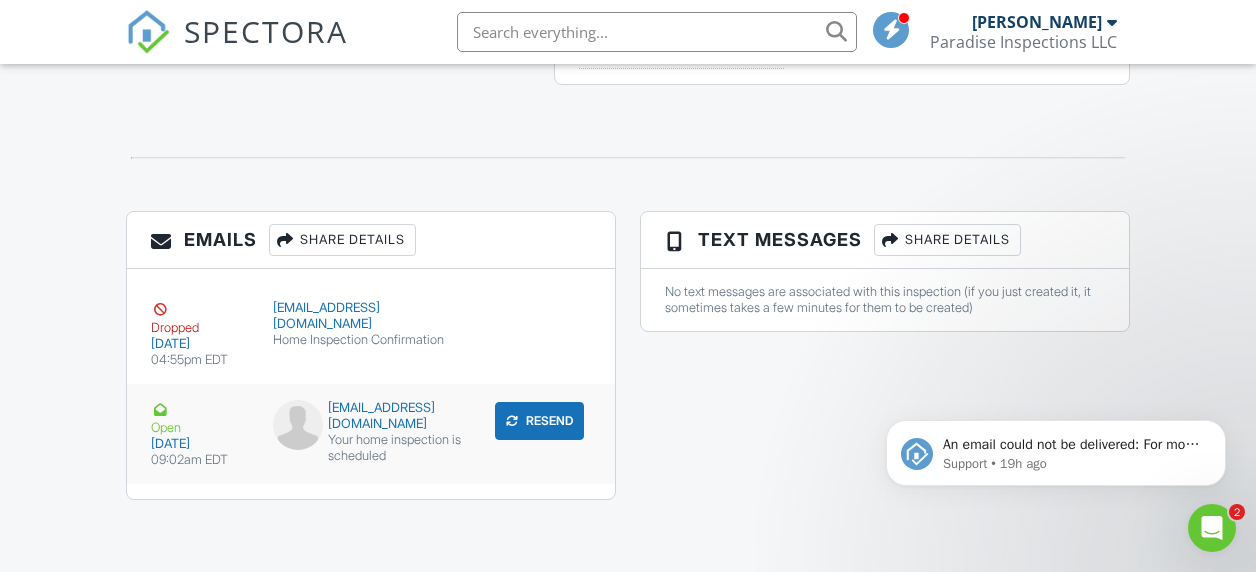 click on "Open" at bounding box center (200, 418) 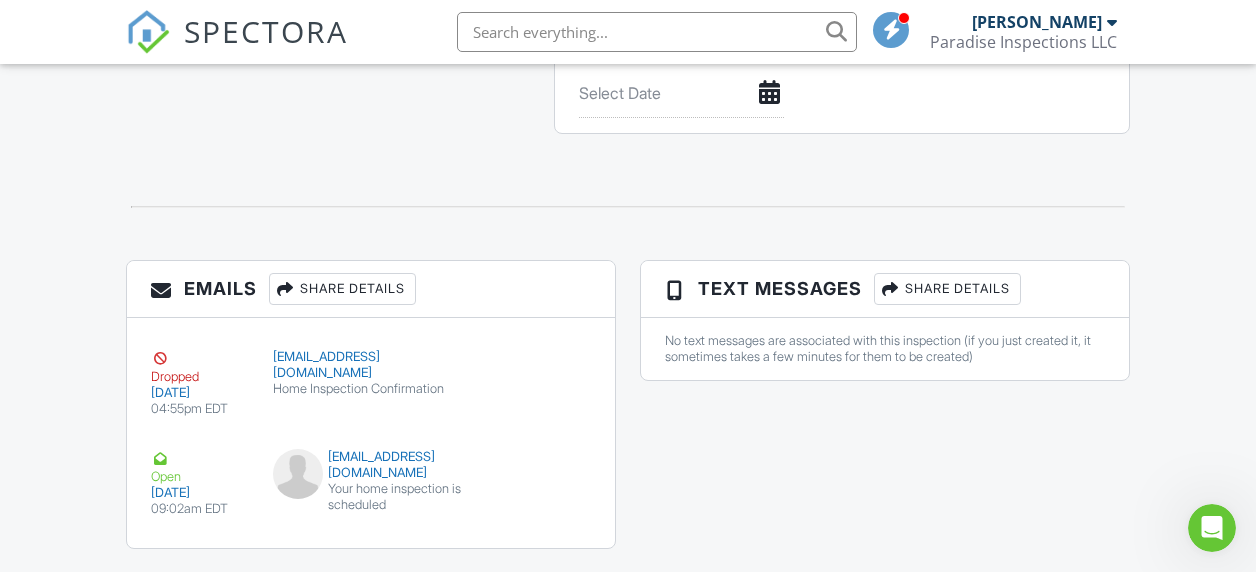 scroll, scrollTop: 2135, scrollLeft: 0, axis: vertical 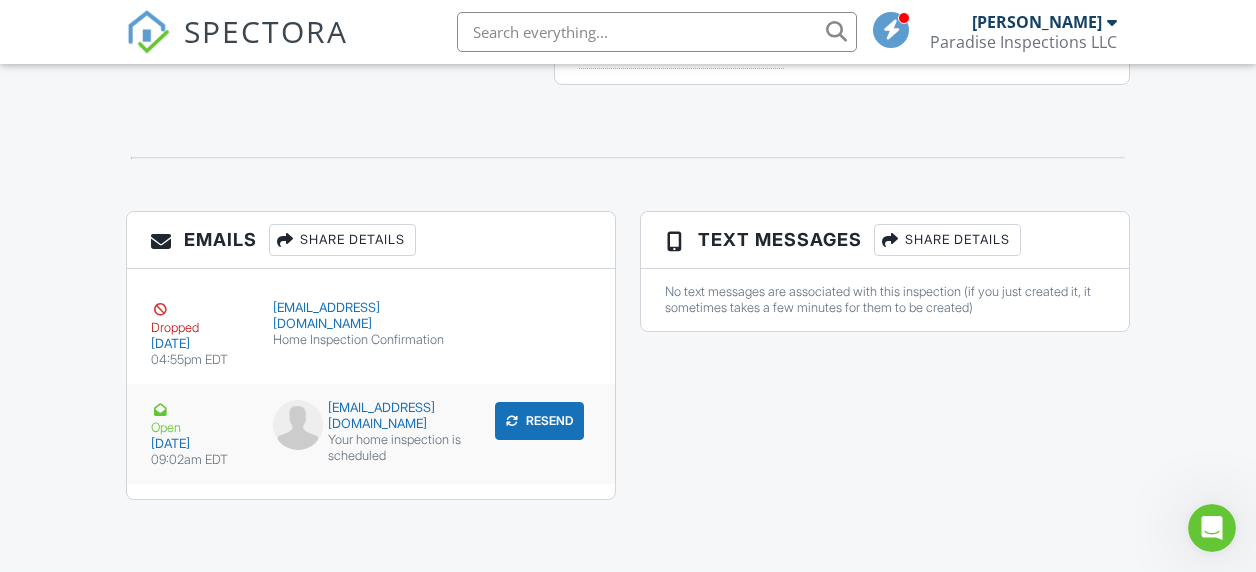 click on "Open" at bounding box center [200, 418] 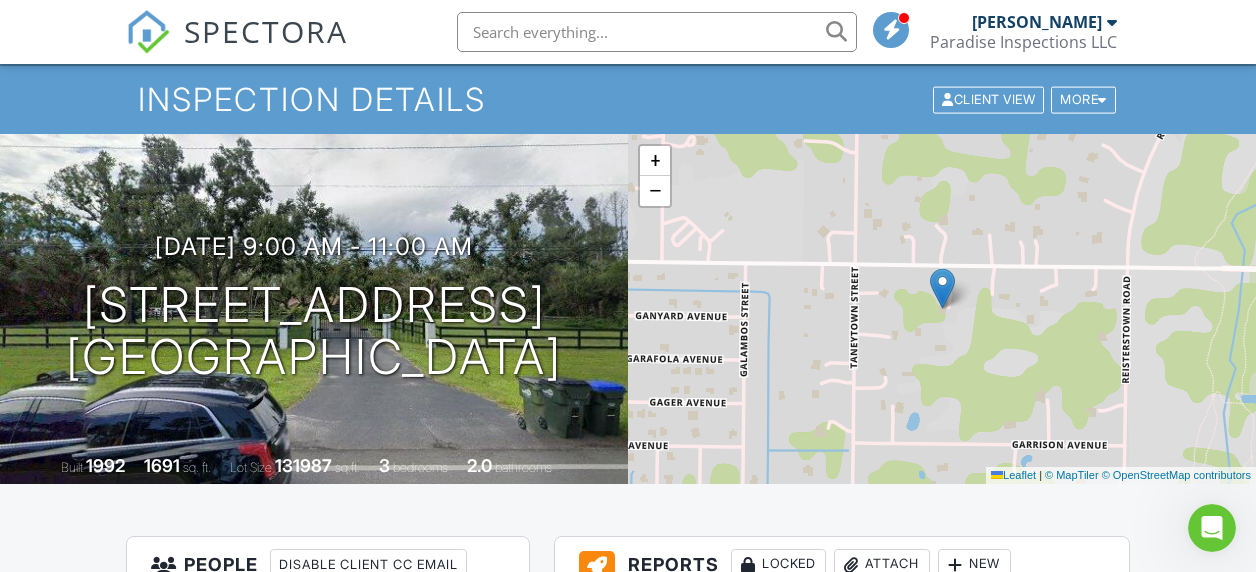 scroll, scrollTop: 0, scrollLeft: 0, axis: both 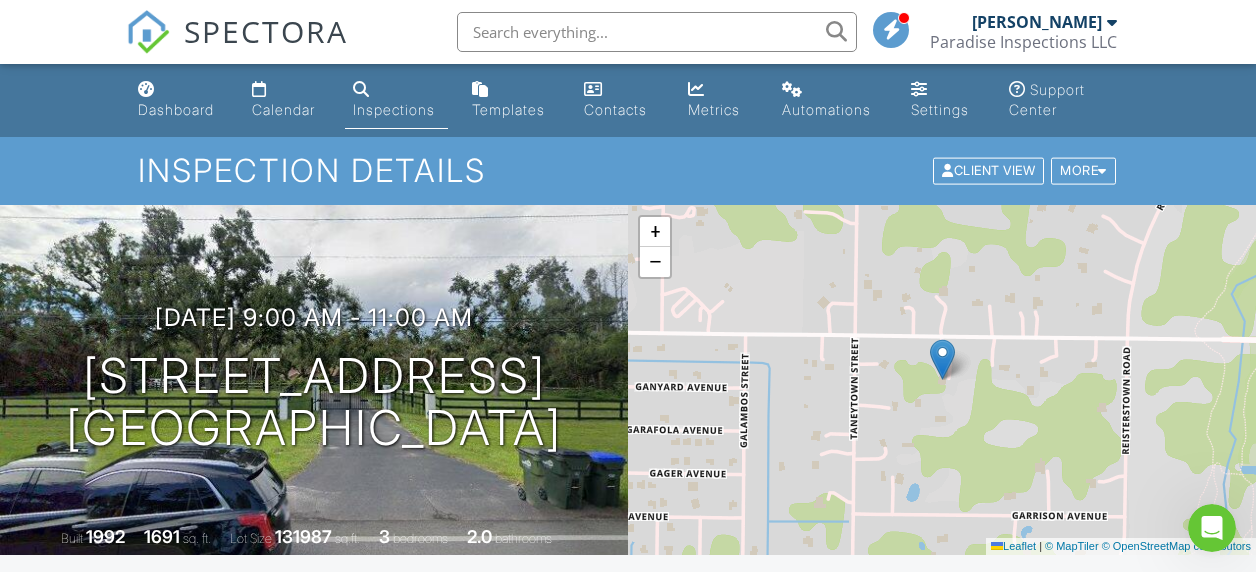 click on "Dashboard" at bounding box center [179, 100] 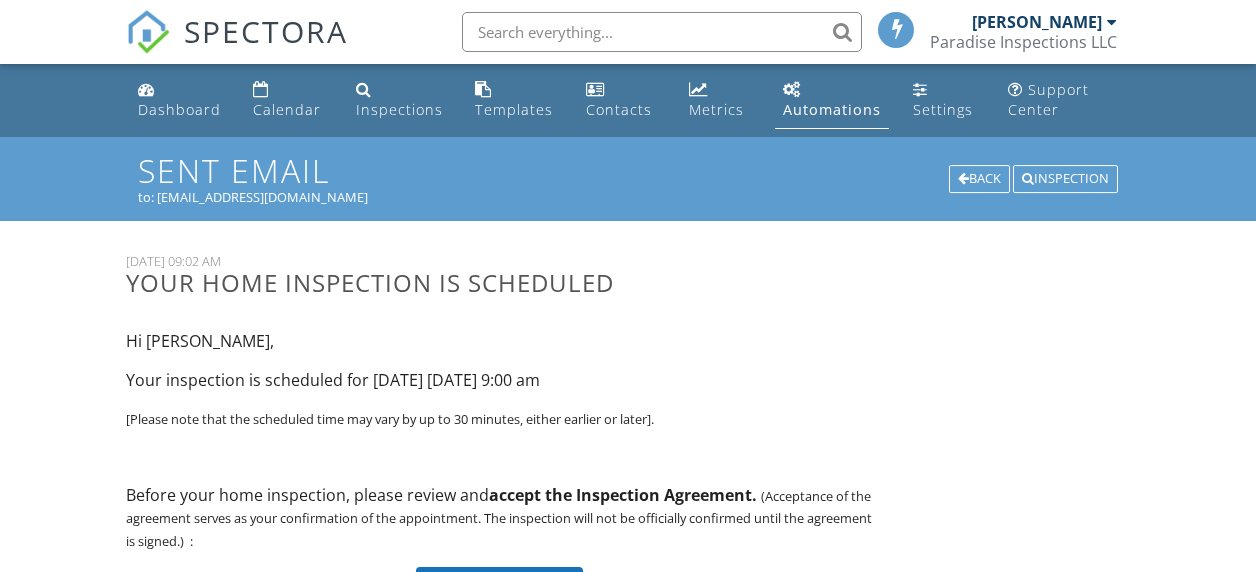 scroll, scrollTop: 28, scrollLeft: 0, axis: vertical 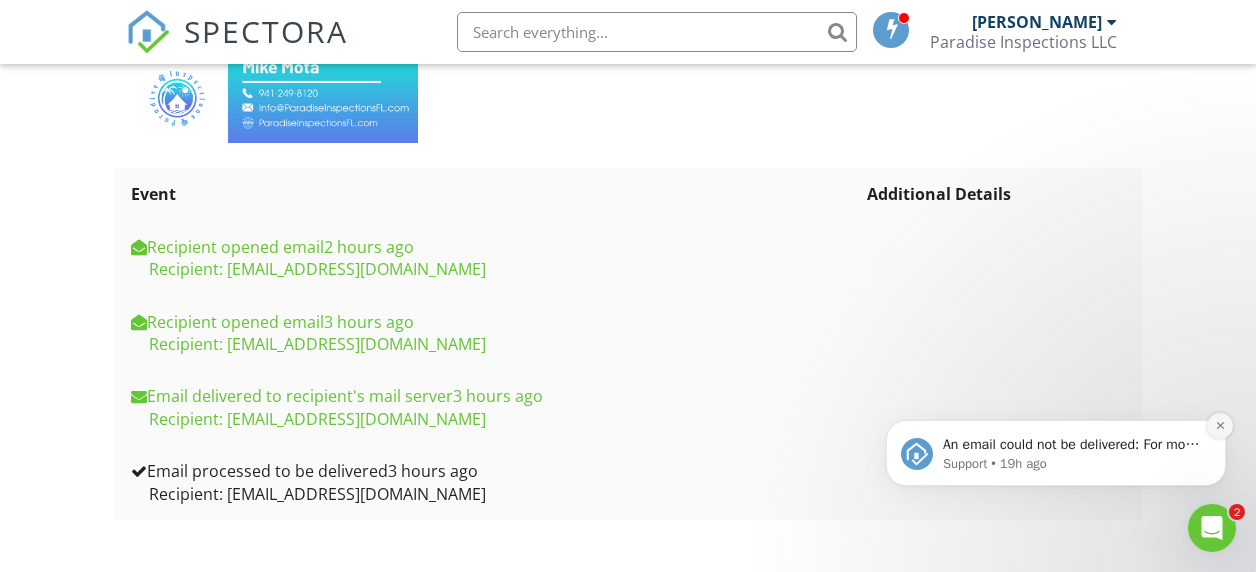 click 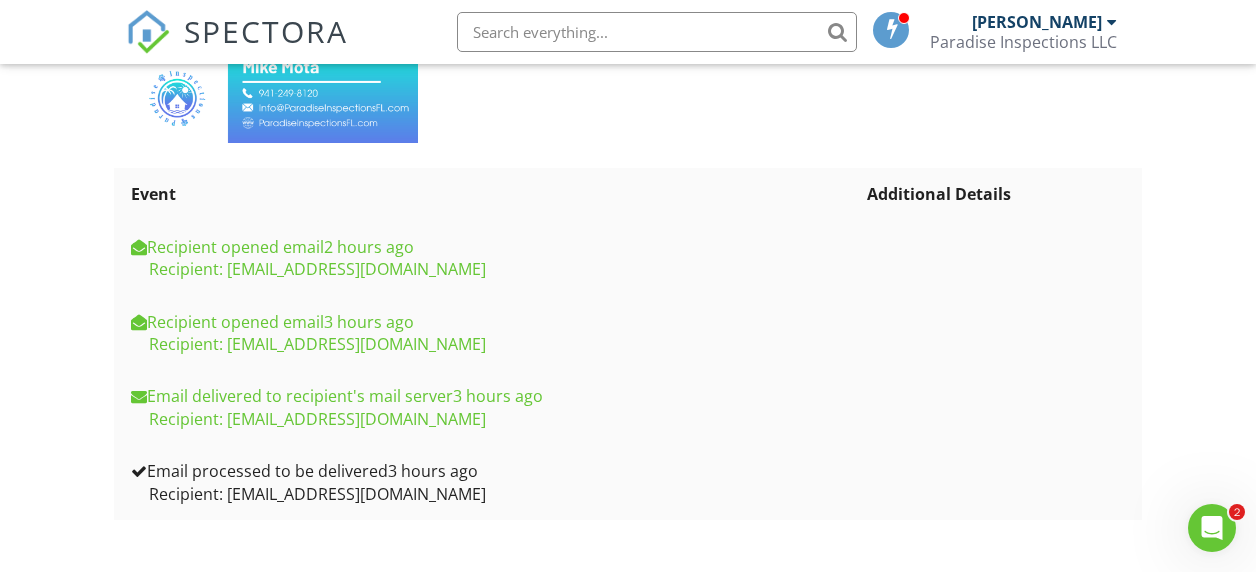 click 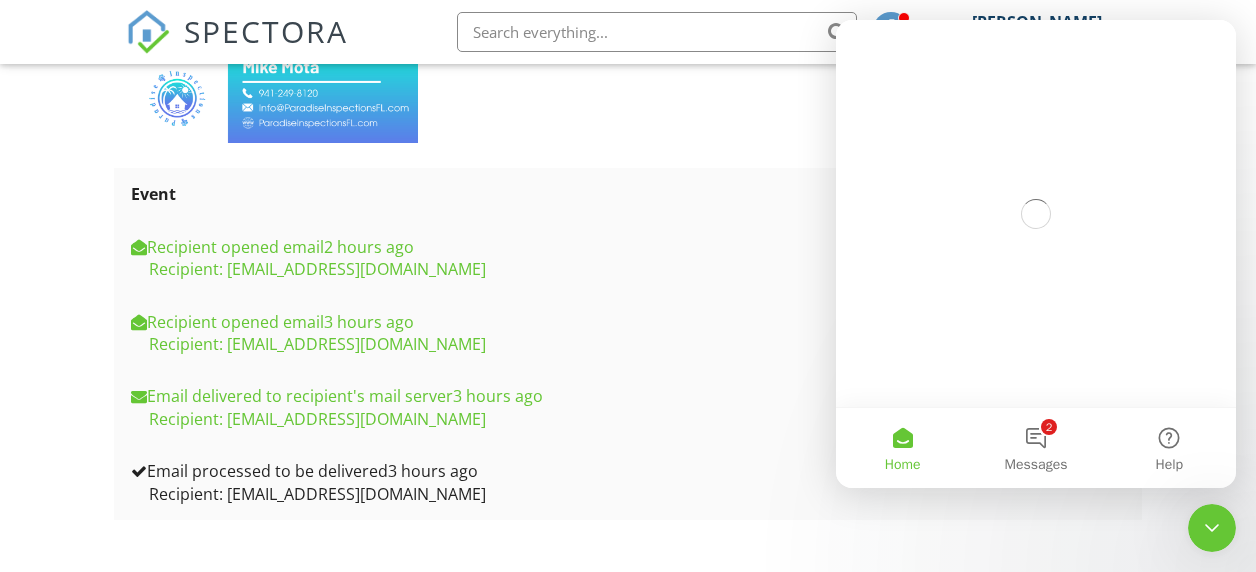 scroll, scrollTop: 0, scrollLeft: 0, axis: both 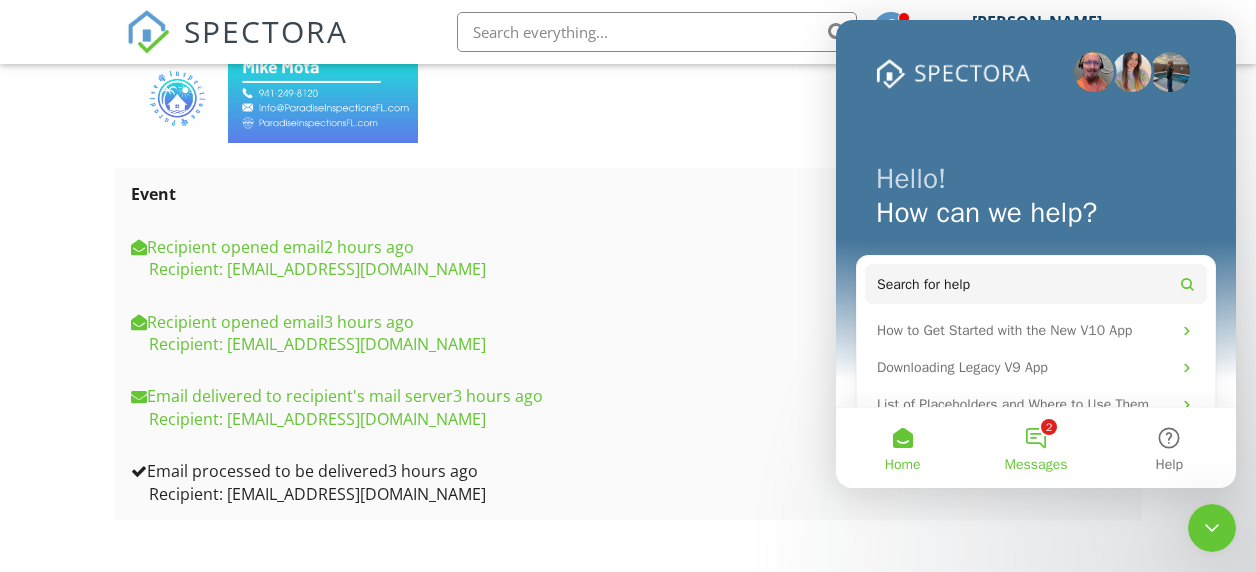 click on "2 Messages" at bounding box center (1035, 448) 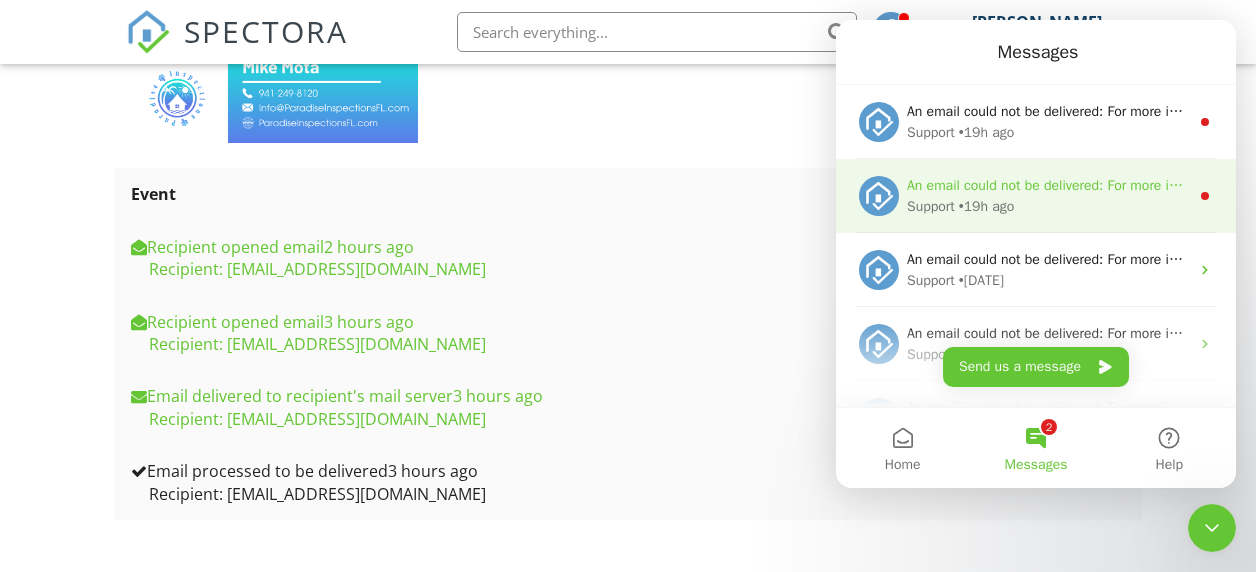 click on "An email could not be delivered:  For more information, view Why emails don't get delivered (Support Article)" at bounding box center [1235, 185] 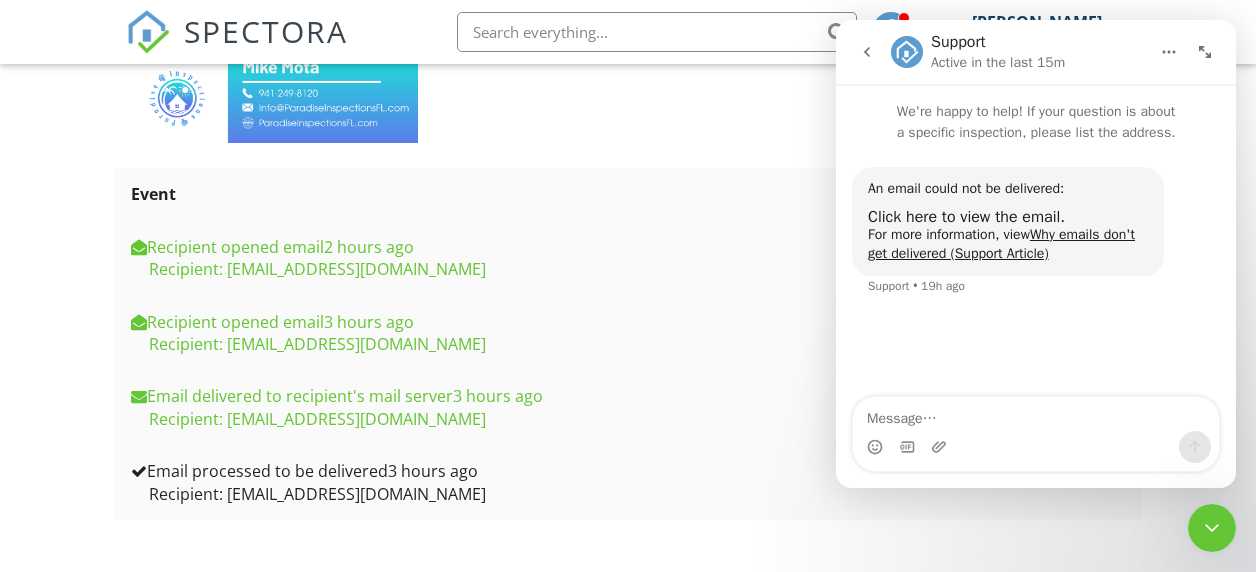 click 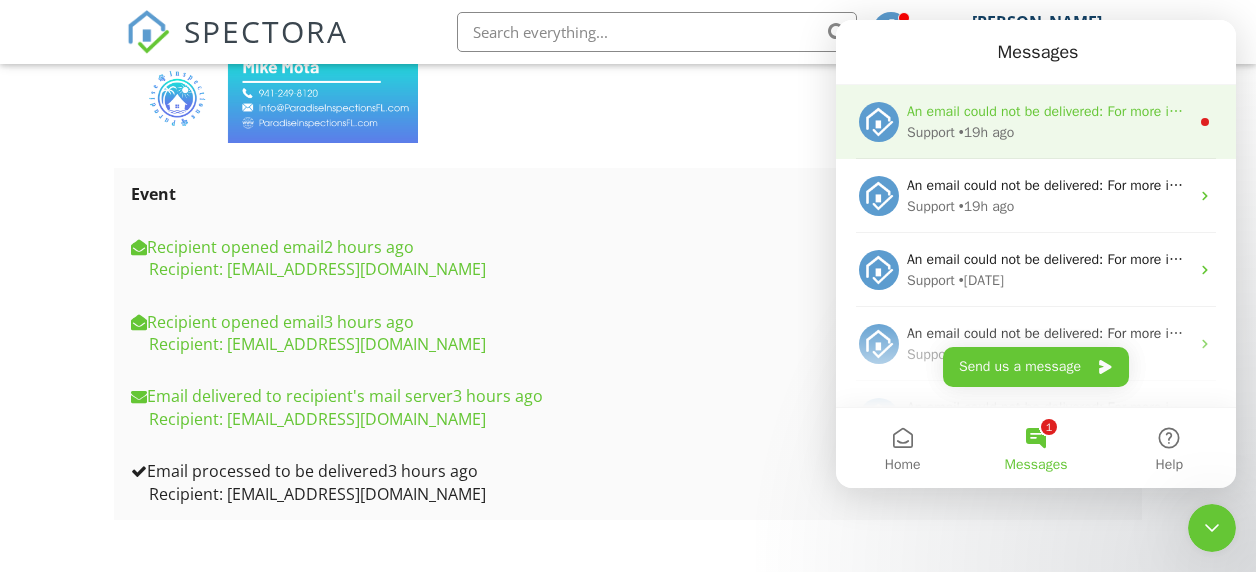 click on "•  19h ago" at bounding box center (987, 132) 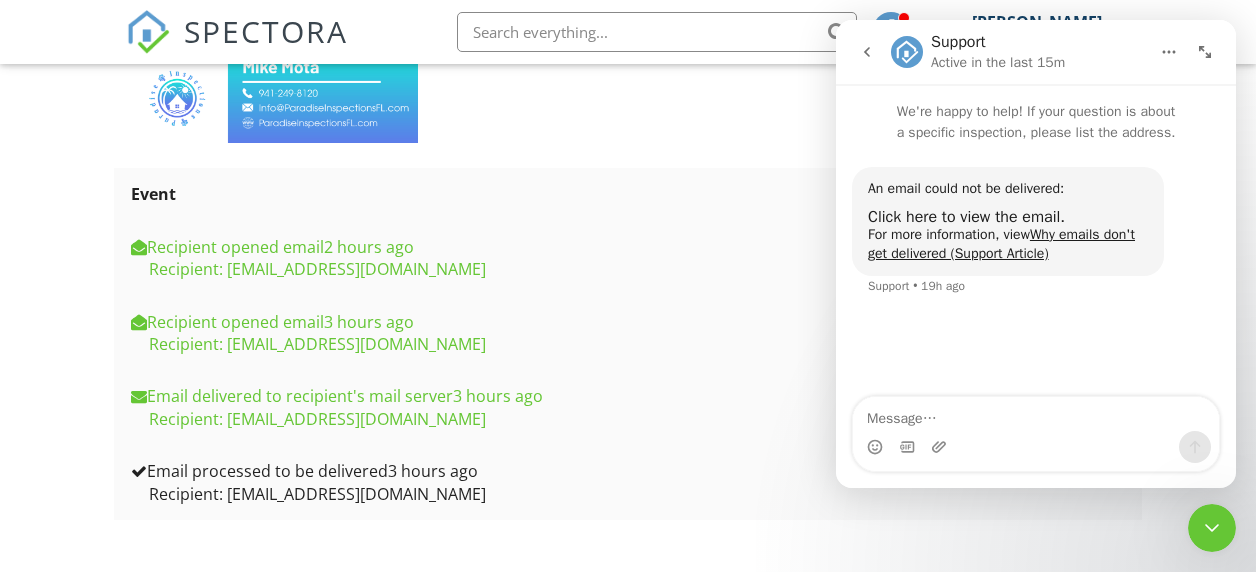 click 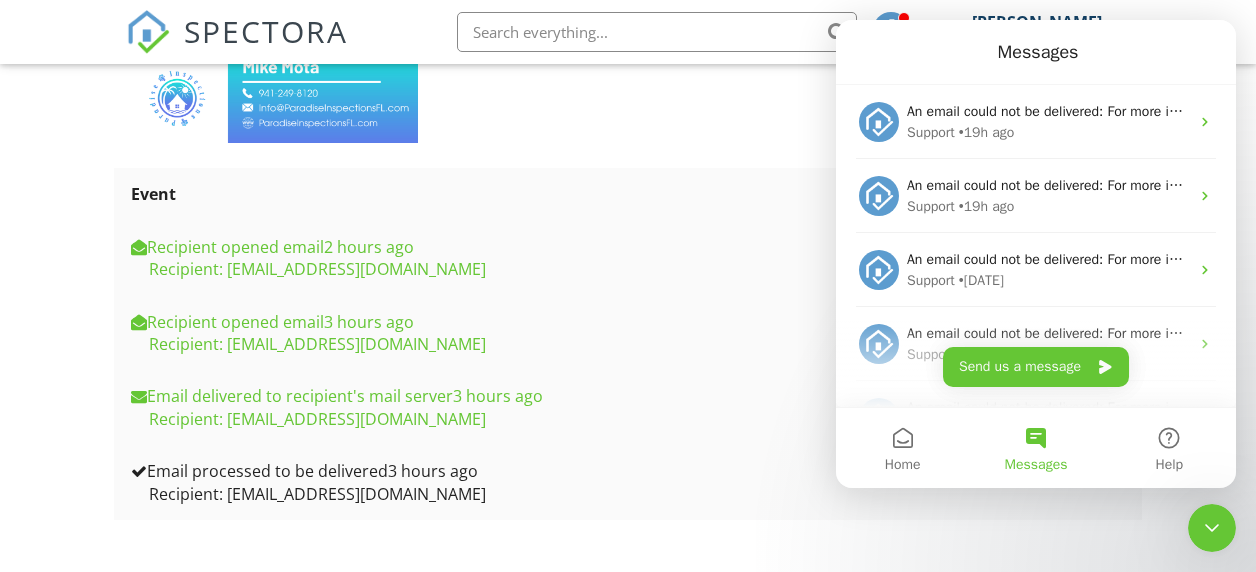 scroll, scrollTop: 0, scrollLeft: 0, axis: both 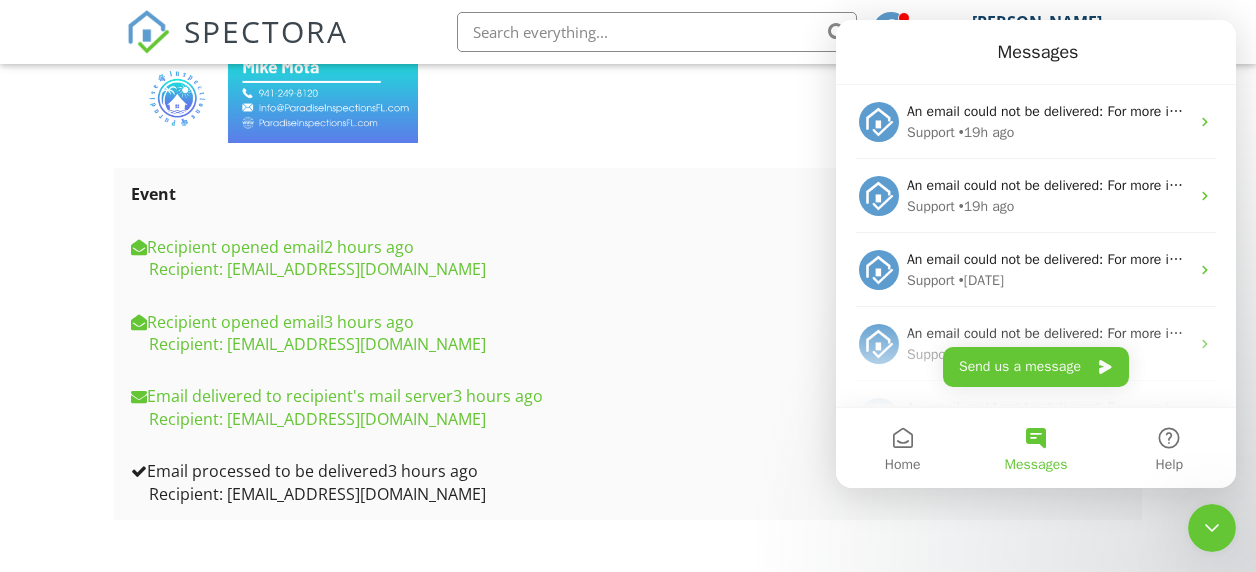 click 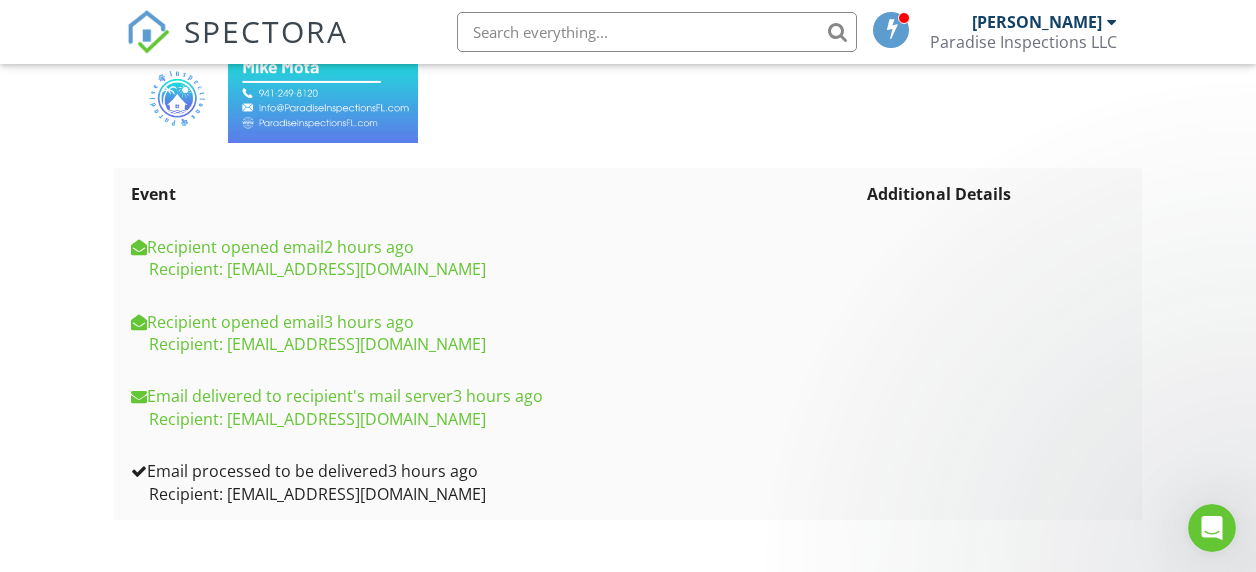 scroll, scrollTop: 0, scrollLeft: 0, axis: both 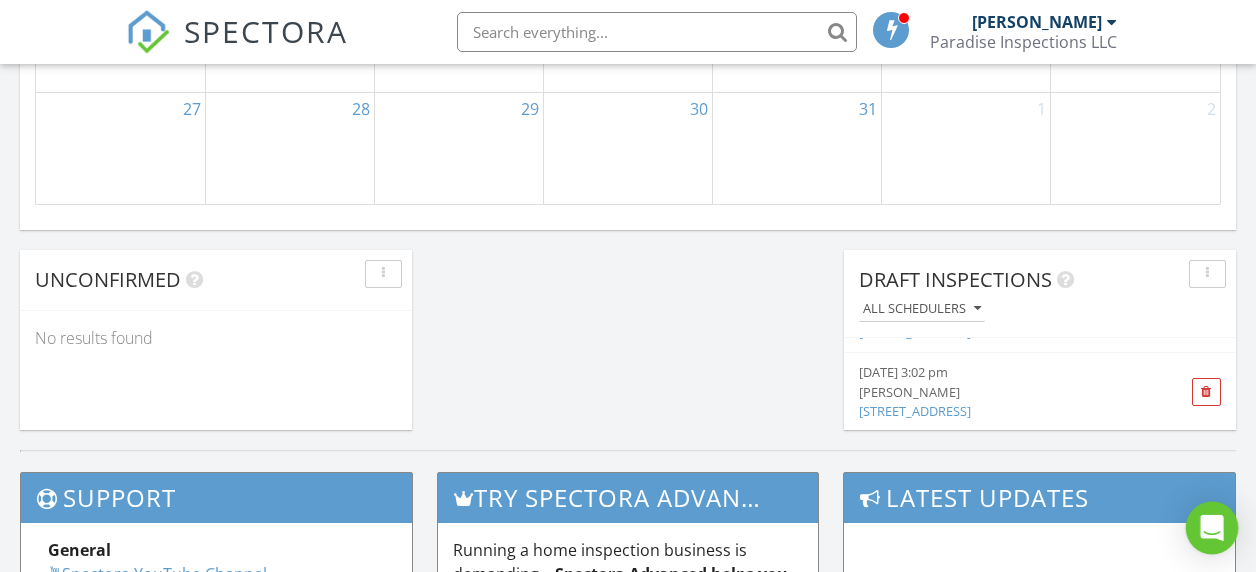 click 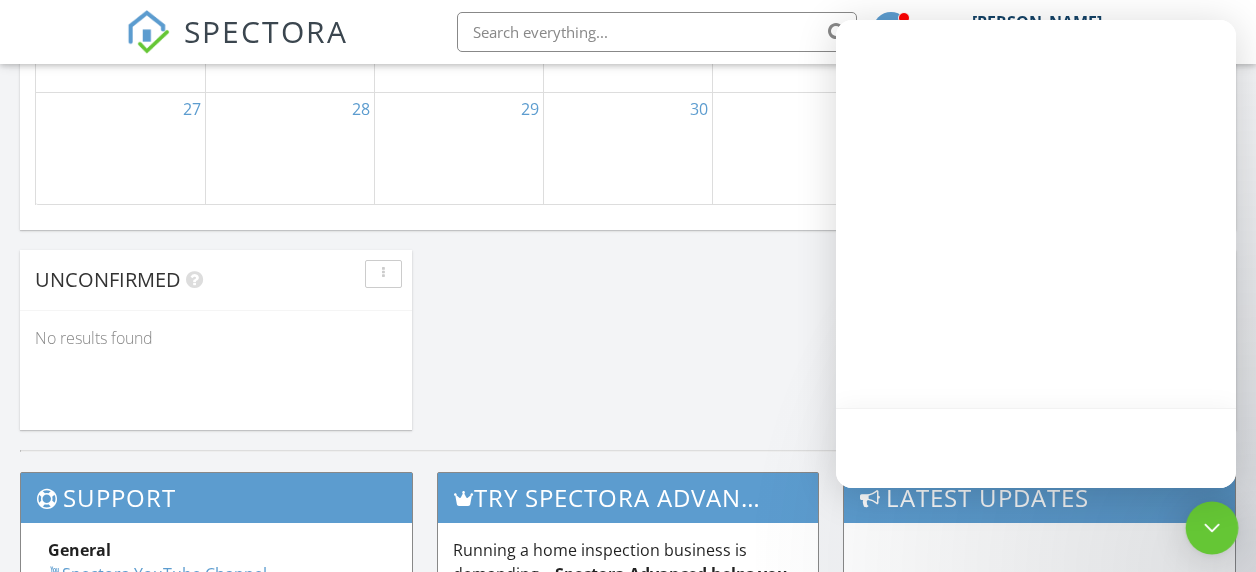 scroll, scrollTop: 1656, scrollLeft: 0, axis: vertical 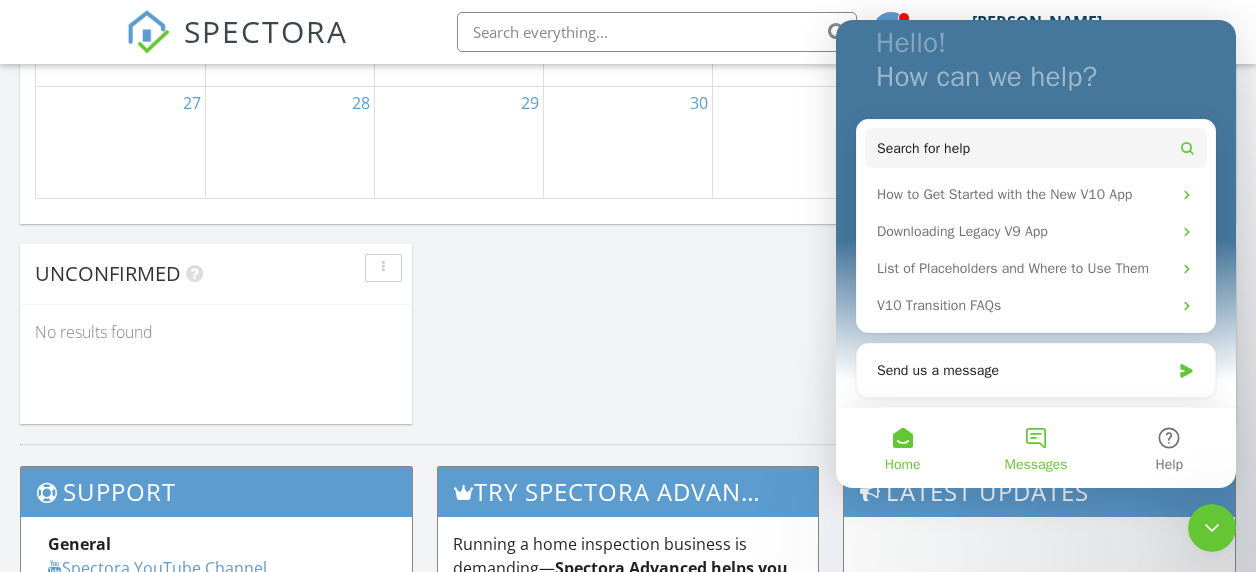 click on "Messages" at bounding box center (1035, 448) 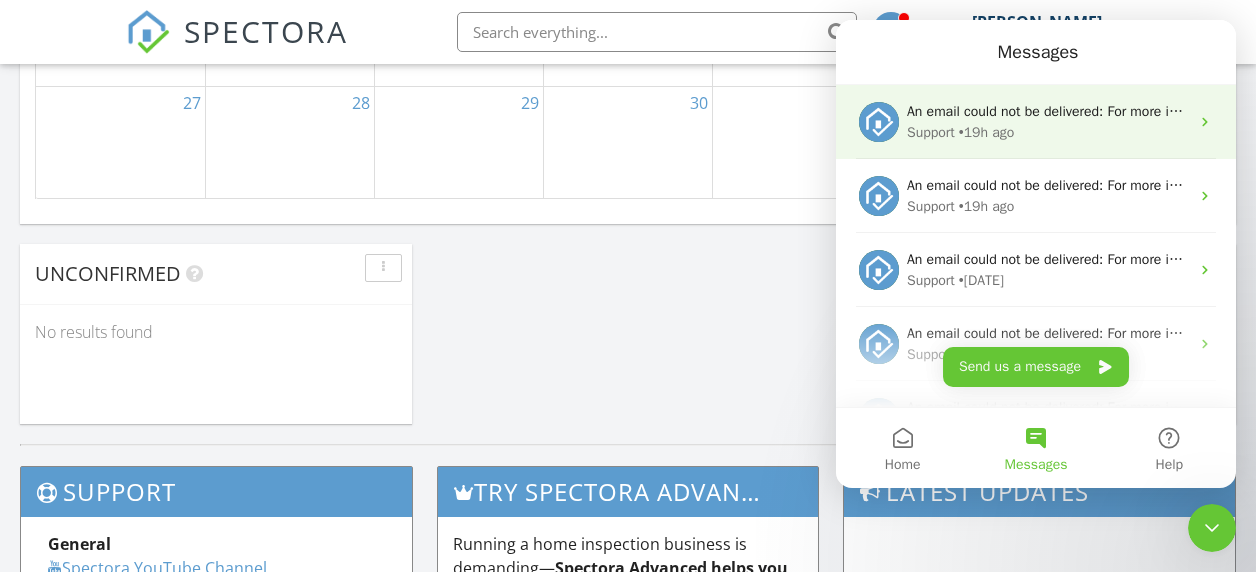 click on "•  19h ago" at bounding box center [987, 132] 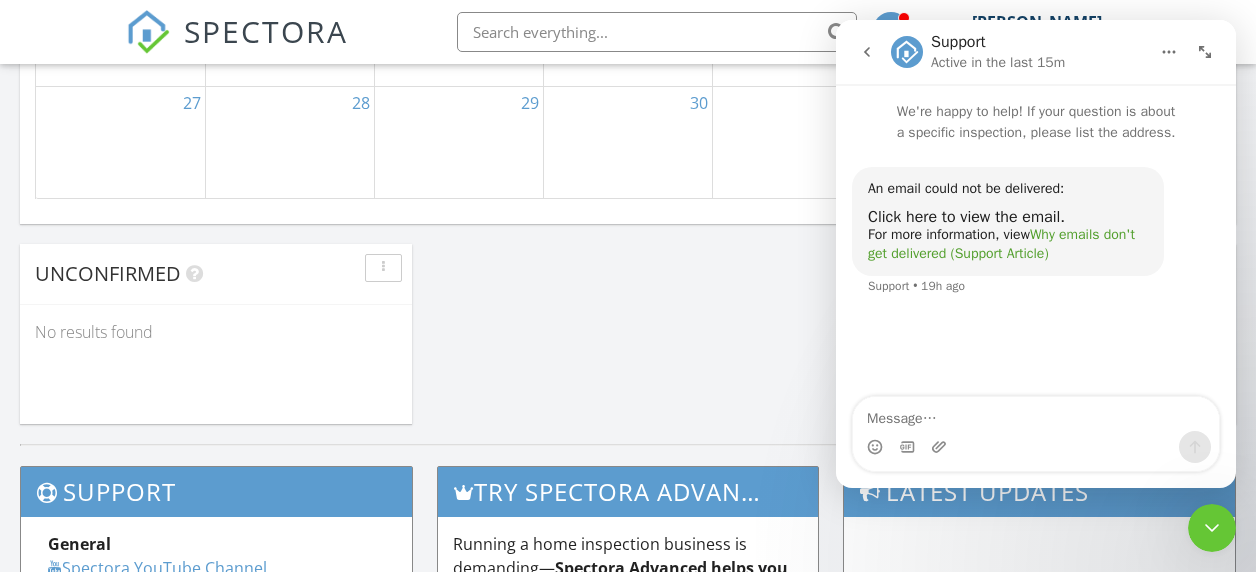 click on "Why emails don't get delivered (Support Article)" at bounding box center (1001, 244) 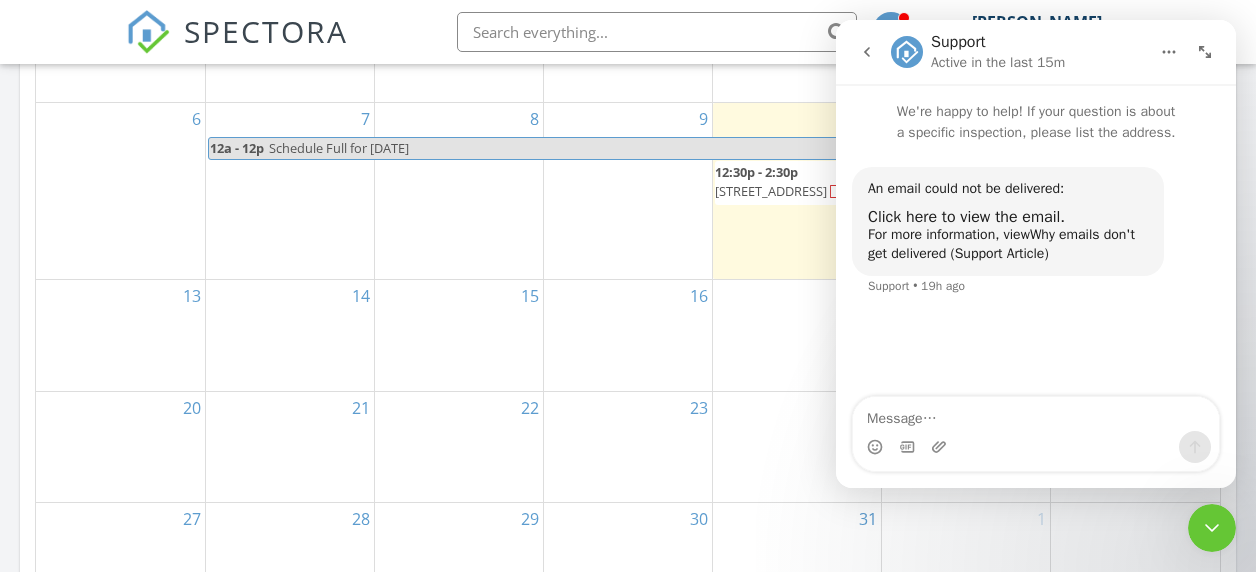 scroll, scrollTop: 1230, scrollLeft: 0, axis: vertical 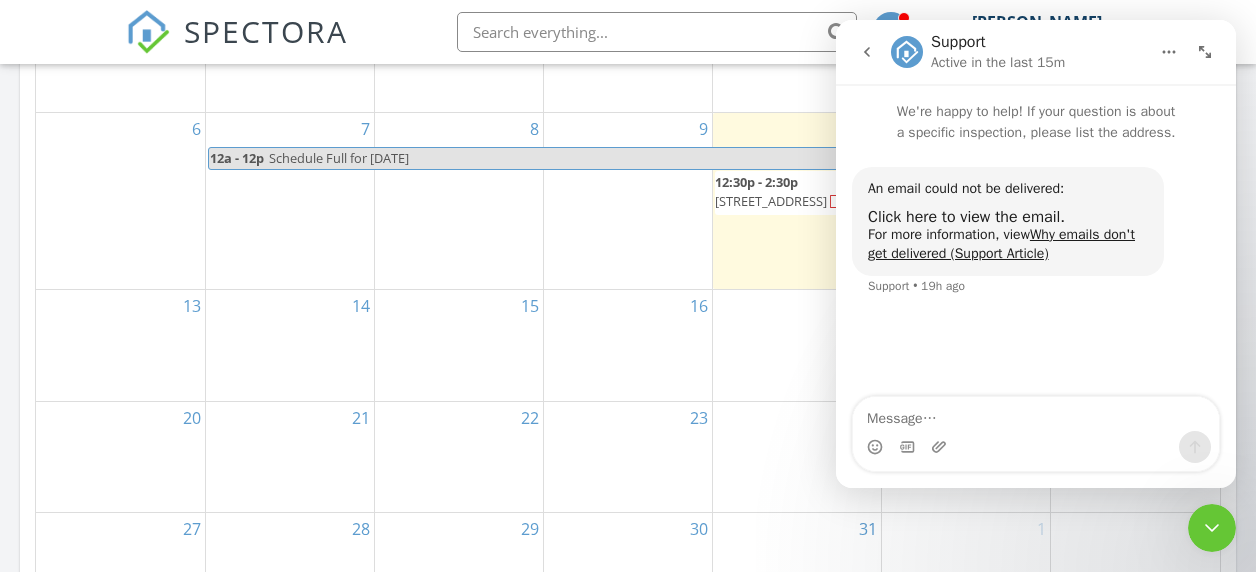 click 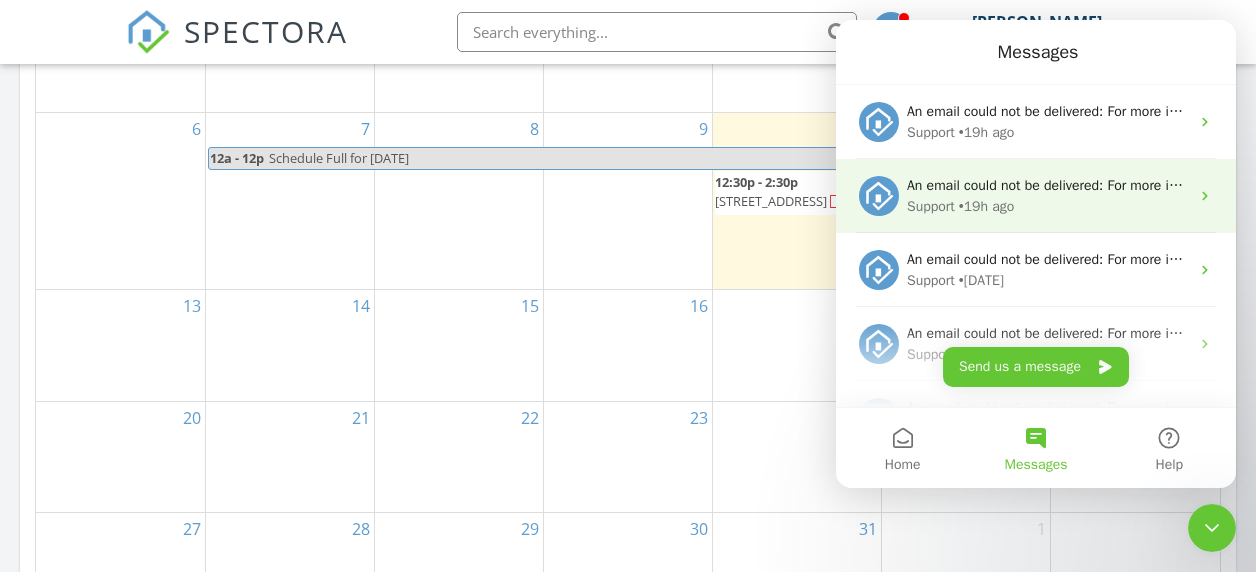 click on "Support •  19h ago" at bounding box center [1048, 206] 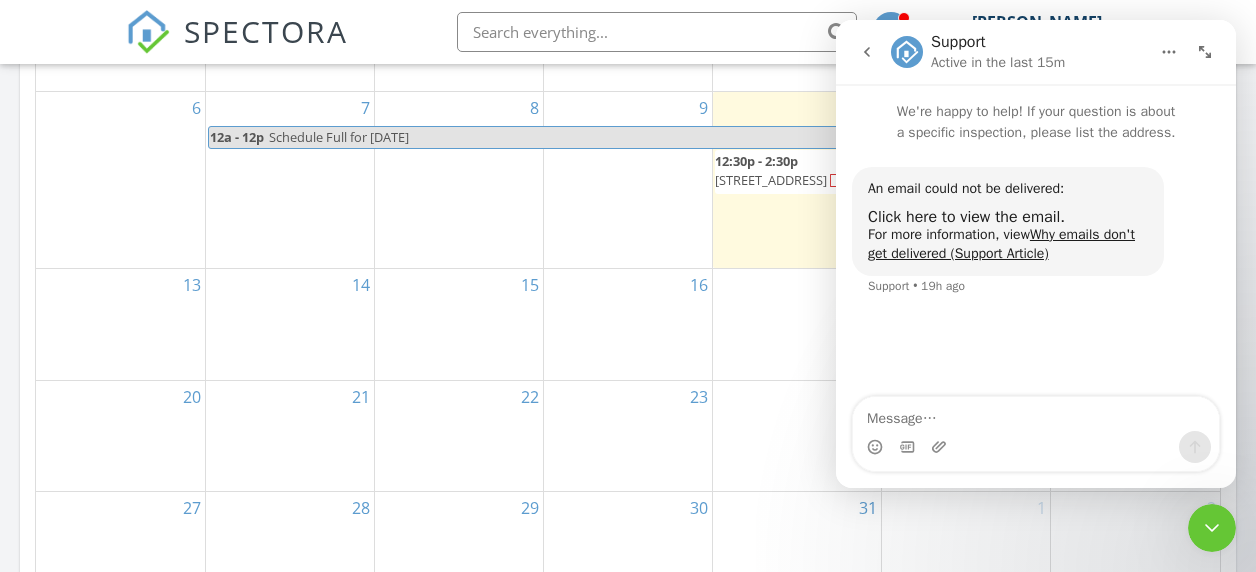 scroll, scrollTop: 1245, scrollLeft: 0, axis: vertical 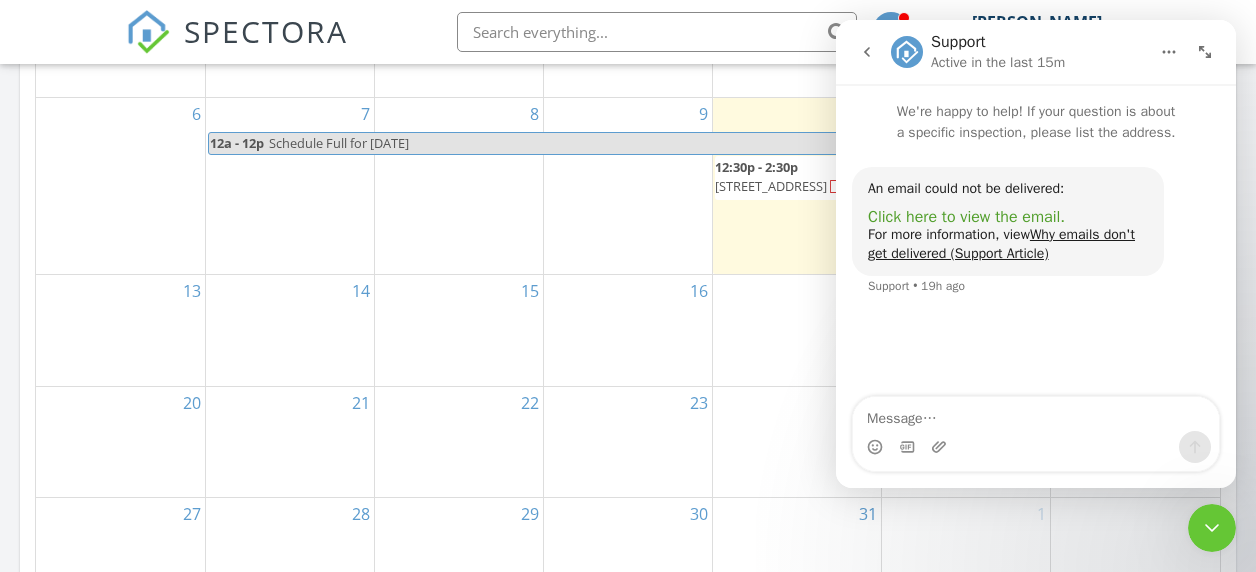 click on "Click here to view the email." at bounding box center (966, 217) 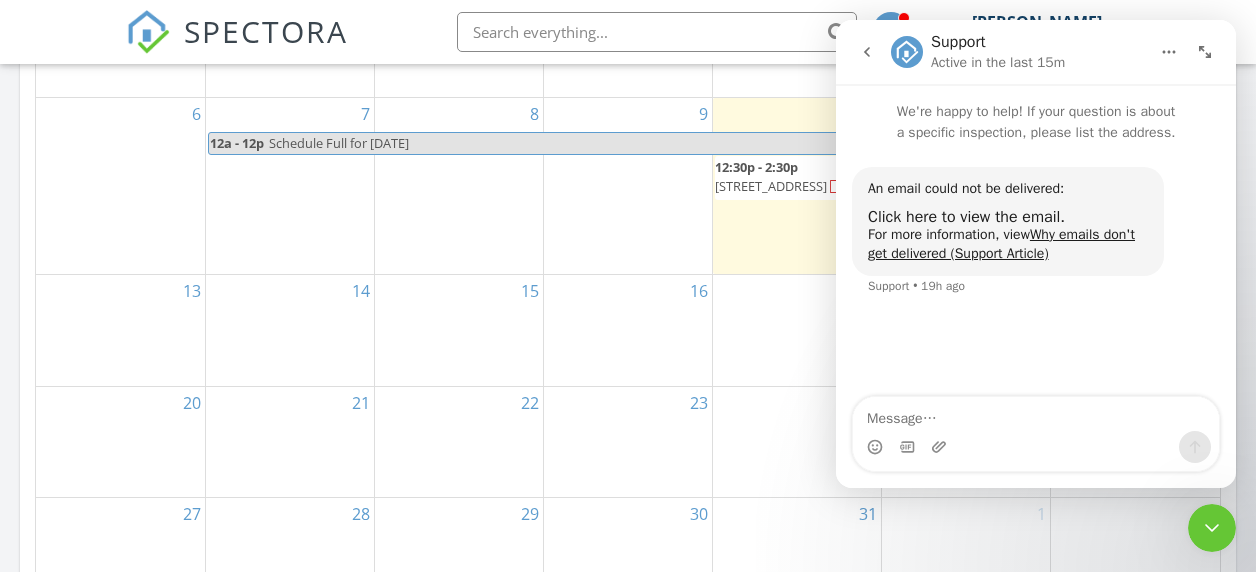 click at bounding box center [1212, 528] 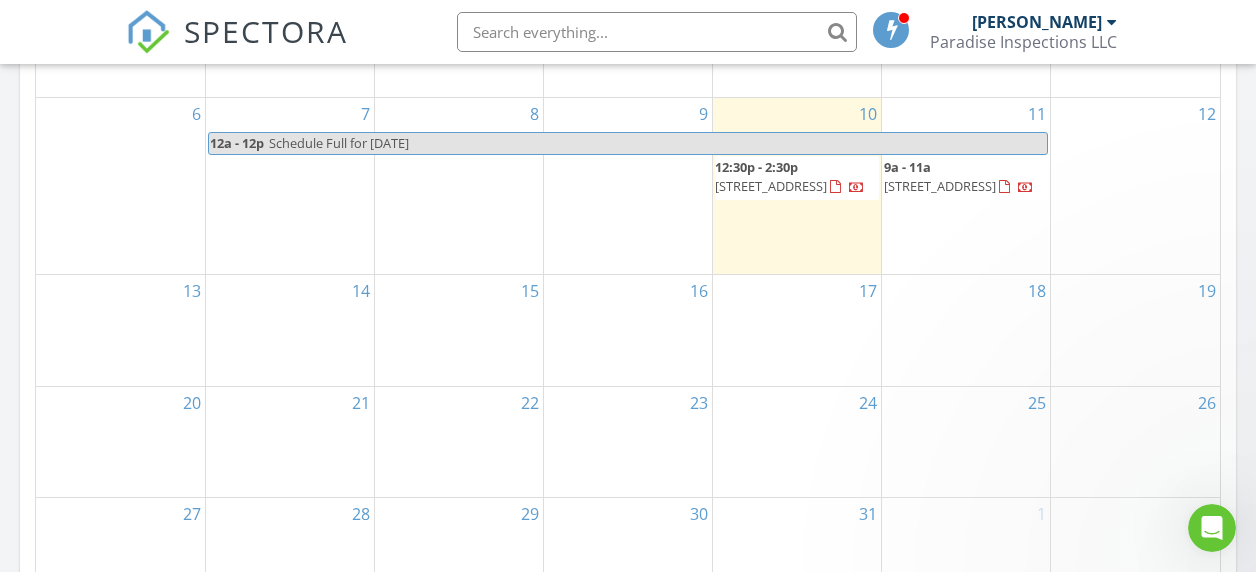 scroll, scrollTop: 0, scrollLeft: 0, axis: both 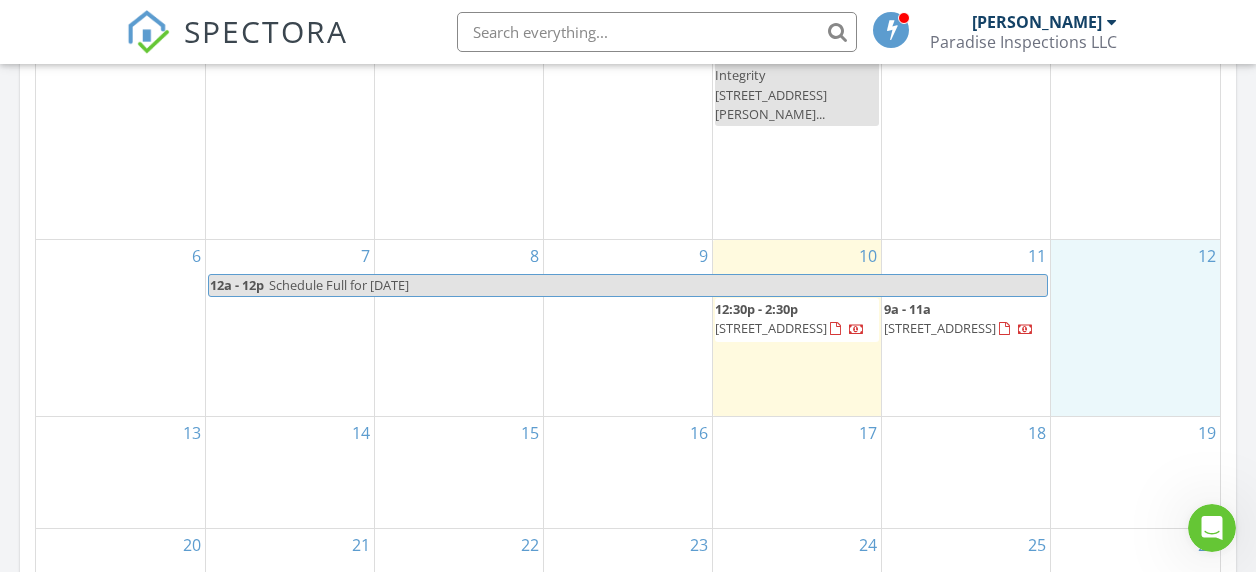 click on "12" at bounding box center (1135, 328) 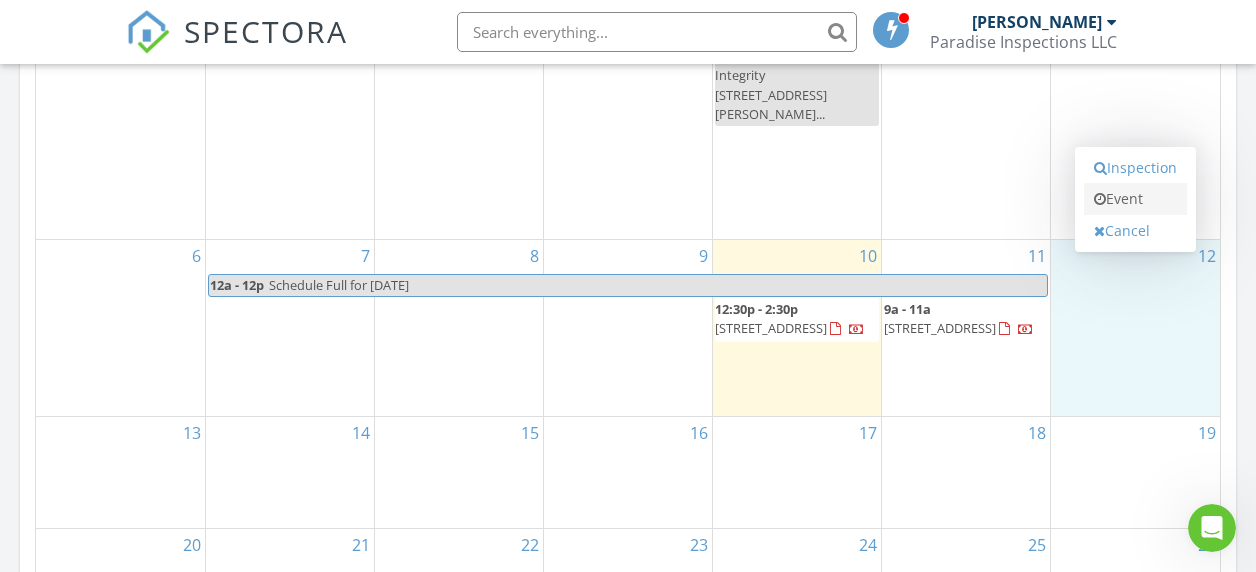 click on "Event" at bounding box center [1135, 199] 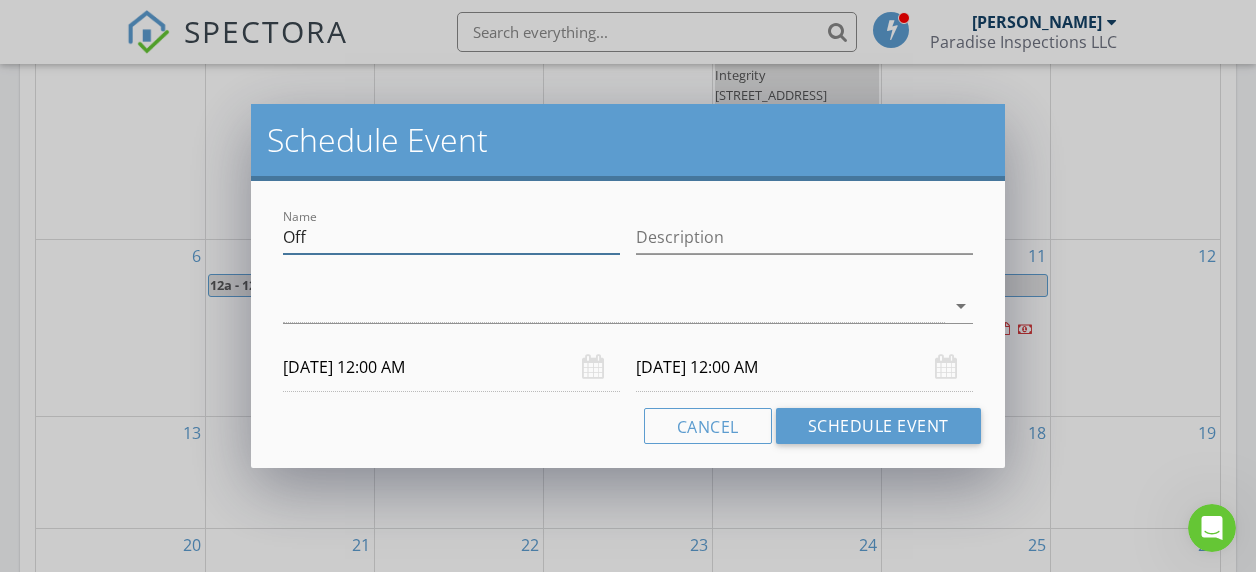 click on "Off" at bounding box center [451, 237] 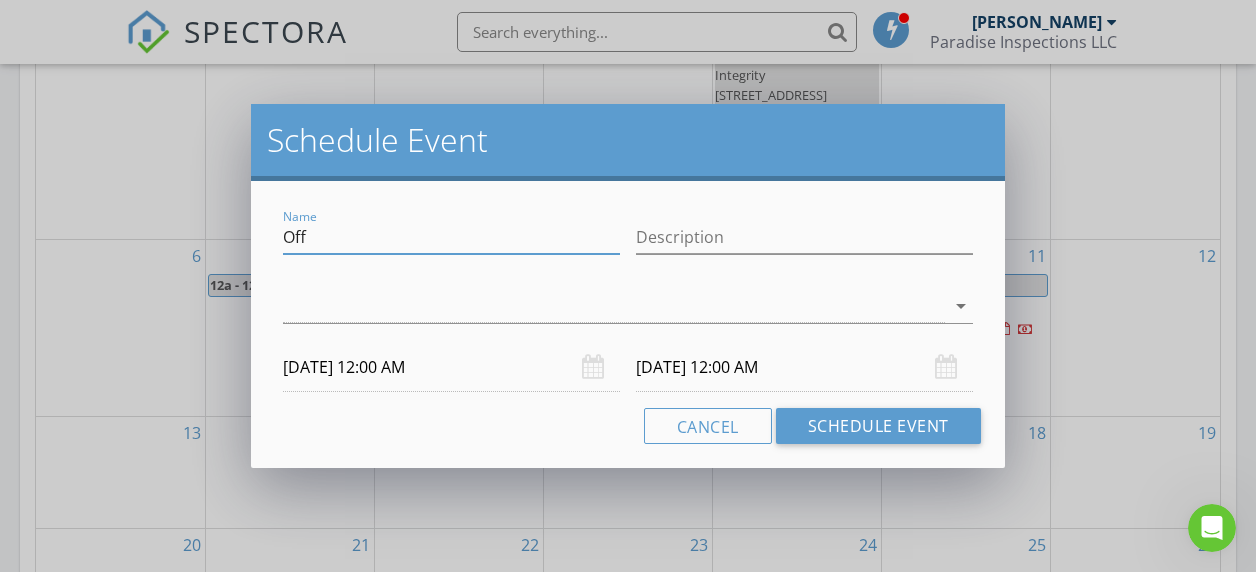 click on "Off" at bounding box center [451, 237] 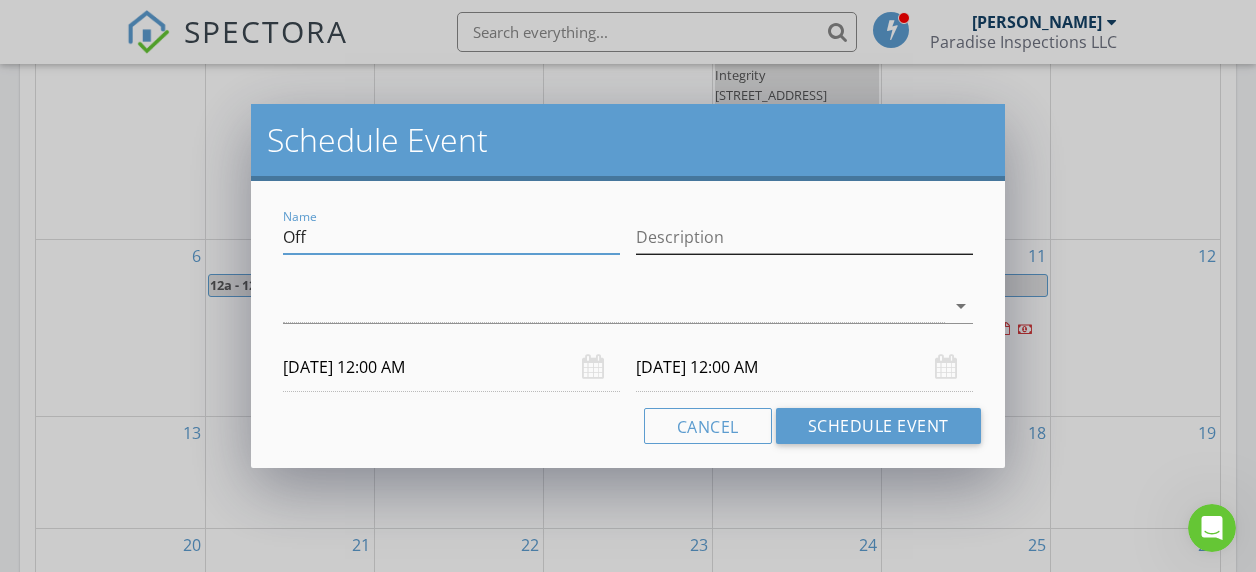 paste on "804 N SHORE DR ANNA MARIA, FL 34216" 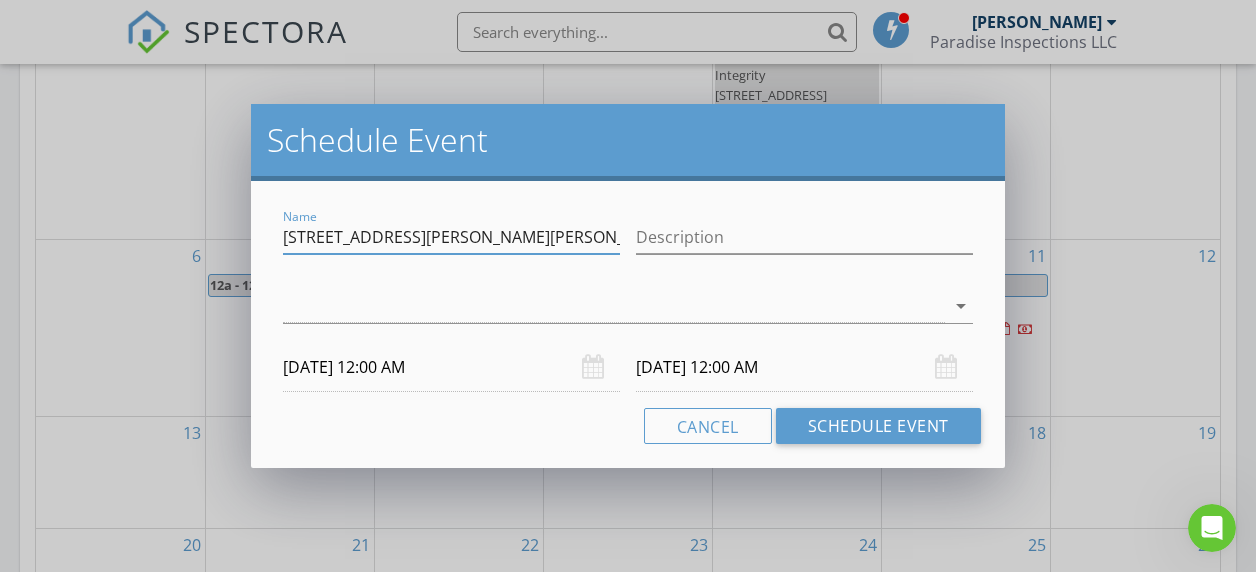 type on "804 N SHORE DR ANNA MARIA, FL 34216" 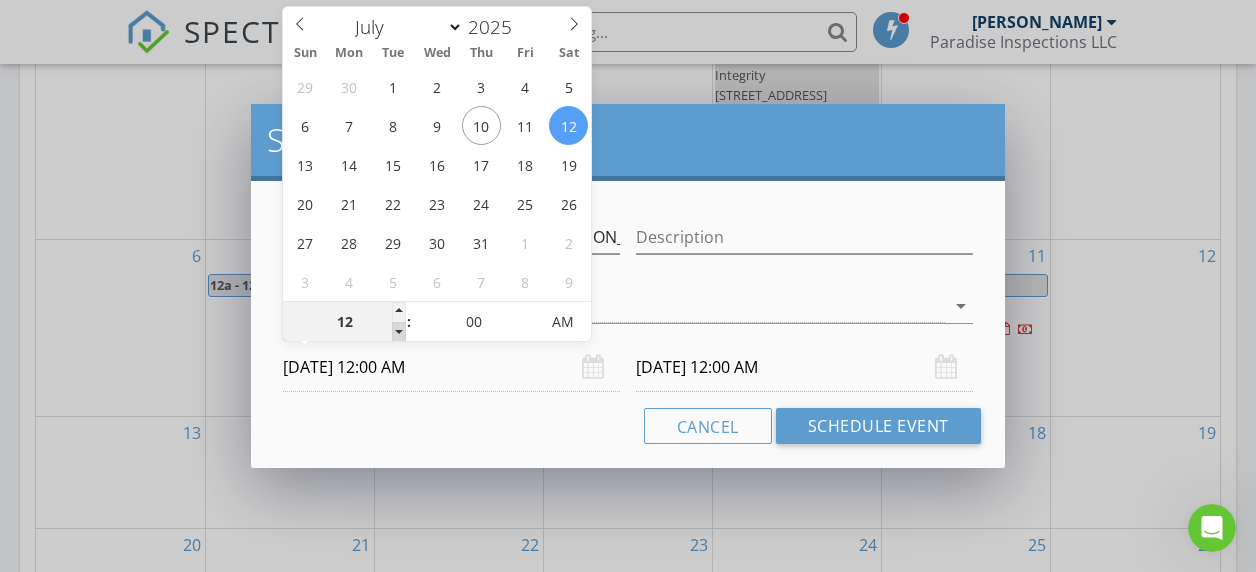 type on "11" 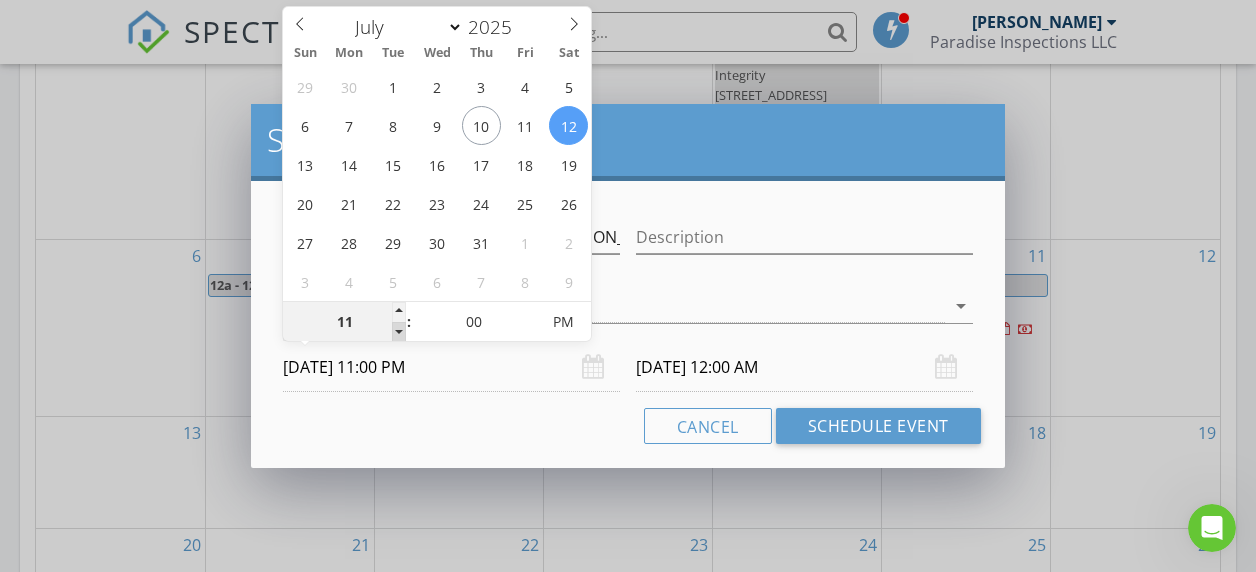 click at bounding box center [399, 332] 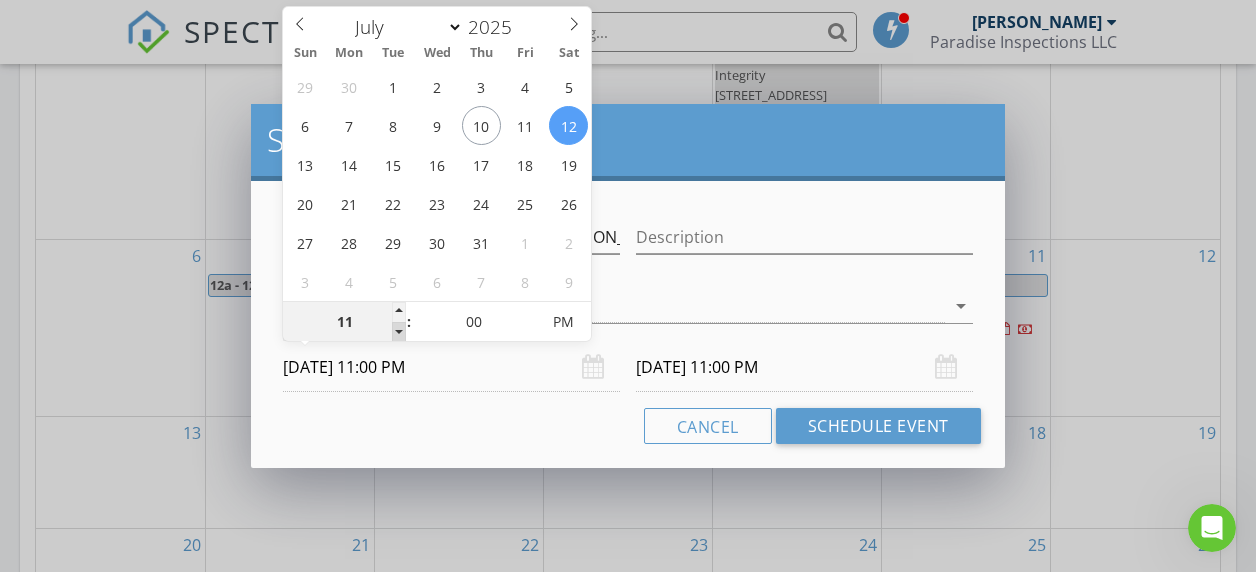 type on "10" 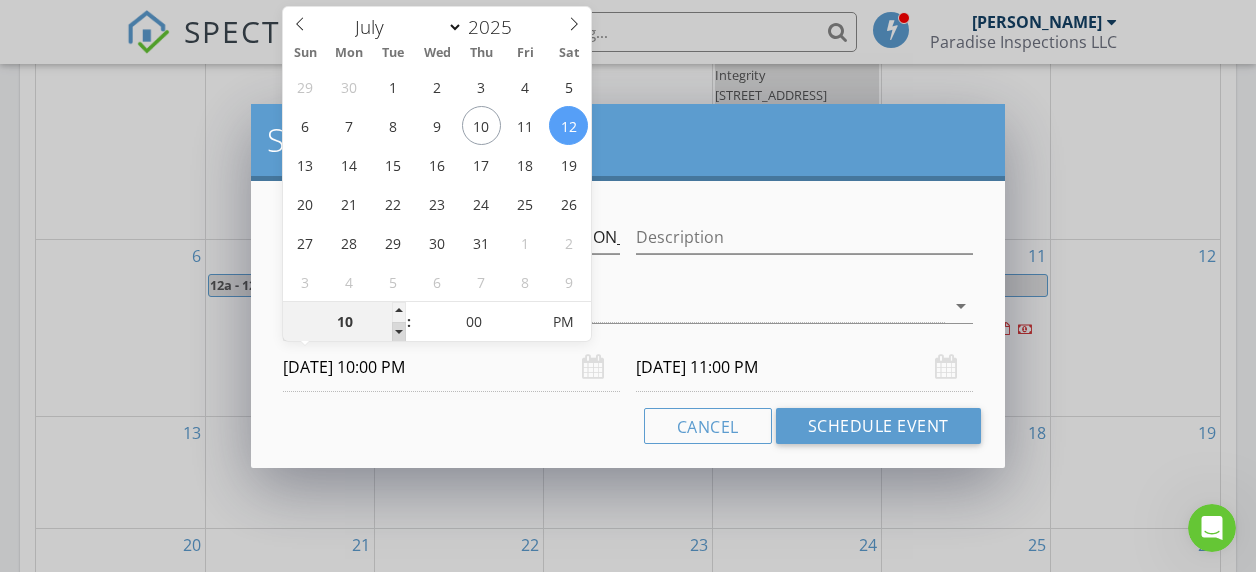 click at bounding box center (399, 332) 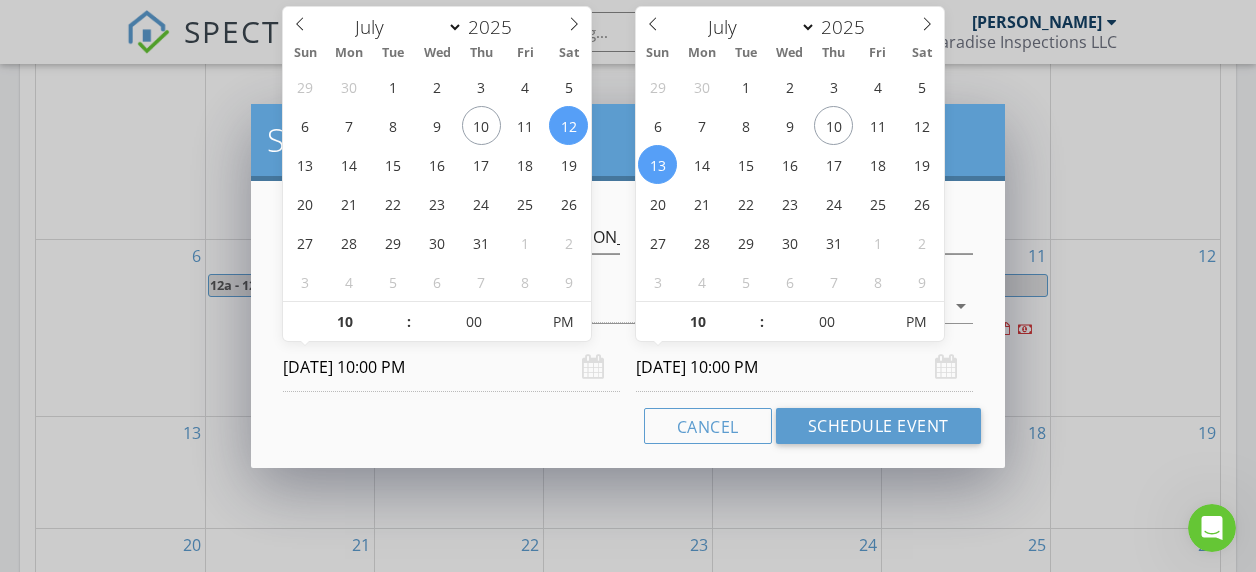 click on "07/13/2025 10:00 PM" at bounding box center [804, 367] 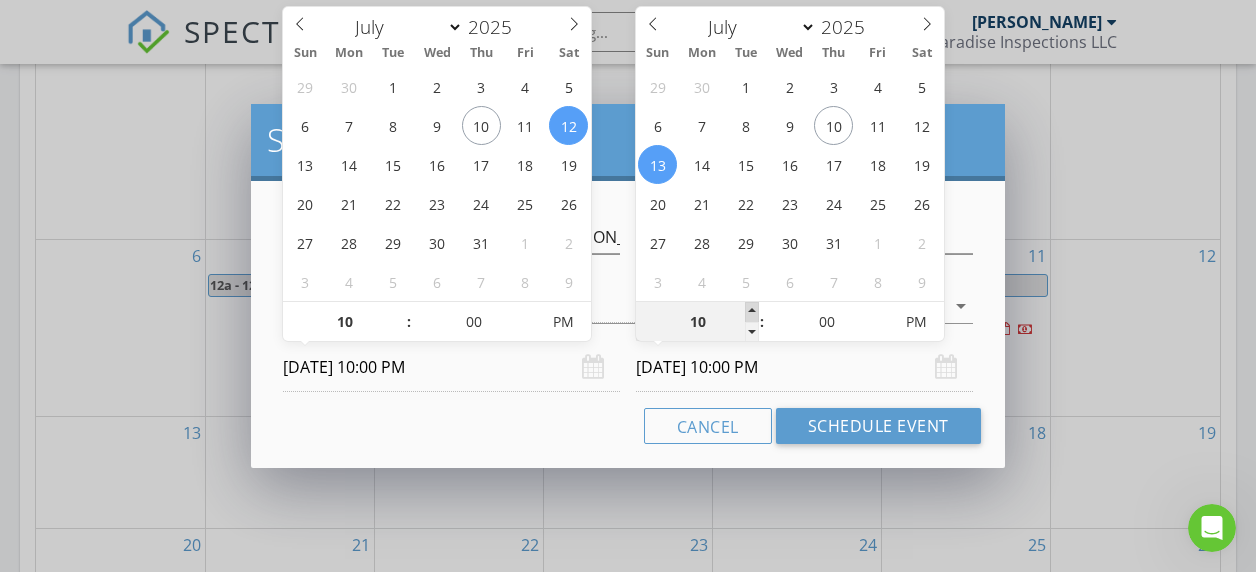 scroll, scrollTop: 1102, scrollLeft: 0, axis: vertical 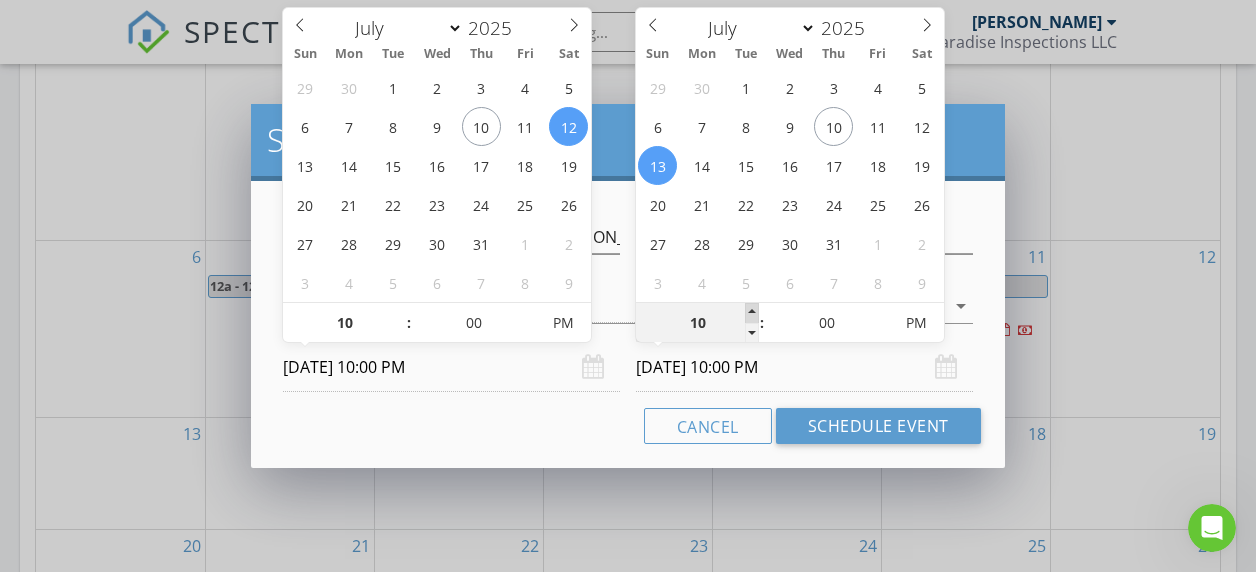 type on "11" 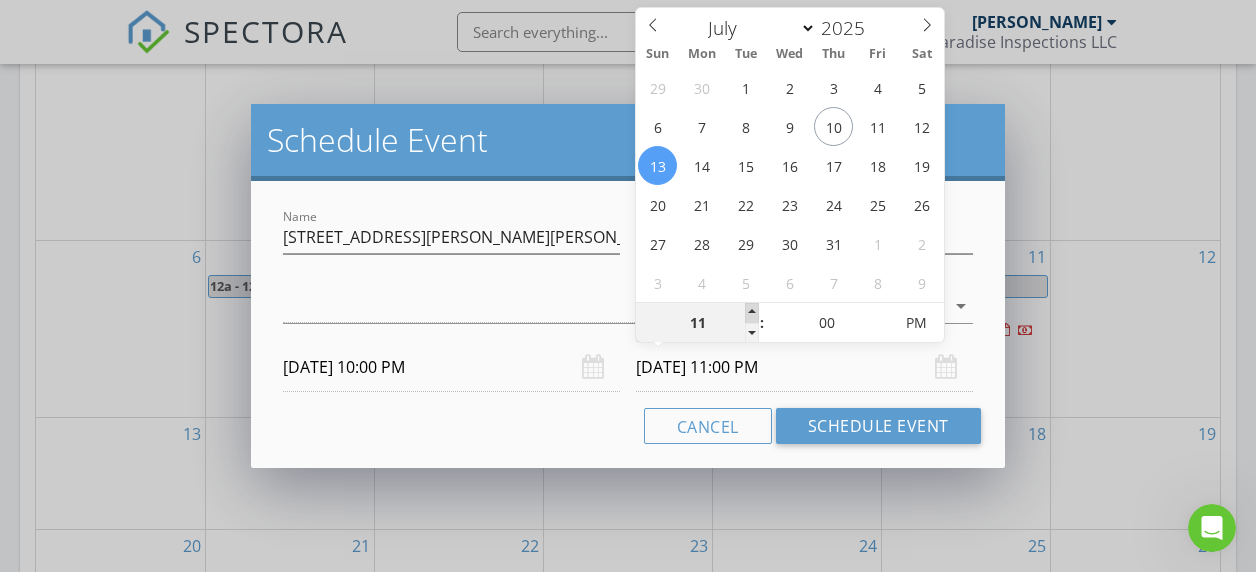 click at bounding box center (752, 313) 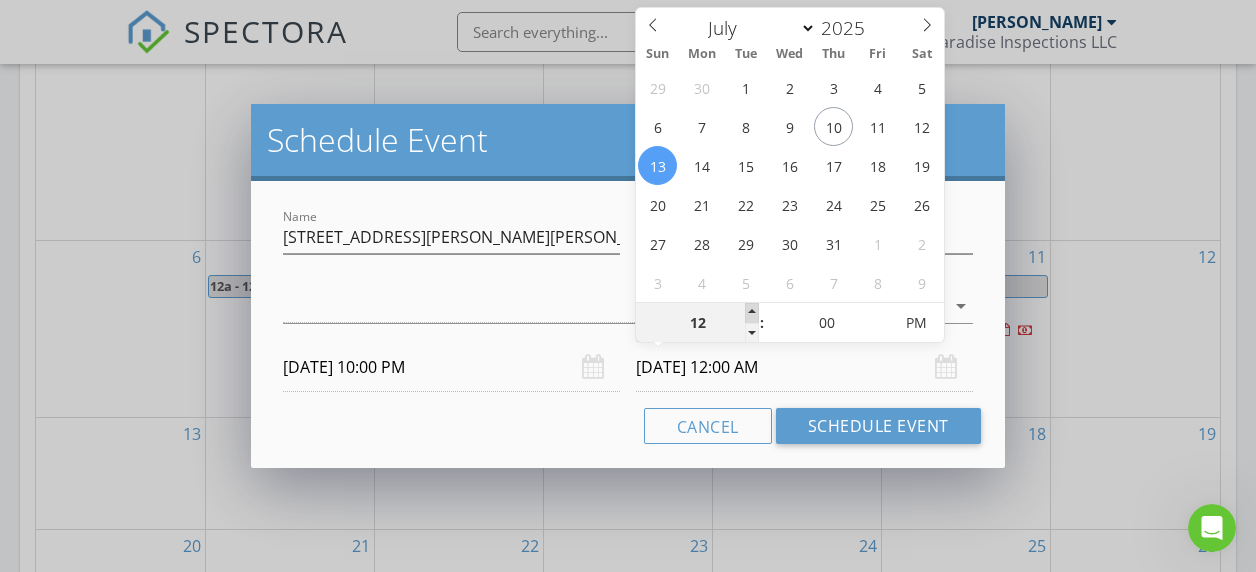 click at bounding box center (752, 313) 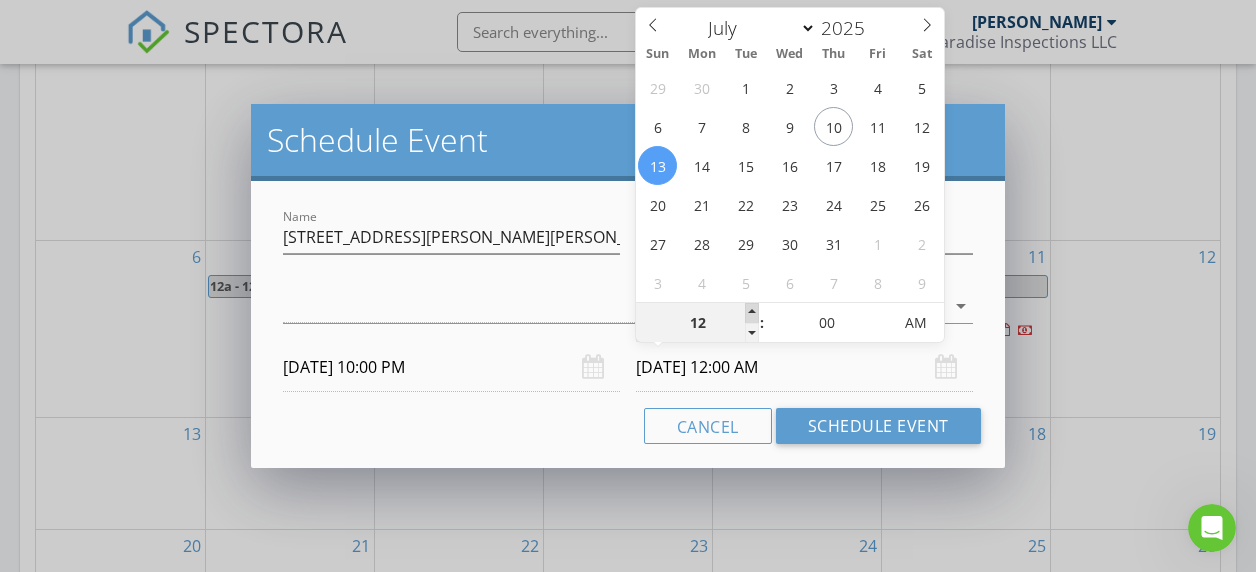 type on "01" 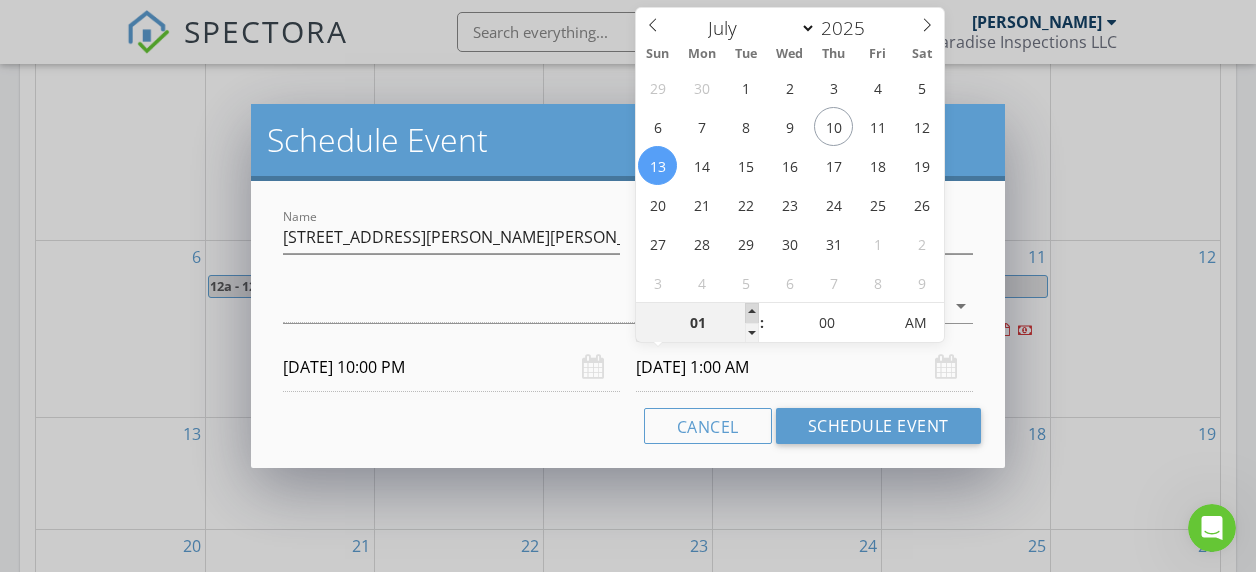 click at bounding box center (752, 313) 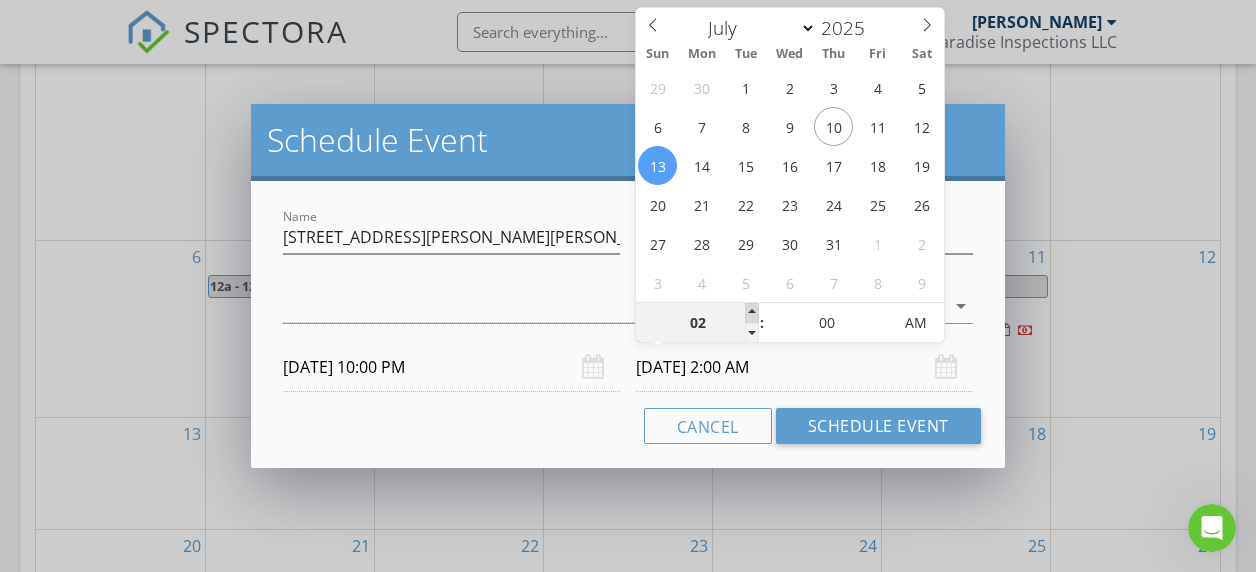 click at bounding box center (752, 313) 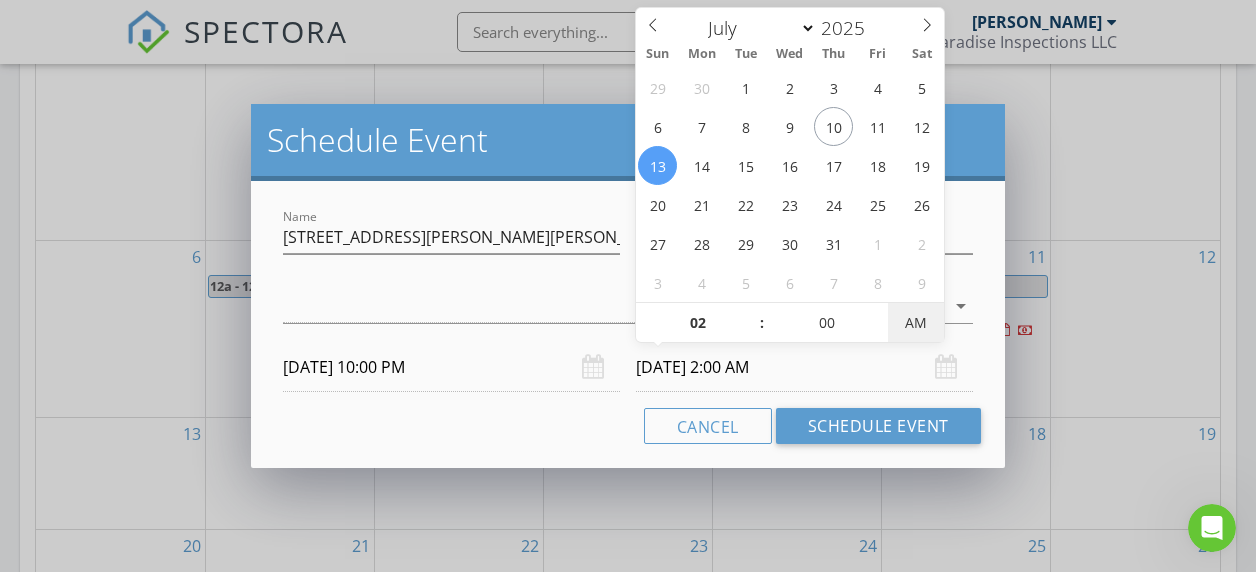 type on "07/13/2025 2:00 PM" 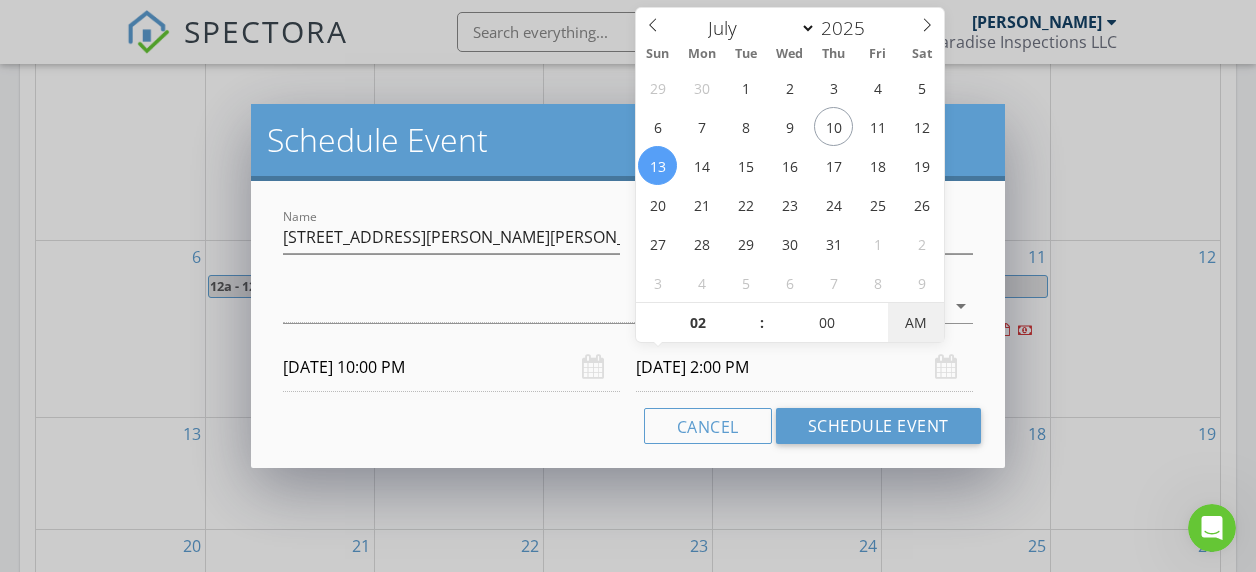 click on "AM" at bounding box center [915, 323] 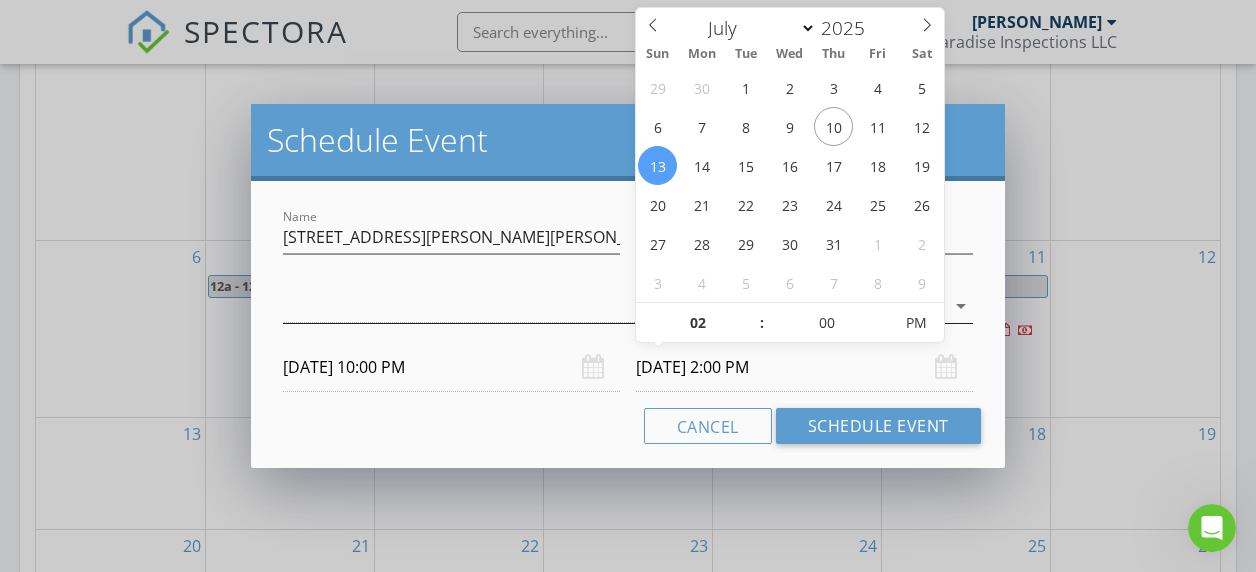 click at bounding box center [614, 306] 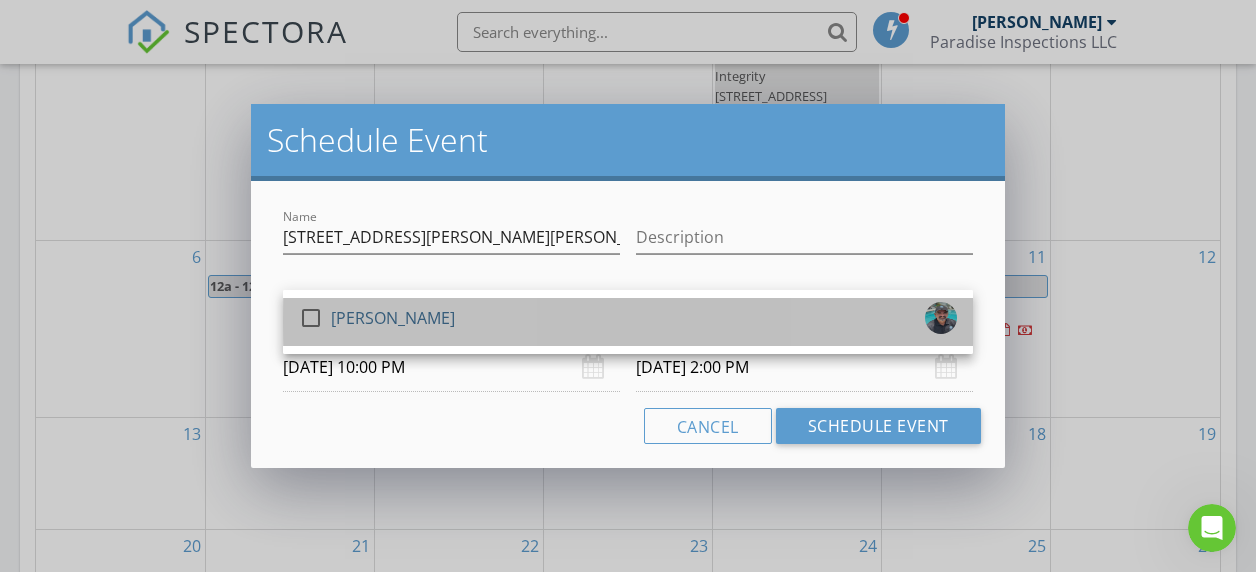 click on "[PERSON_NAME]" at bounding box center [393, 318] 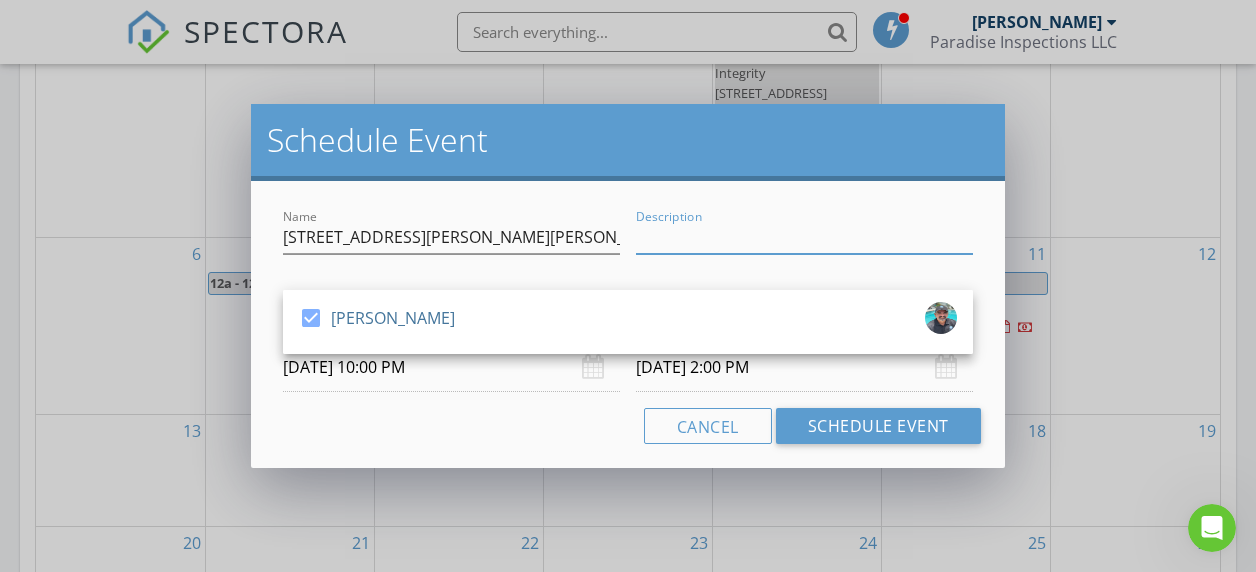 click on "Description" at bounding box center [804, 237] 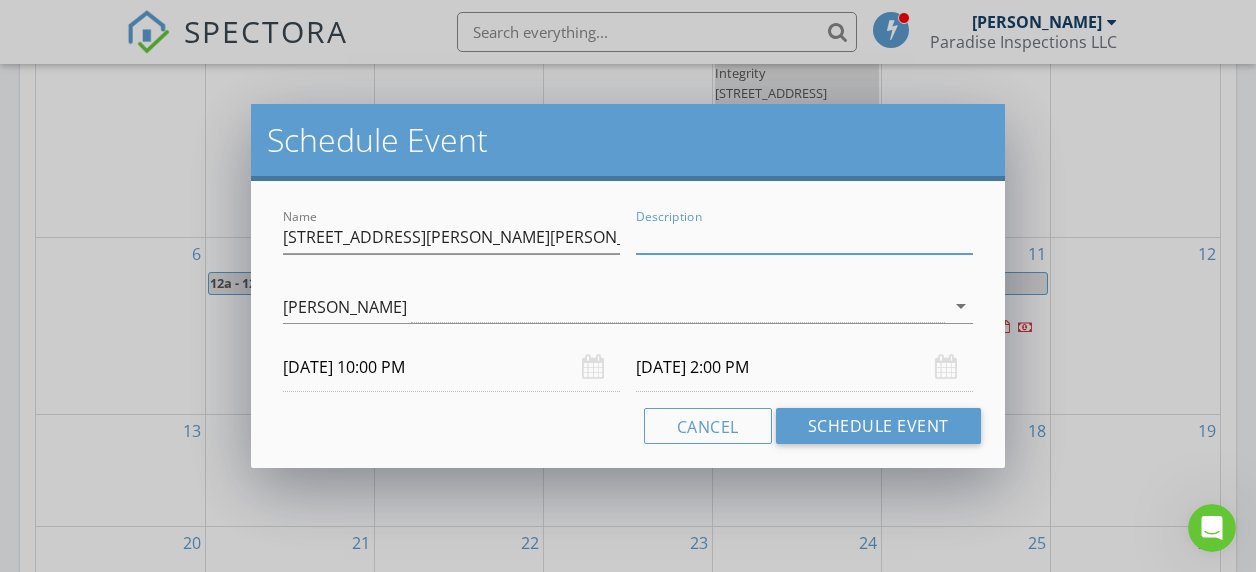click on "Description" at bounding box center [804, 237] 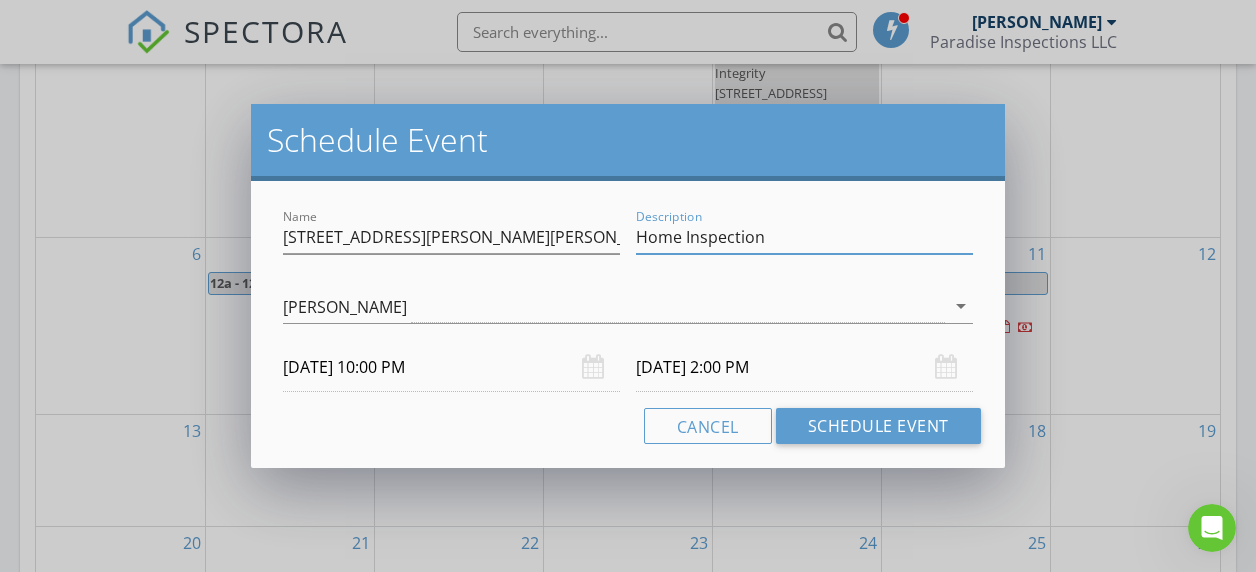 click on "Home Inspection" at bounding box center (804, 237) 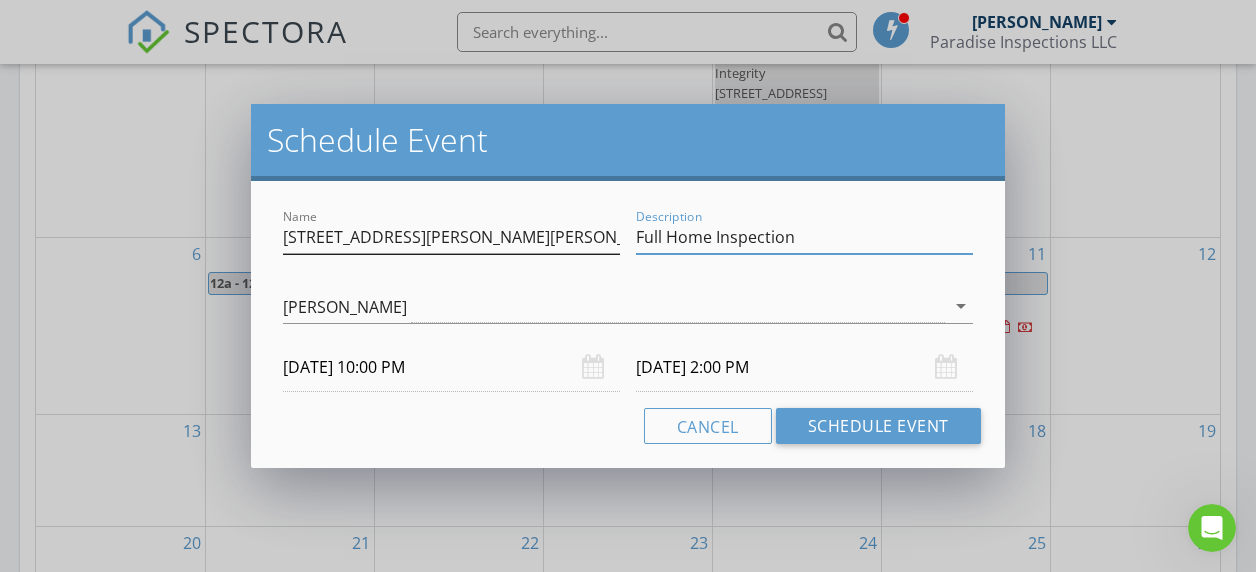 type on "Full Home Inspection" 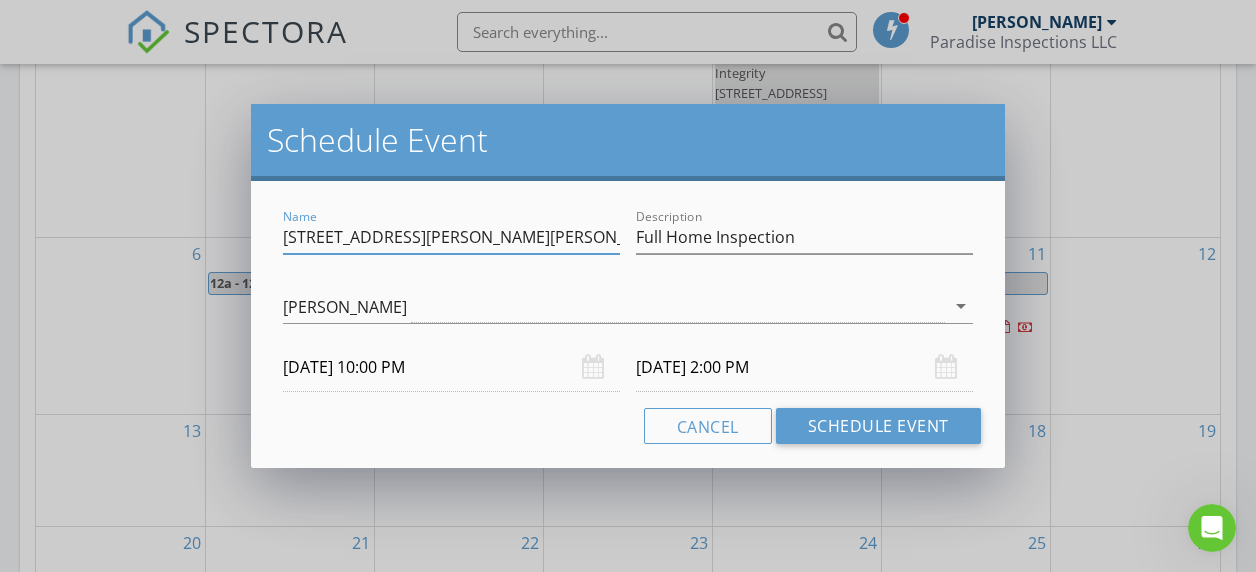 click on "804 N SHORE DR ANNA MARIA, FL 34216" at bounding box center (451, 237) 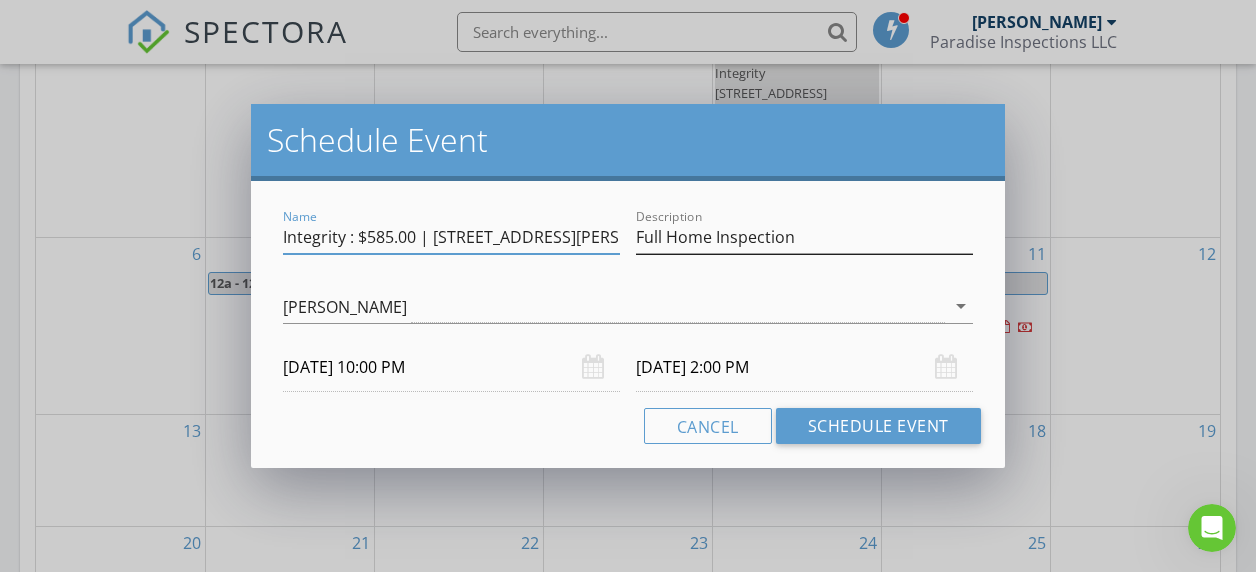 type on "Integrity : $585.00 | 804 N SHORE DR ANNA MARIA, FL 34216" 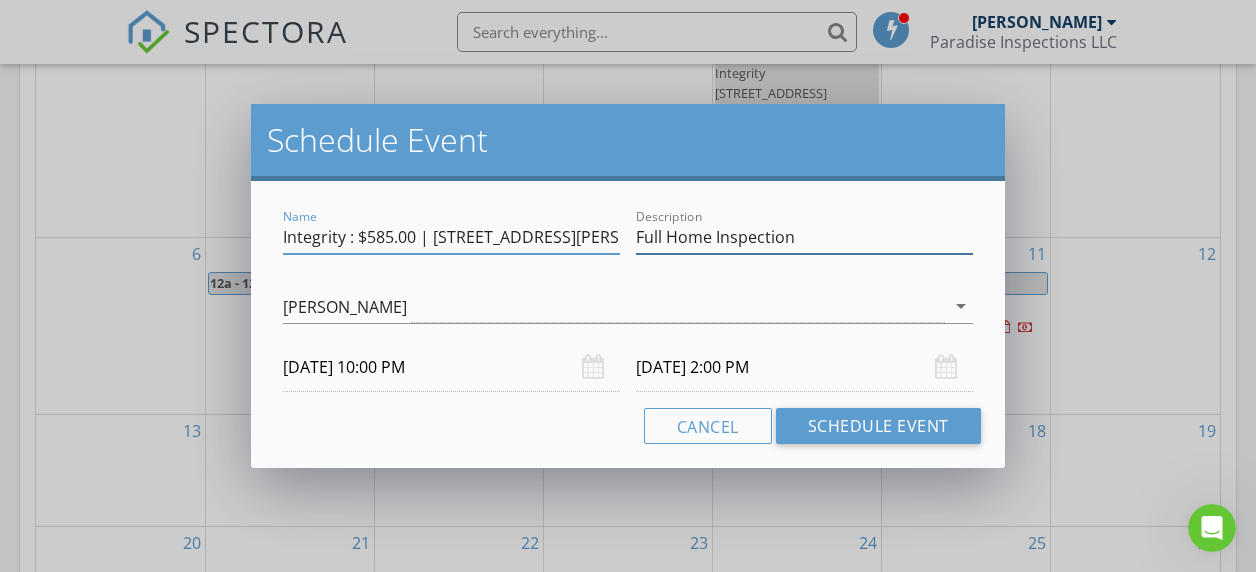 drag, startPoint x: 791, startPoint y: 238, endPoint x: 810, endPoint y: 239, distance: 19.026299 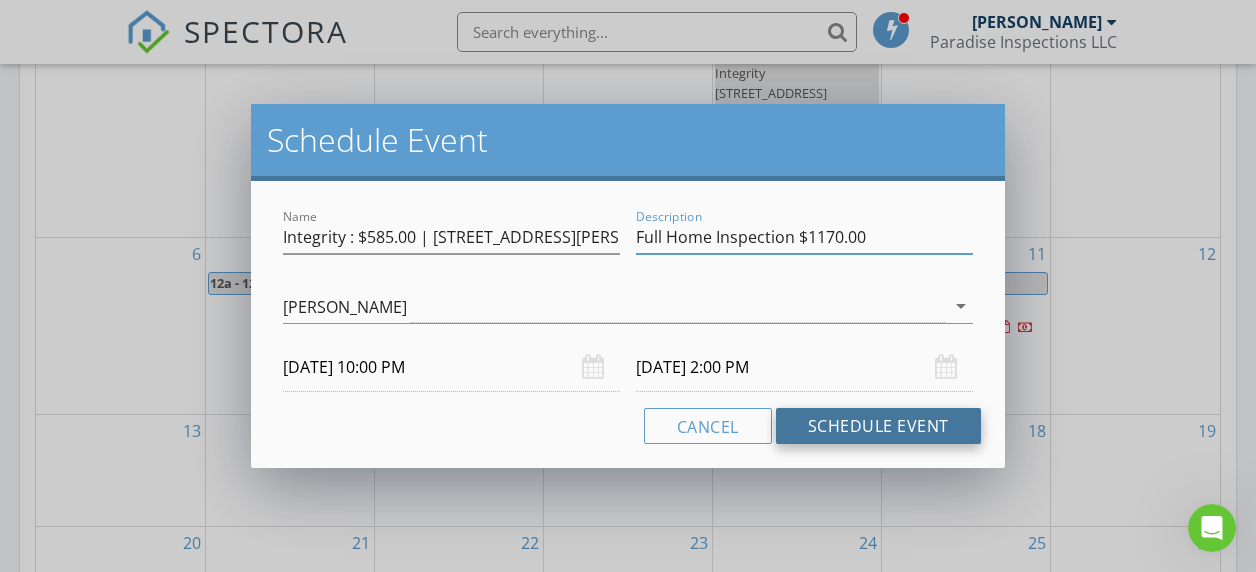 type on "Full Home Inspection $1170.00" 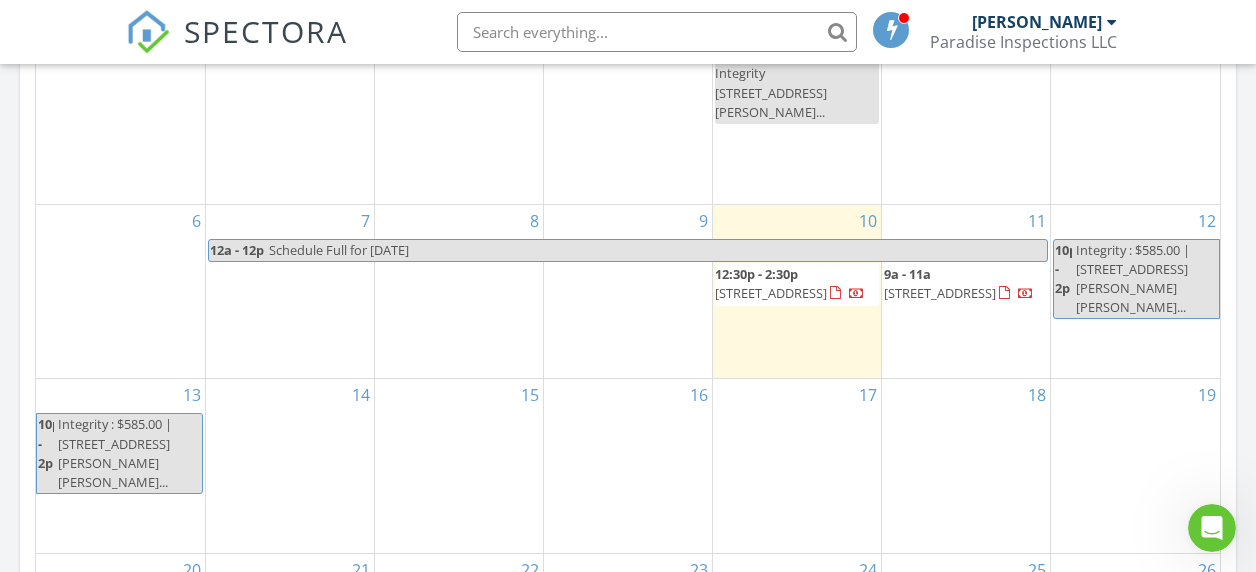 click on "Integrity : $585.00 | 804 N SHORE DR ANNA MARIA..." at bounding box center (1133, 279) 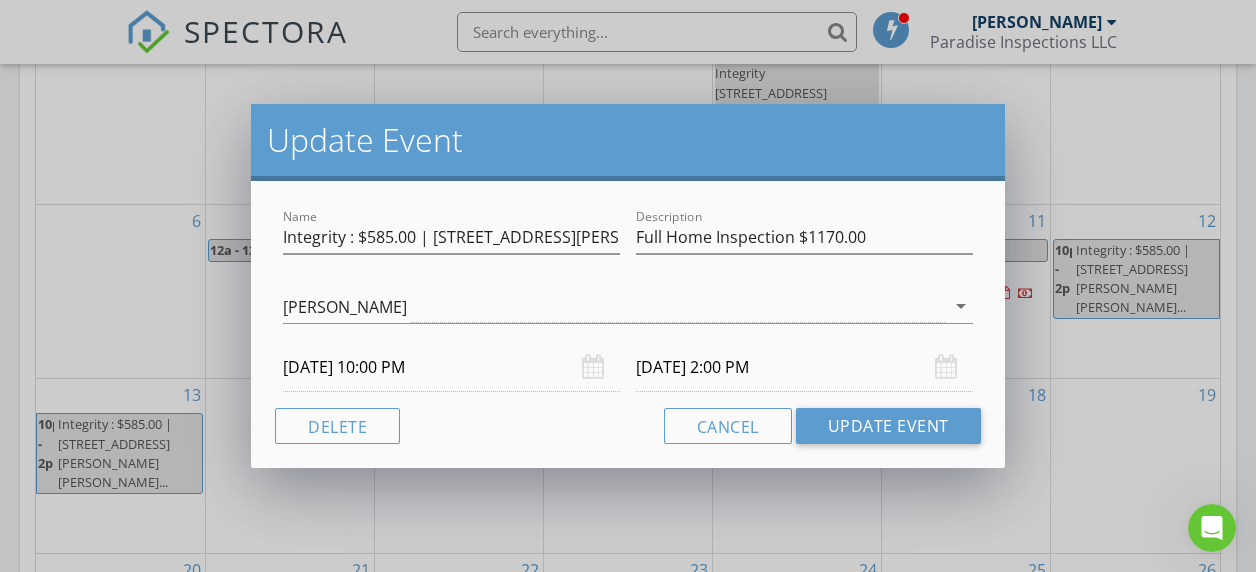 click on "07/13/2025 2:00 PM" at bounding box center (804, 367) 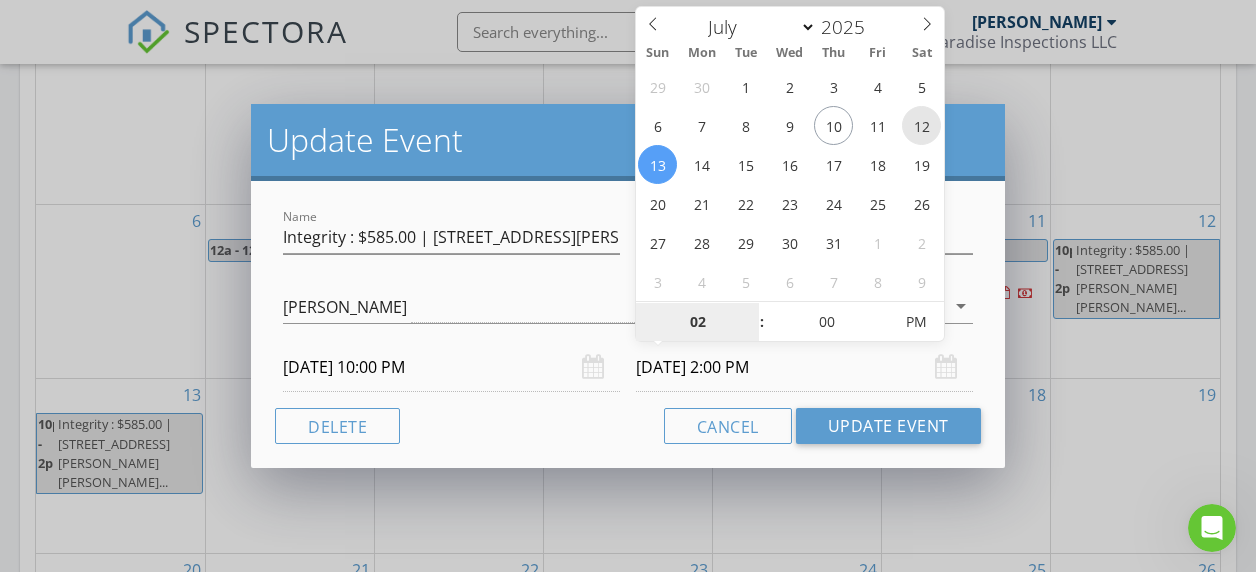 type on "07/12/2025 2:00 PM" 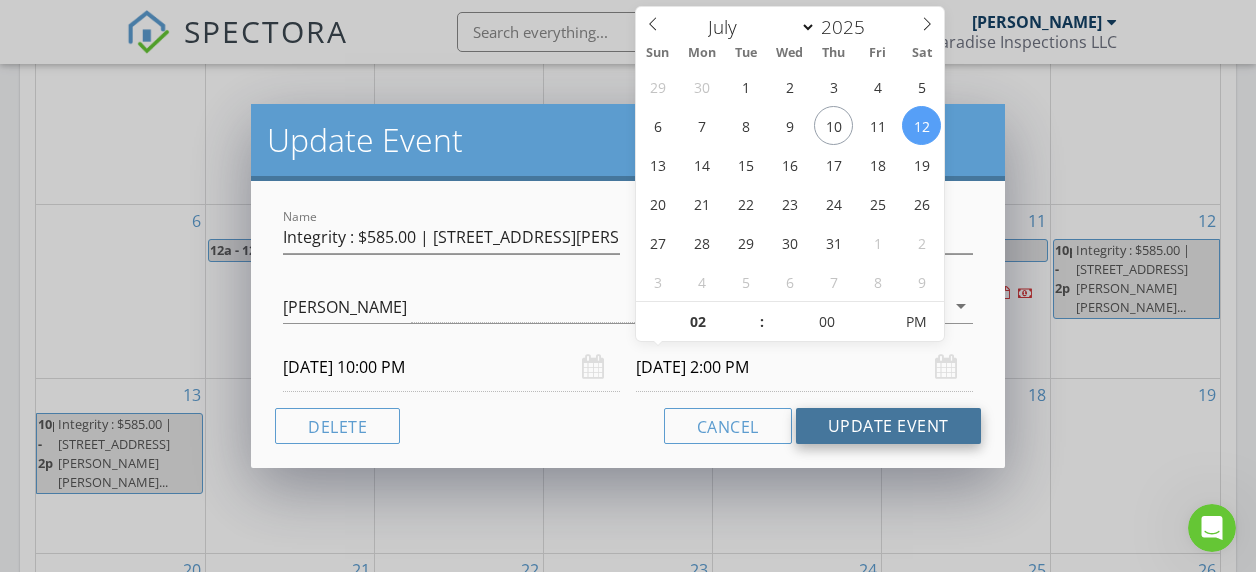 click on "Update Event" at bounding box center (888, 426) 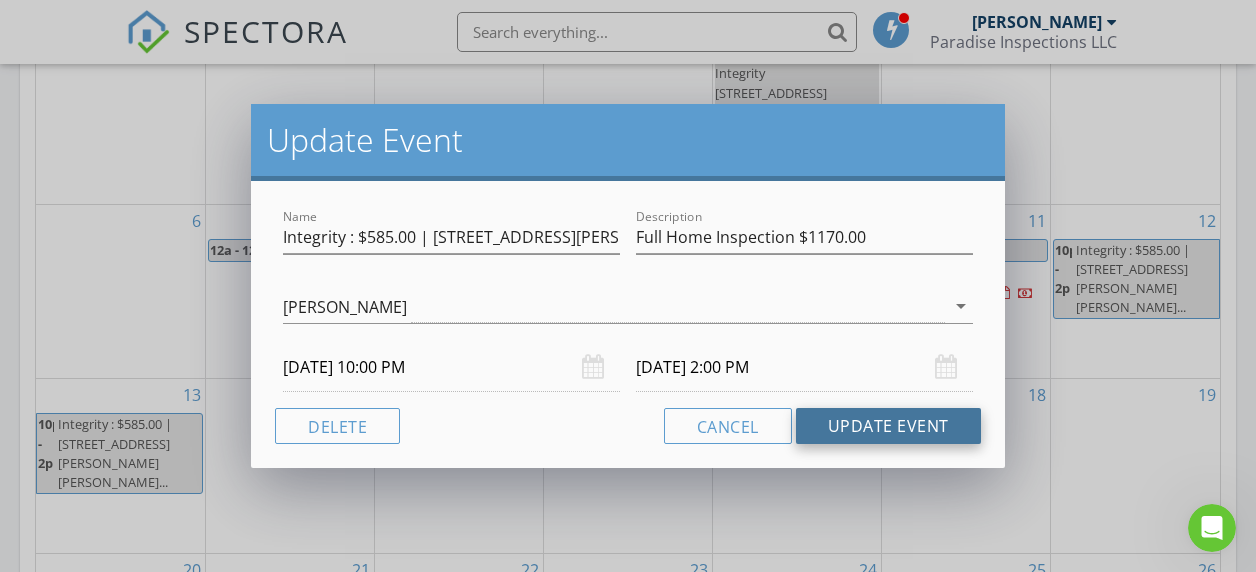click on "Update Event" at bounding box center (888, 426) 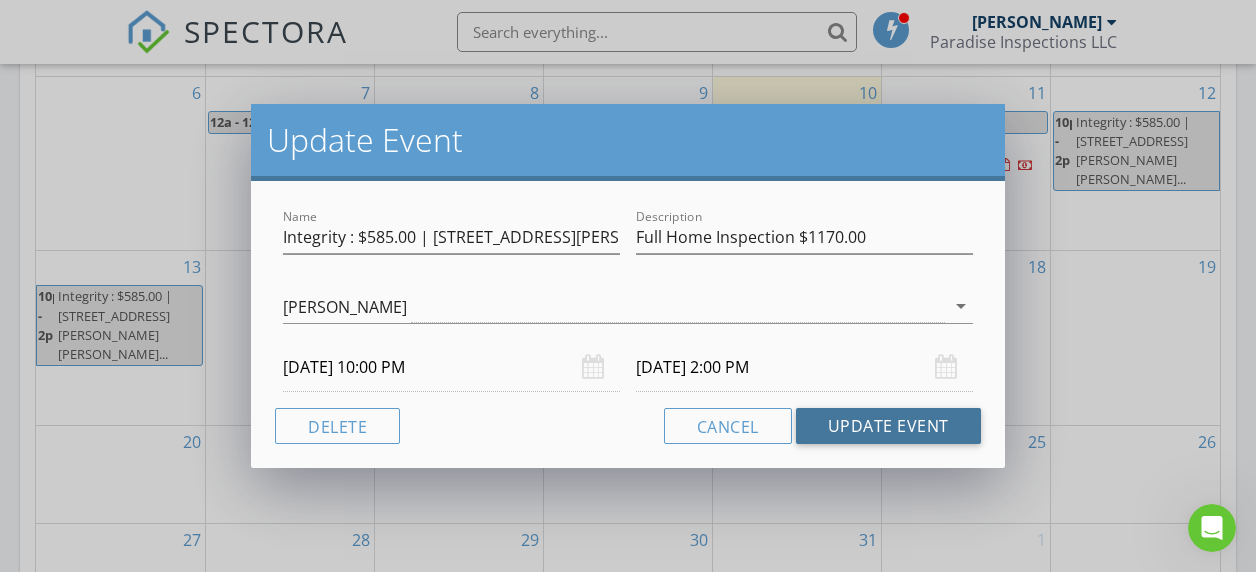 scroll, scrollTop: 1214, scrollLeft: 0, axis: vertical 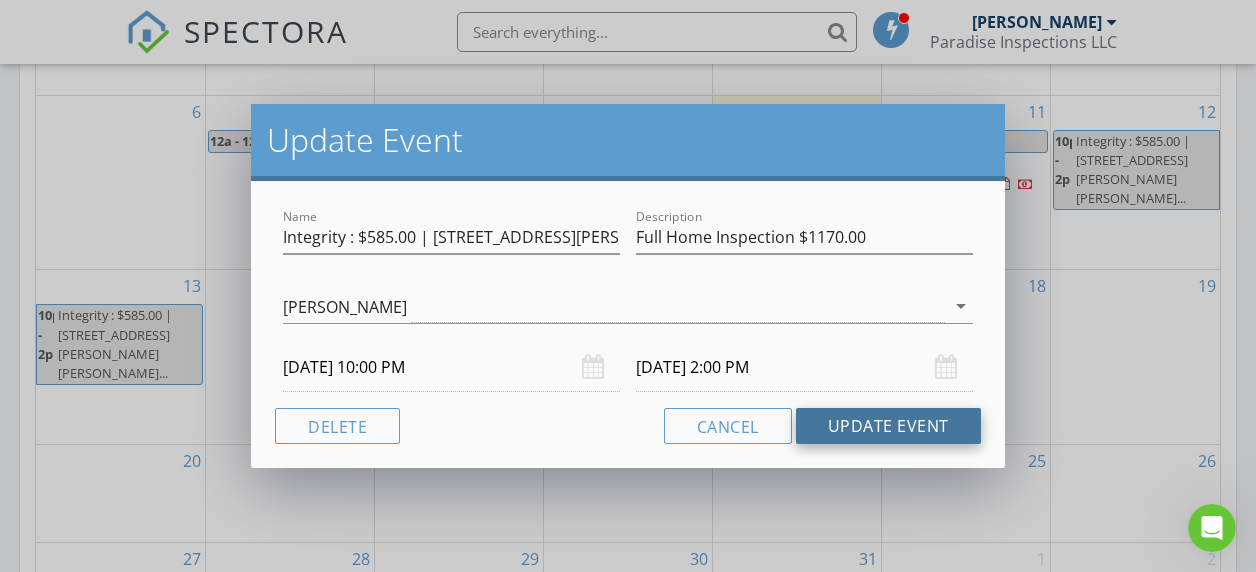 click on "Update Event" at bounding box center (888, 426) 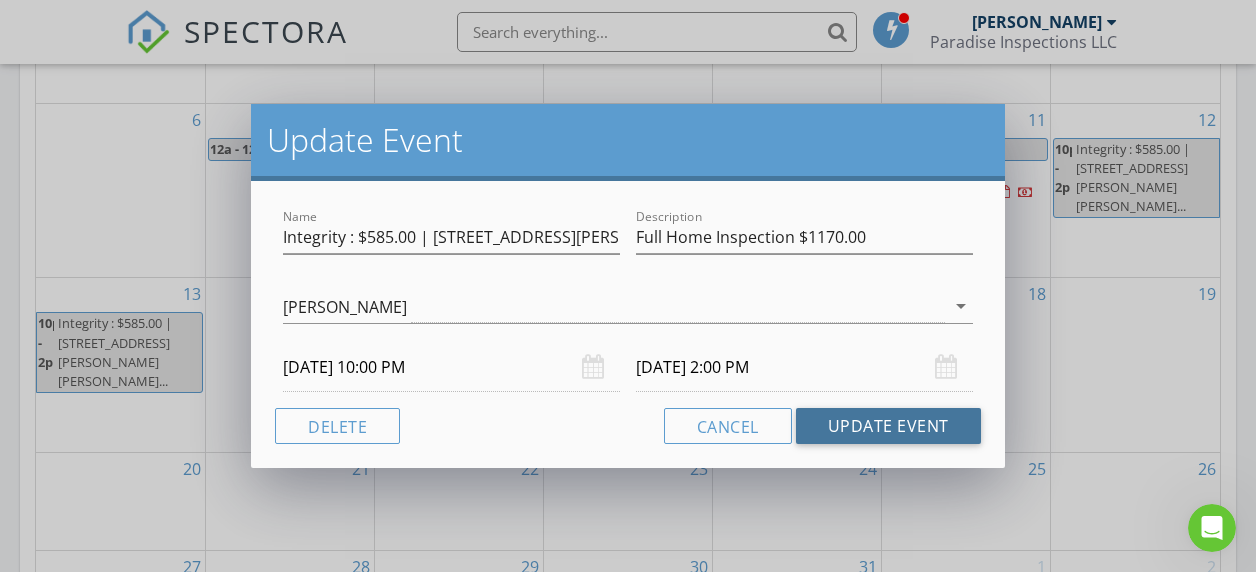 scroll, scrollTop: 1211, scrollLeft: 0, axis: vertical 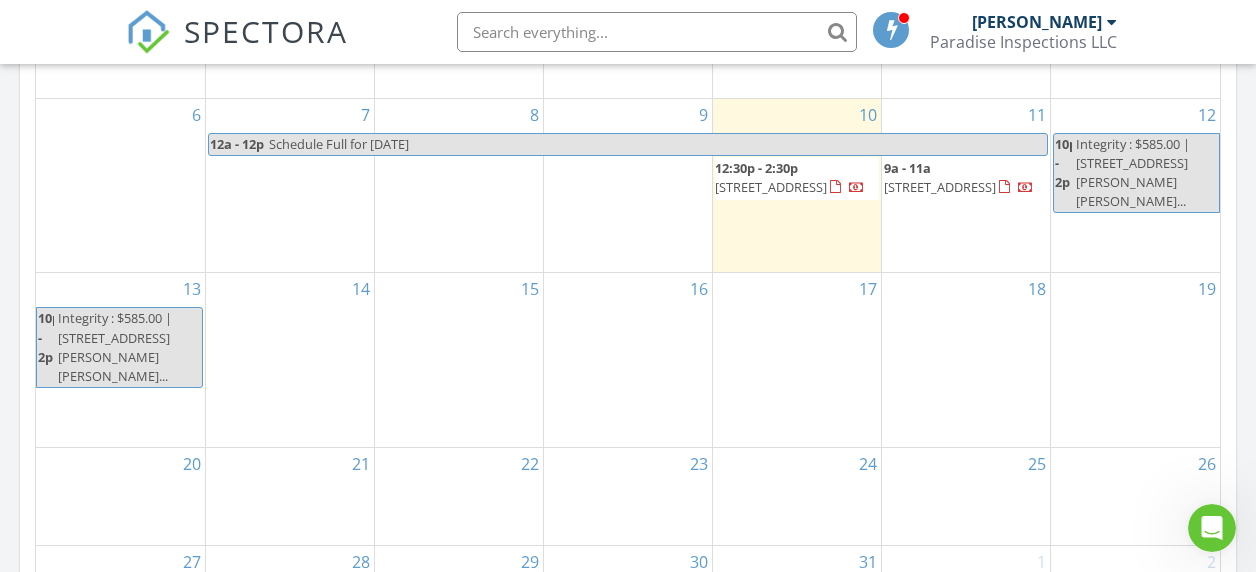 click at bounding box center (628, 286) 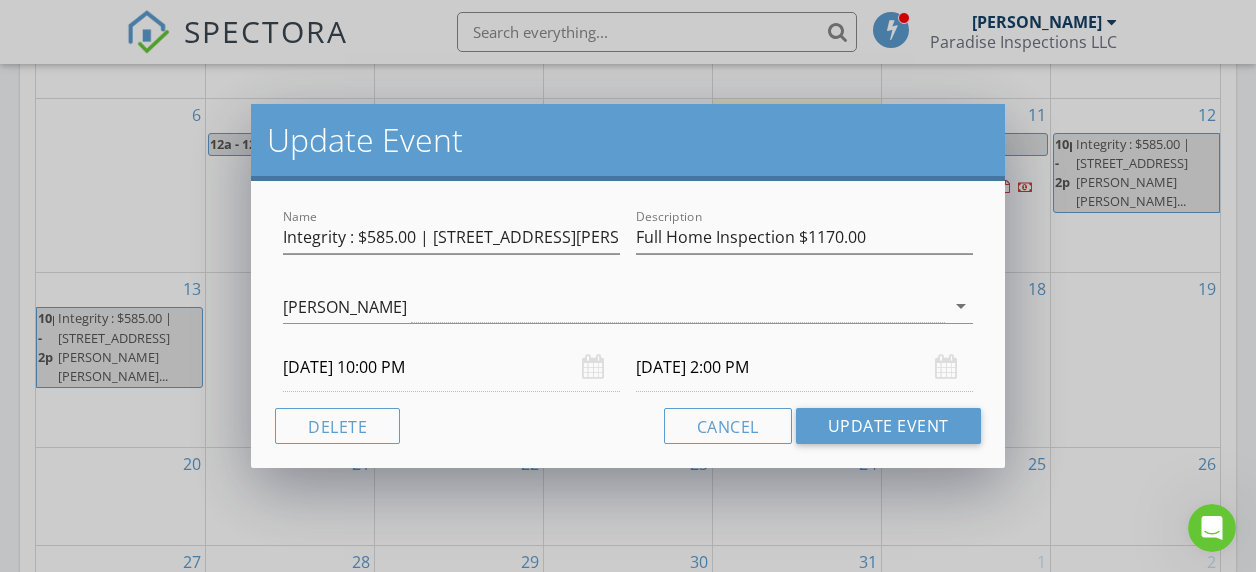 click on "07/13/2025 2:00 PM" at bounding box center [804, 367] 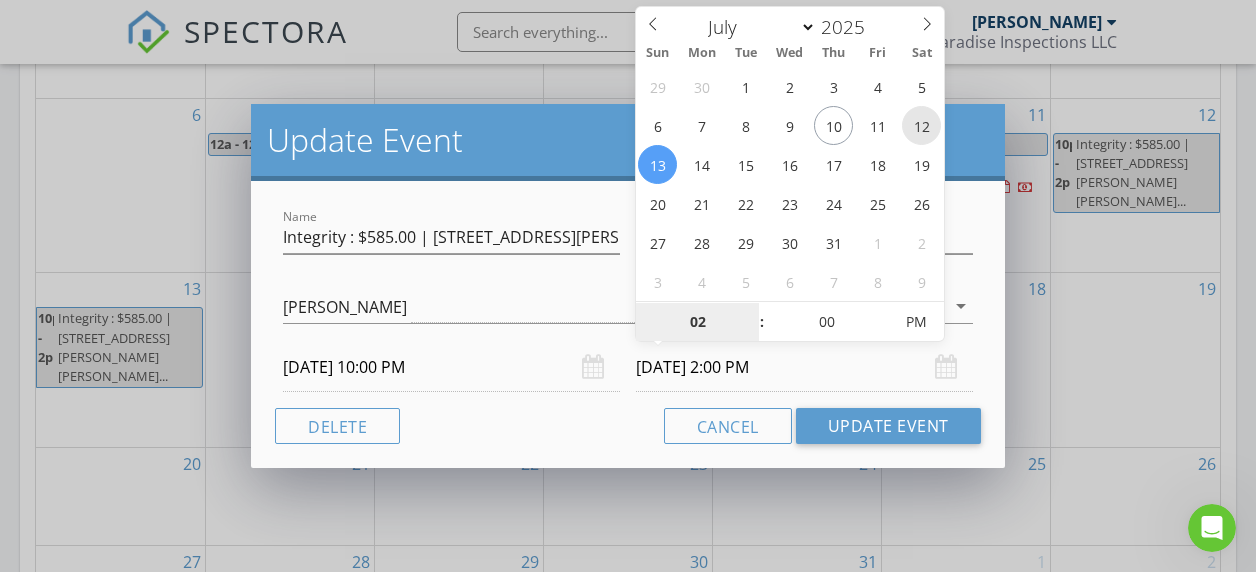 type on "07/12/2025 2:00 PM" 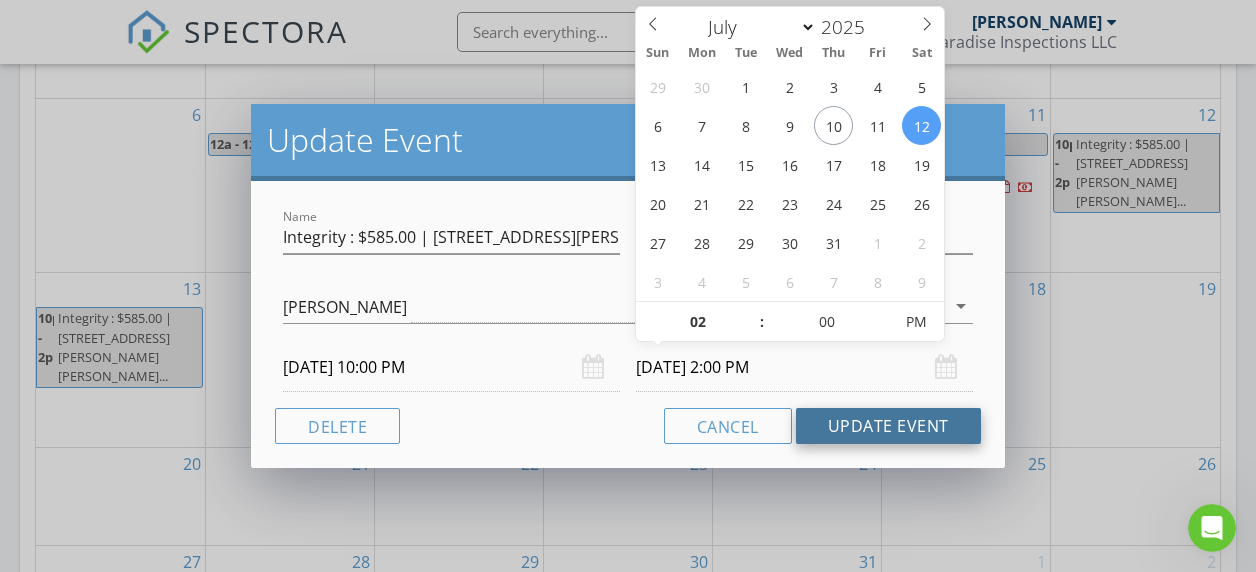 click on "Update Event" at bounding box center (888, 426) 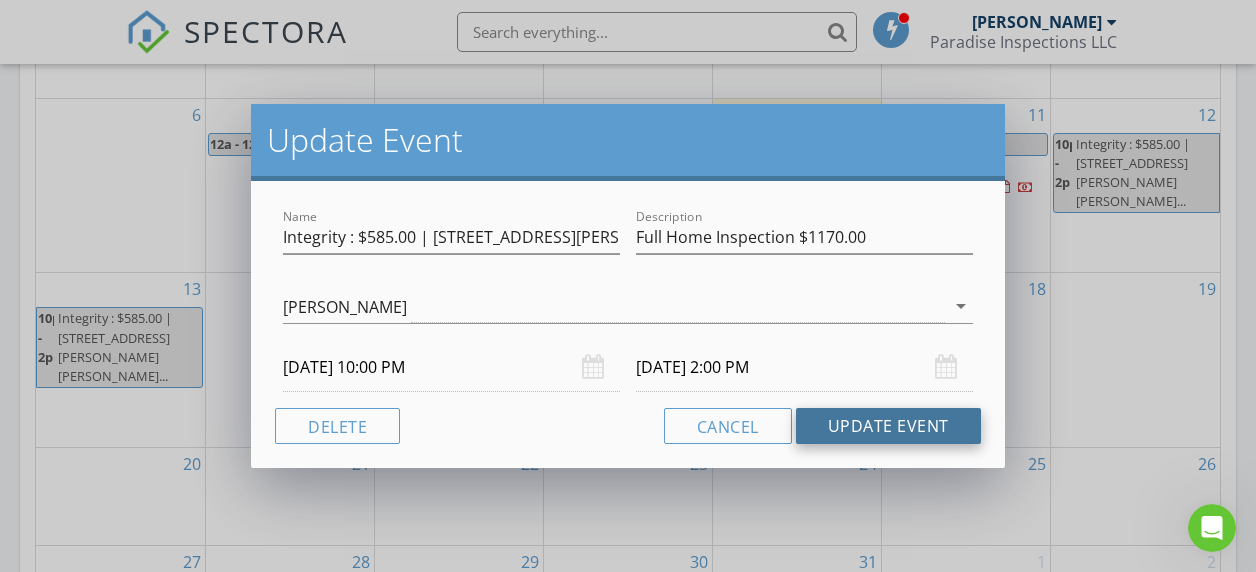 click on "Update Event" at bounding box center [888, 426] 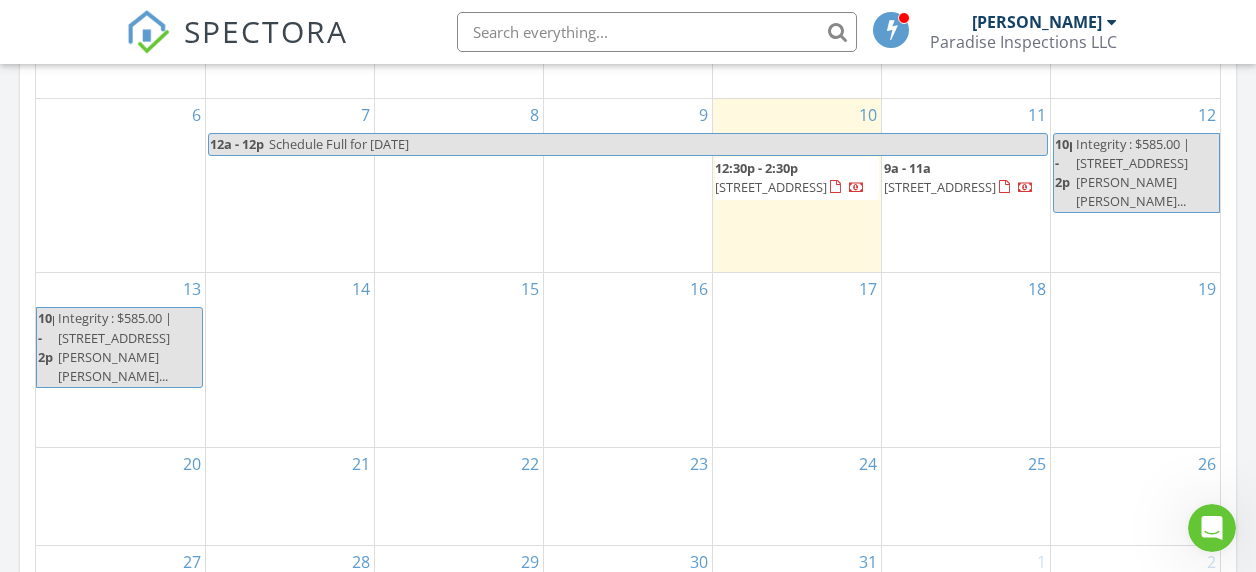 click at bounding box center (628, 286) 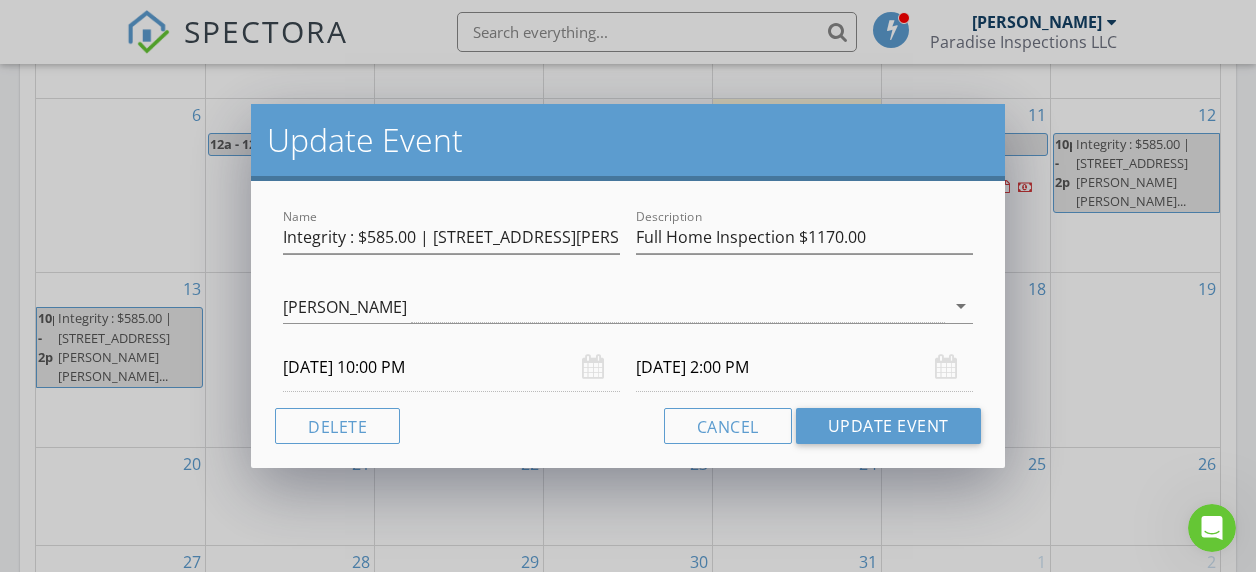 click on "07/13/2025 2:00 PM" at bounding box center (804, 367) 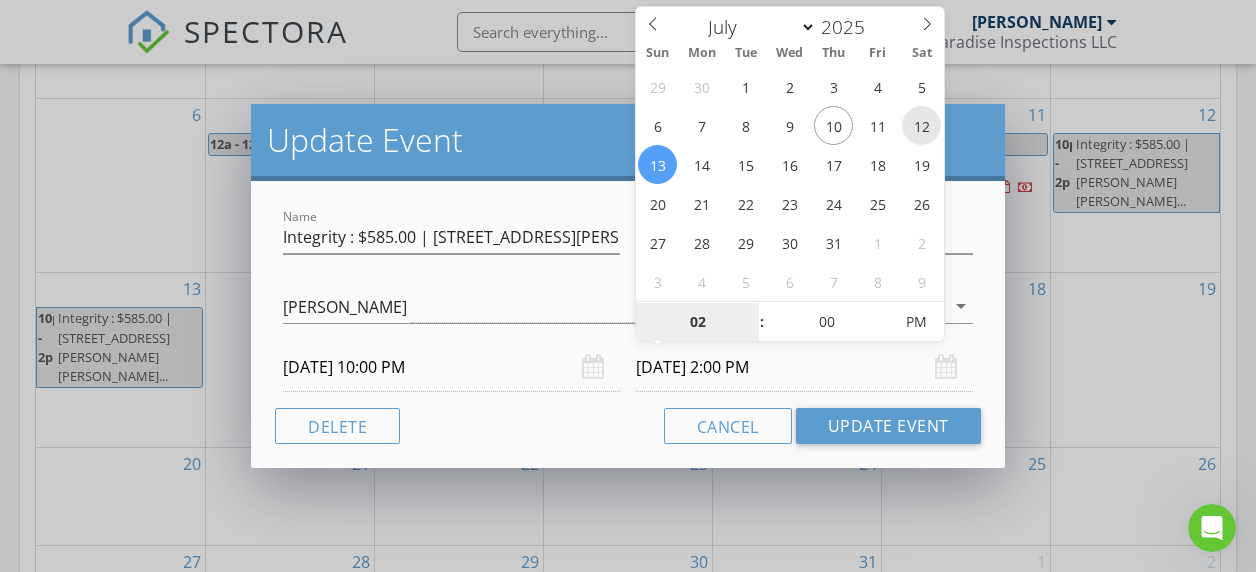type on "07/12/2025 2:00 PM" 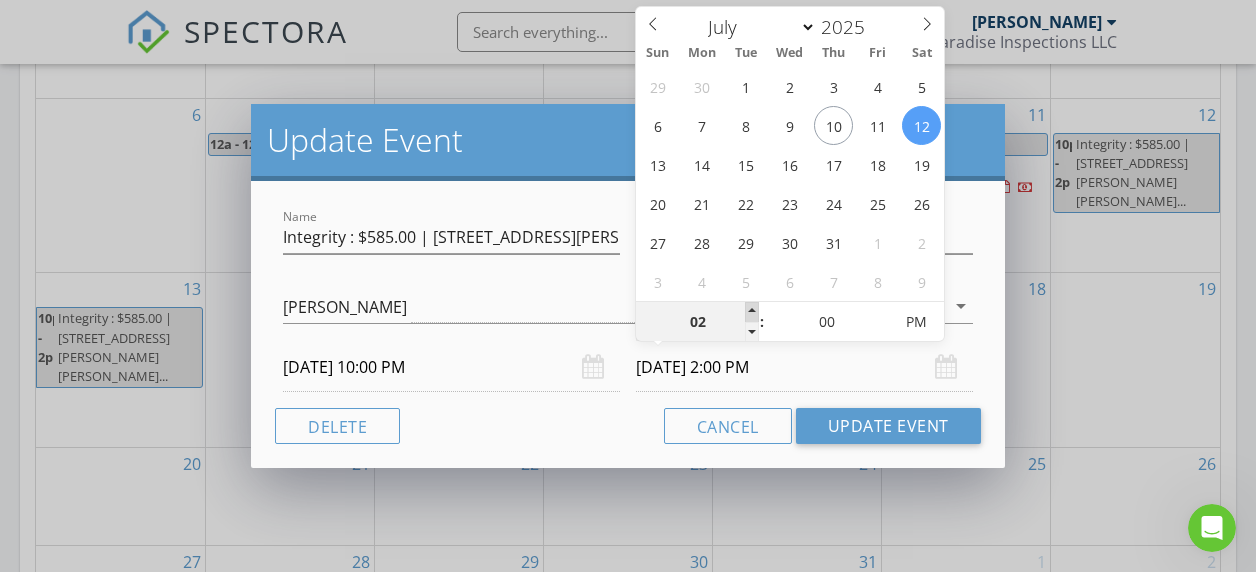 type on "03" 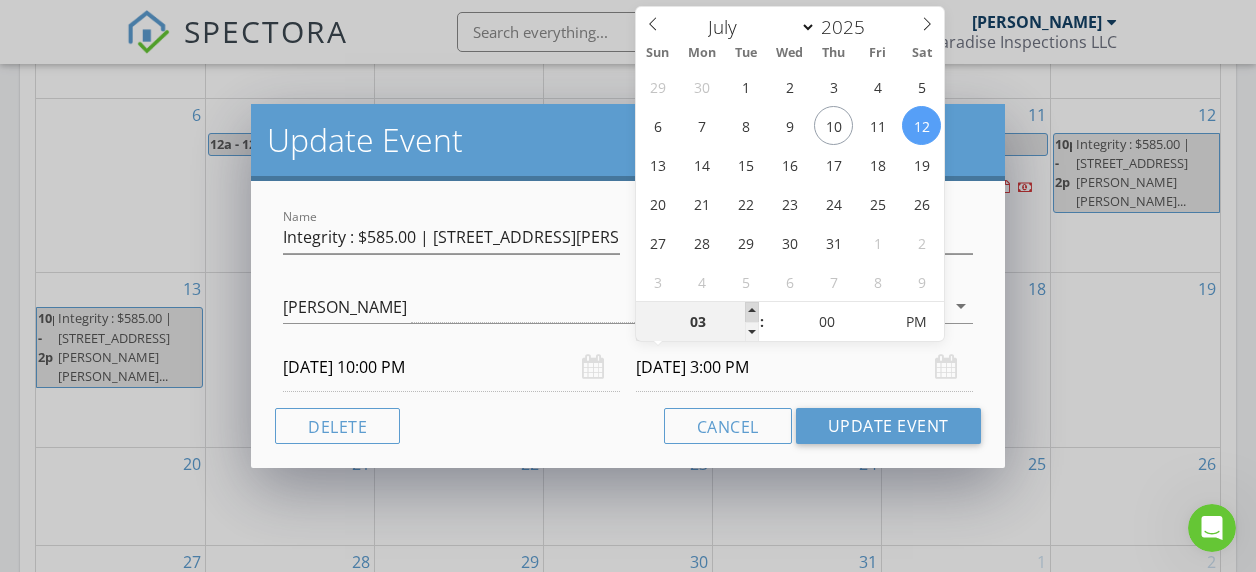 click at bounding box center [752, 312] 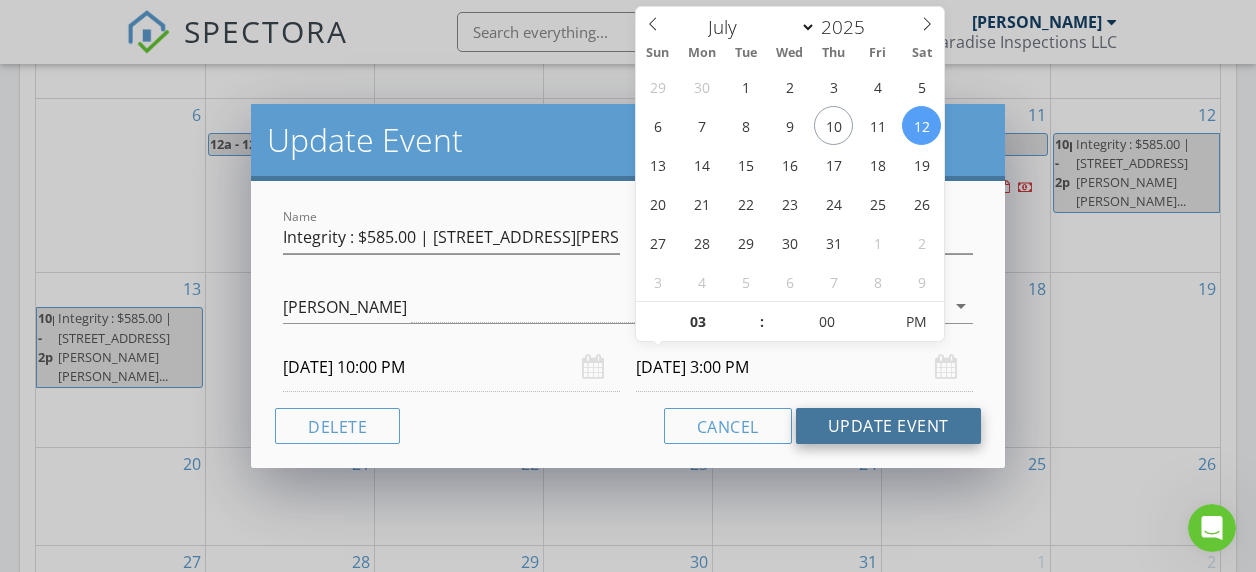 click on "Update Event" at bounding box center [888, 426] 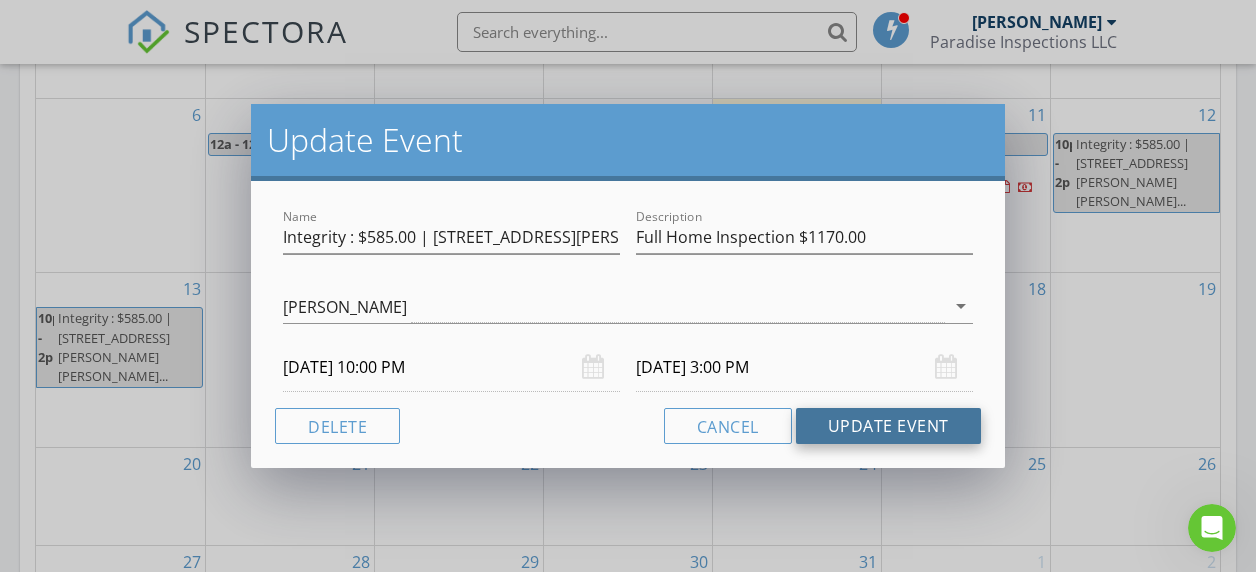 click on "Update Event" at bounding box center (888, 426) 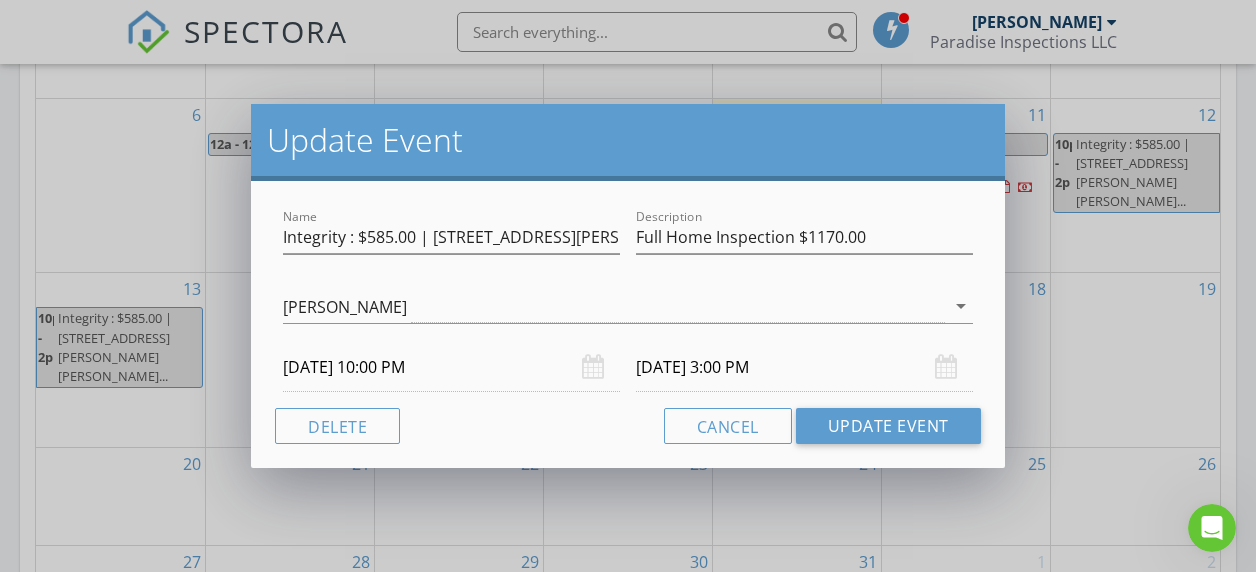 click on "07/12/2025 10:00 PM" at bounding box center [451, 367] 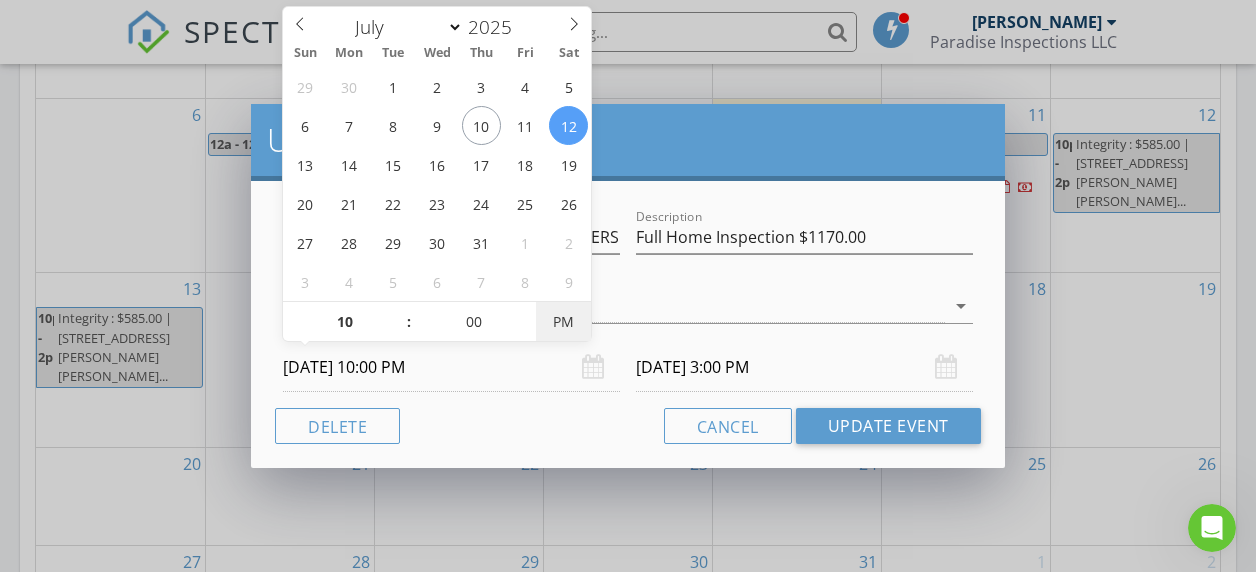 type on "07/12/2025 10:00 AM" 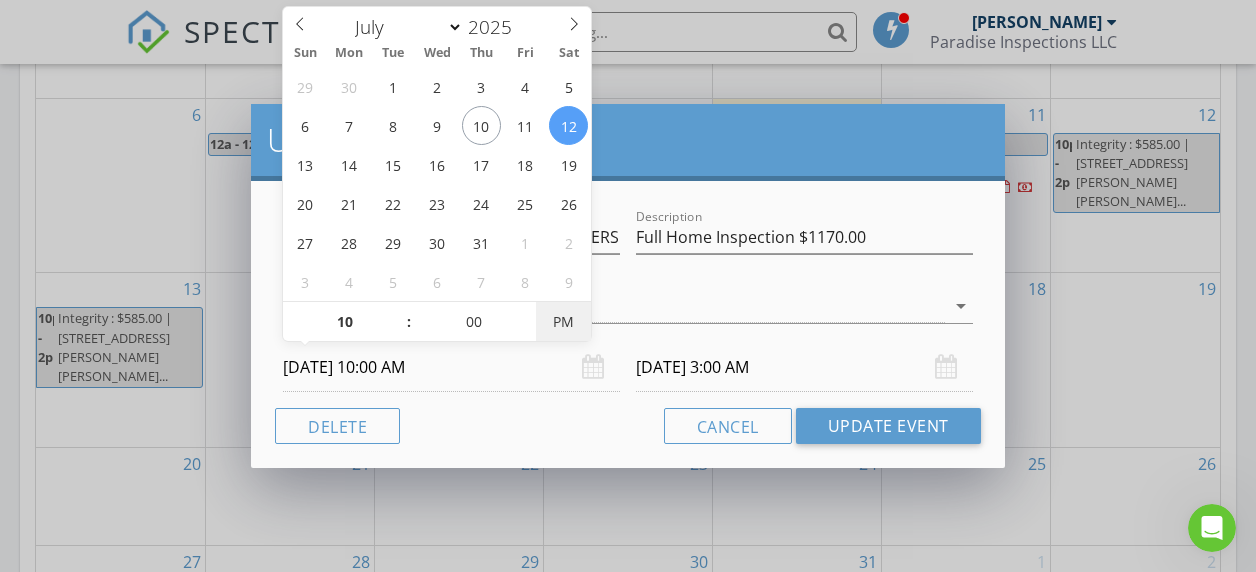 click on "PM" at bounding box center (563, 322) 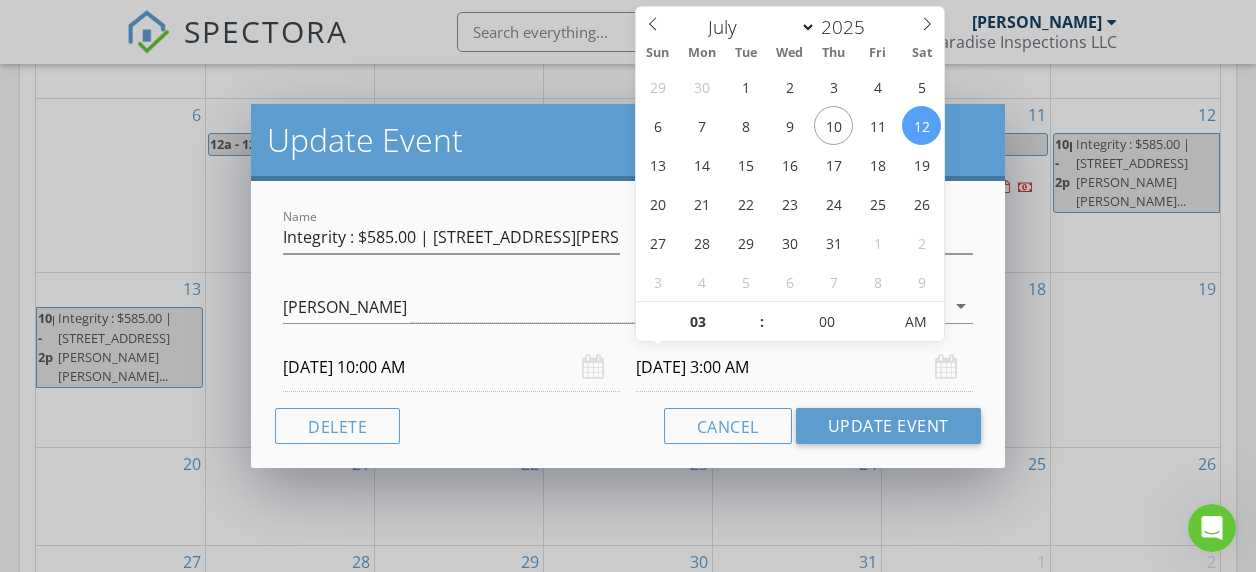 click on "07/12/2025 3:00 AM" at bounding box center (804, 367) 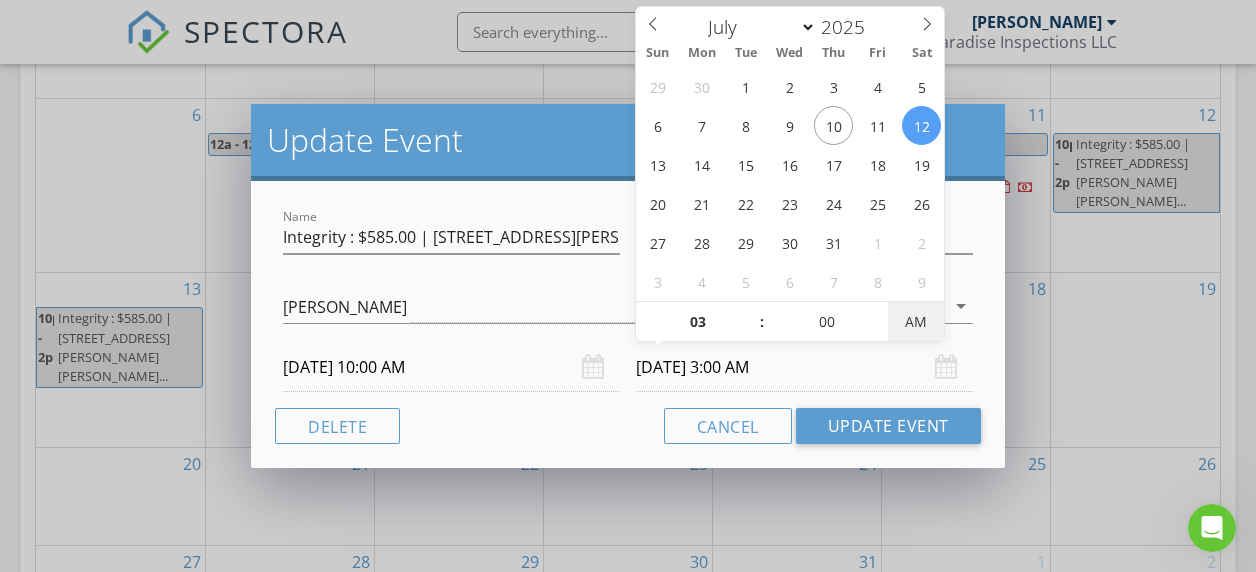 type on "07/12/2025 3:00 PM" 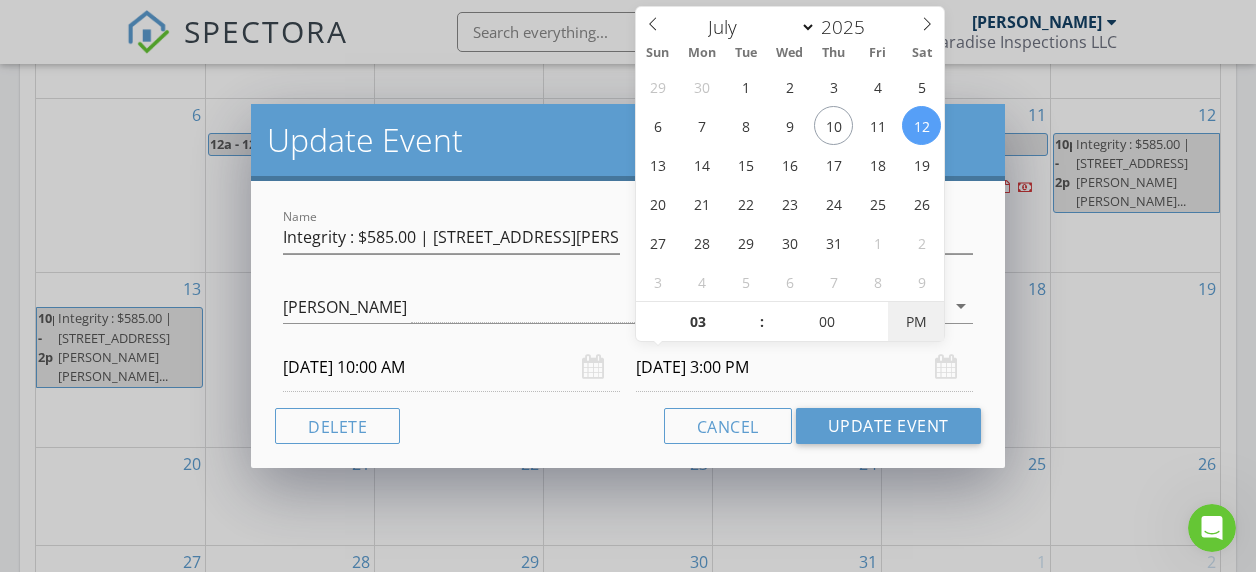 click on "PM" at bounding box center [915, 322] 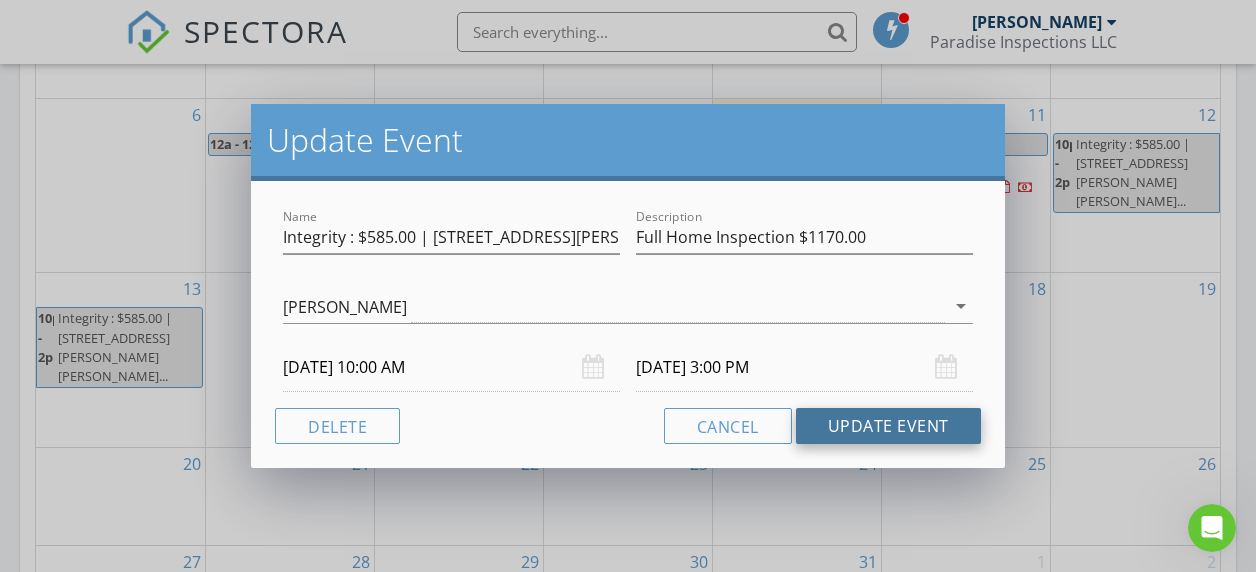 click on "Update Event" at bounding box center (888, 426) 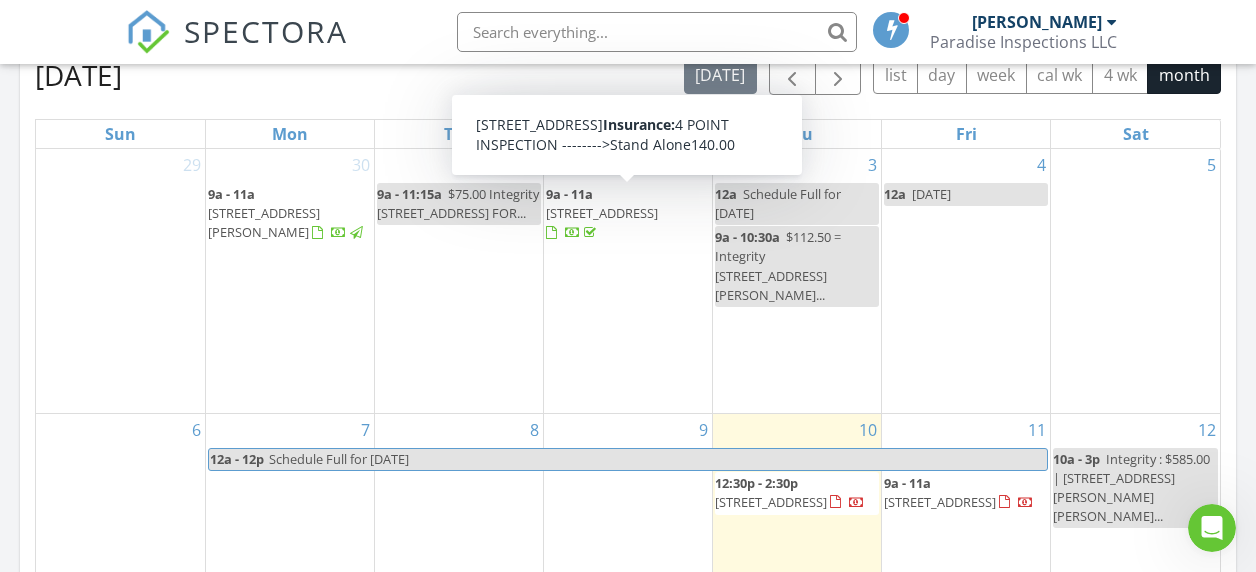 scroll, scrollTop: 906, scrollLeft: 0, axis: vertical 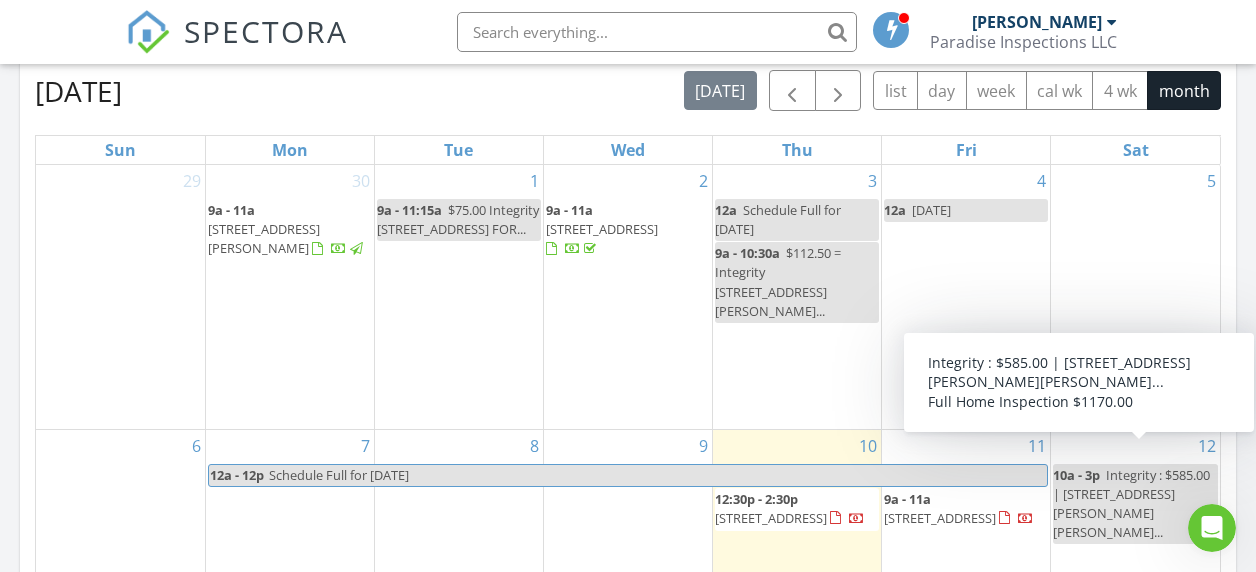 click on "Integrity : $585.00 | 804 N SHORE DR ANNA MARIA..." at bounding box center (1131, 504) 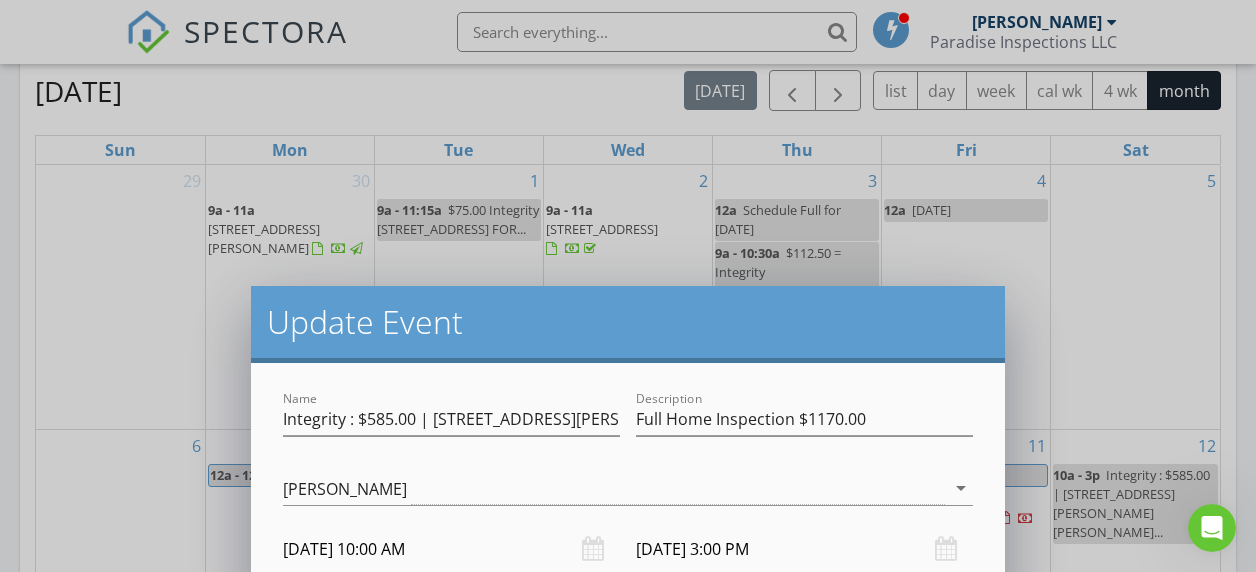 scroll, scrollTop: 905, scrollLeft: 0, axis: vertical 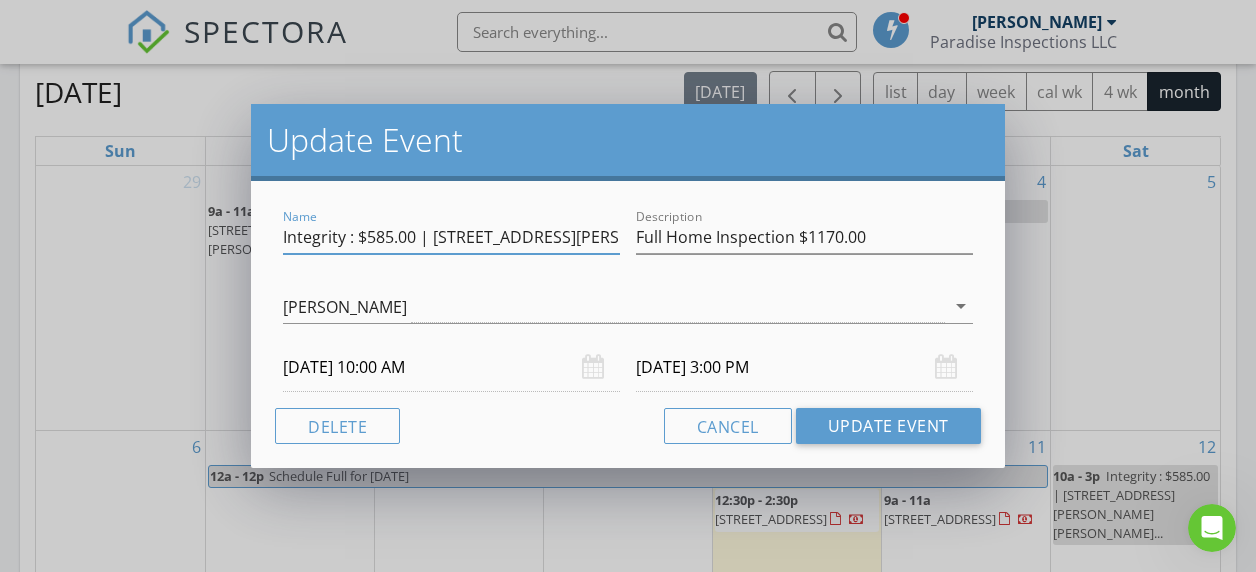 drag, startPoint x: 416, startPoint y: 234, endPoint x: 355, endPoint y: 236, distance: 61.03278 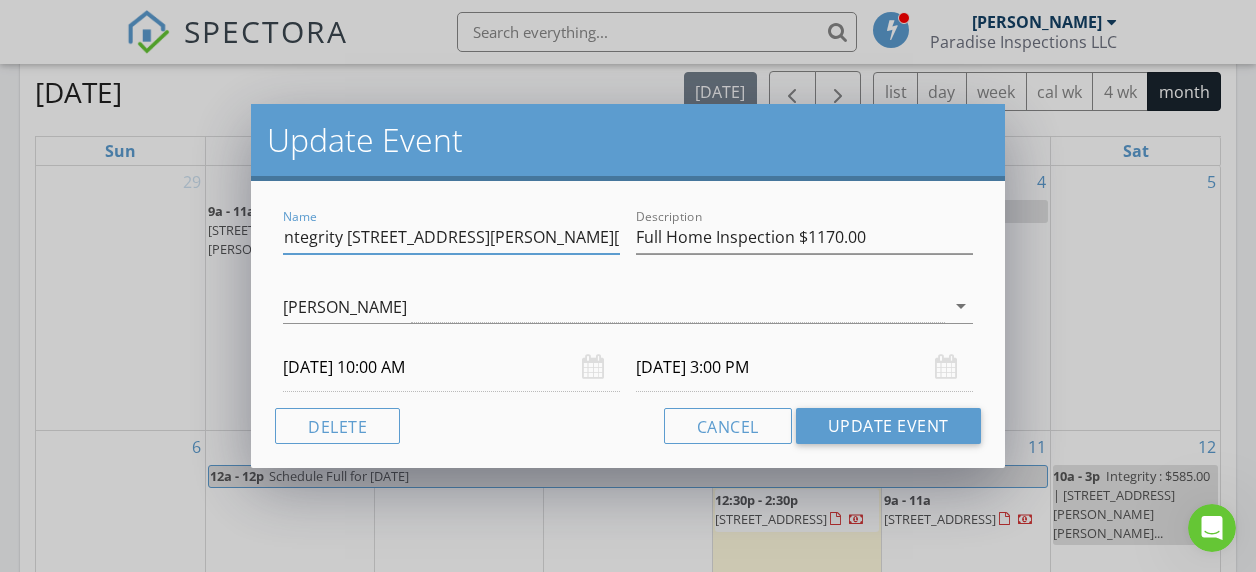 scroll, scrollTop: 0, scrollLeft: 0, axis: both 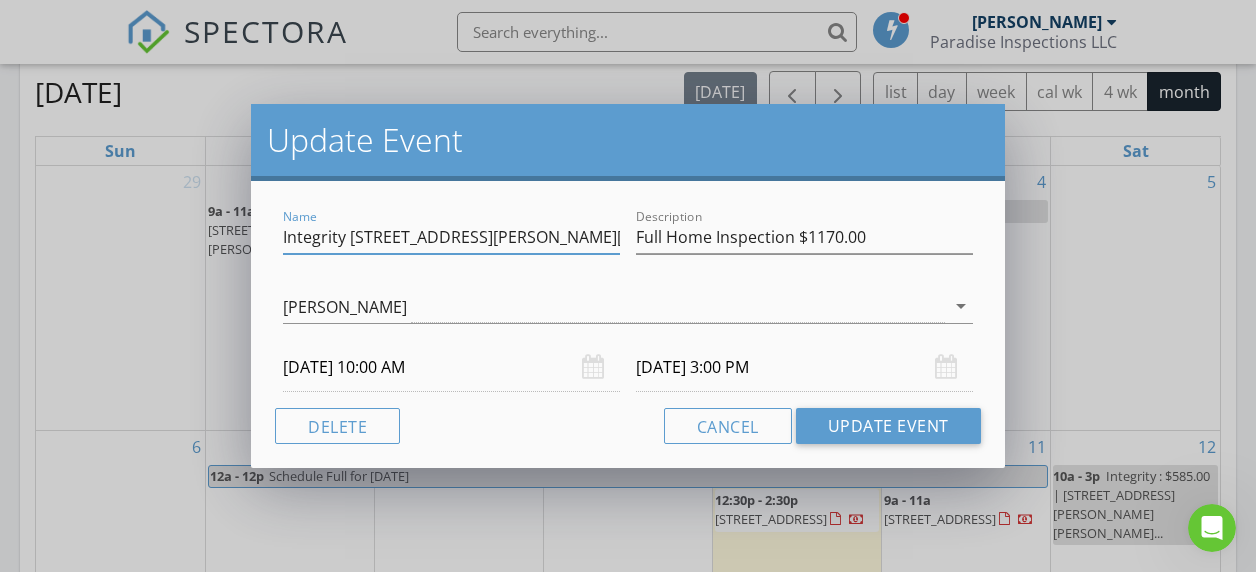 drag, startPoint x: 285, startPoint y: 234, endPoint x: 387, endPoint y: 263, distance: 106.04244 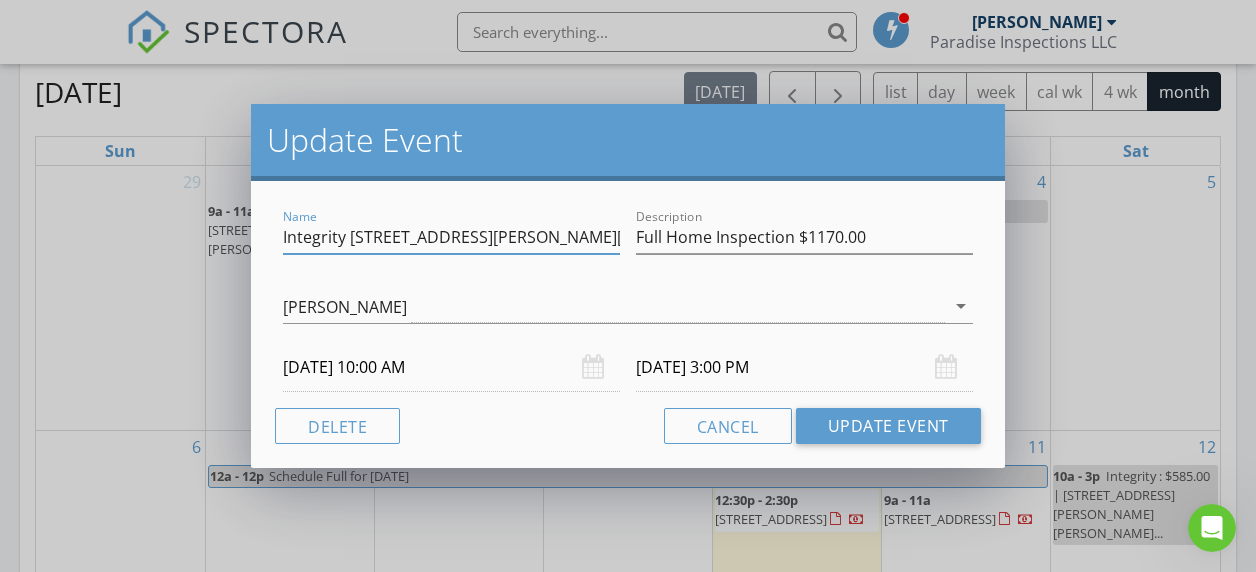 paste on "$585.00" 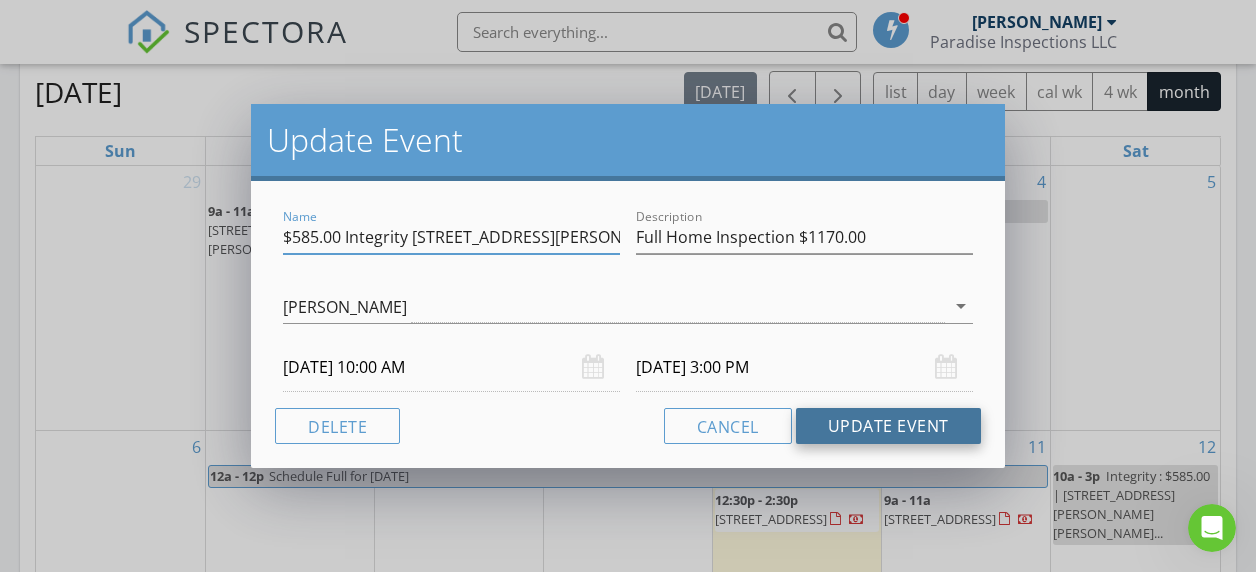 type on "$585.00 Integrity 804 N SHORE DR ANNA MARIA, FL 34216" 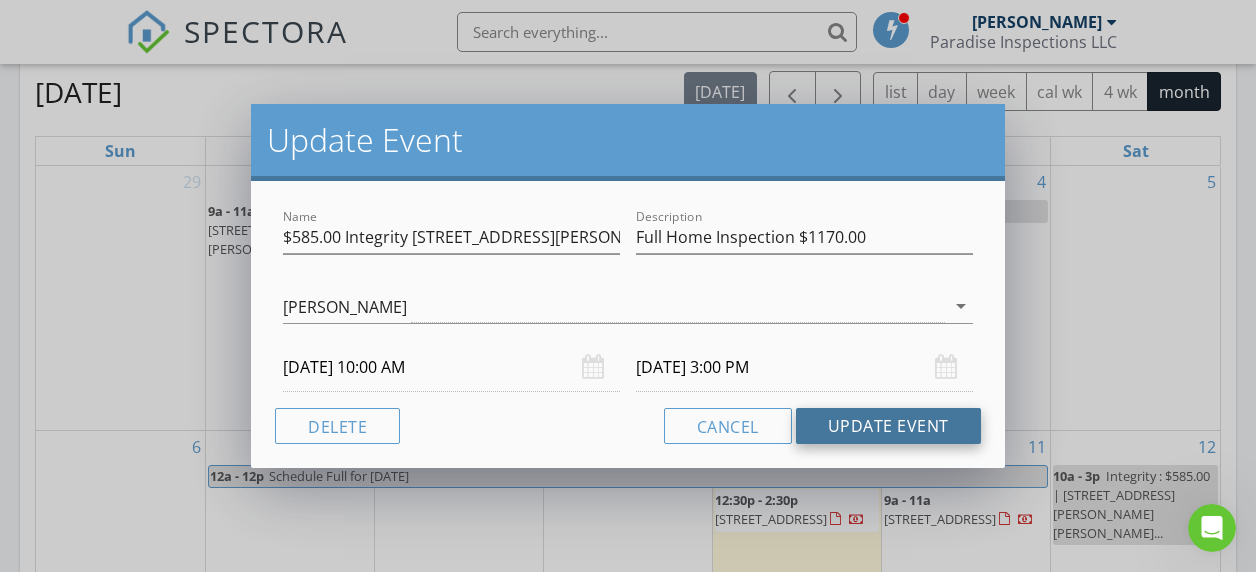 click on "Update Event" at bounding box center (888, 426) 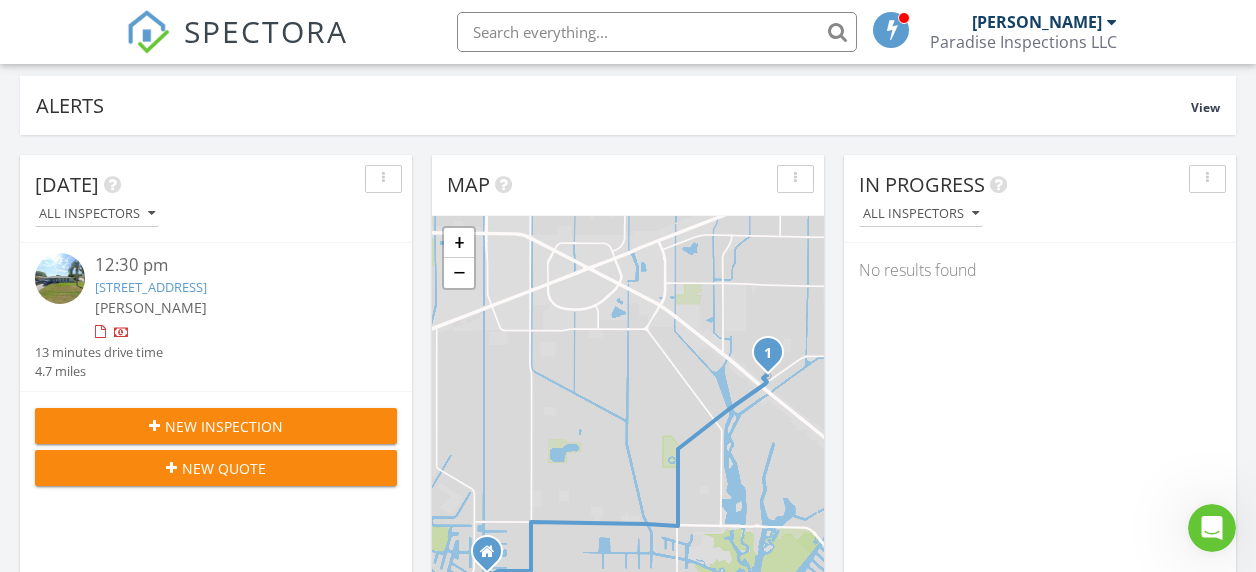 scroll, scrollTop: 0, scrollLeft: 0, axis: both 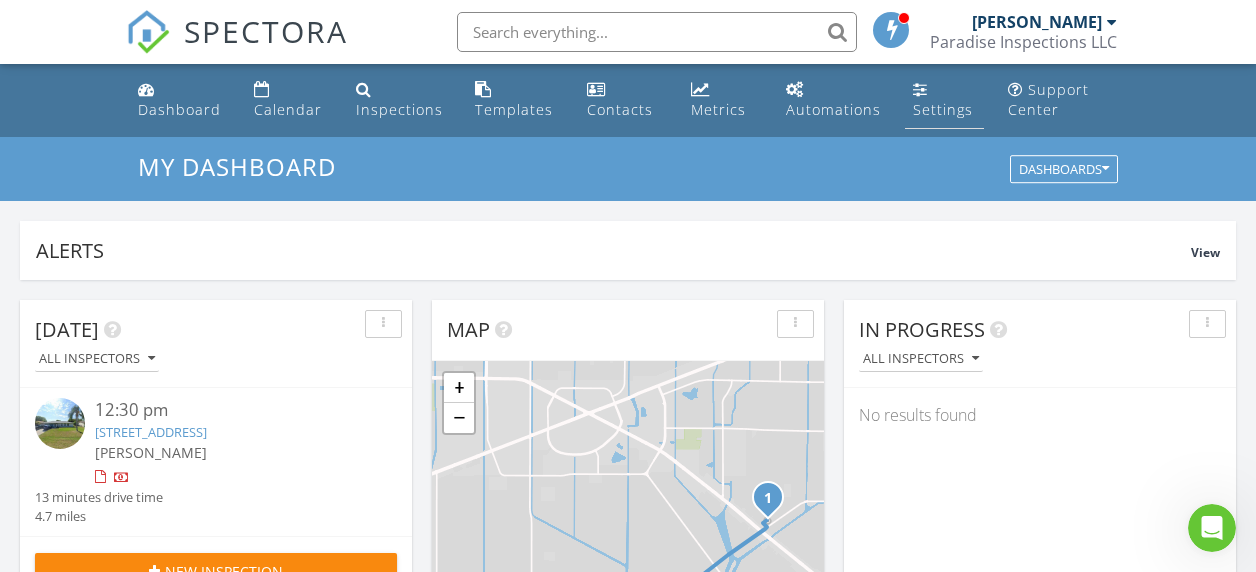 click on "Settings" at bounding box center (943, 109) 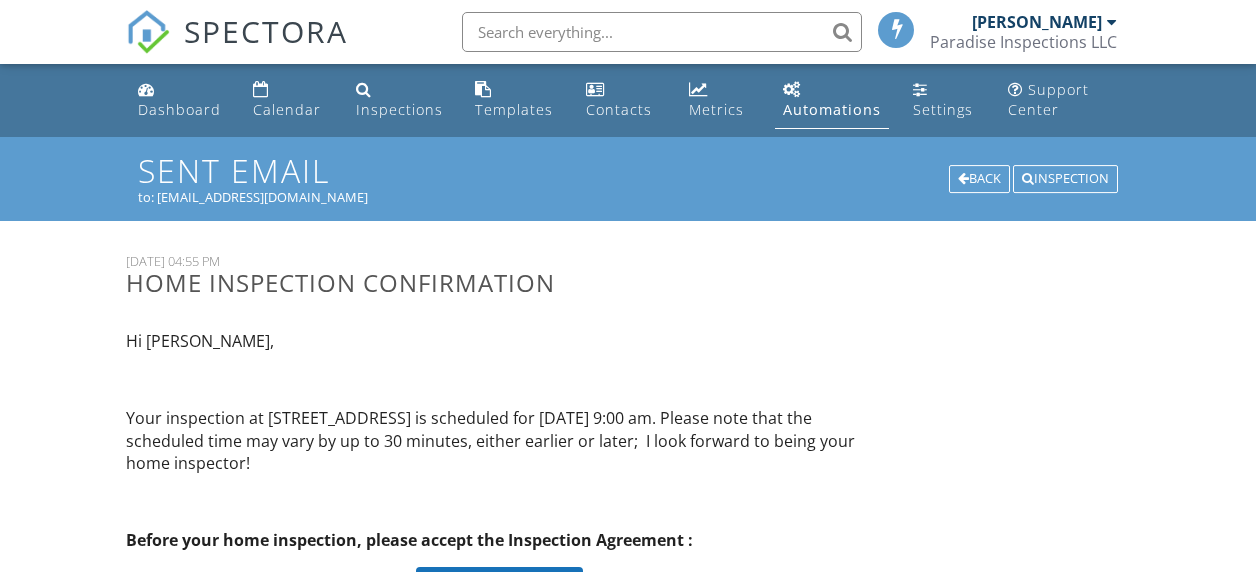 scroll, scrollTop: 0, scrollLeft: 0, axis: both 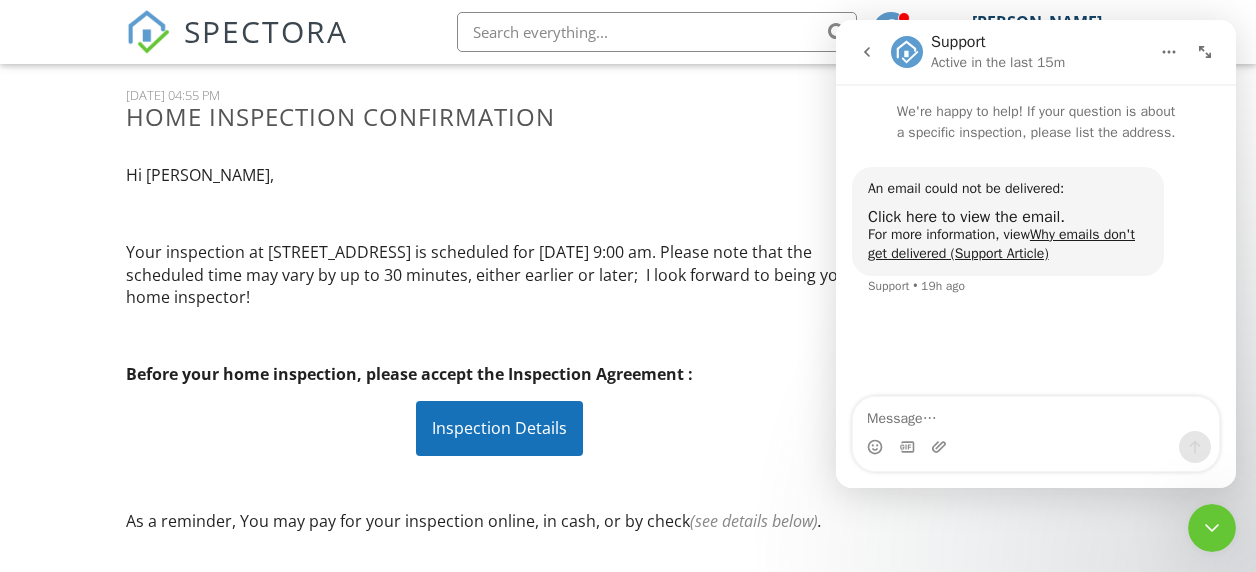 click 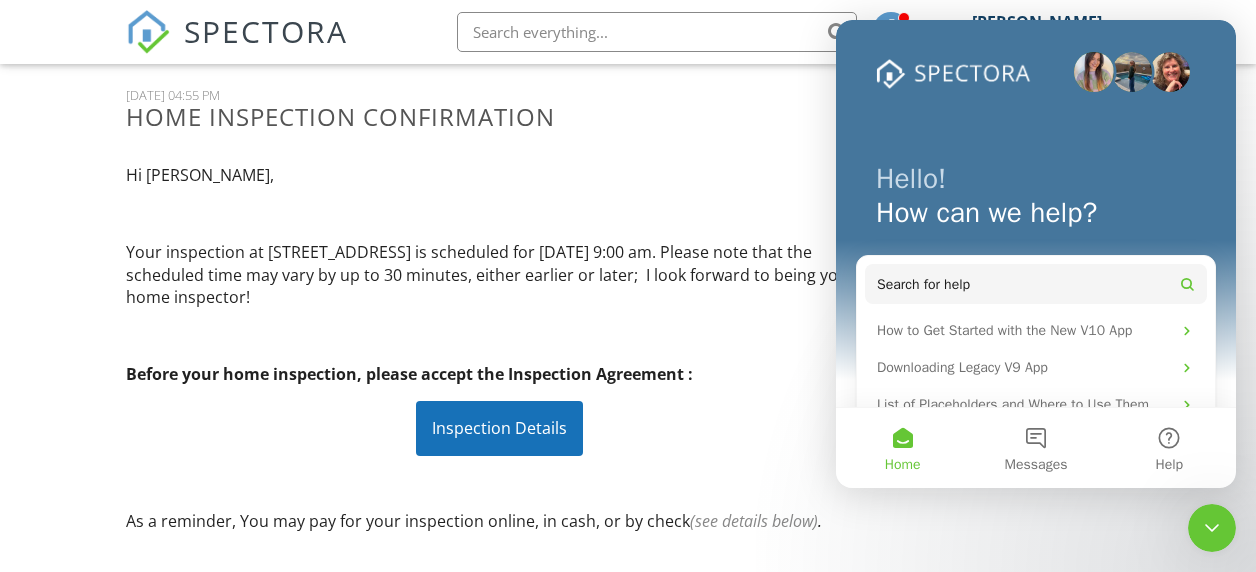 scroll, scrollTop: 0, scrollLeft: 0, axis: both 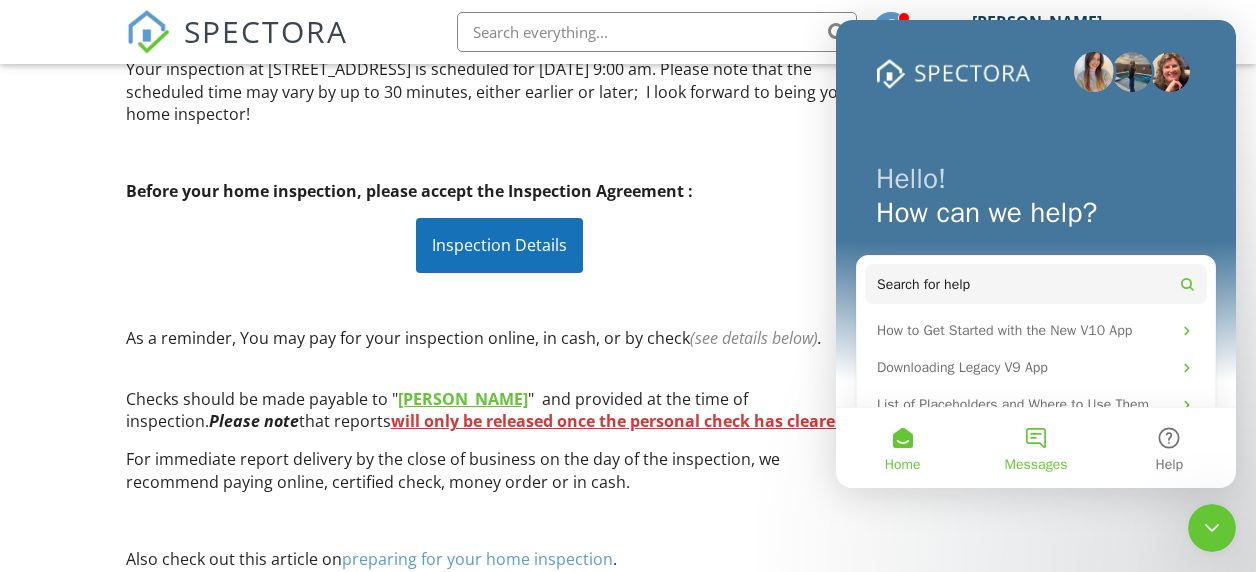 click on "Messages" at bounding box center (1036, 465) 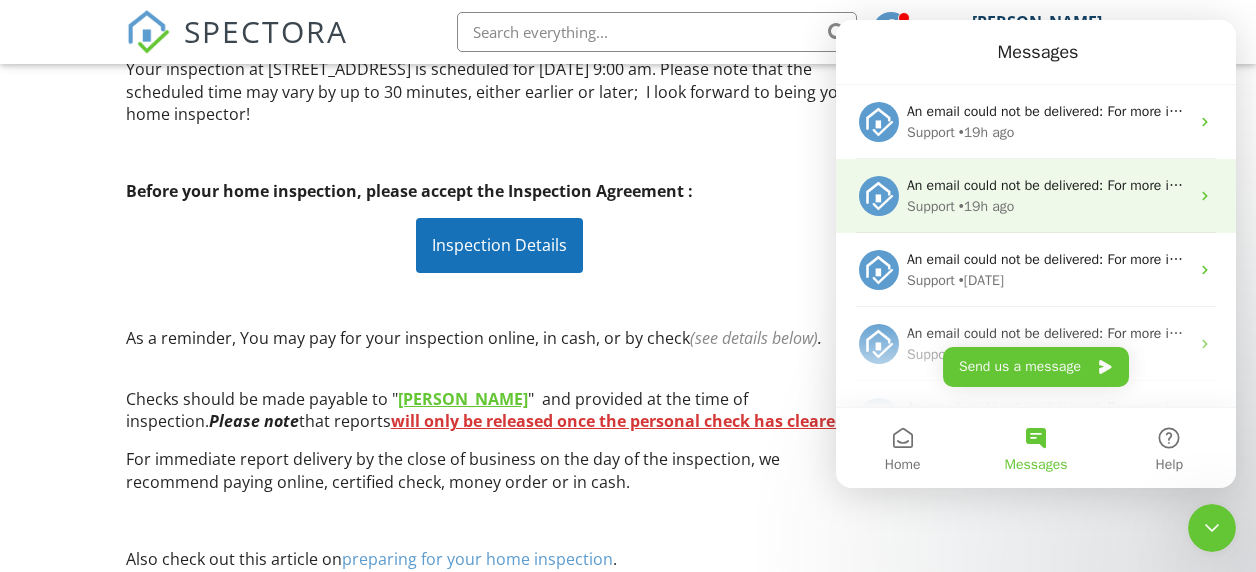 click on "An email could not be delivered:  For more information, view Why emails don't get delivered (Support Article)" at bounding box center (1235, 185) 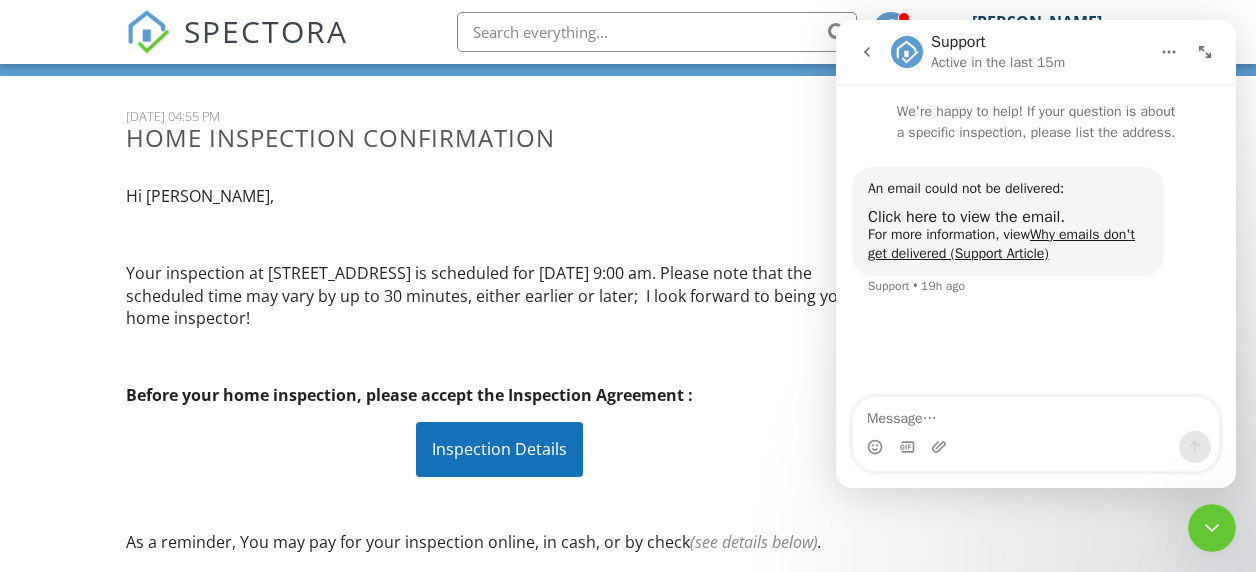 scroll, scrollTop: 217, scrollLeft: 0, axis: vertical 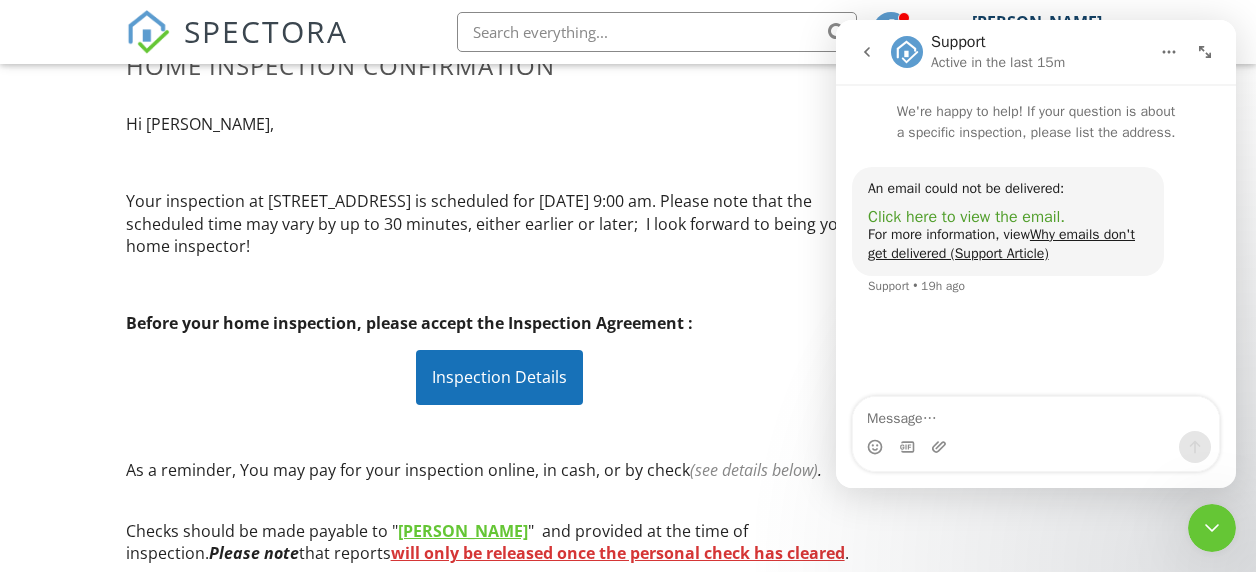 click on "Click here to view the email." at bounding box center [966, 217] 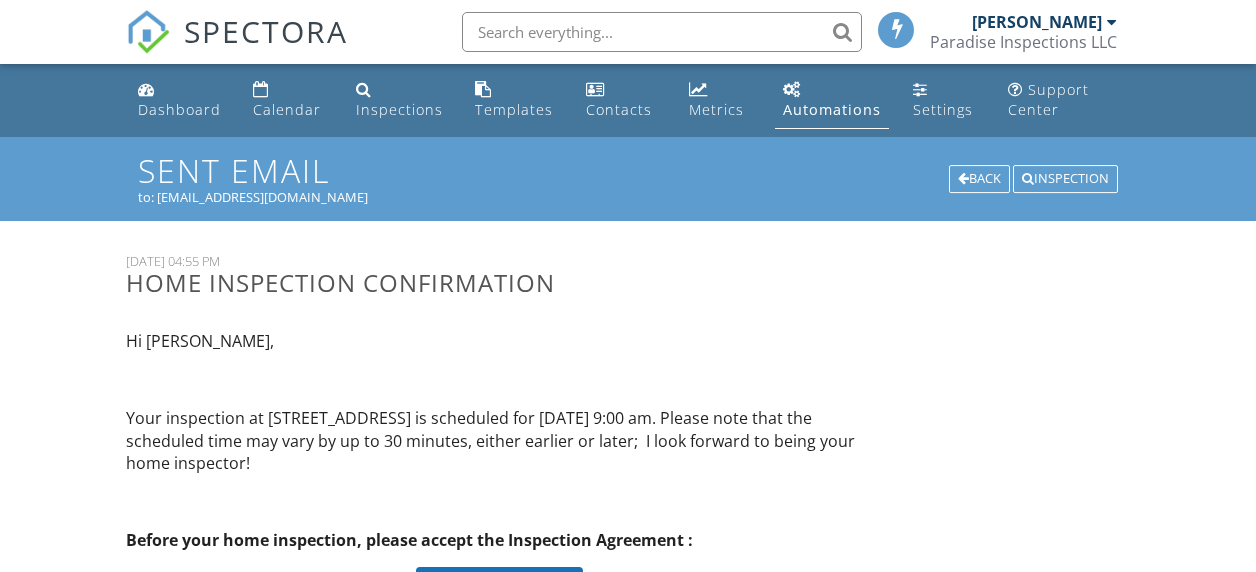 scroll, scrollTop: 0, scrollLeft: 0, axis: both 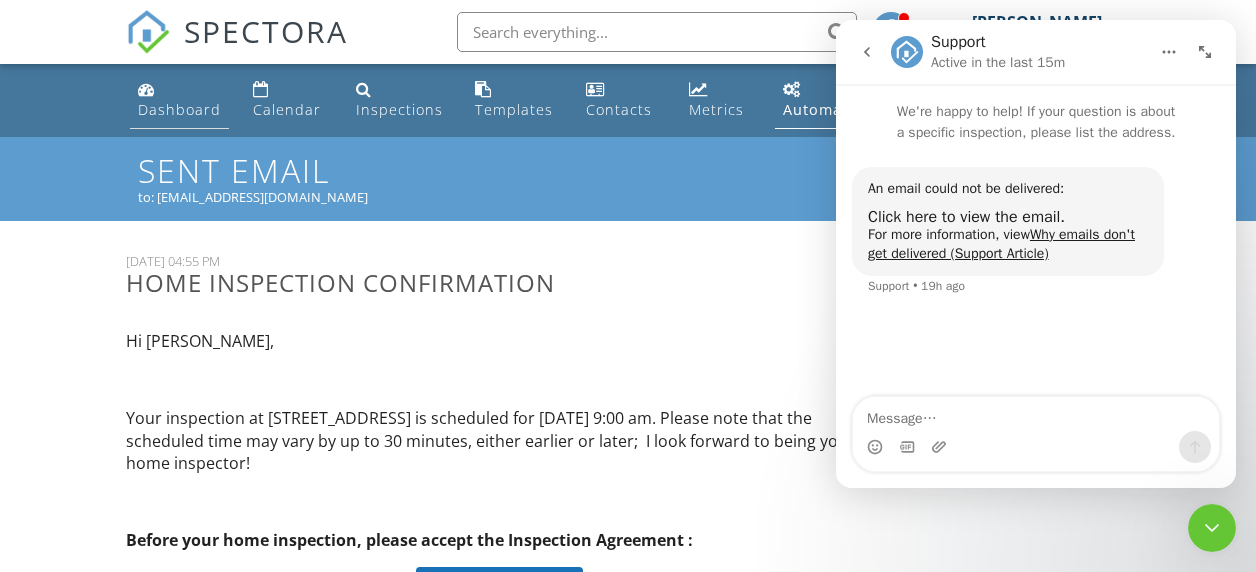 click on "Dashboard" at bounding box center (179, 109) 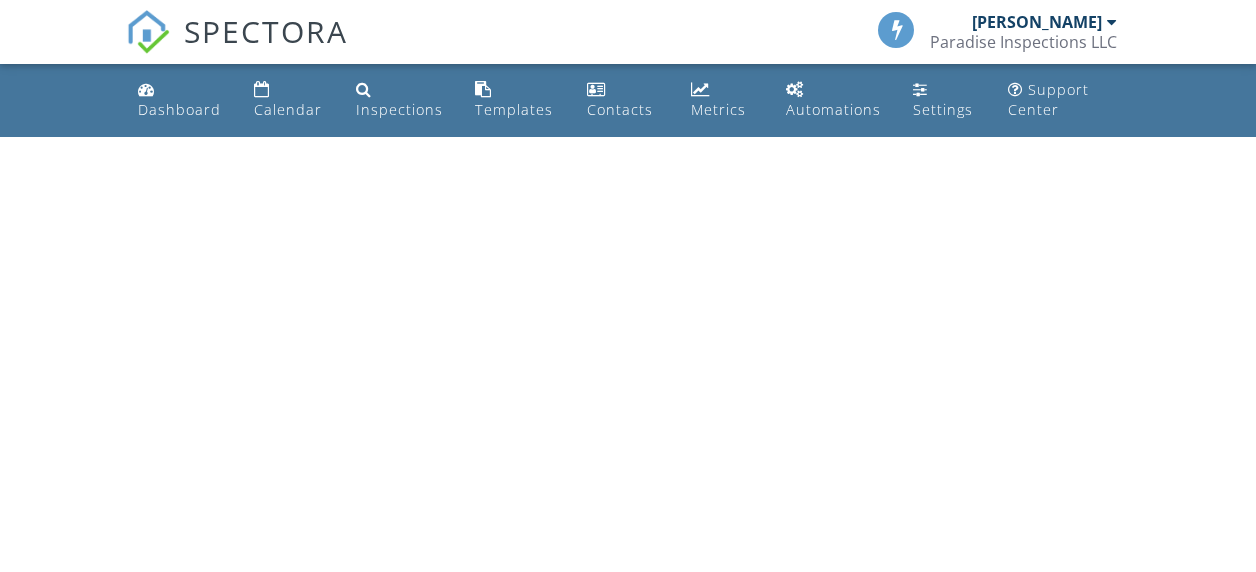 scroll, scrollTop: 0, scrollLeft: 0, axis: both 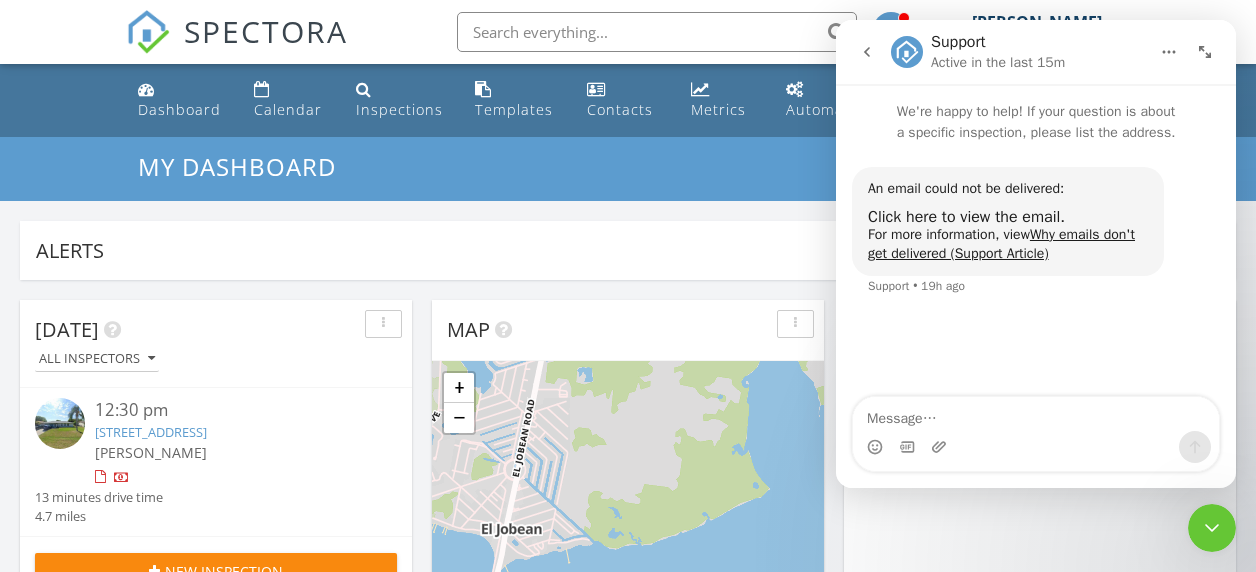 click 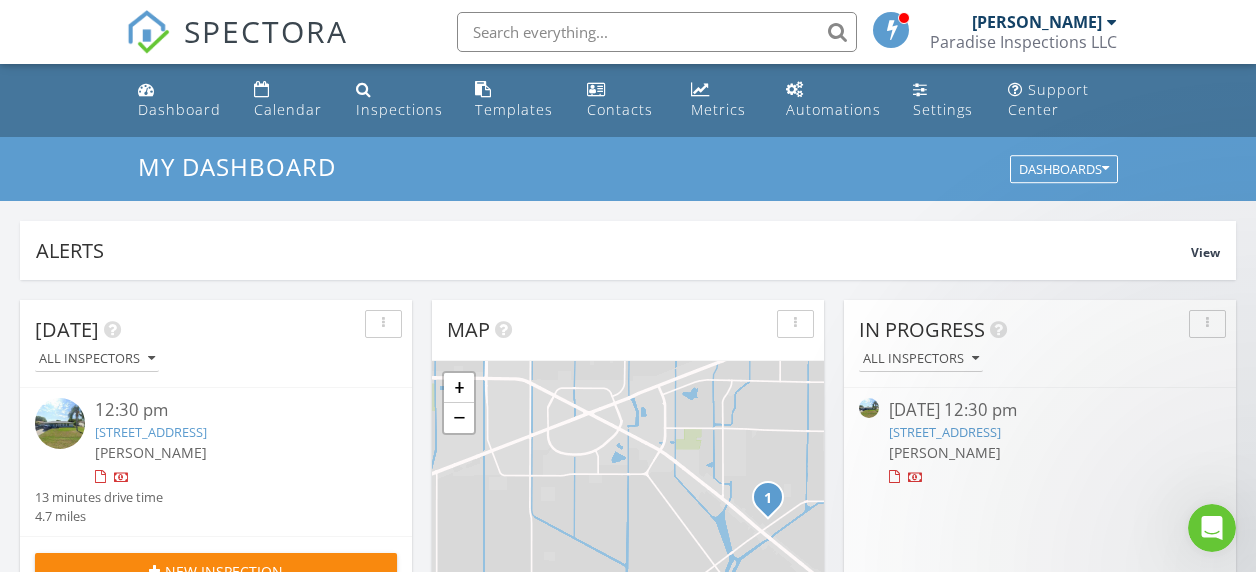 scroll, scrollTop: 0, scrollLeft: 0, axis: both 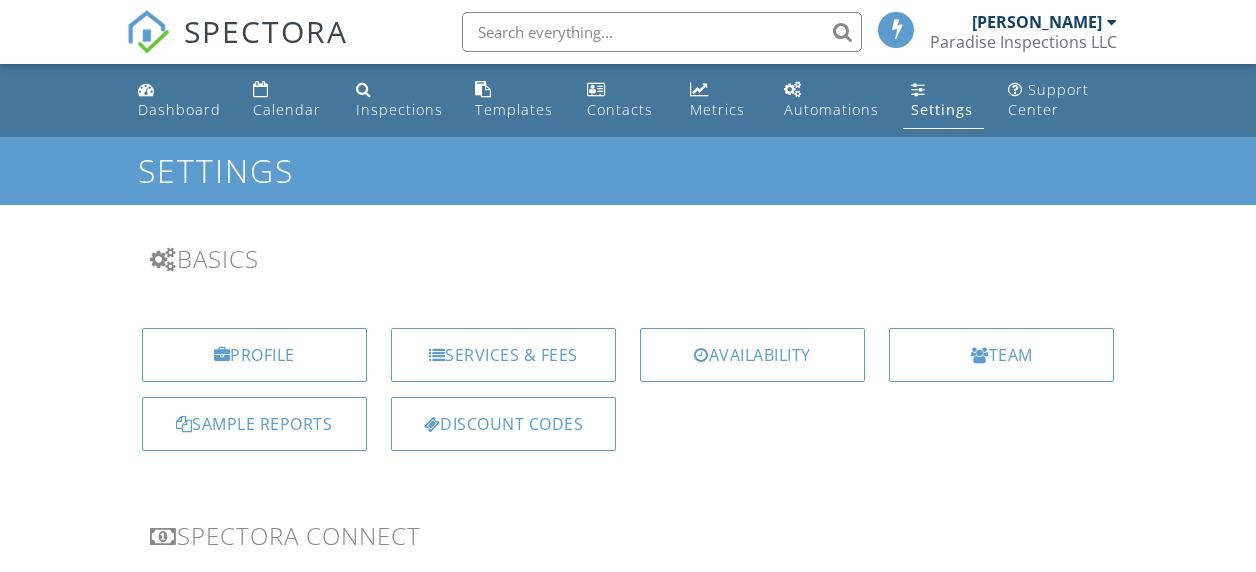 click on "Services & Fees" at bounding box center (503, 355) 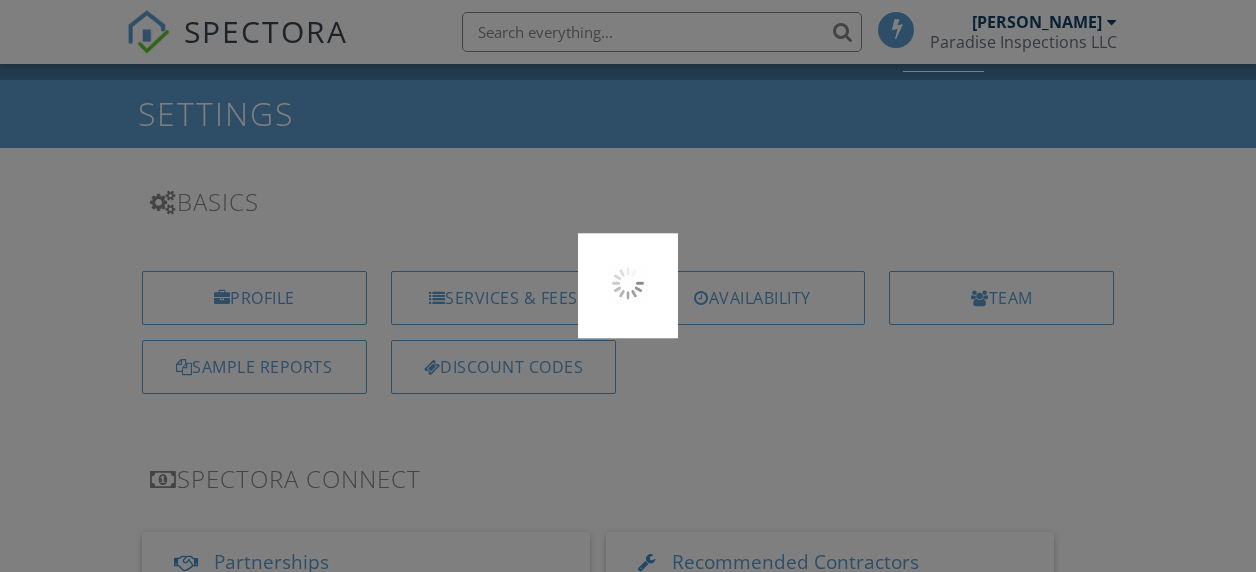 scroll, scrollTop: 57, scrollLeft: 0, axis: vertical 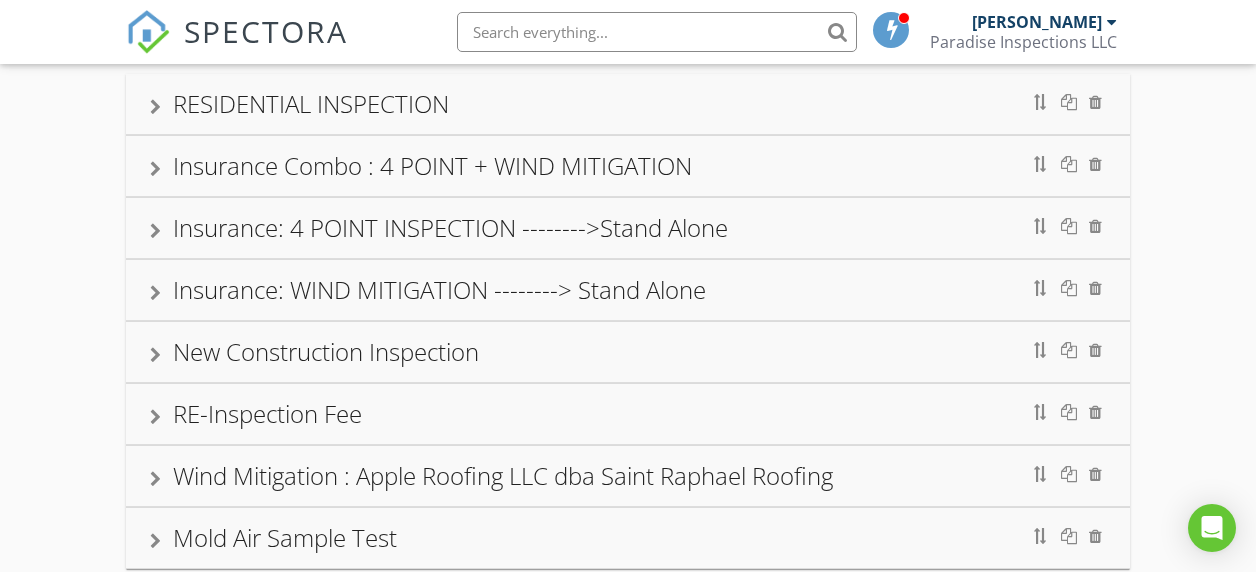 click on "Insurance: 4 POINT INSPECTION  -------->Stand Alone" at bounding box center [450, 227] 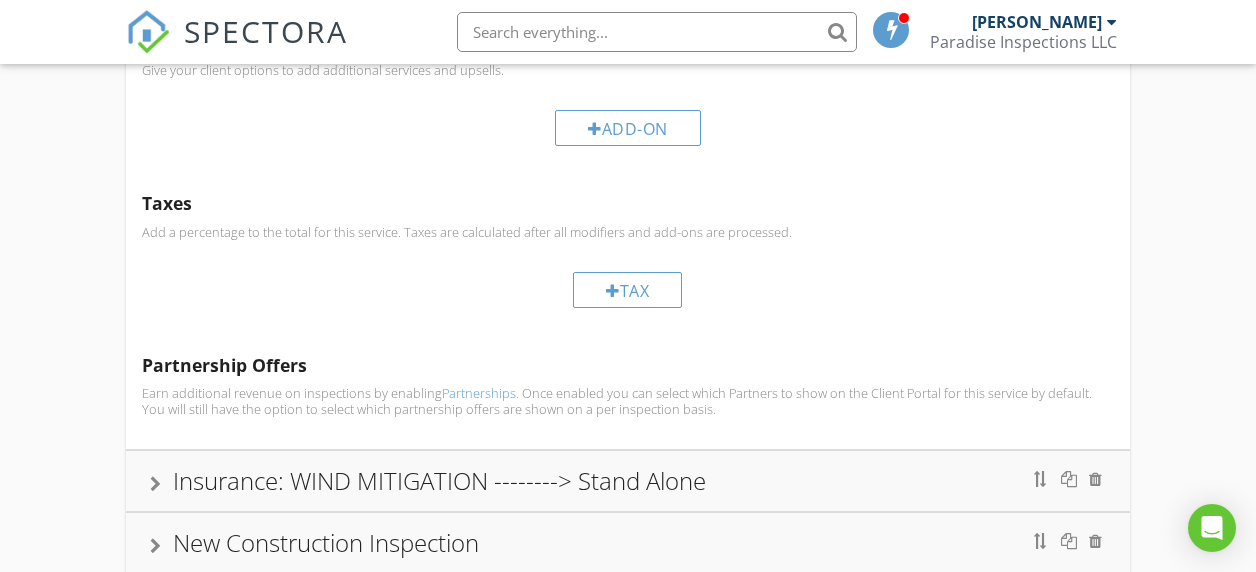 scroll, scrollTop: 875, scrollLeft: 0, axis: vertical 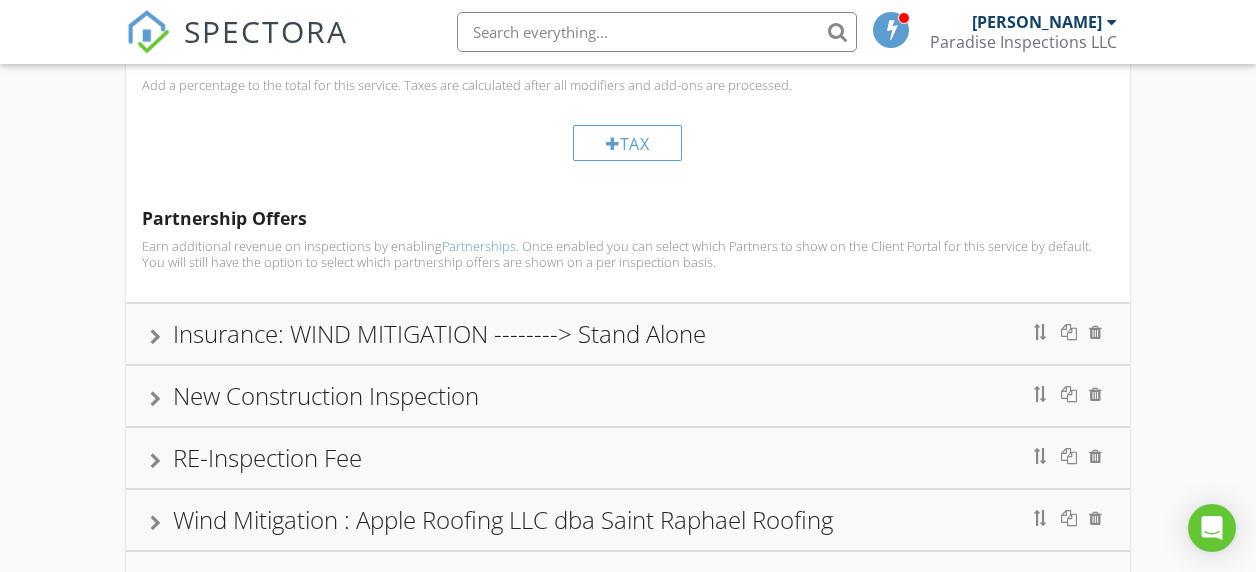 click on "Insurance: WIND MITIGATION    --------> Stand Alone" at bounding box center (439, 333) 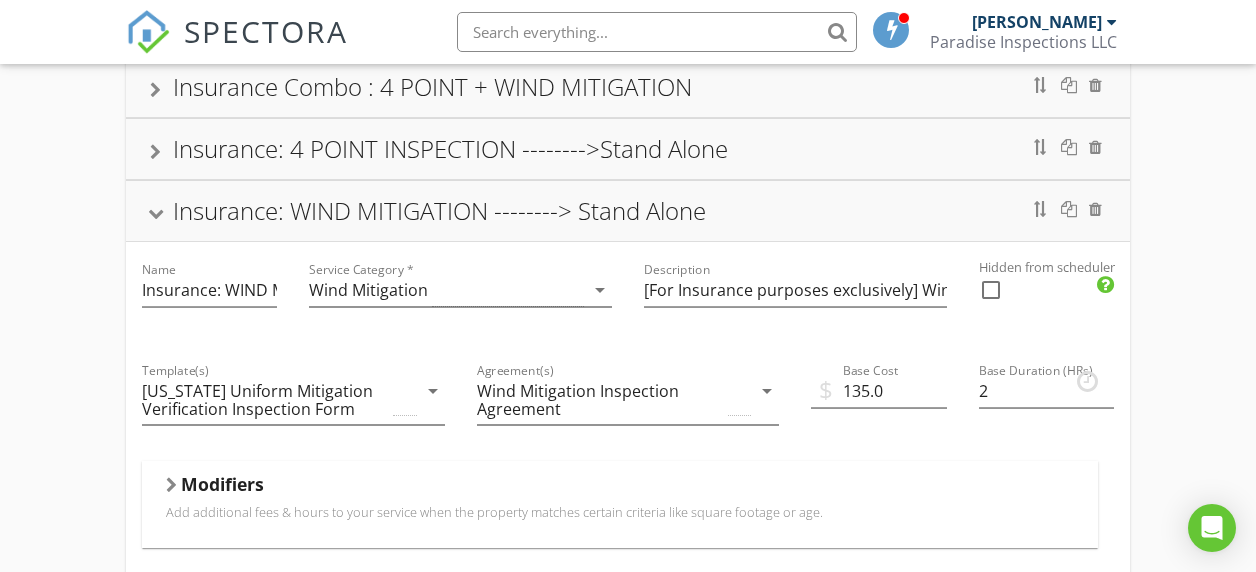scroll, scrollTop: 226, scrollLeft: 0, axis: vertical 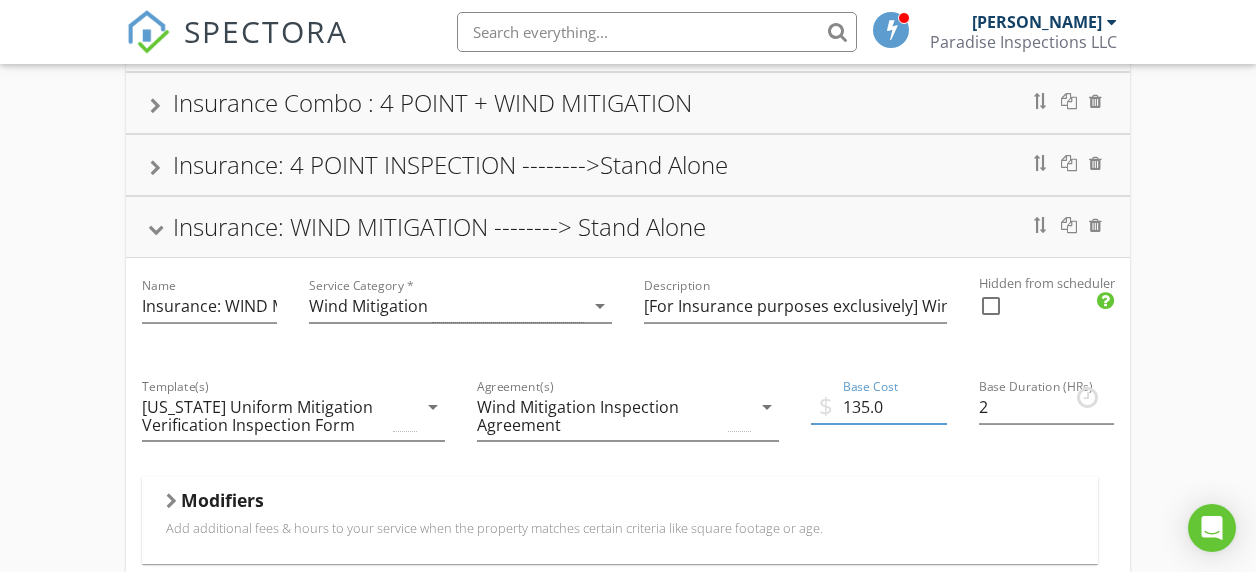 click on "135.0" at bounding box center (878, 407) 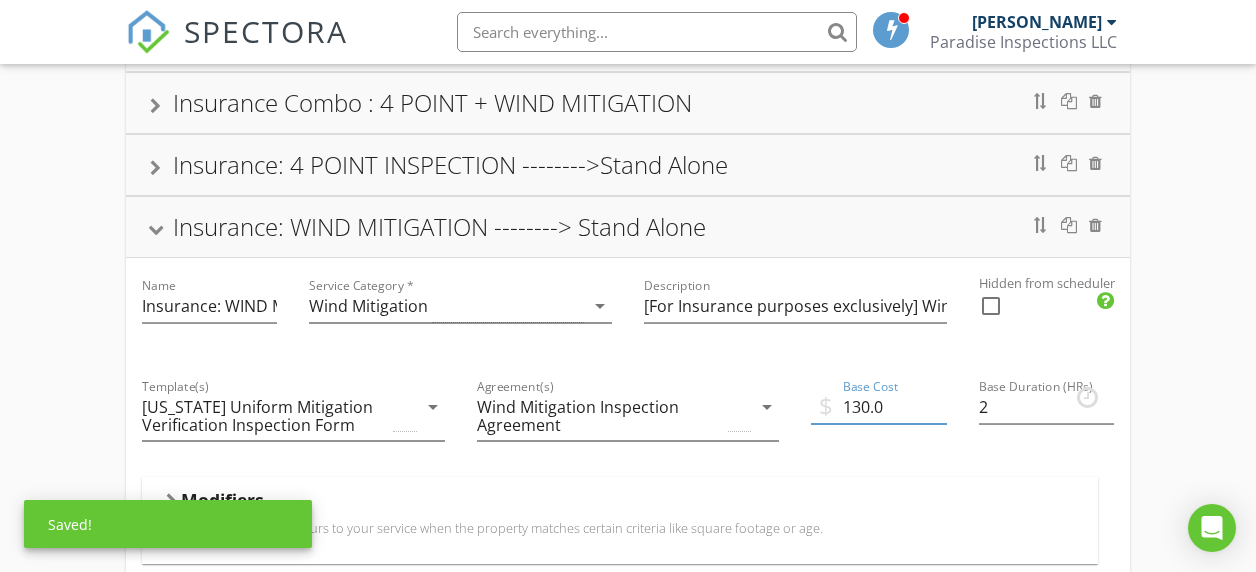 type on "130.0" 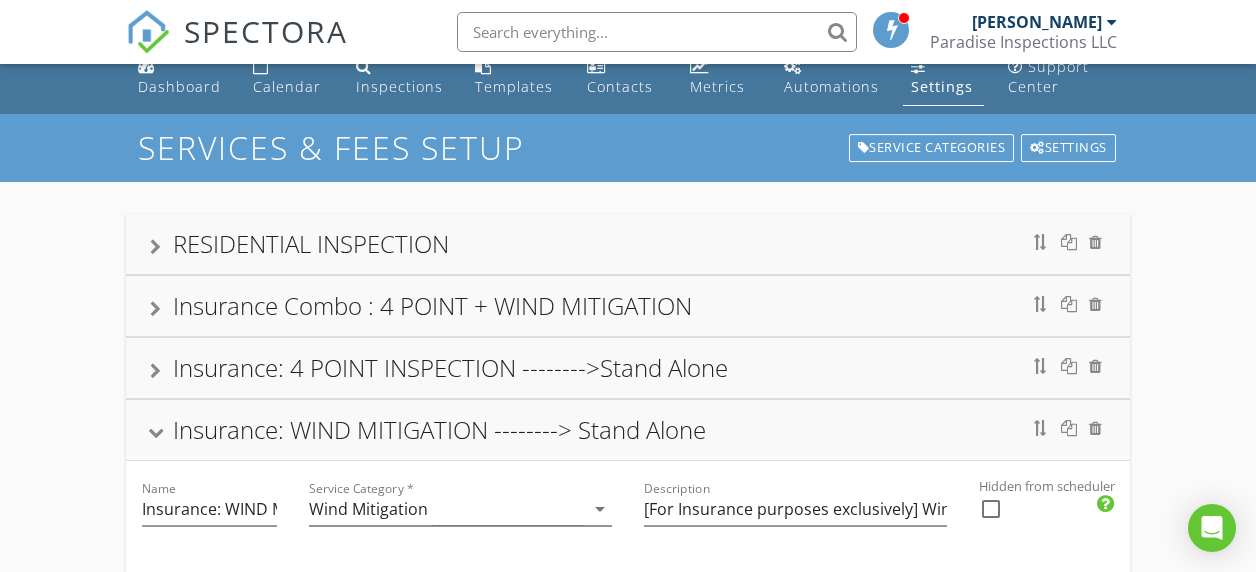 scroll, scrollTop: 4, scrollLeft: 0, axis: vertical 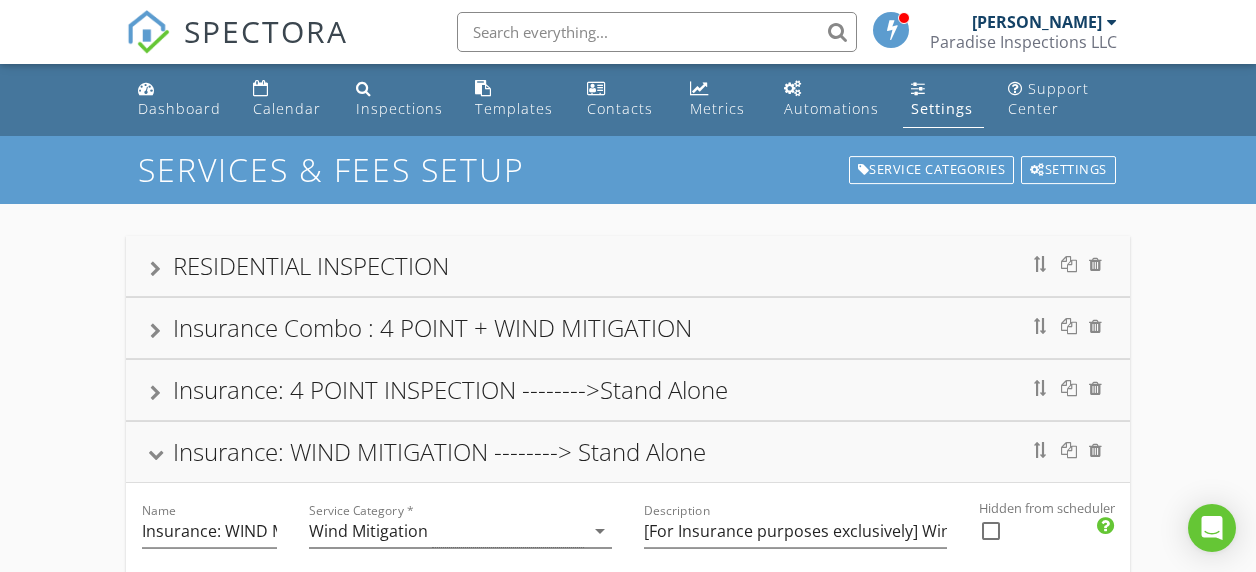 click on "Insurance Combo : 4 POINT + WIND MITIGATION" at bounding box center (628, 328) 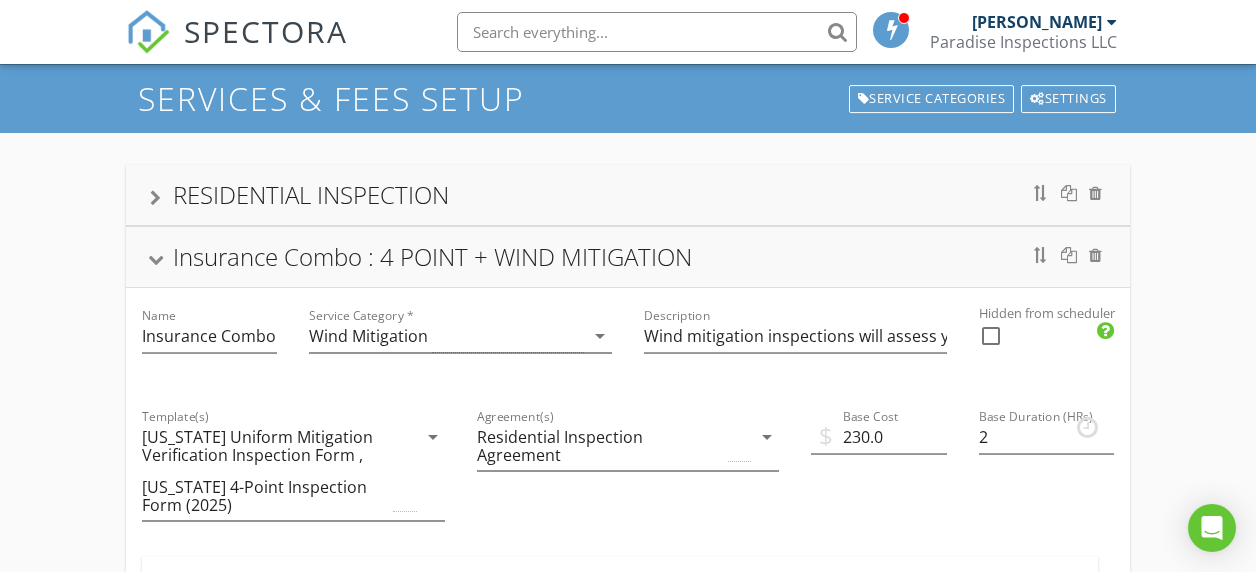 scroll, scrollTop: 125, scrollLeft: 0, axis: vertical 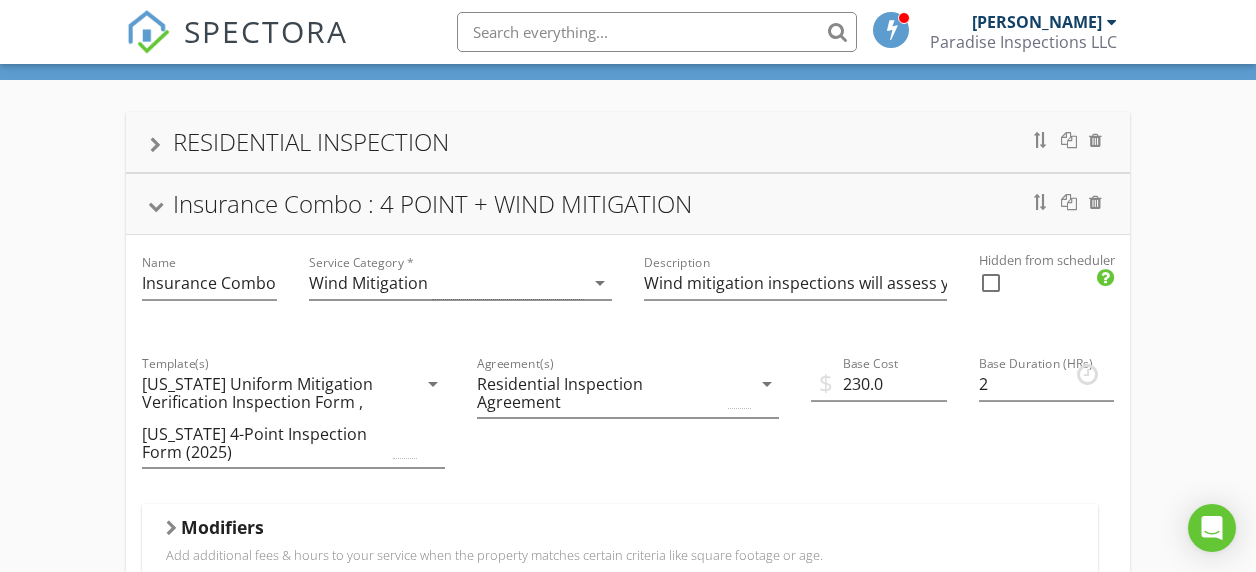 click on "RESIDENTIAL INSPECTION" at bounding box center (628, 142) 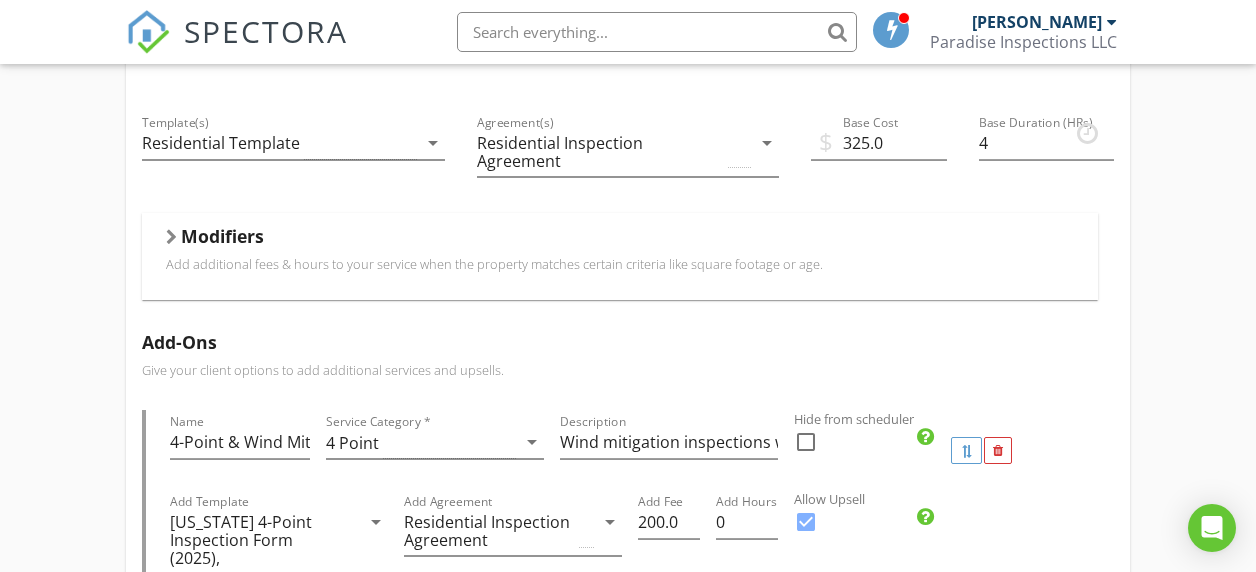 scroll, scrollTop: 338, scrollLeft: 0, axis: vertical 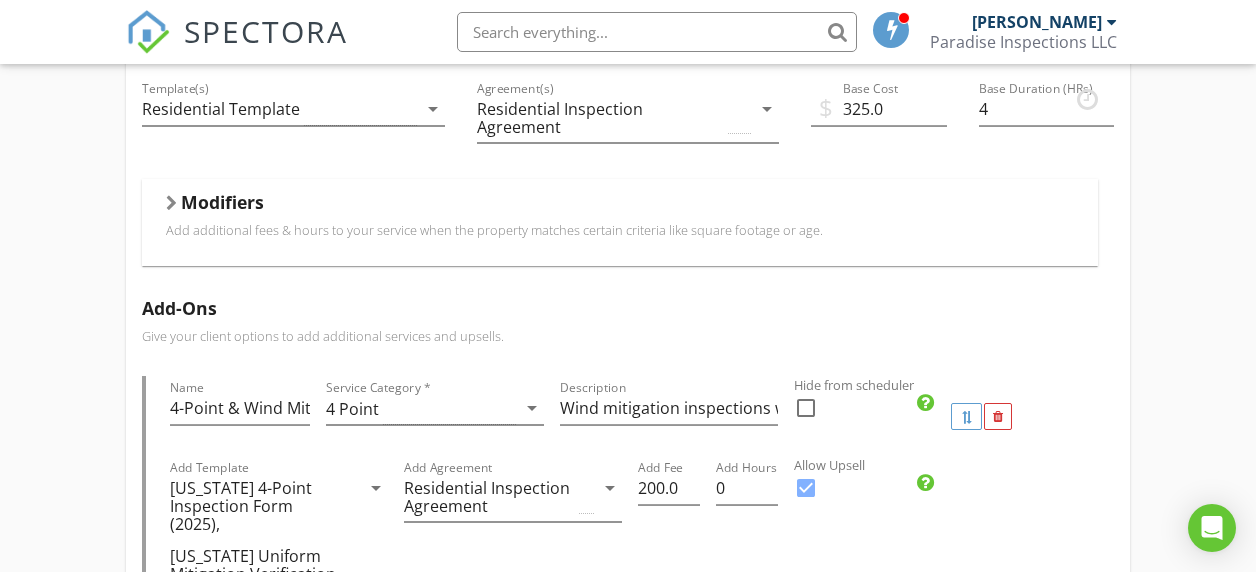 click at bounding box center (171, 203) 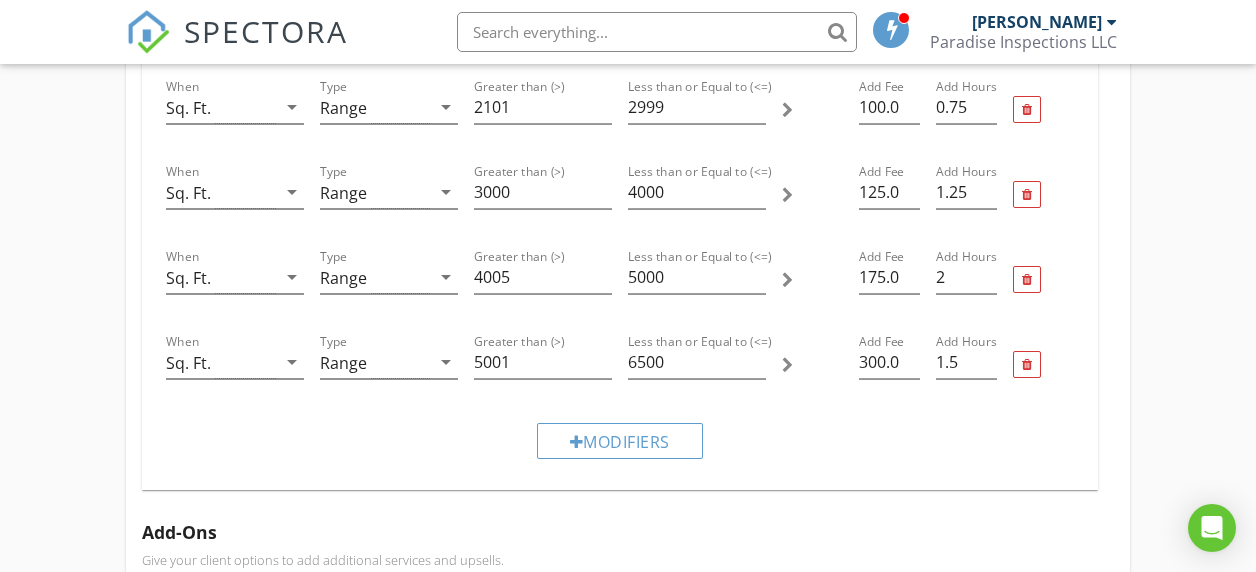 scroll, scrollTop: 905, scrollLeft: 0, axis: vertical 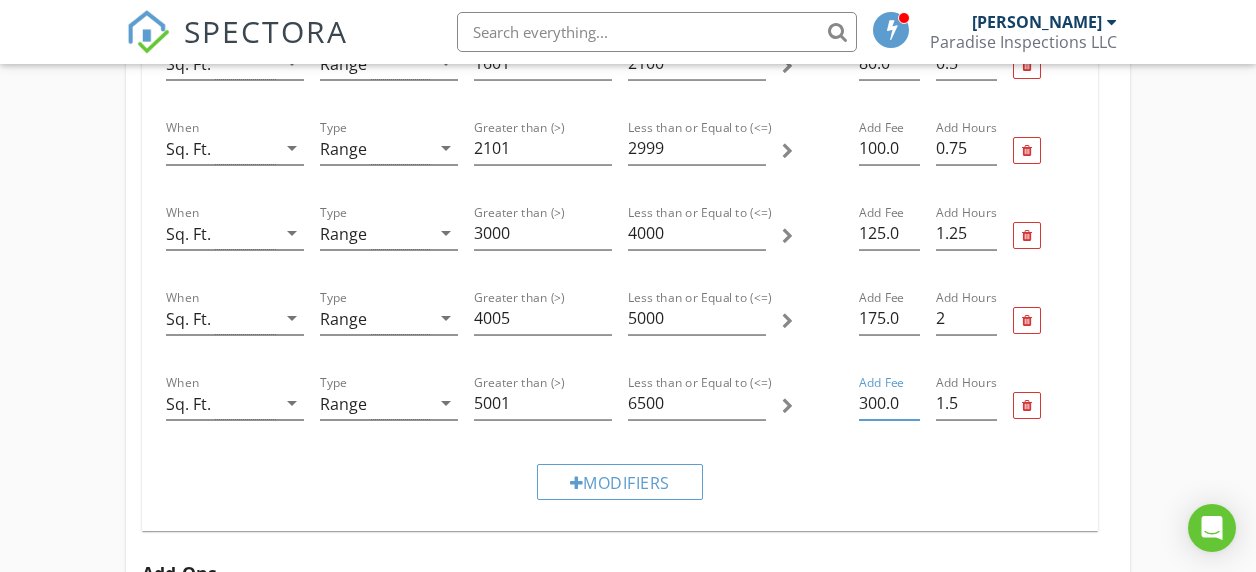 drag, startPoint x: 868, startPoint y: 398, endPoint x: 857, endPoint y: 399, distance: 11.045361 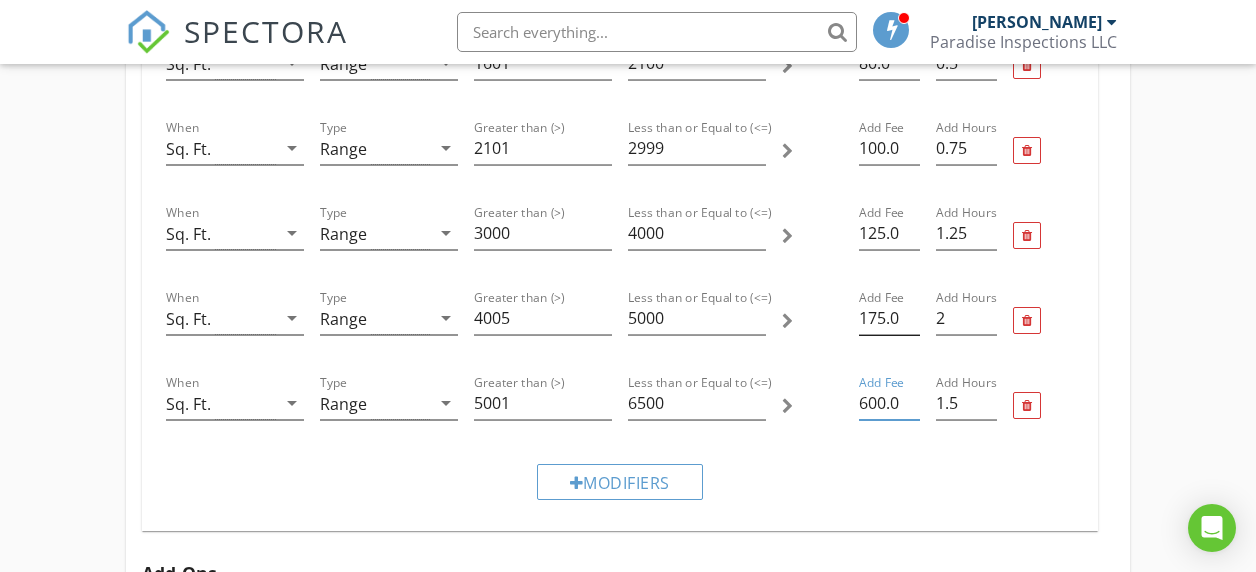 type on "600.0" 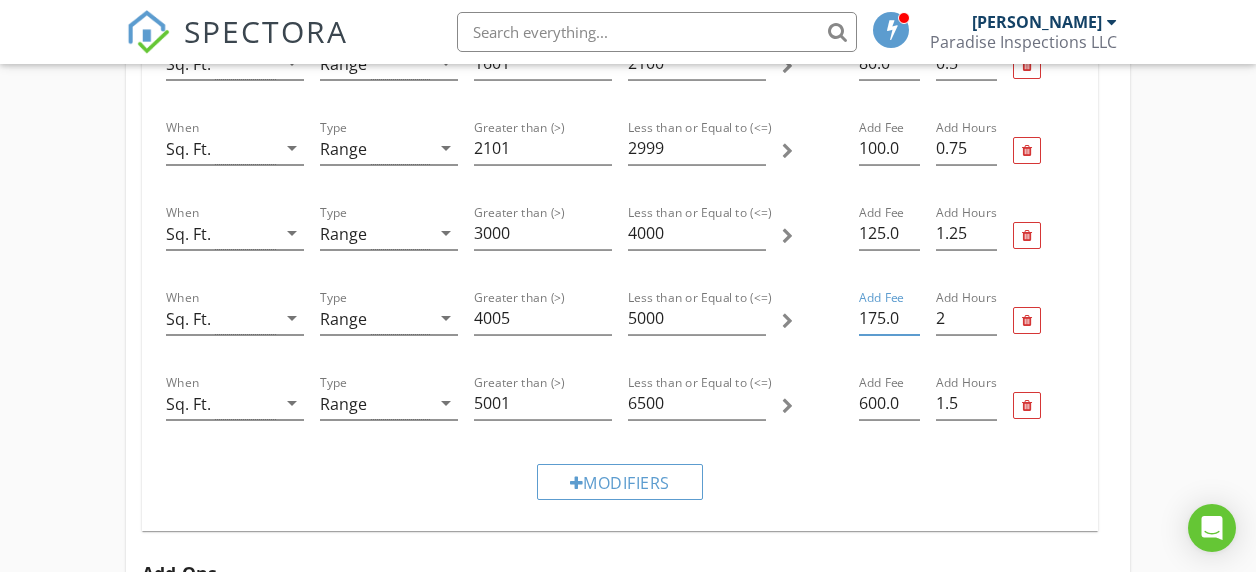 drag, startPoint x: 866, startPoint y: 315, endPoint x: 854, endPoint y: 316, distance: 12.0415945 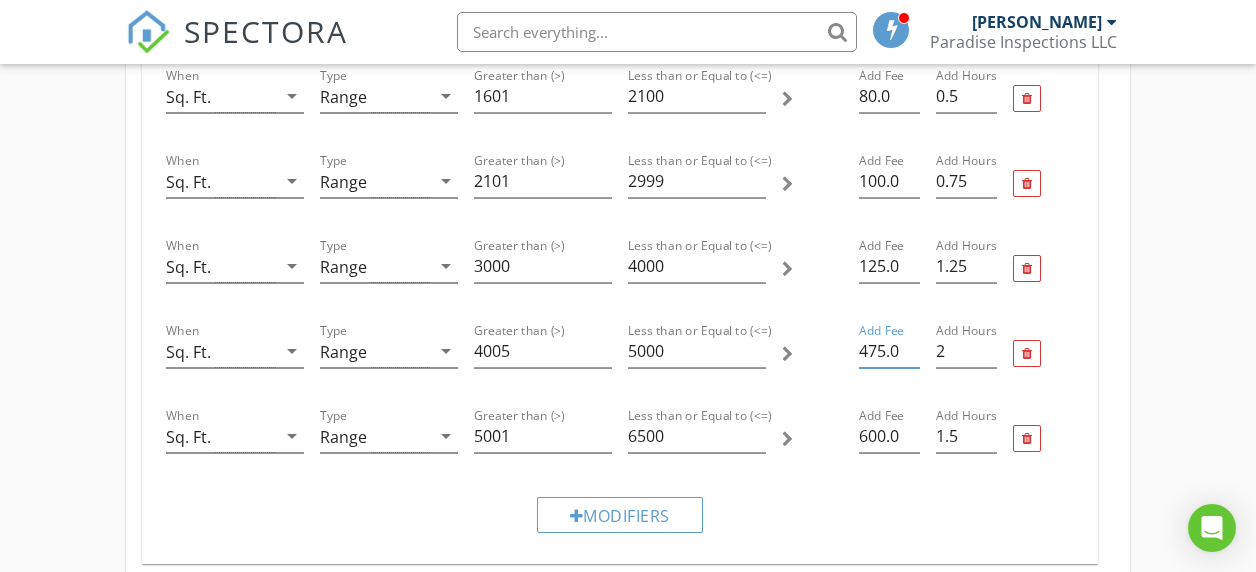 scroll, scrollTop: 887, scrollLeft: 0, axis: vertical 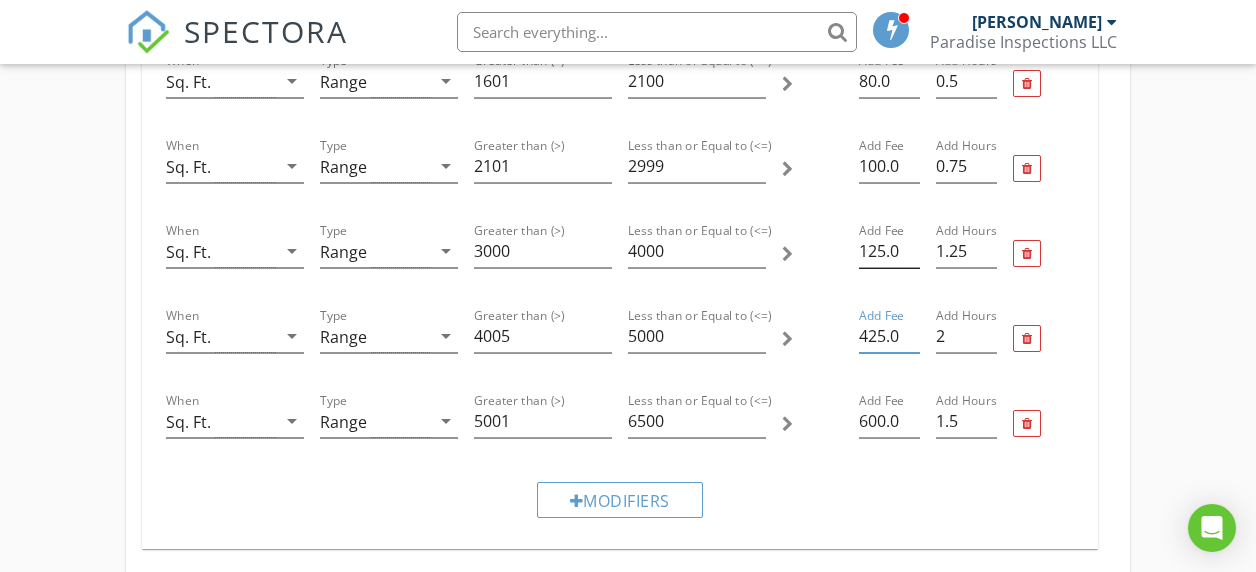 type on "425.0" 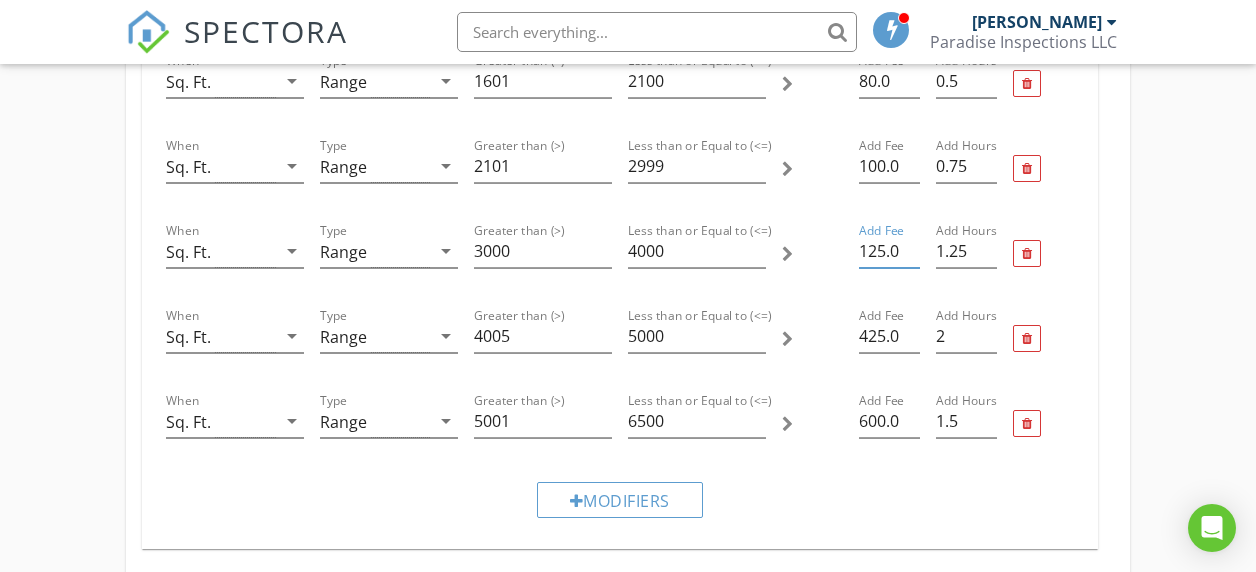 click on "125.0" at bounding box center [889, 251] 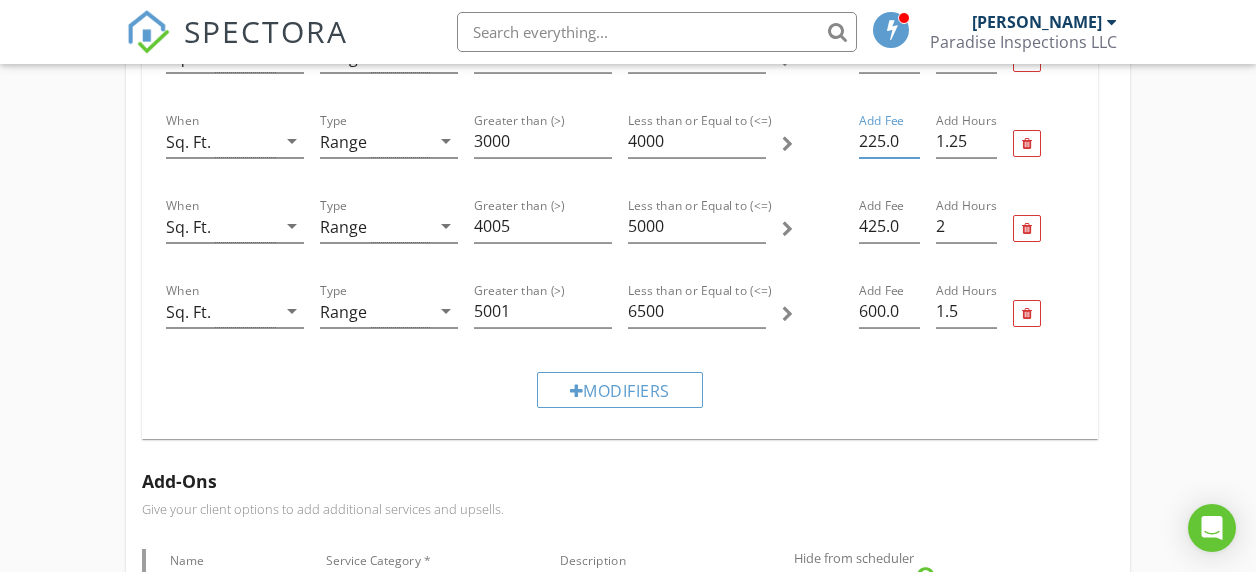 scroll, scrollTop: 1014, scrollLeft: 0, axis: vertical 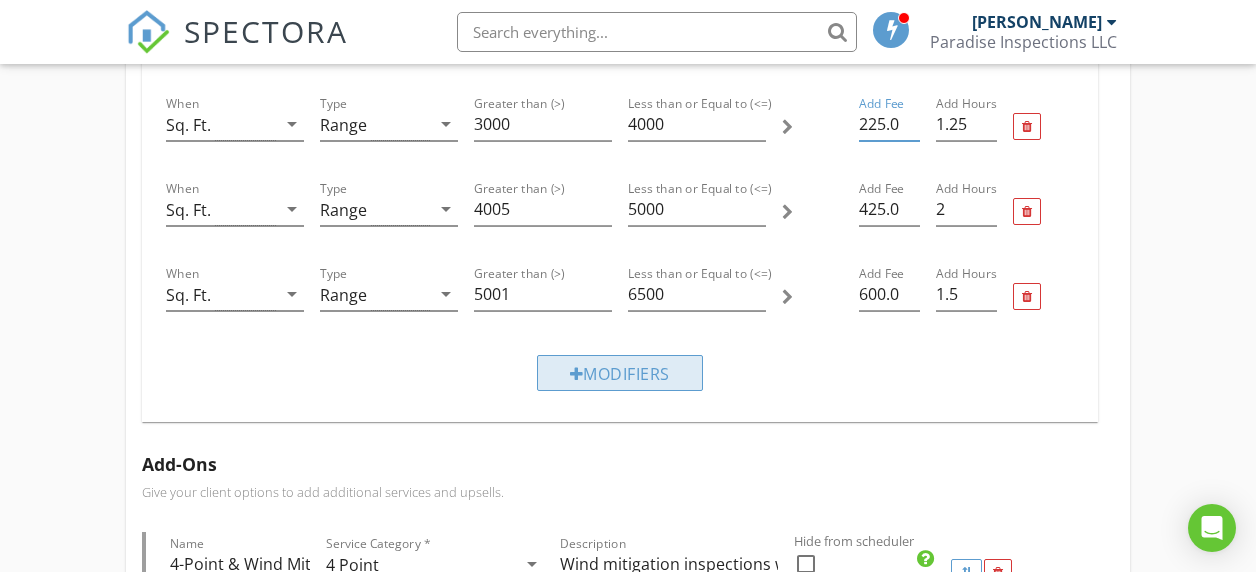 type on "225.0" 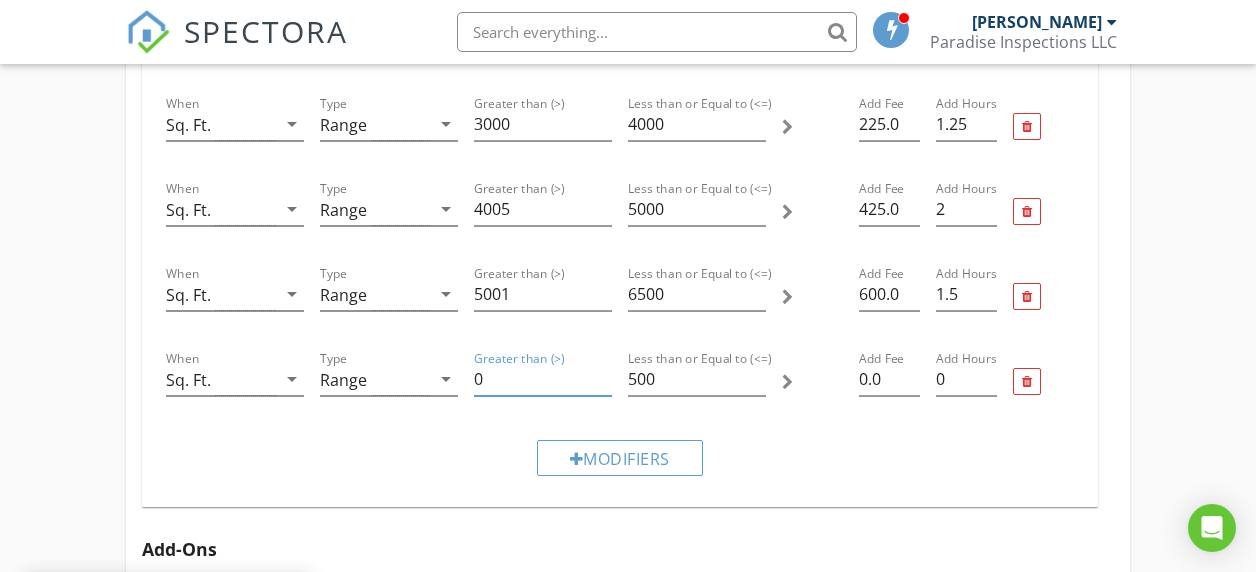 drag, startPoint x: 494, startPoint y: 376, endPoint x: 466, endPoint y: 376, distance: 28 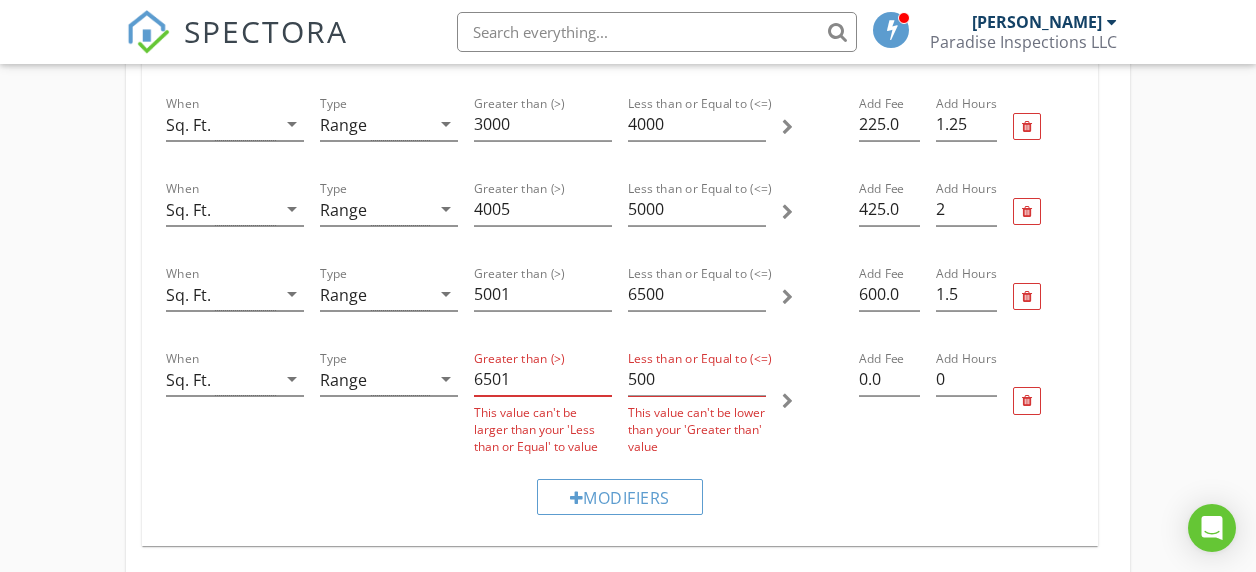 type on "6501" 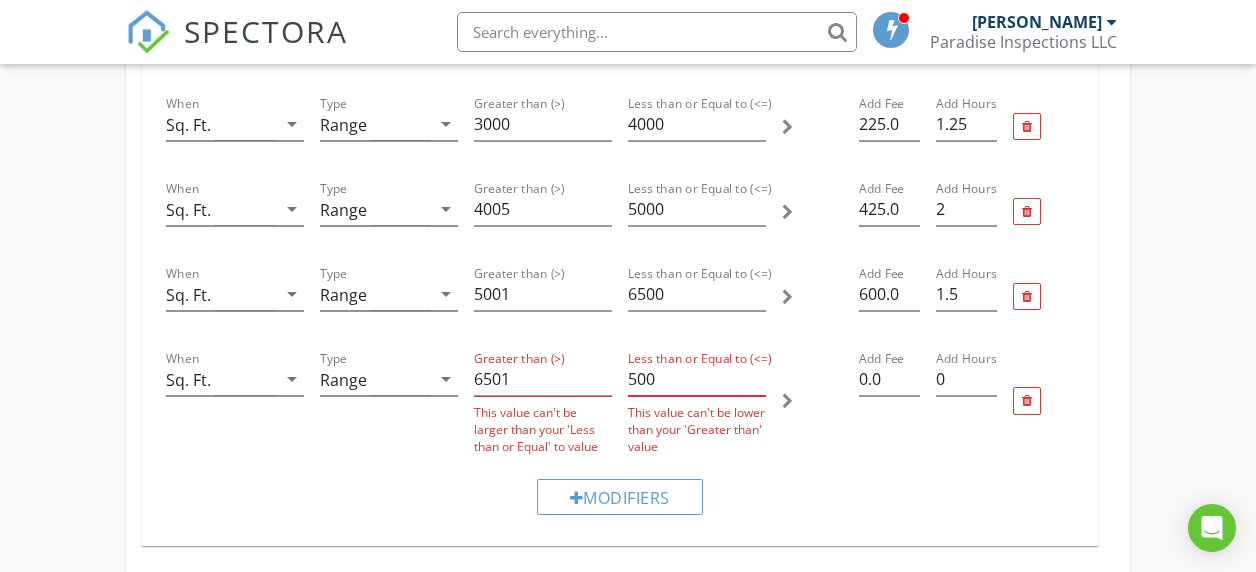 drag, startPoint x: 671, startPoint y: 381, endPoint x: 620, endPoint y: 379, distance: 51.0392 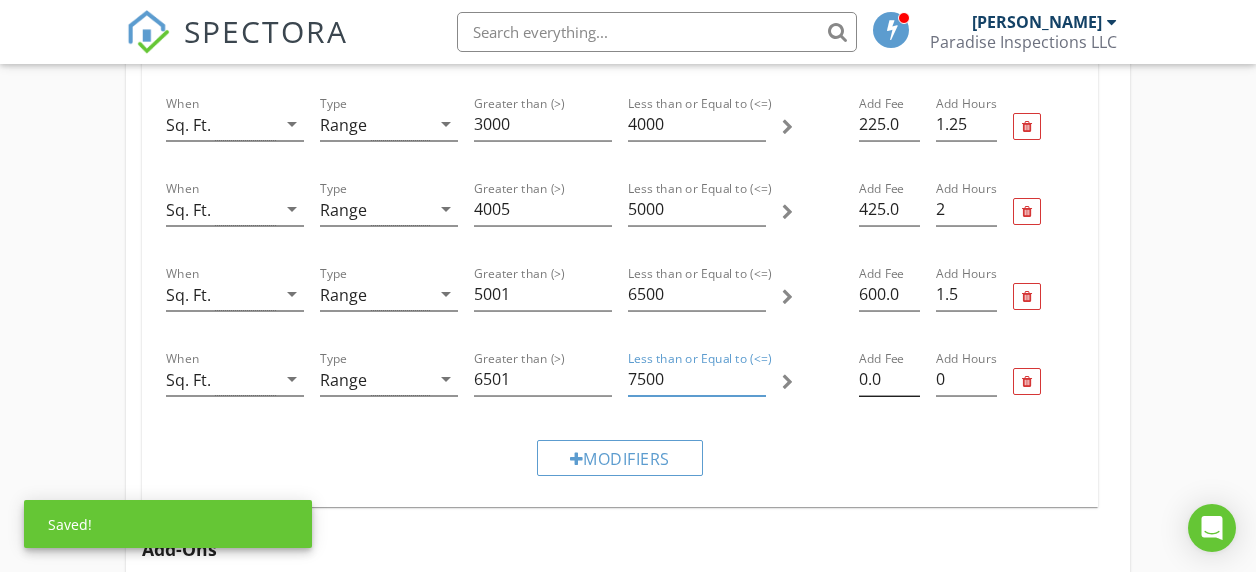 type on "7500" 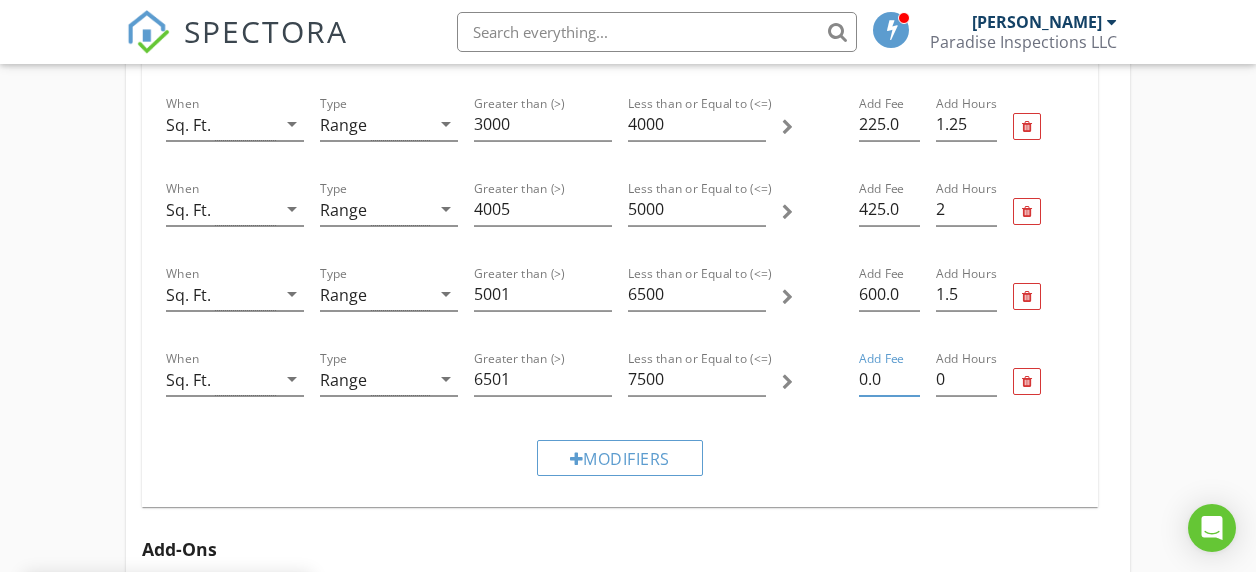 drag, startPoint x: 891, startPoint y: 377, endPoint x: 841, endPoint y: 377, distance: 50 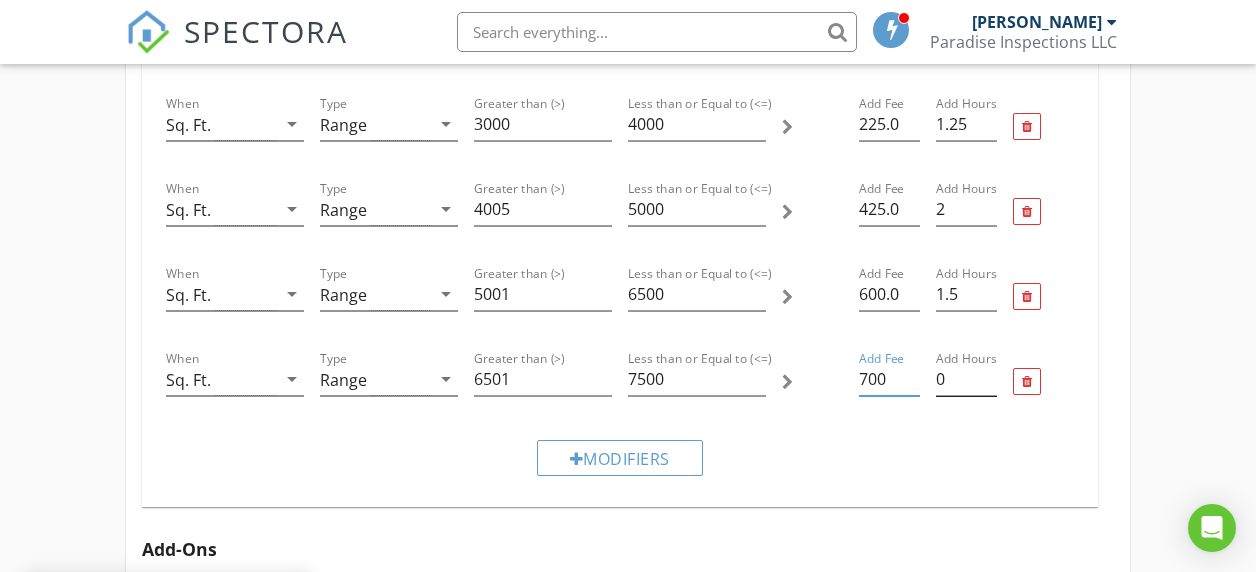 type on "700" 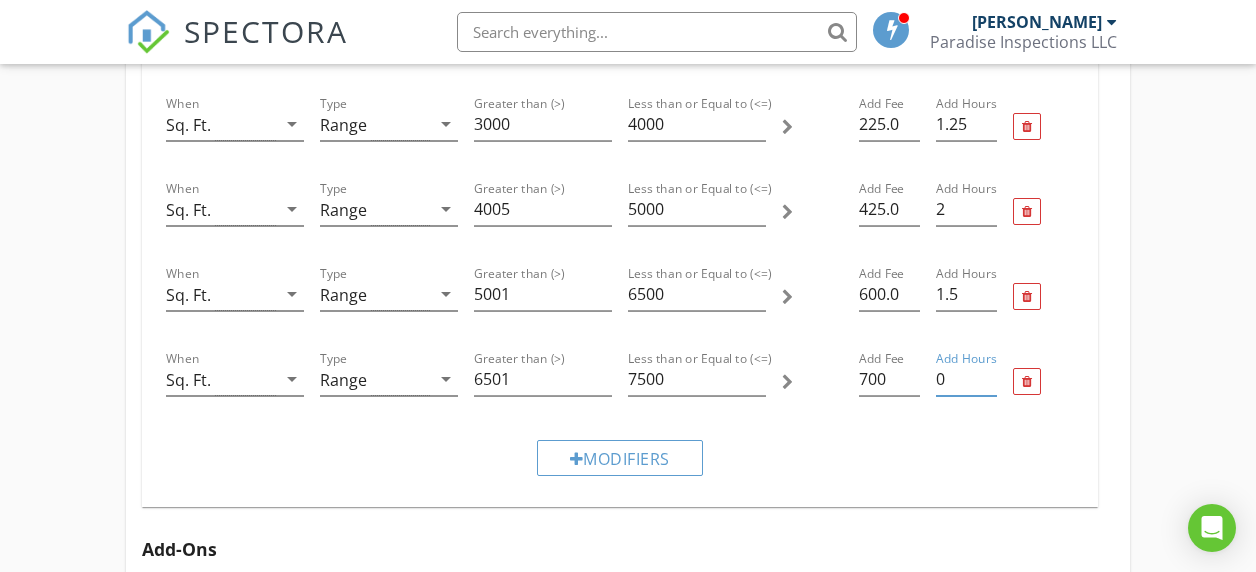 drag, startPoint x: 965, startPoint y: 381, endPoint x: 933, endPoint y: 383, distance: 32.06244 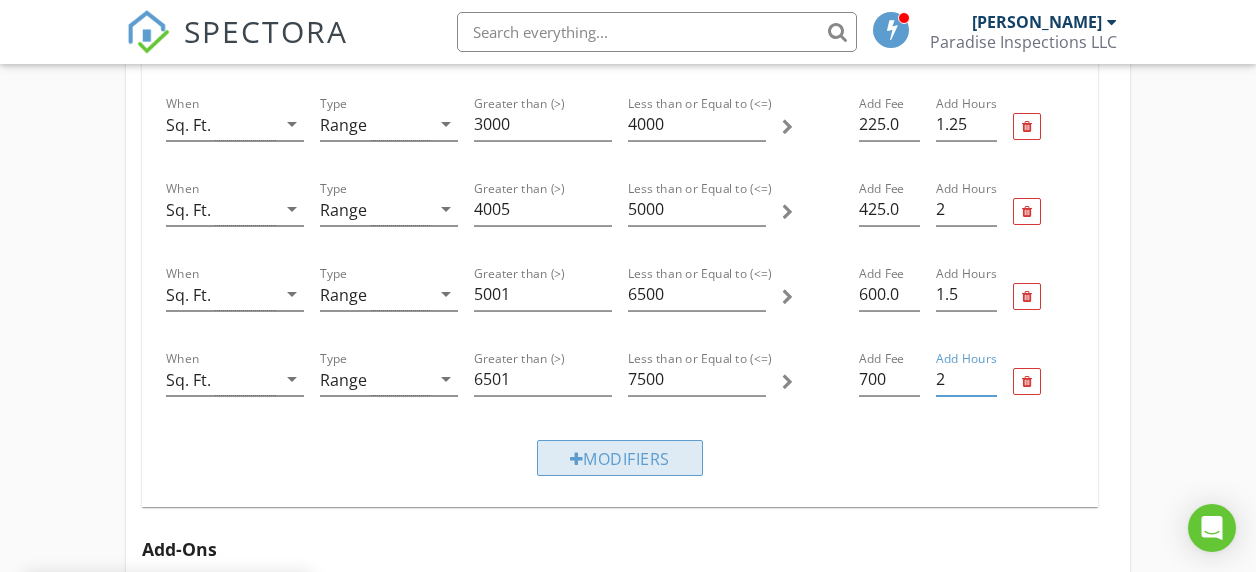 type on "2" 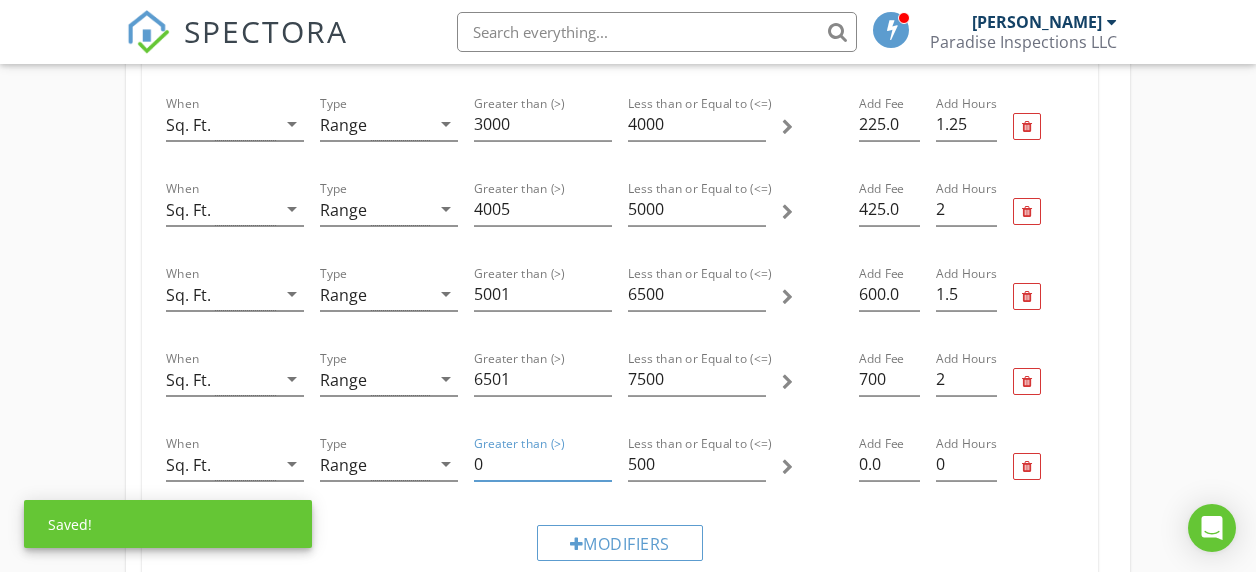 drag, startPoint x: 501, startPoint y: 458, endPoint x: 466, endPoint y: 459, distance: 35.014282 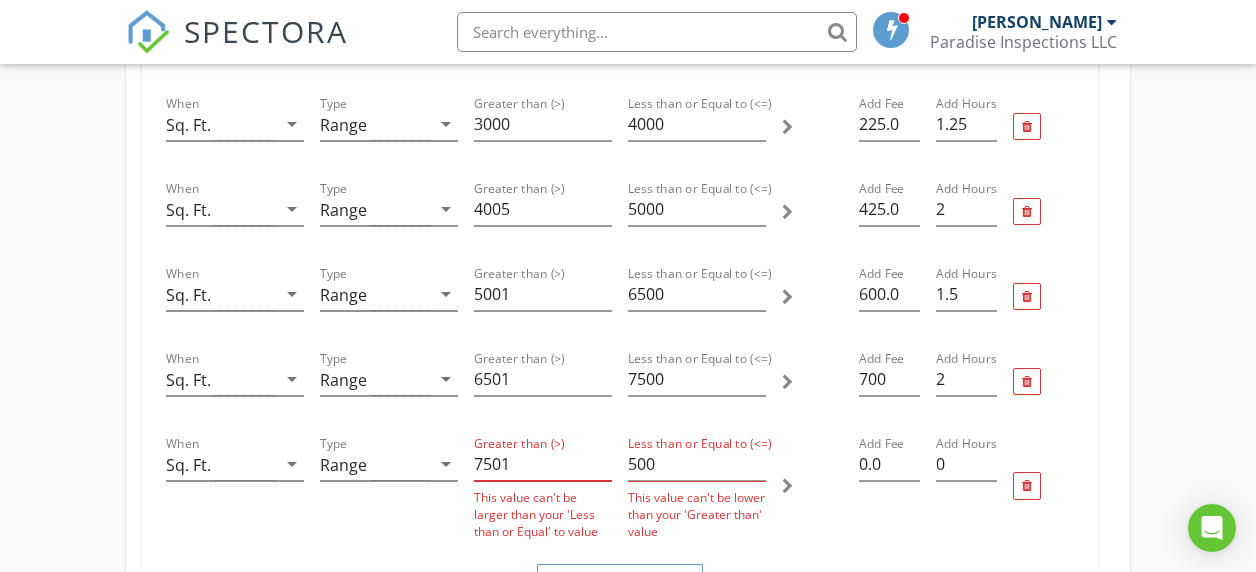 type on "7501" 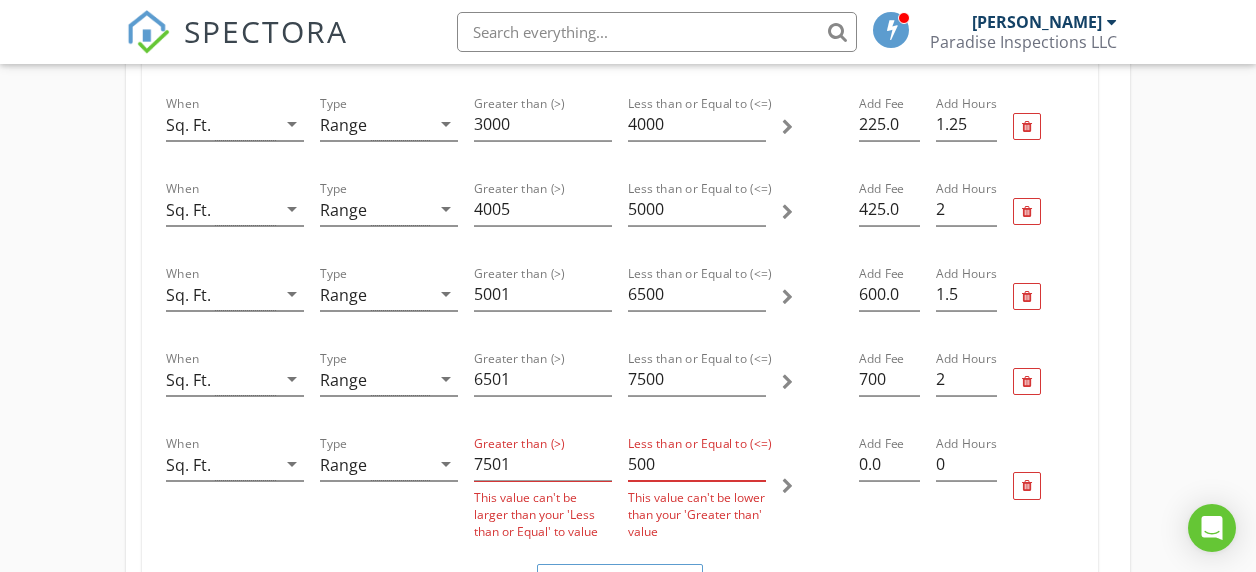 drag, startPoint x: 661, startPoint y: 463, endPoint x: 623, endPoint y: 462, distance: 38.013157 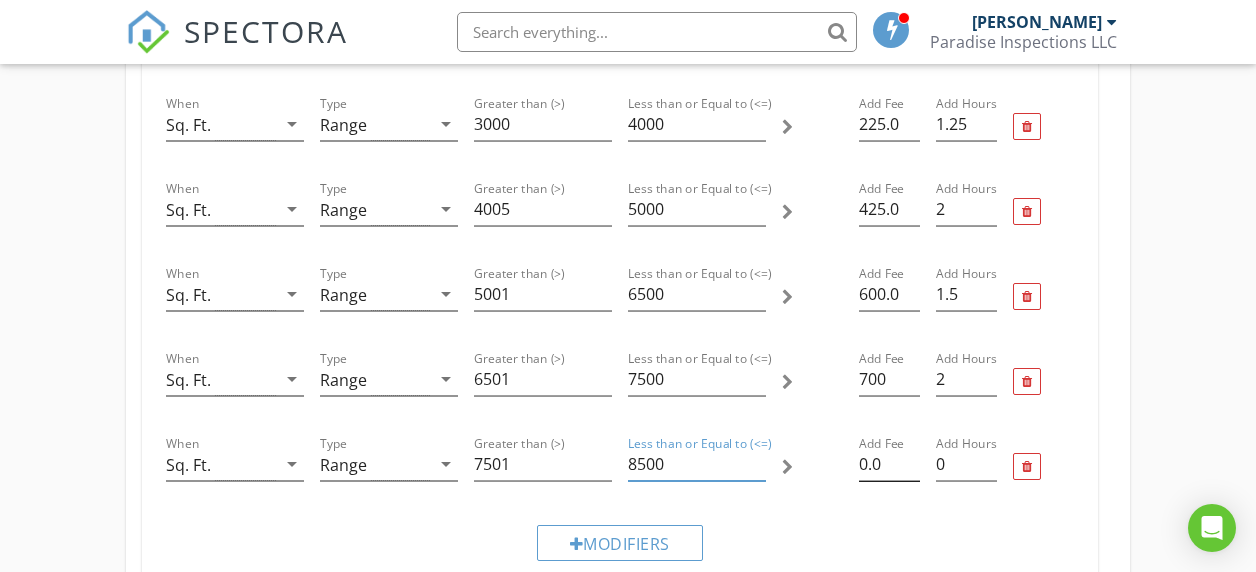 type on "8500" 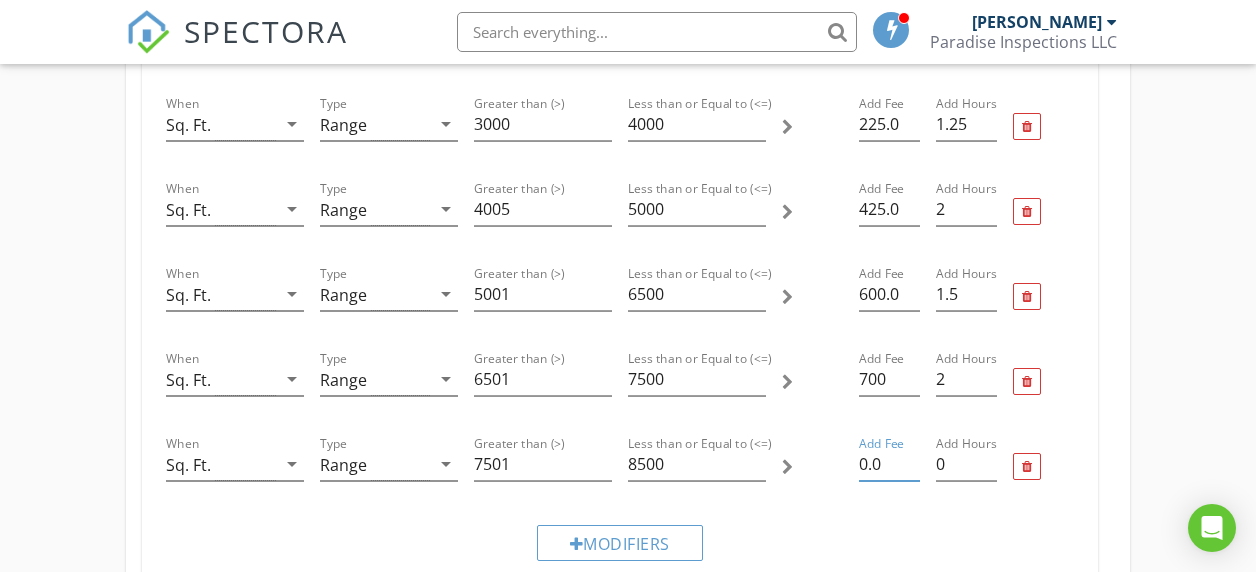 drag, startPoint x: 886, startPoint y: 463, endPoint x: 845, endPoint y: 464, distance: 41.01219 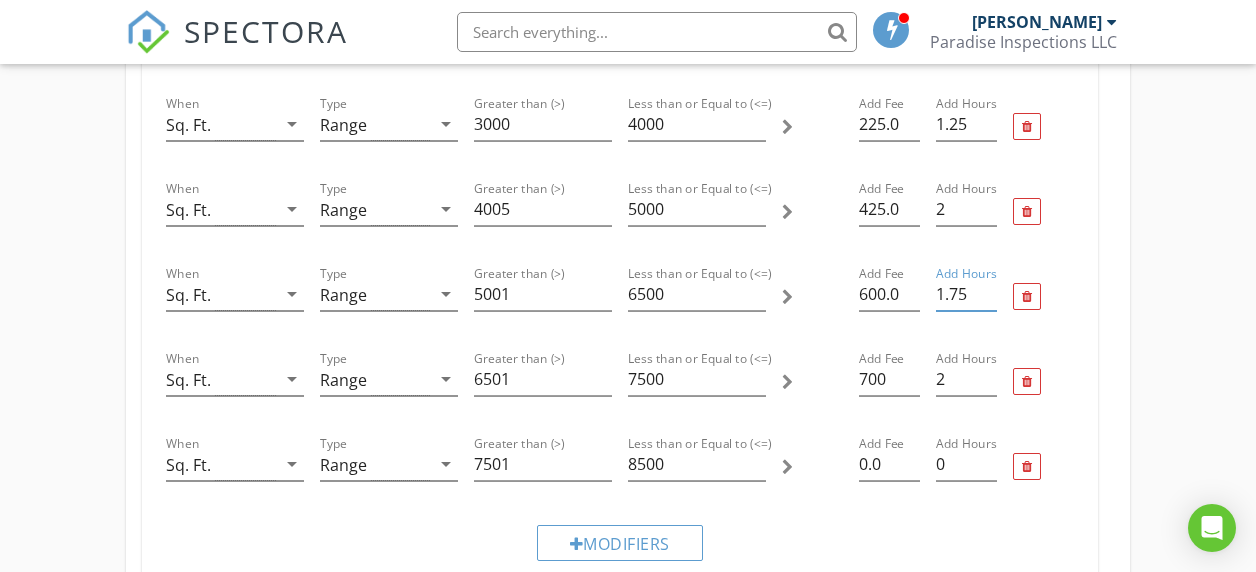 type on "1.75" 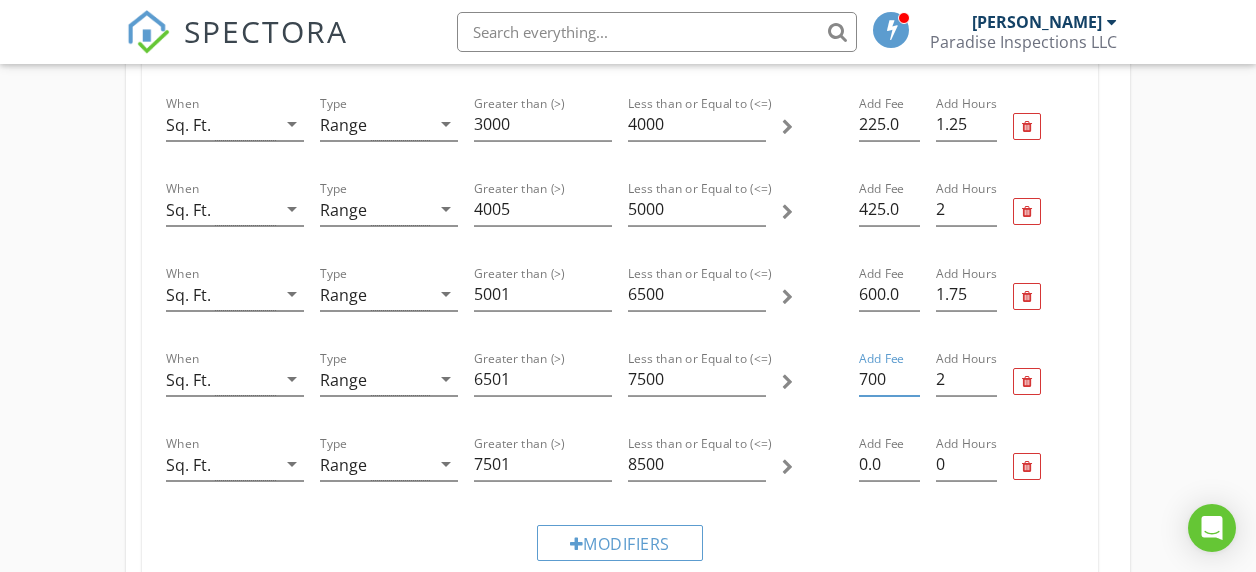 click on "700" at bounding box center [889, 379] 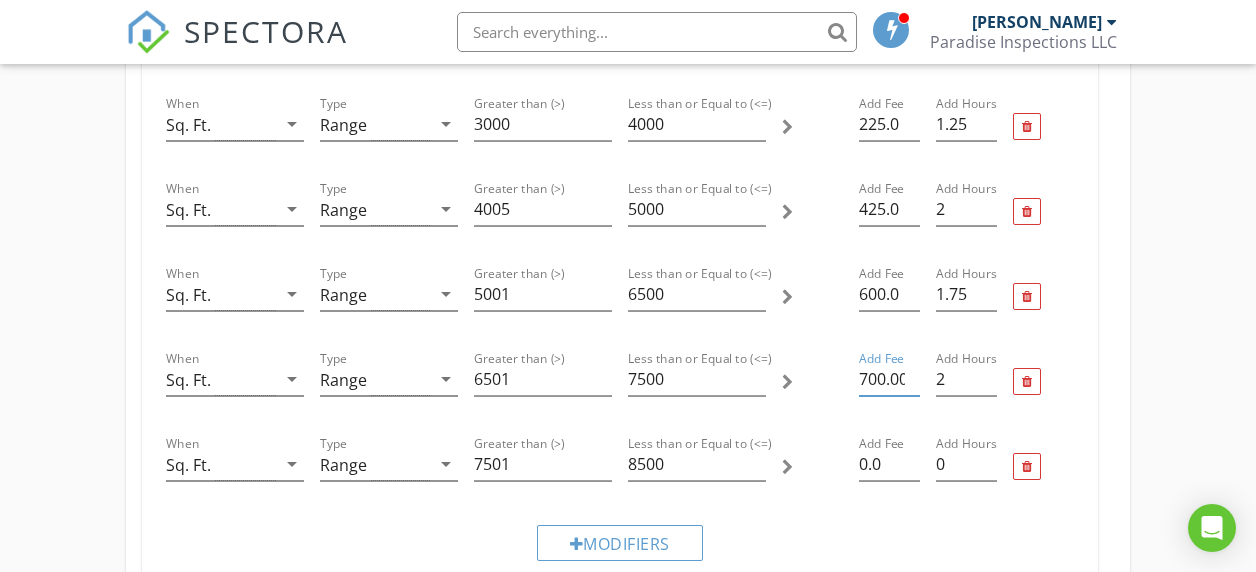 scroll, scrollTop: 0, scrollLeft: 4, axis: horizontal 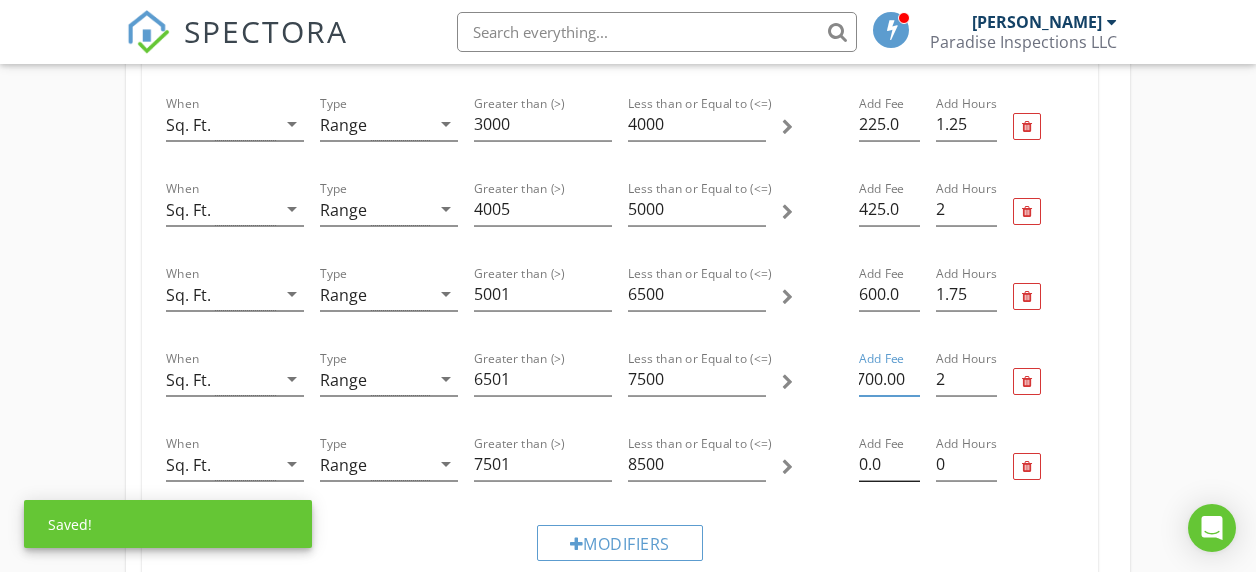 type on "700.00" 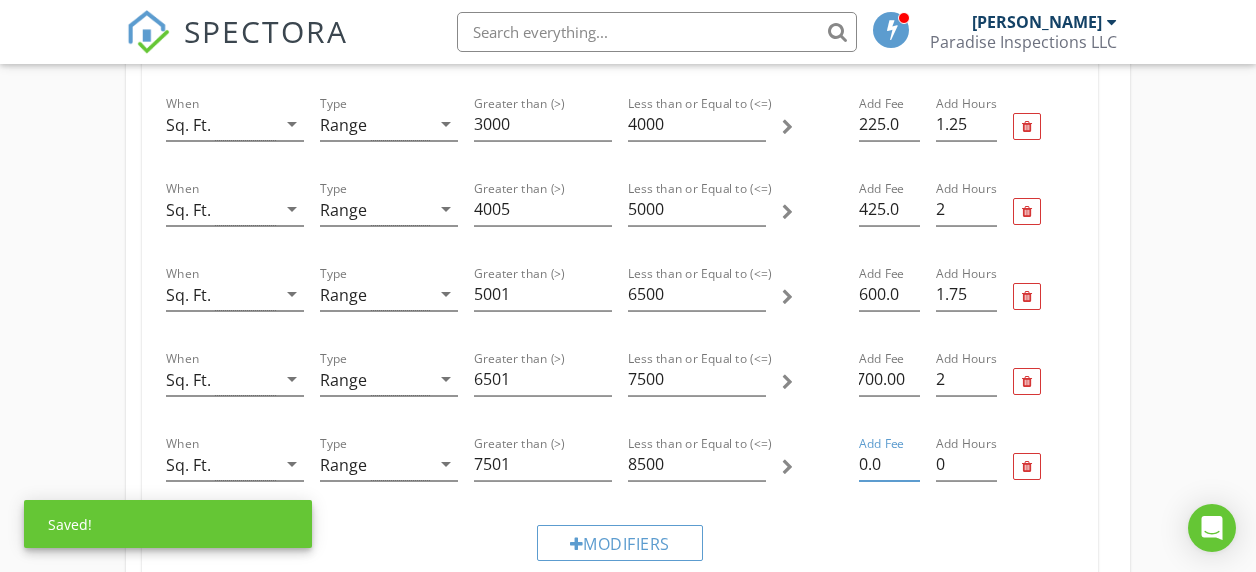 scroll, scrollTop: 0, scrollLeft: 0, axis: both 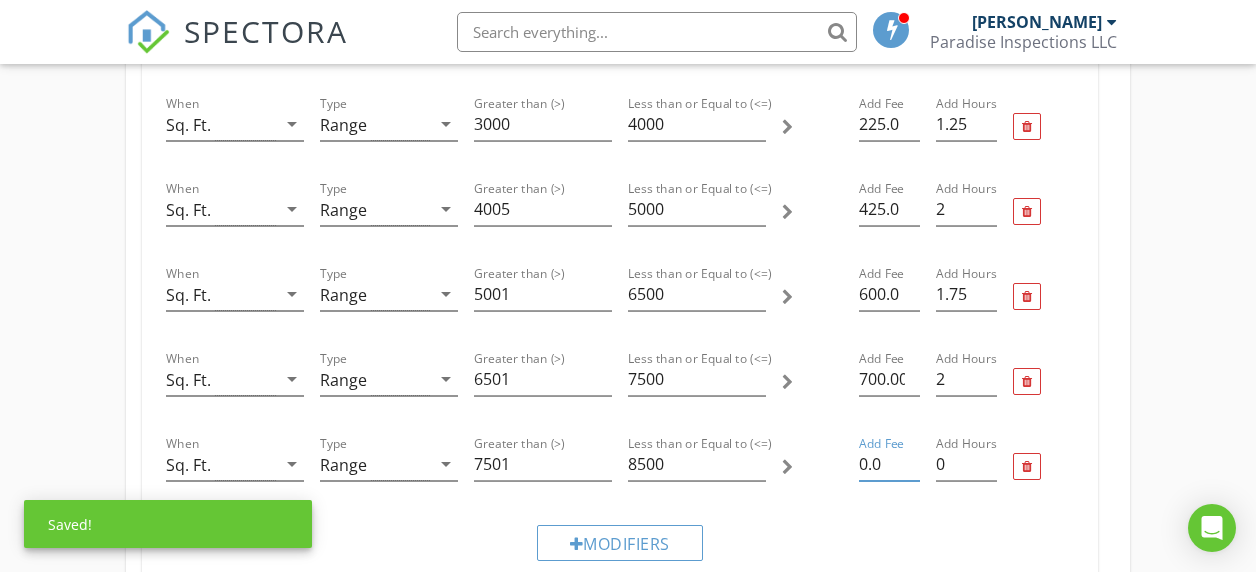 click on "0.0" at bounding box center (889, 464) 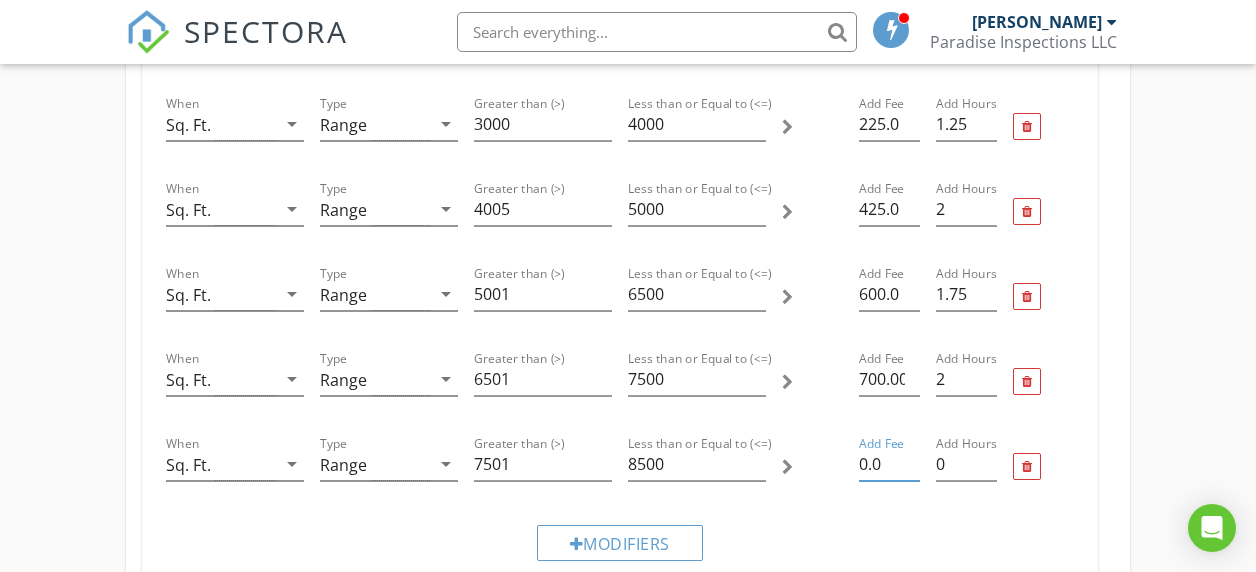 drag, startPoint x: 883, startPoint y: 469, endPoint x: 855, endPoint y: 469, distance: 28 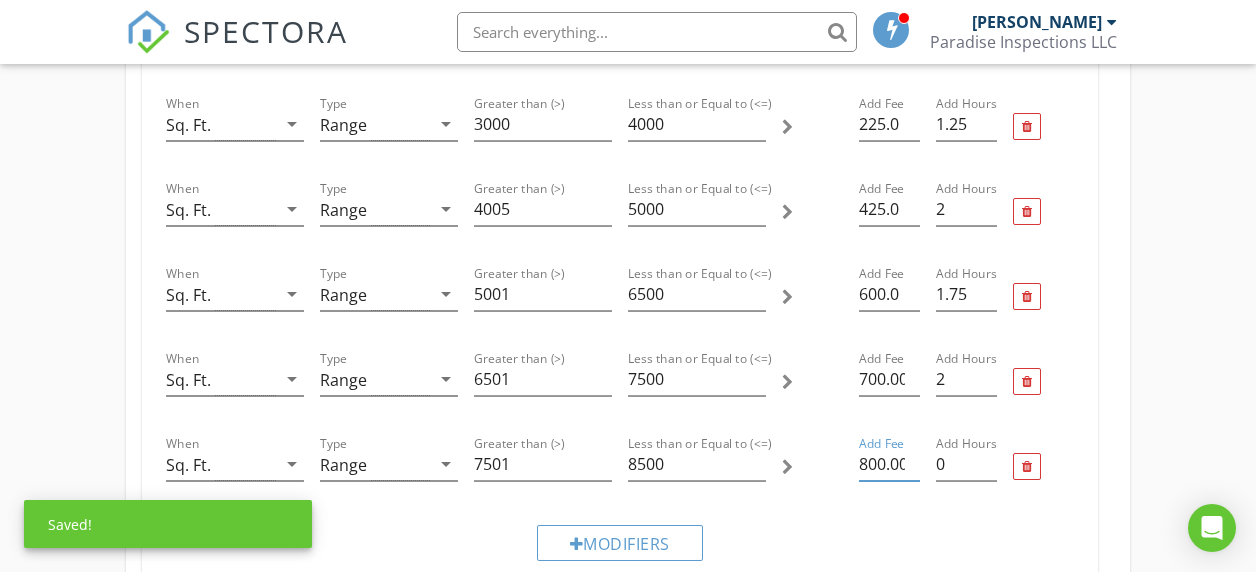 scroll, scrollTop: 0, scrollLeft: 4, axis: horizontal 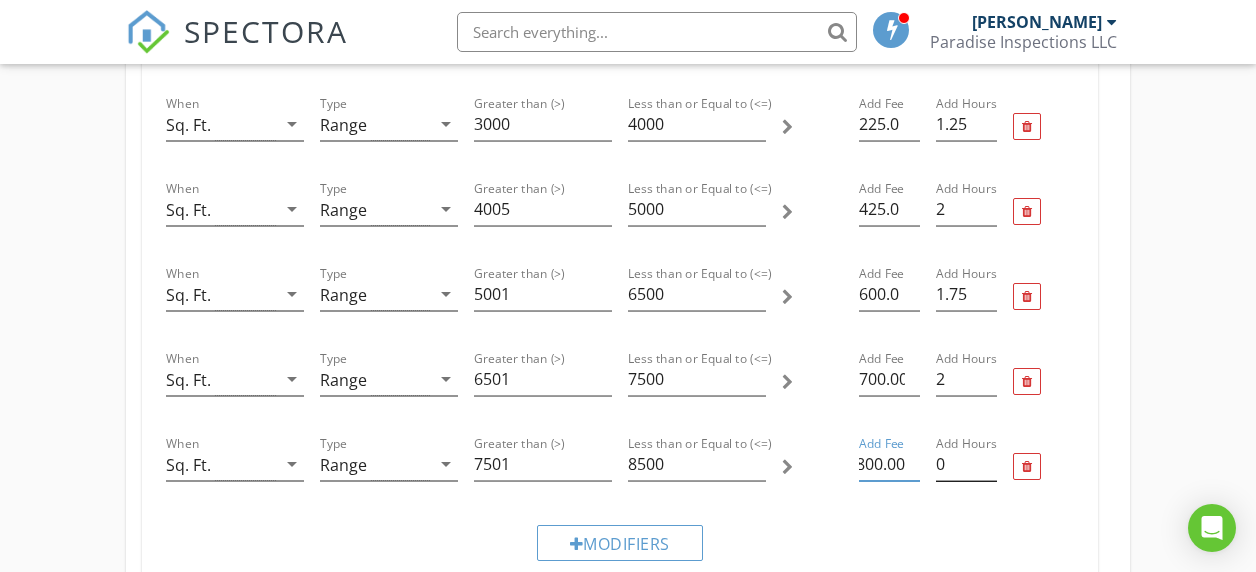 type on "800.00" 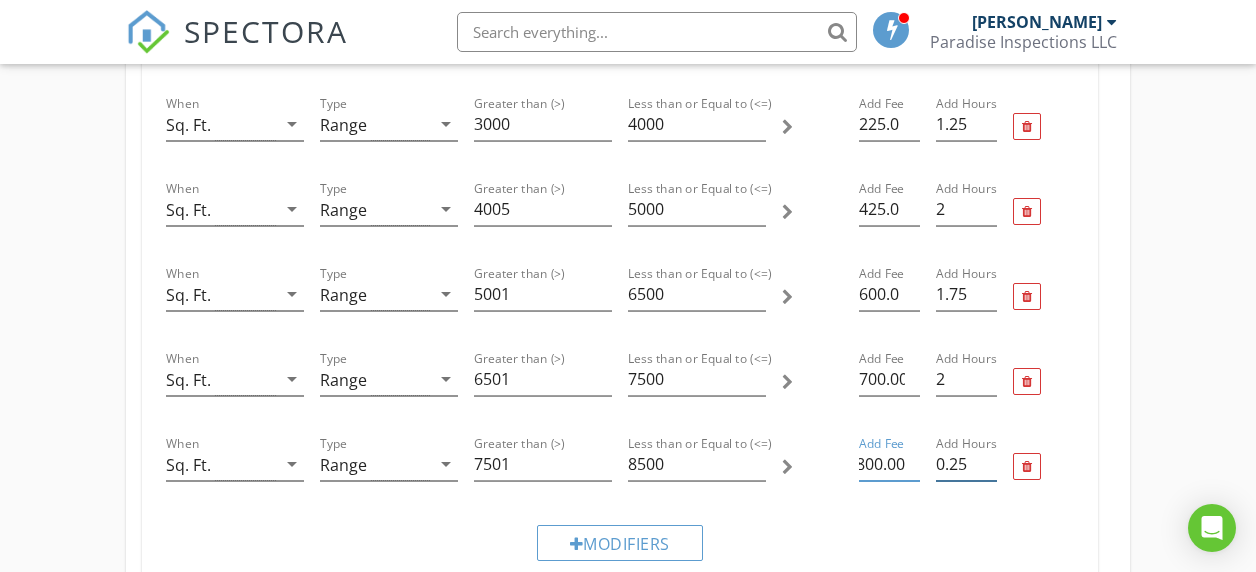 scroll, scrollTop: 0, scrollLeft: 0, axis: both 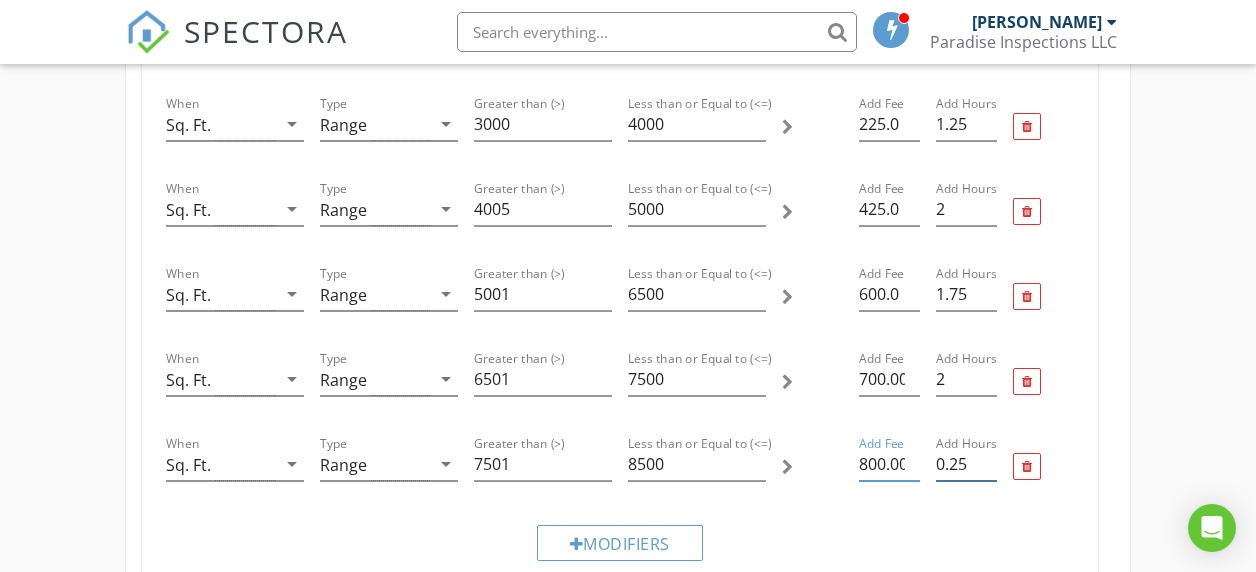 click on "0.25" at bounding box center [966, 464] 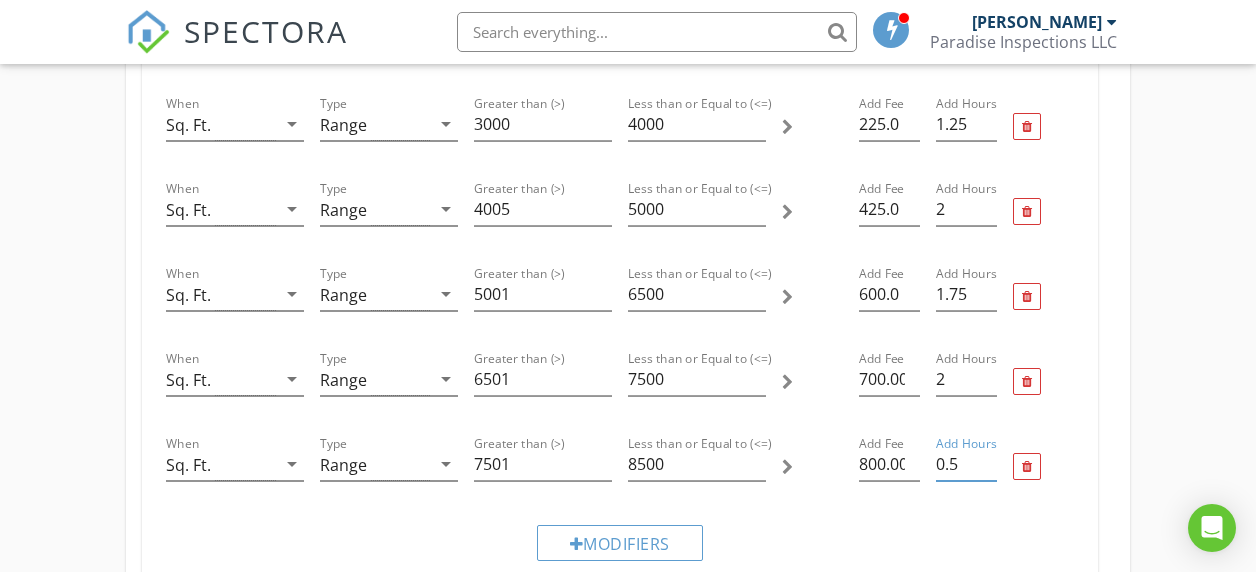 click on "0.5" at bounding box center [966, 464] 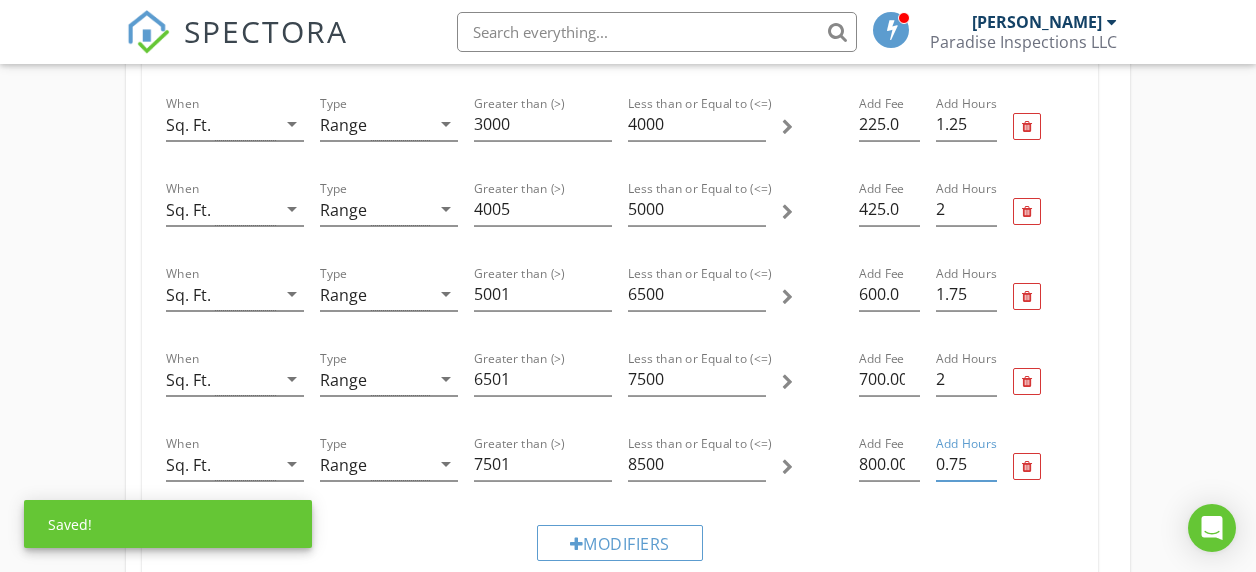 click on "0.75" at bounding box center (966, 464) 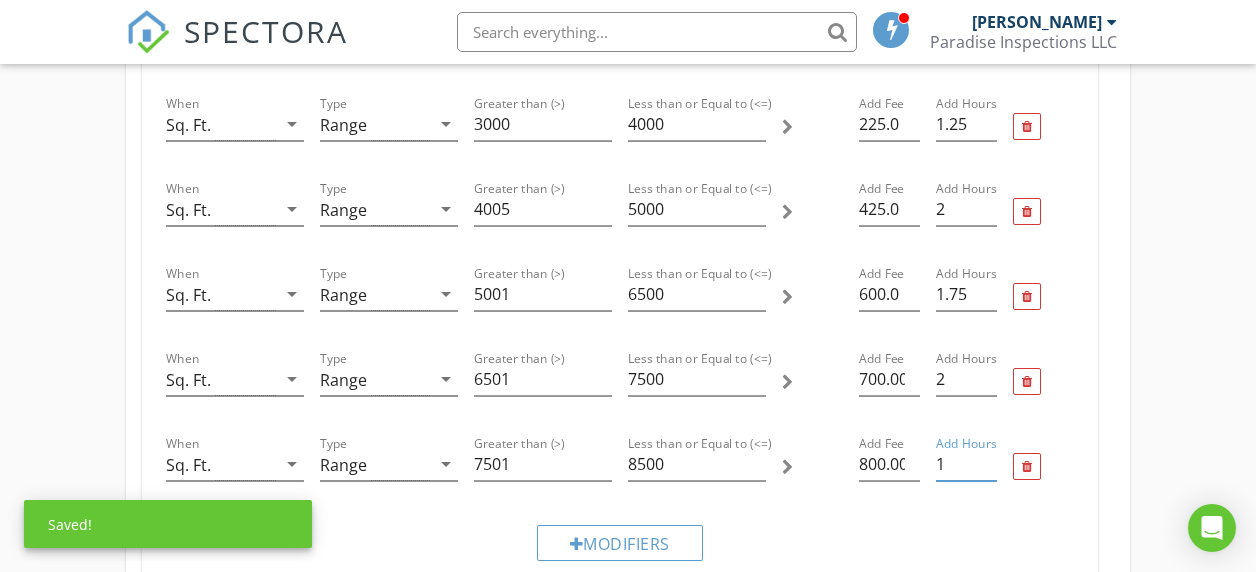 click on "1" at bounding box center (966, 464) 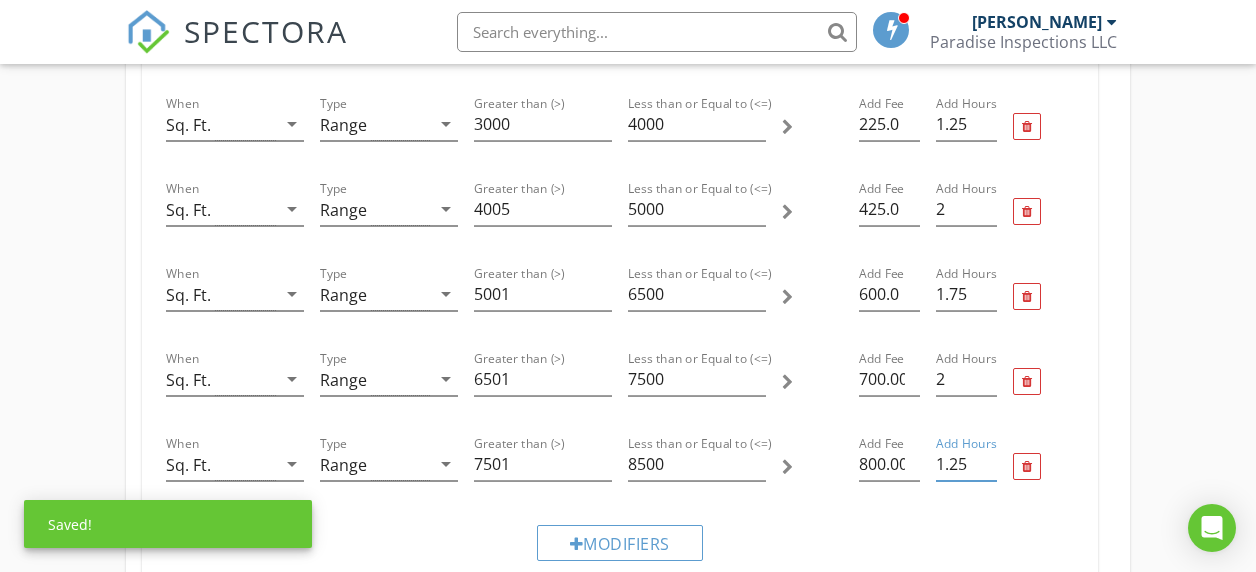 click on "1.25" at bounding box center [966, 464] 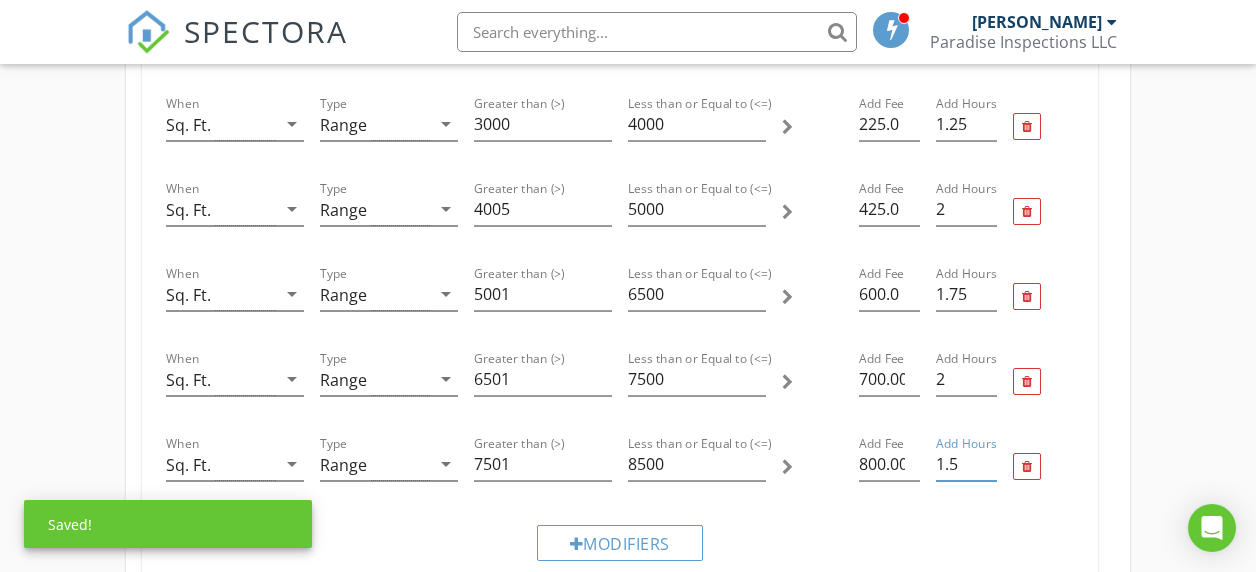 click on "1.5" at bounding box center (966, 464) 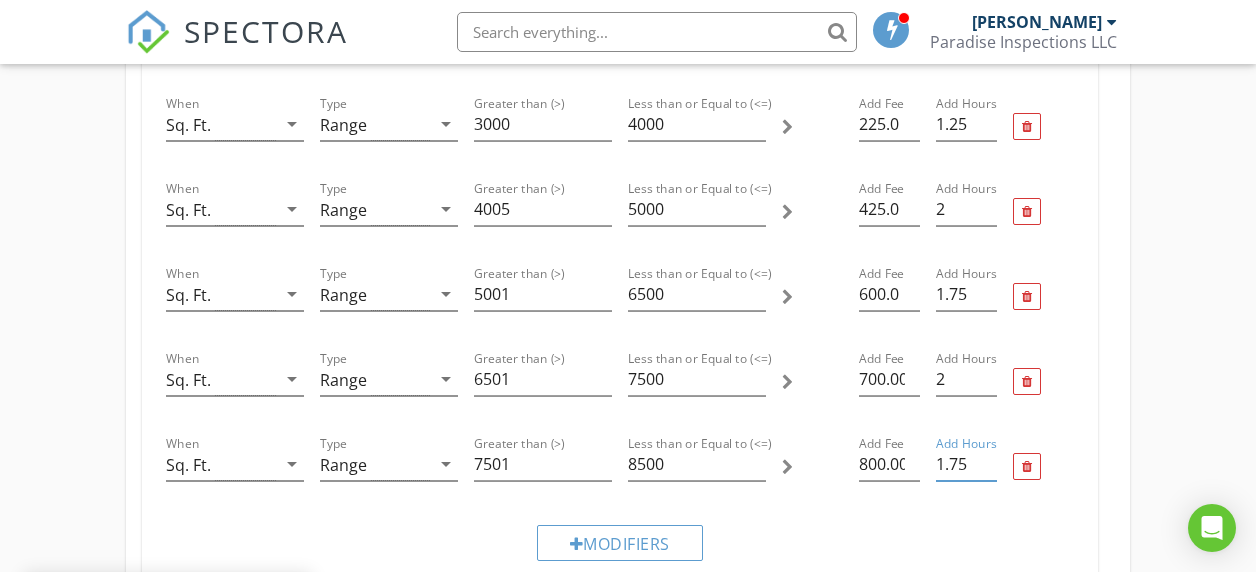 click on "1.75" at bounding box center (966, 464) 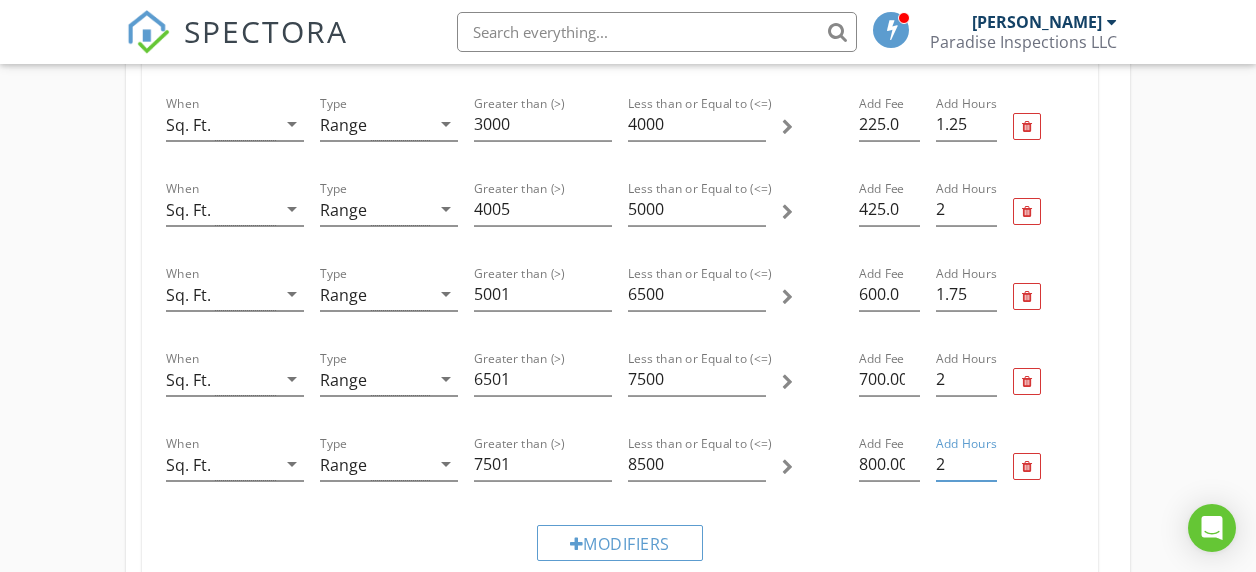 click on "2" at bounding box center [966, 464] 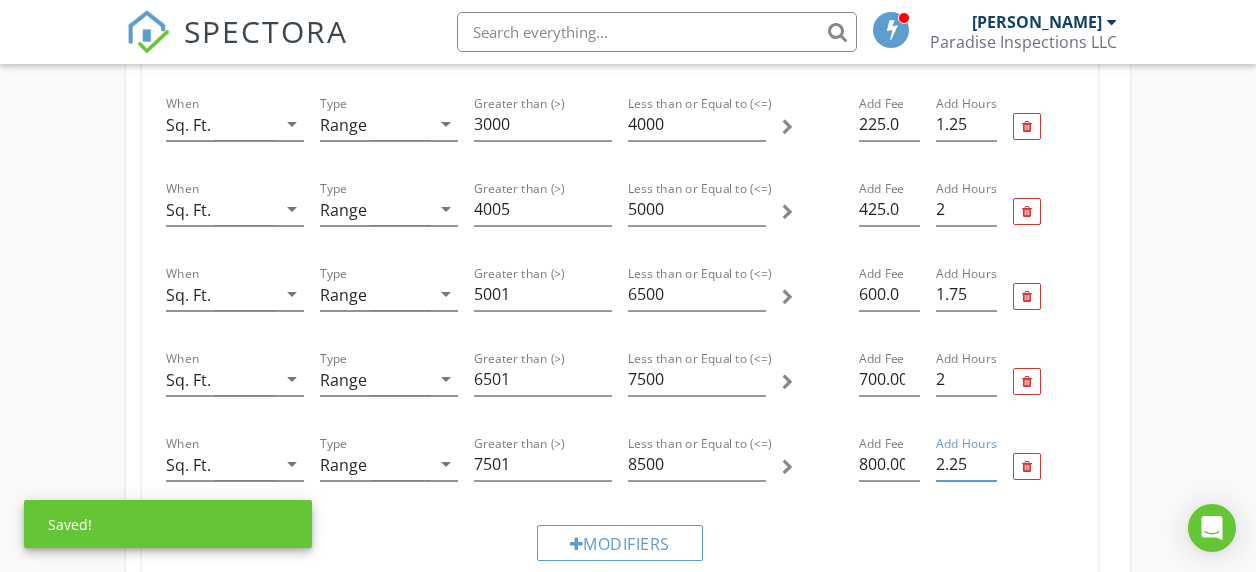 click on "2.25" at bounding box center [966, 464] 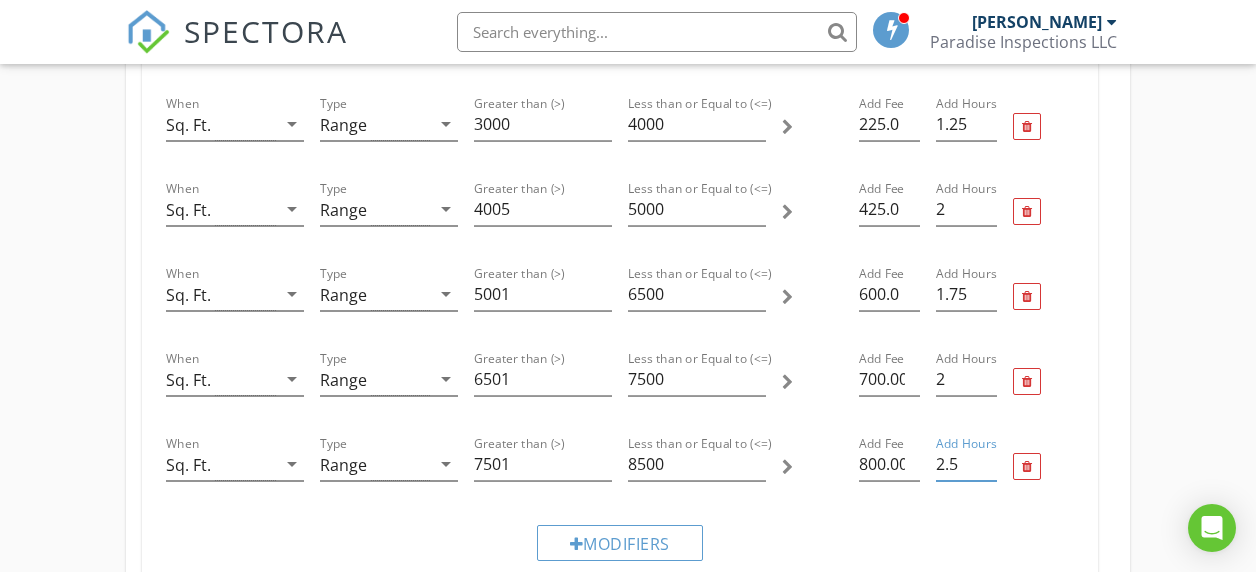 type on "2.5" 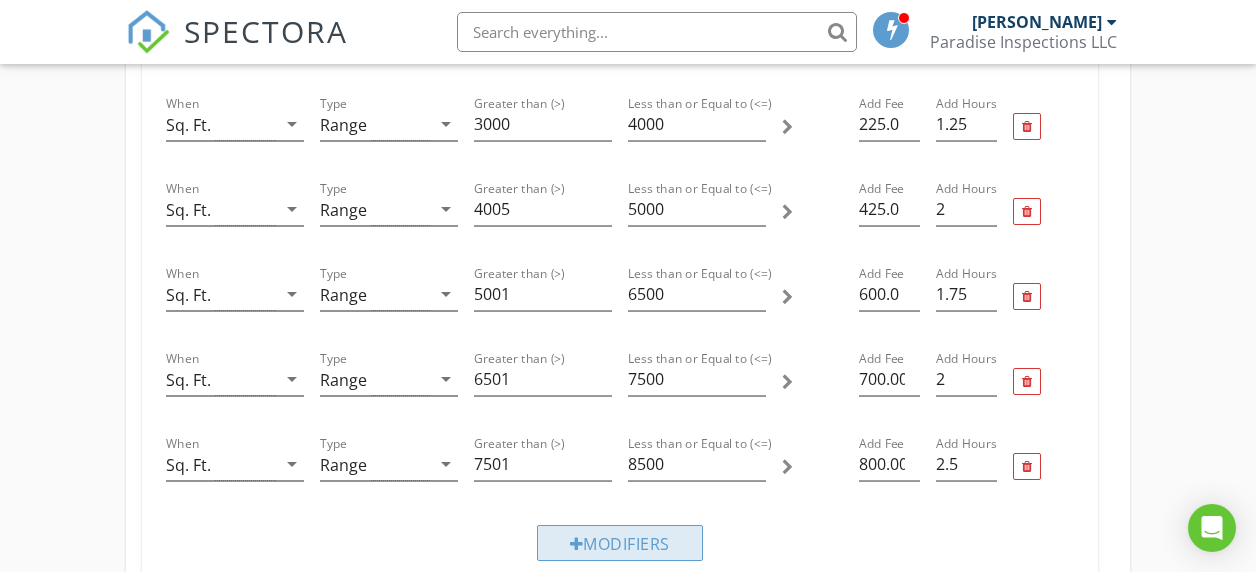 click on "Modifiers" at bounding box center [620, 543] 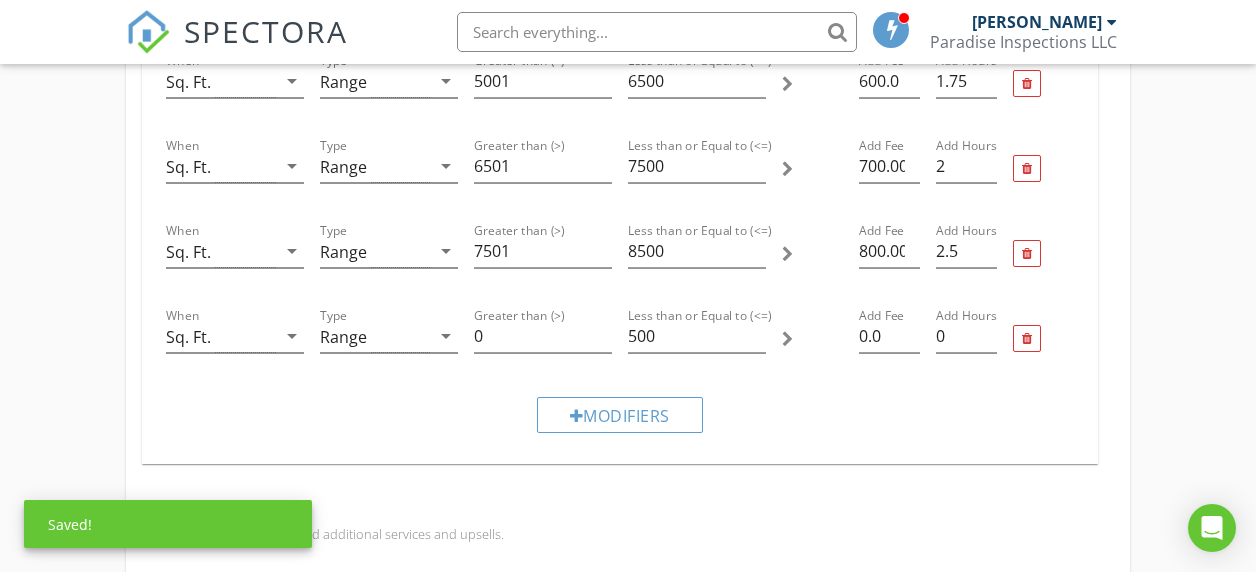 scroll, scrollTop: 1280, scrollLeft: 0, axis: vertical 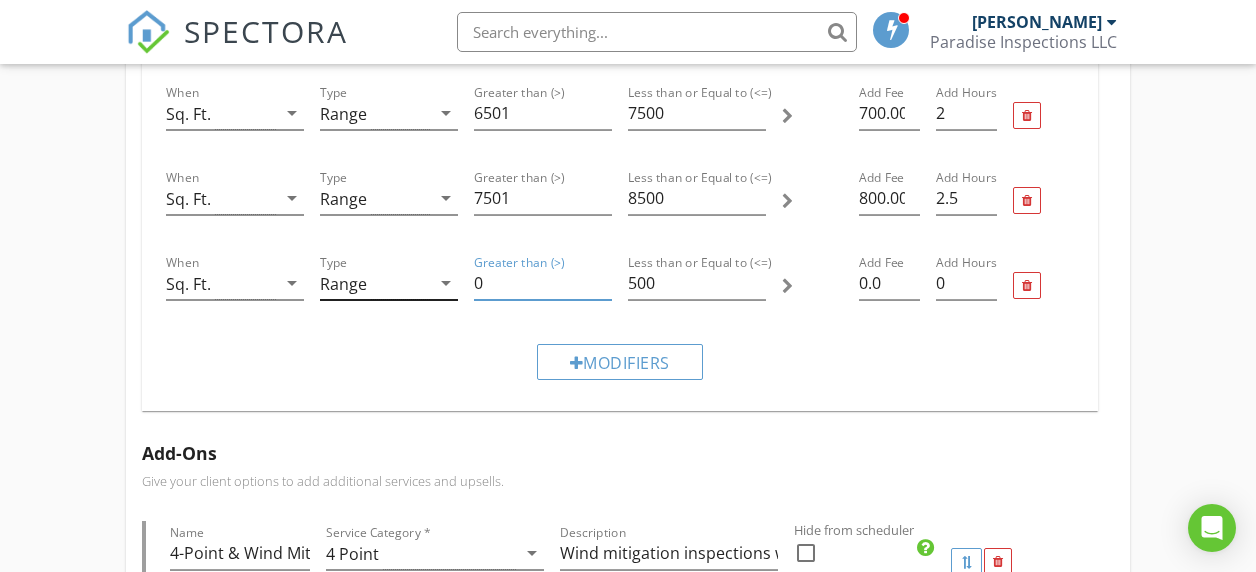 drag, startPoint x: 483, startPoint y: 288, endPoint x: 454, endPoint y: 285, distance: 29.15476 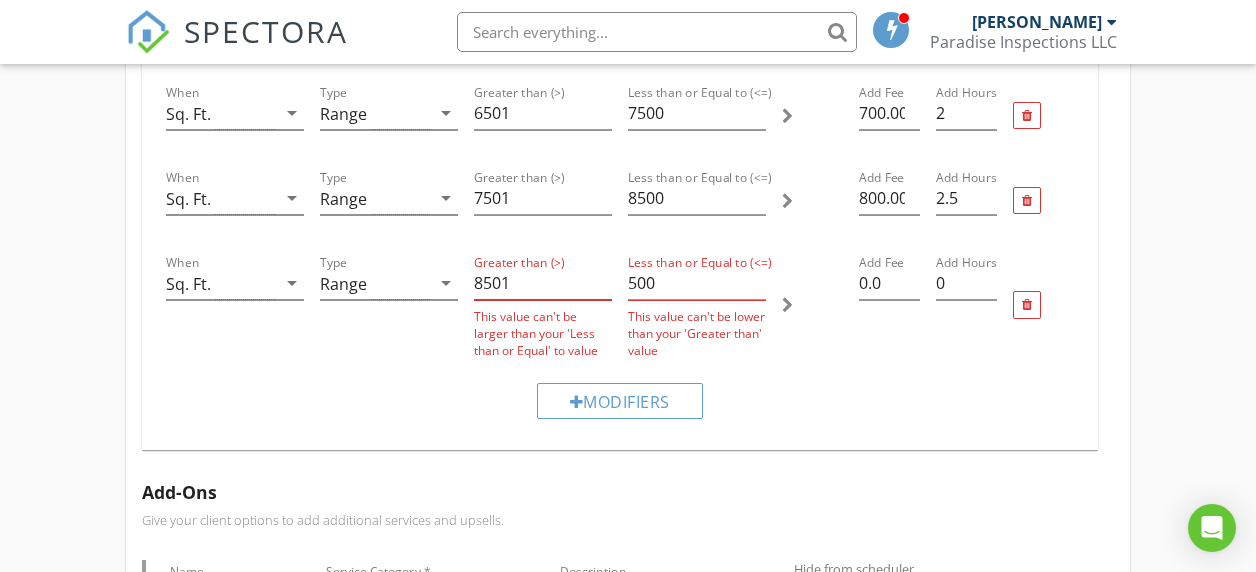 type on "8501" 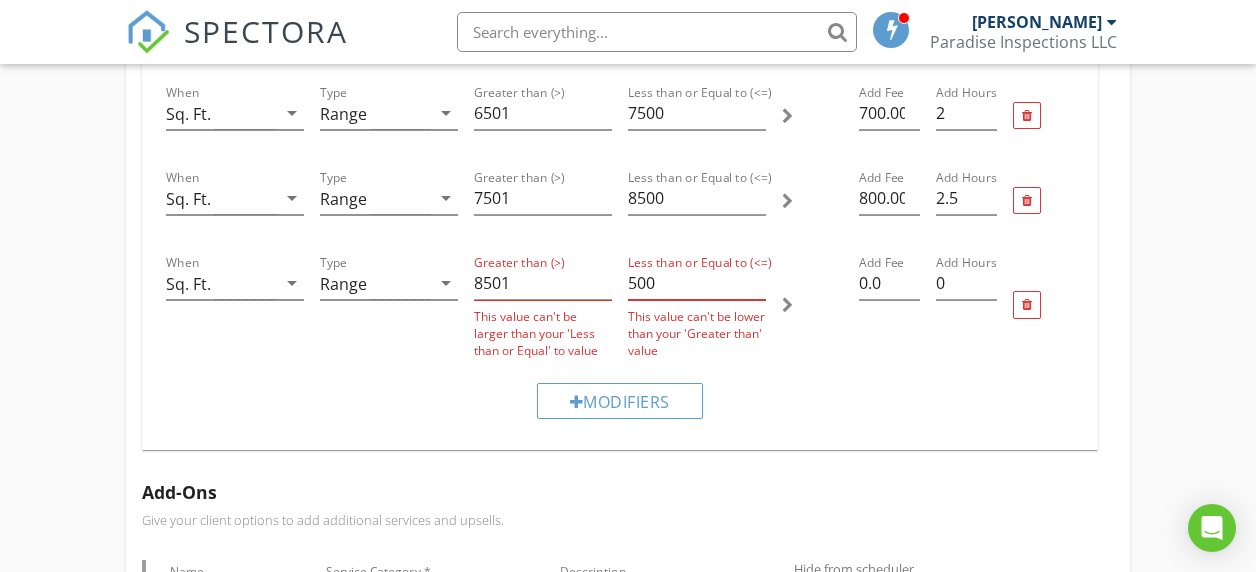 drag, startPoint x: 697, startPoint y: 287, endPoint x: 625, endPoint y: 287, distance: 72 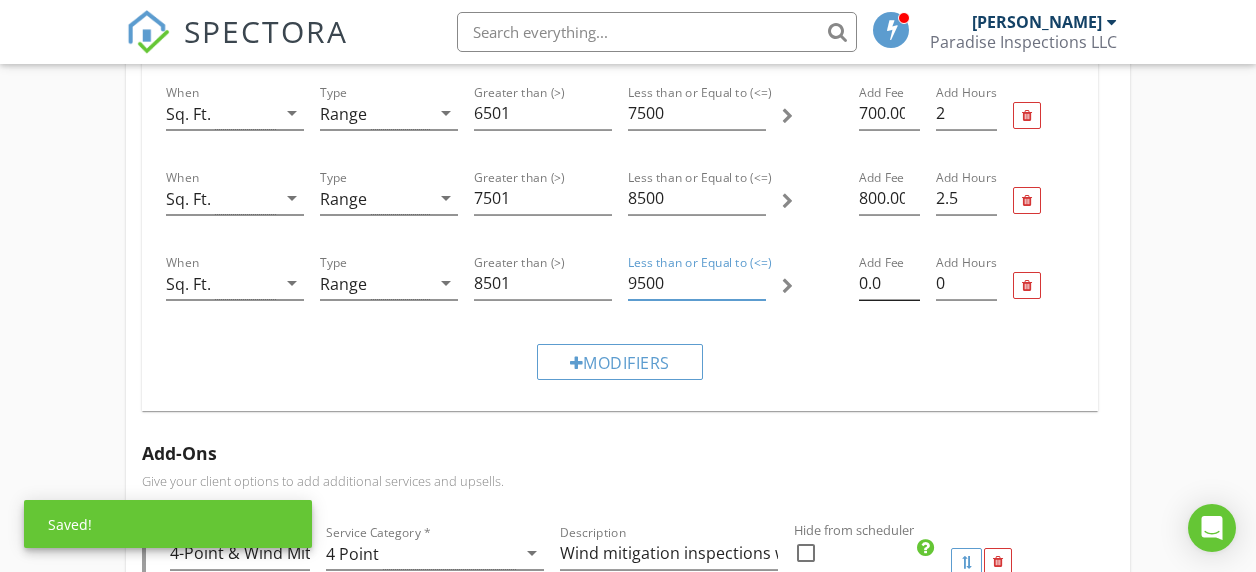 type on "9500" 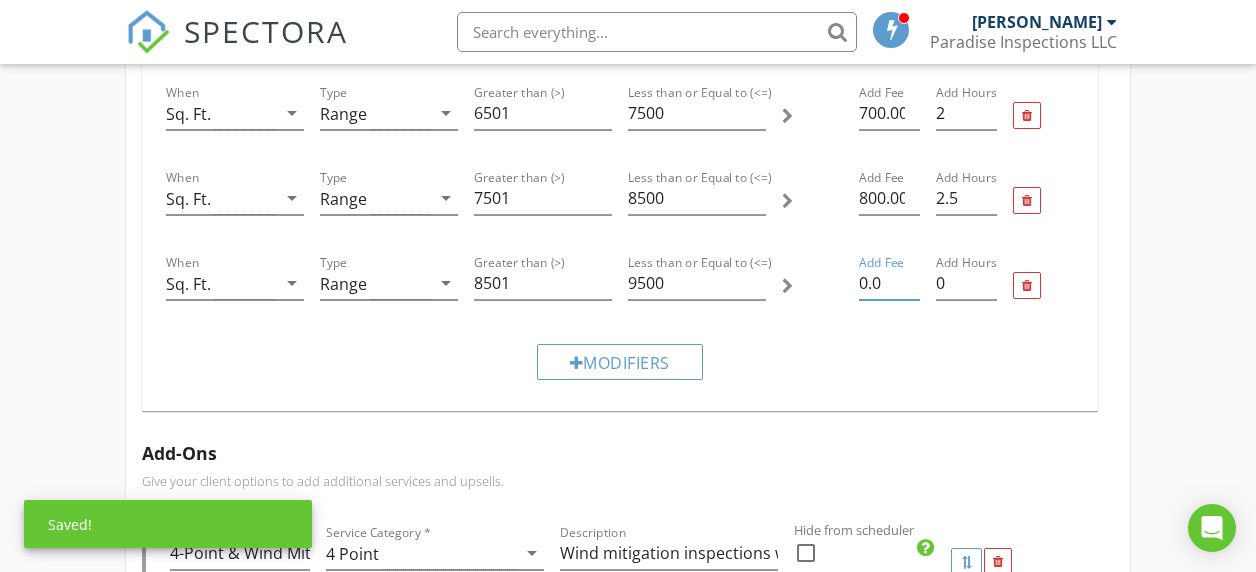 drag, startPoint x: 881, startPoint y: 282, endPoint x: 849, endPoint y: 284, distance: 32.06244 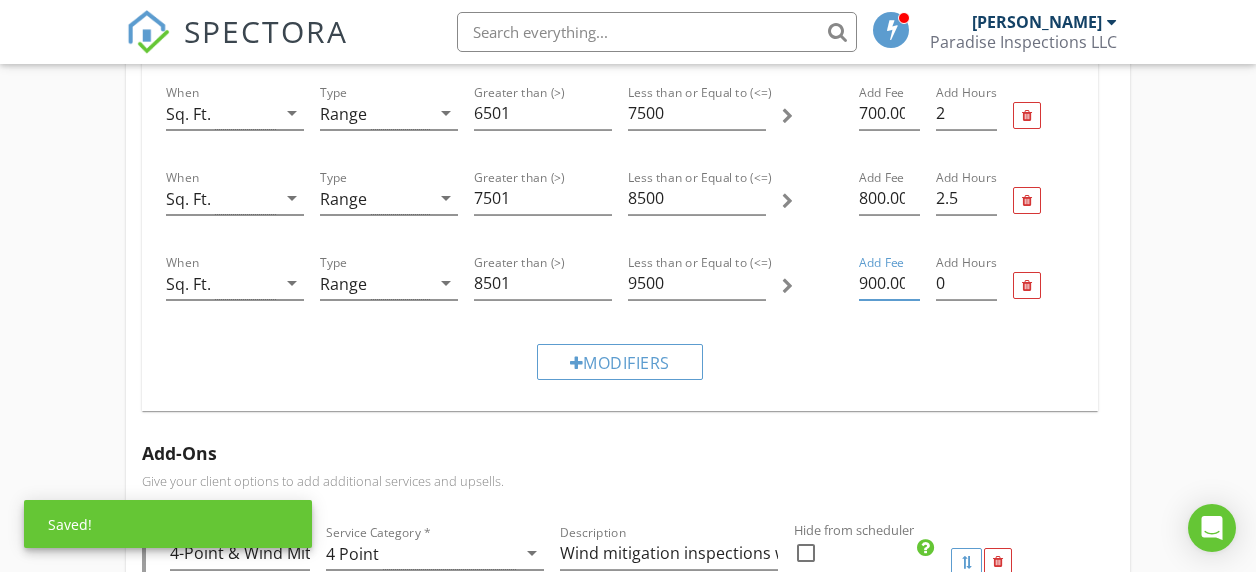 scroll, scrollTop: 0, scrollLeft: 4, axis: horizontal 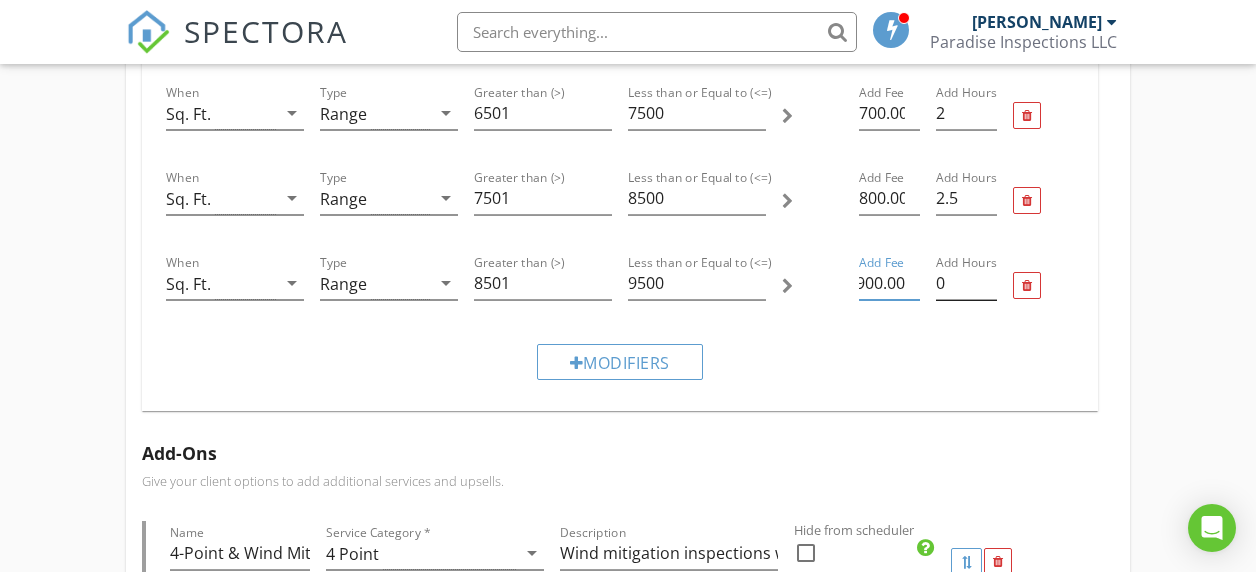 type on "900.00" 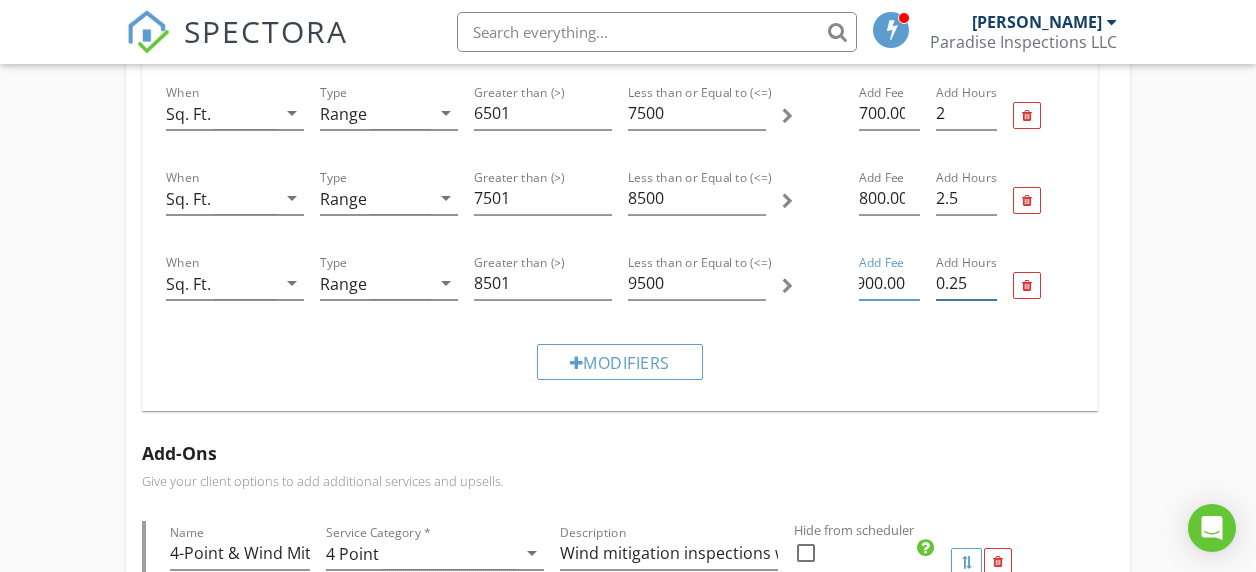 scroll, scrollTop: 0, scrollLeft: 0, axis: both 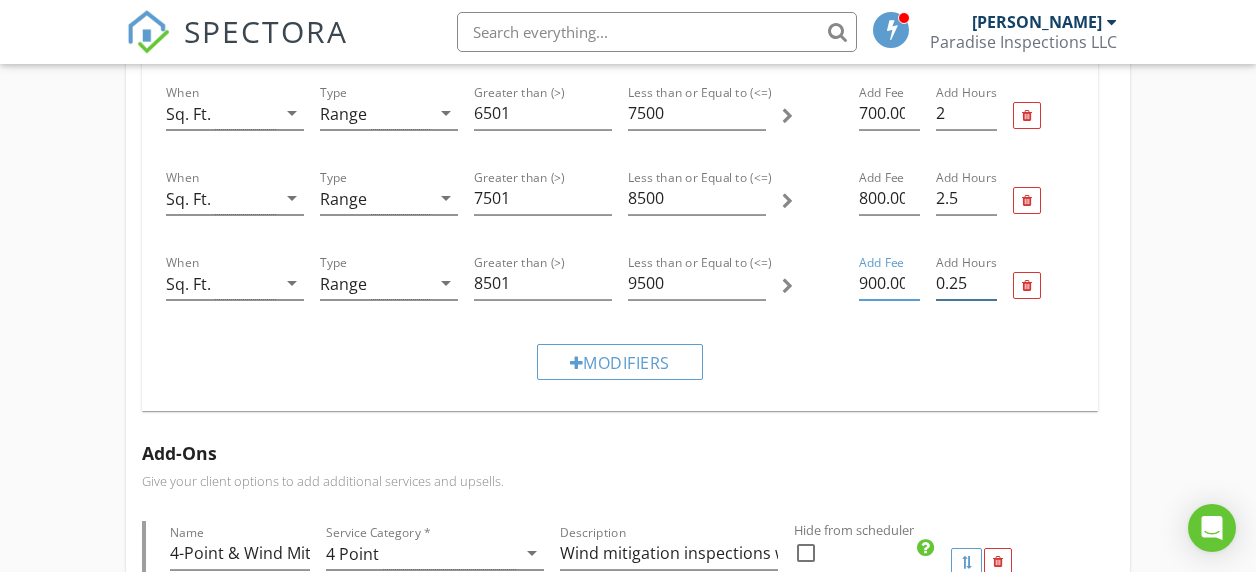 click on "0.25" at bounding box center [966, 283] 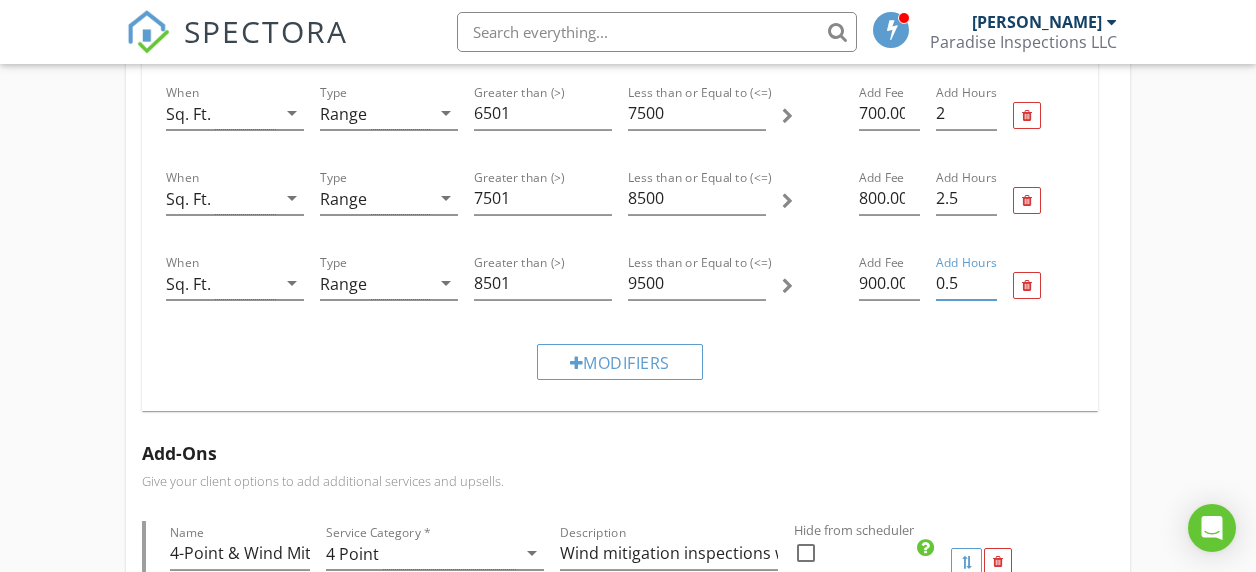 click on "0.5" at bounding box center (966, 283) 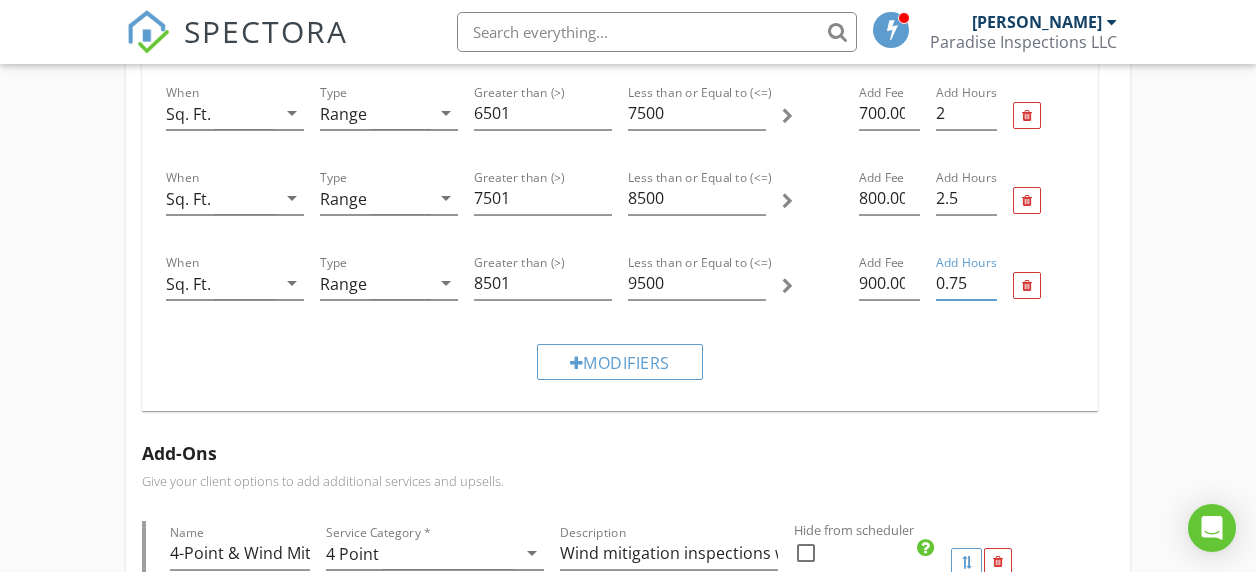 click on "0.75" at bounding box center [966, 283] 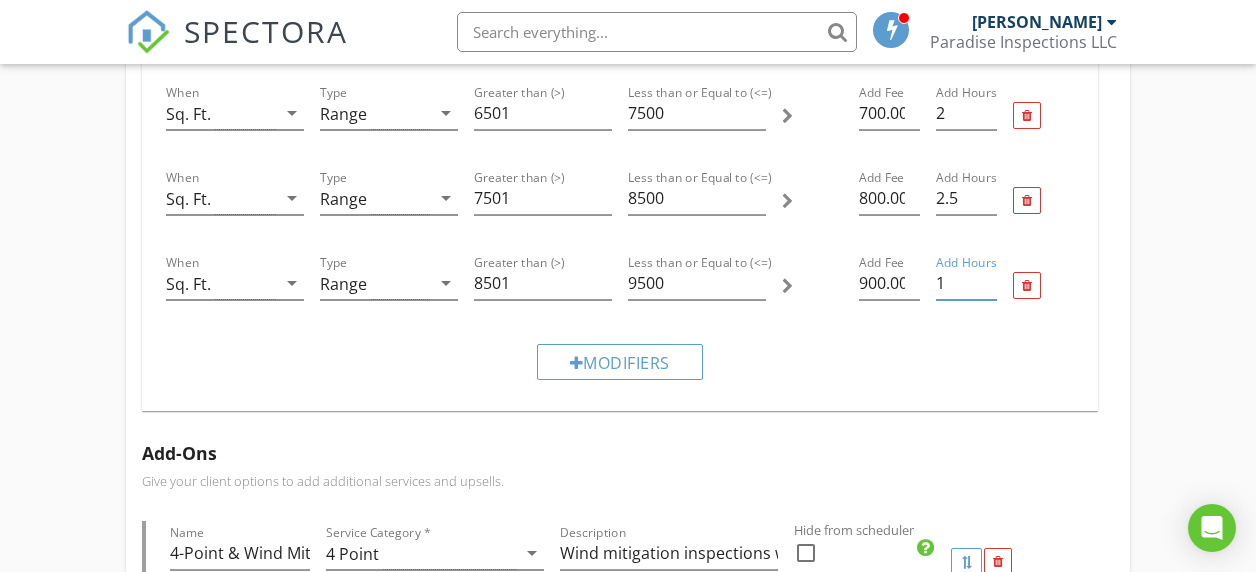 click on "1" at bounding box center (966, 283) 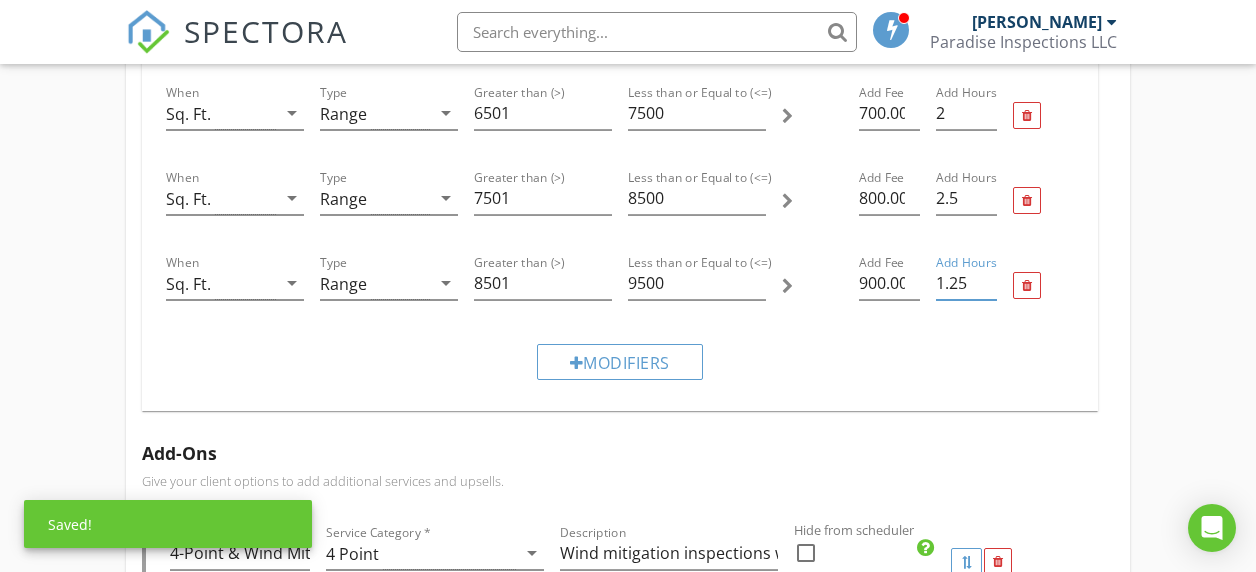 click on "1.25" at bounding box center (966, 283) 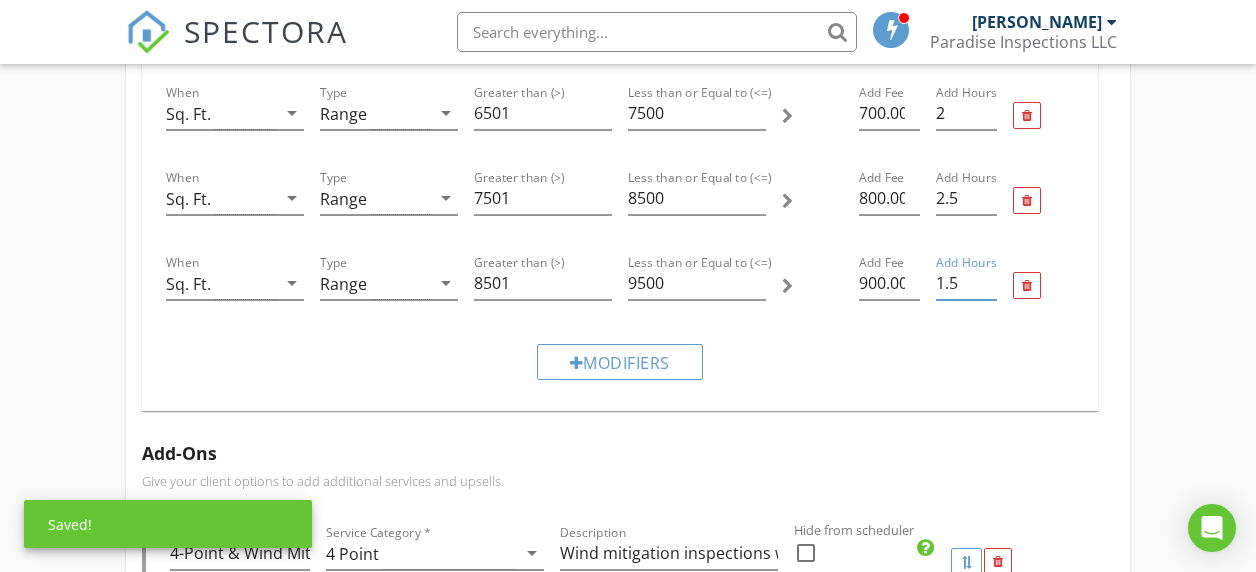 click on "1.5" at bounding box center [966, 283] 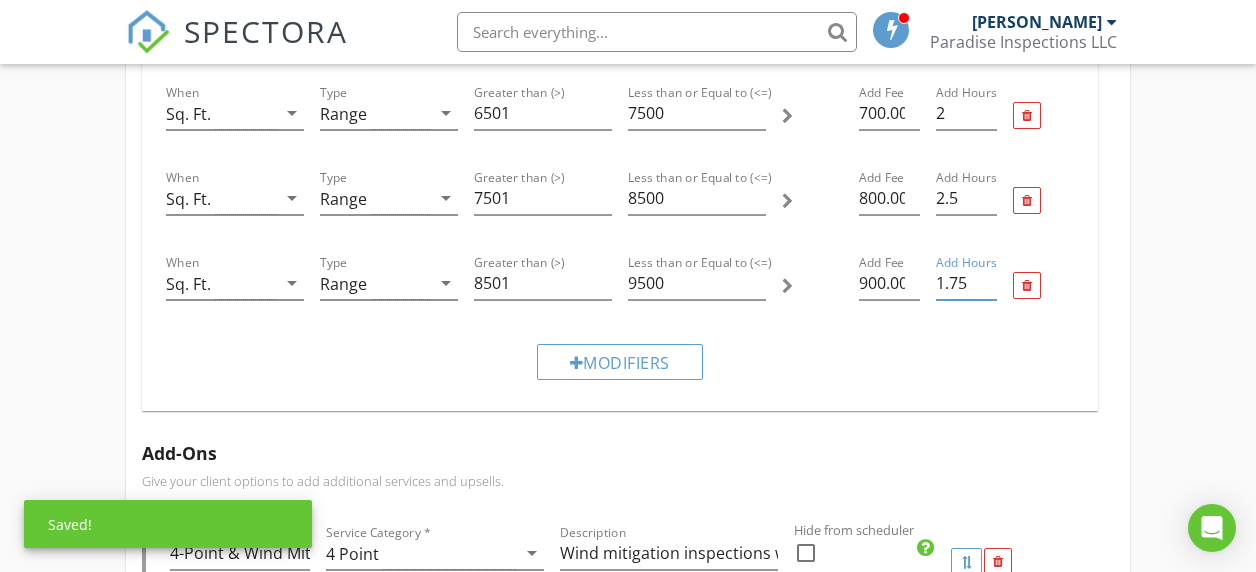 click on "1.75" at bounding box center (966, 283) 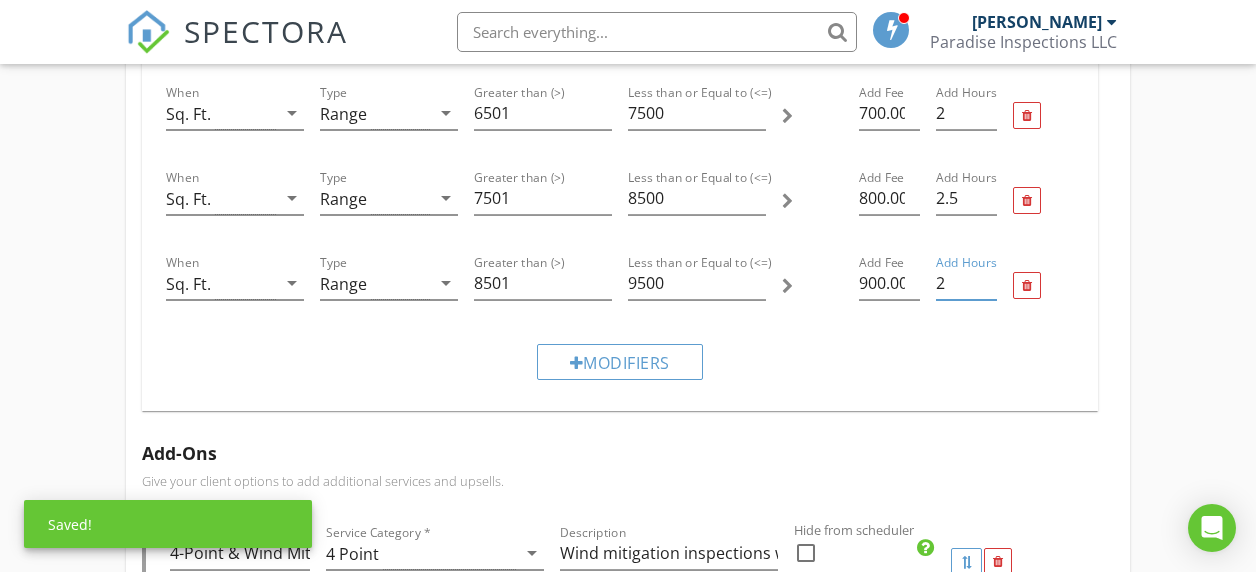 click on "2" at bounding box center [966, 283] 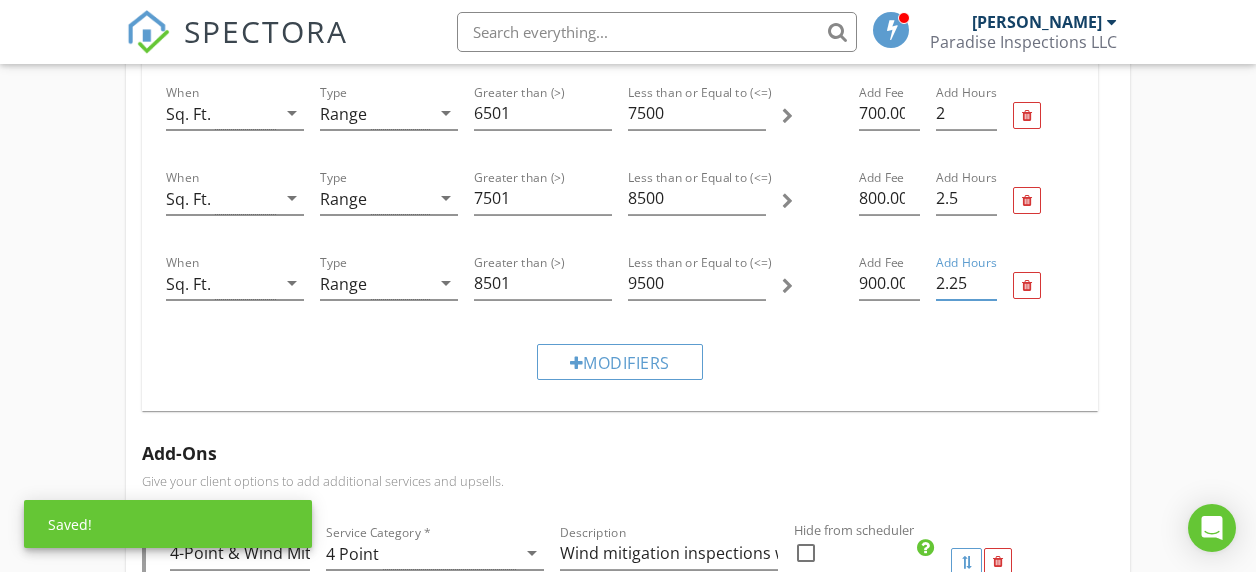 click on "2.25" at bounding box center [966, 283] 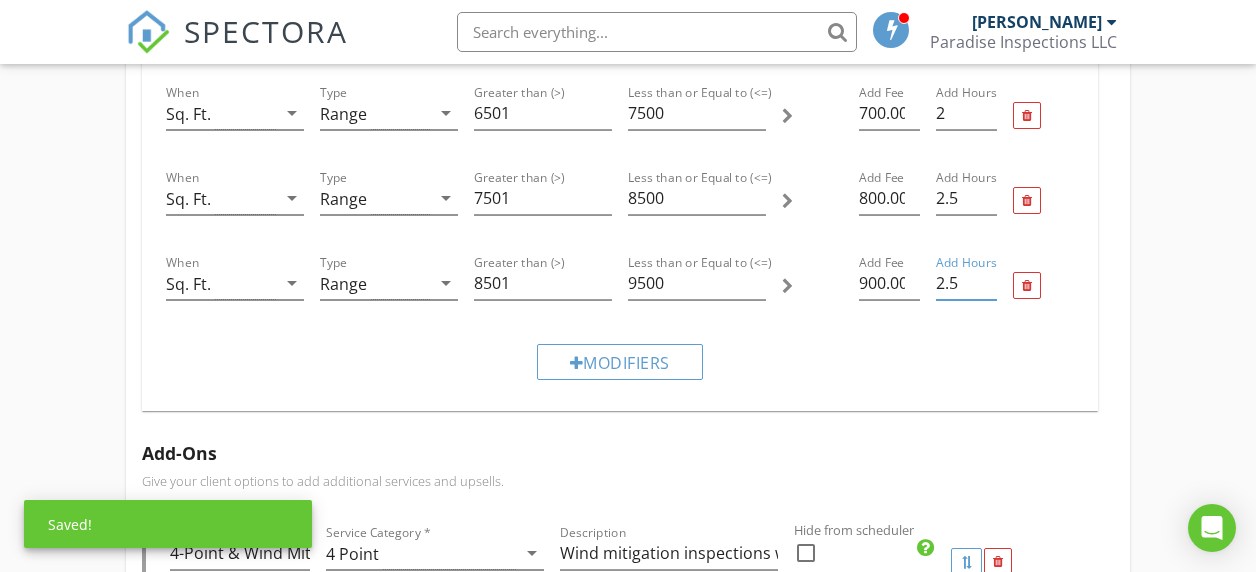 click on "2.5" at bounding box center (966, 283) 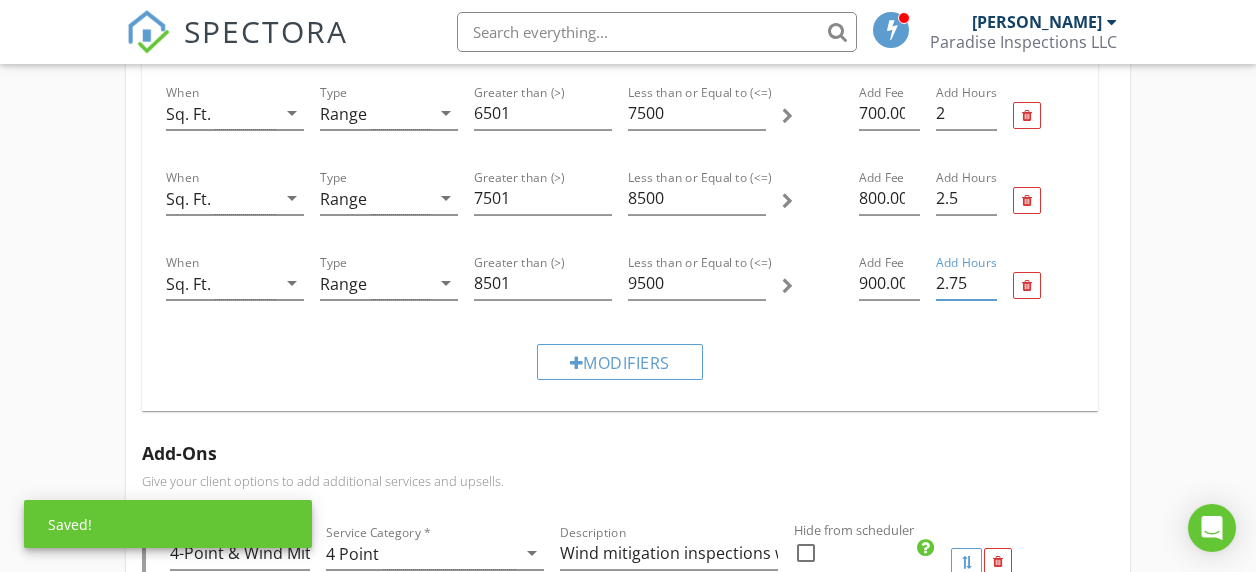 click on "2.75" at bounding box center [966, 283] 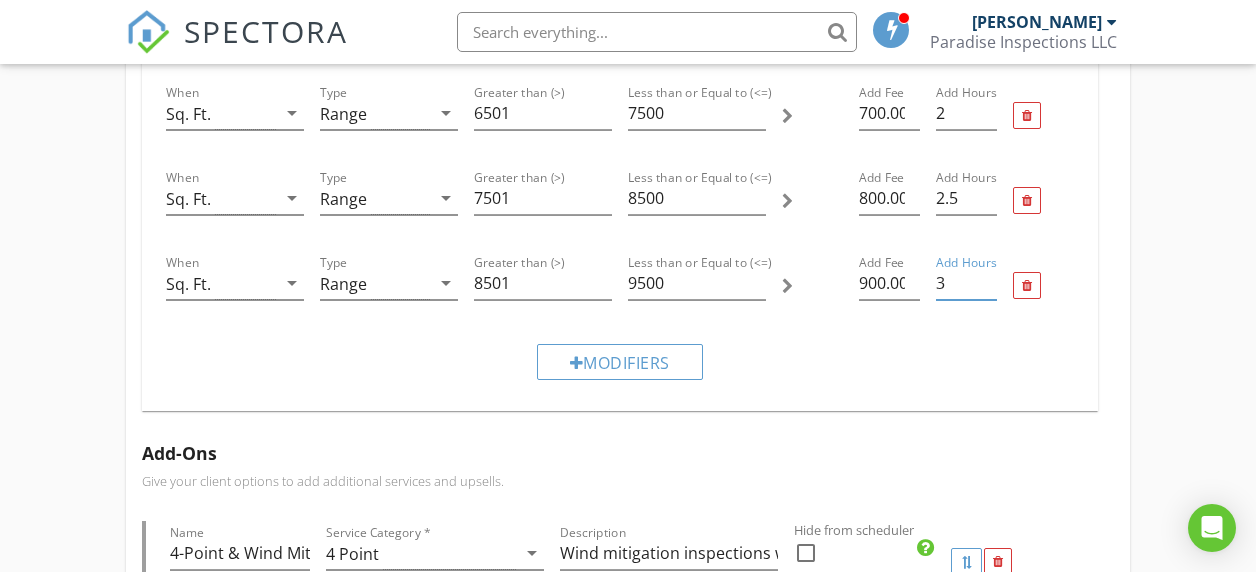 type on "3" 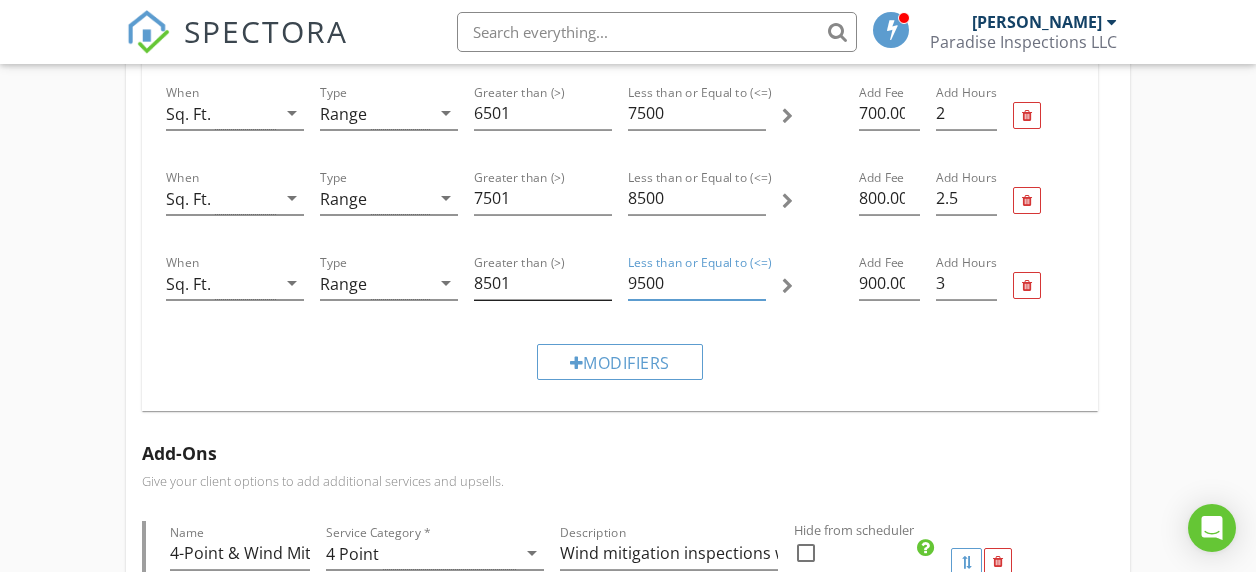 drag, startPoint x: 677, startPoint y: 280, endPoint x: 608, endPoint y: 281, distance: 69.00725 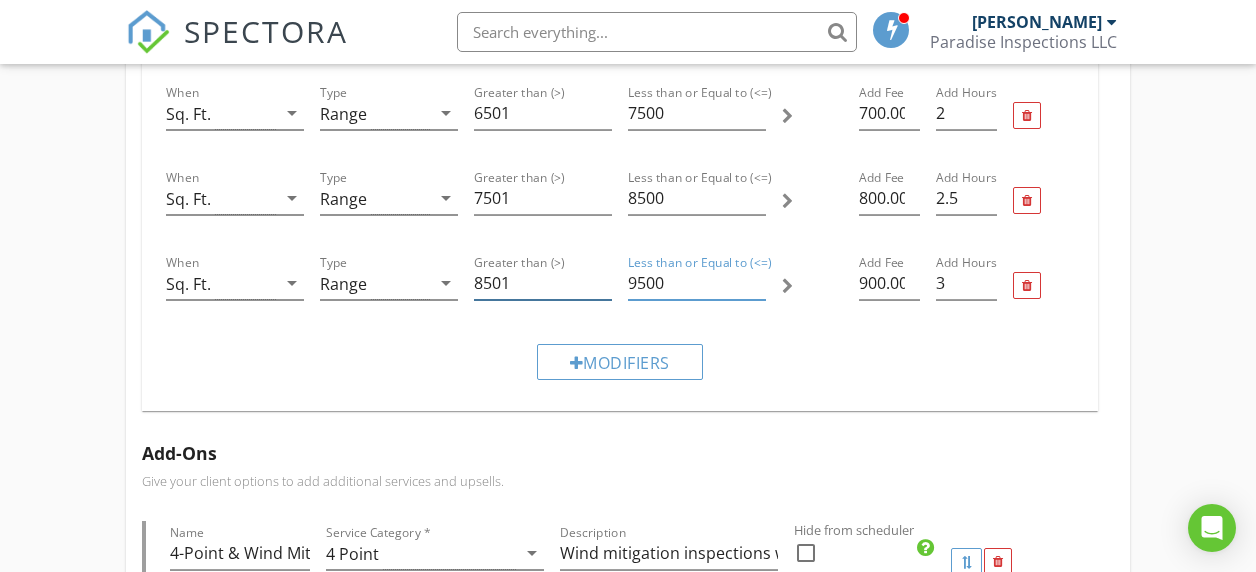 click on "When Sq. Ft. arrow_drop_down   Type Range arrow_drop_down   Greater than (>) 8501   Less than or Equal to (<=) 9500       Add Fee 900.00   Add Hours 3" at bounding box center [620, 285] 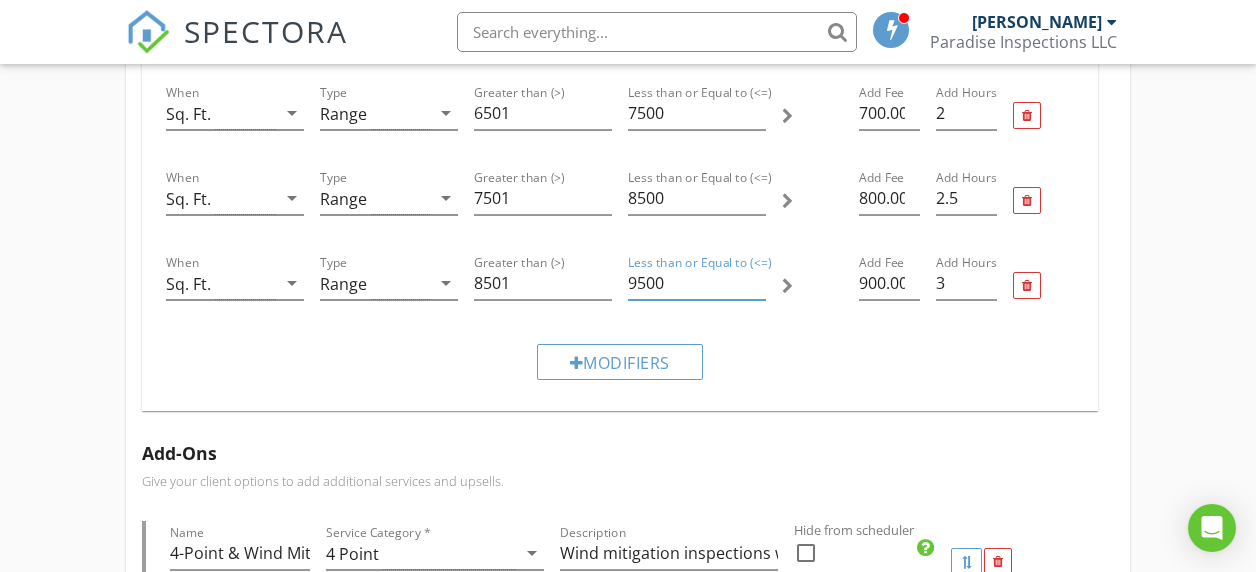 click on "9500" at bounding box center [697, 283] 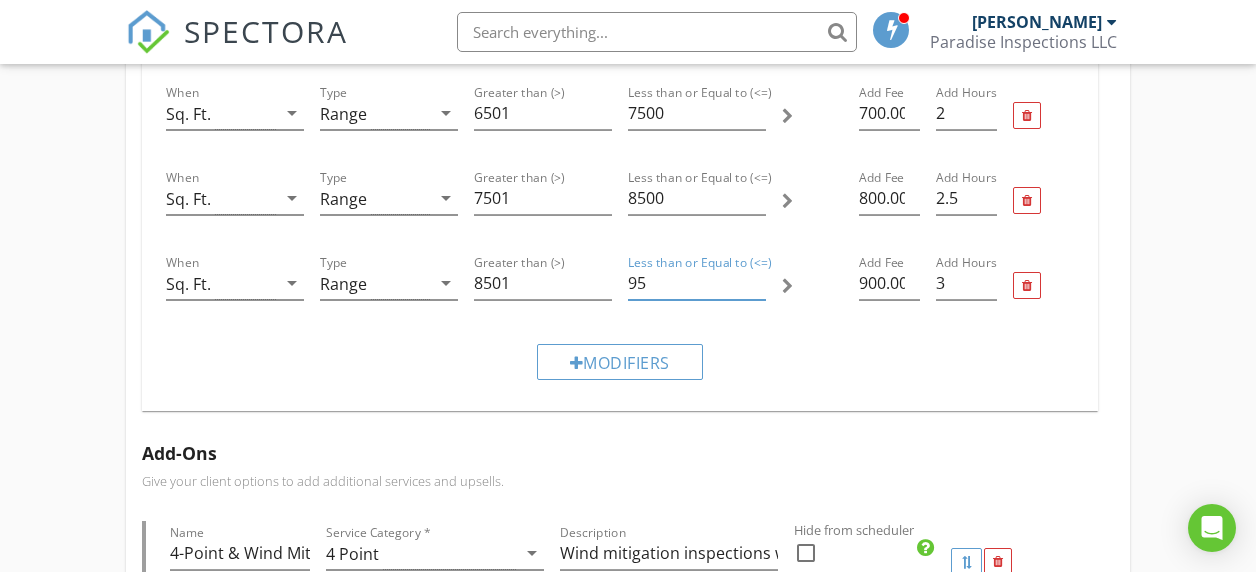 type on "9" 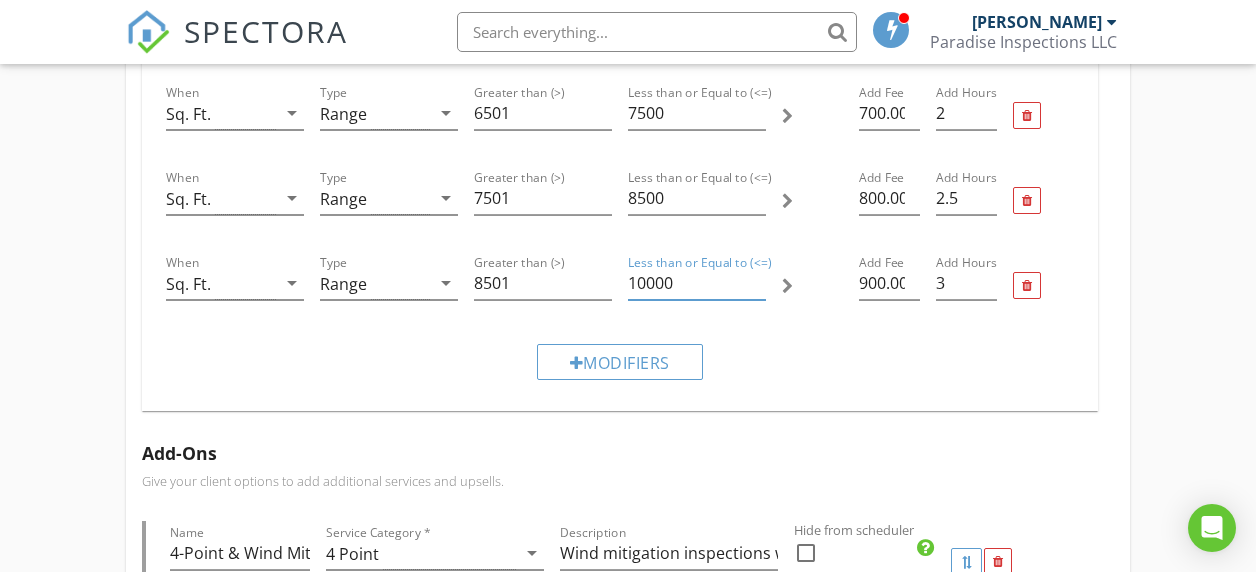 click on "Modifiers" at bounding box center (620, 361) 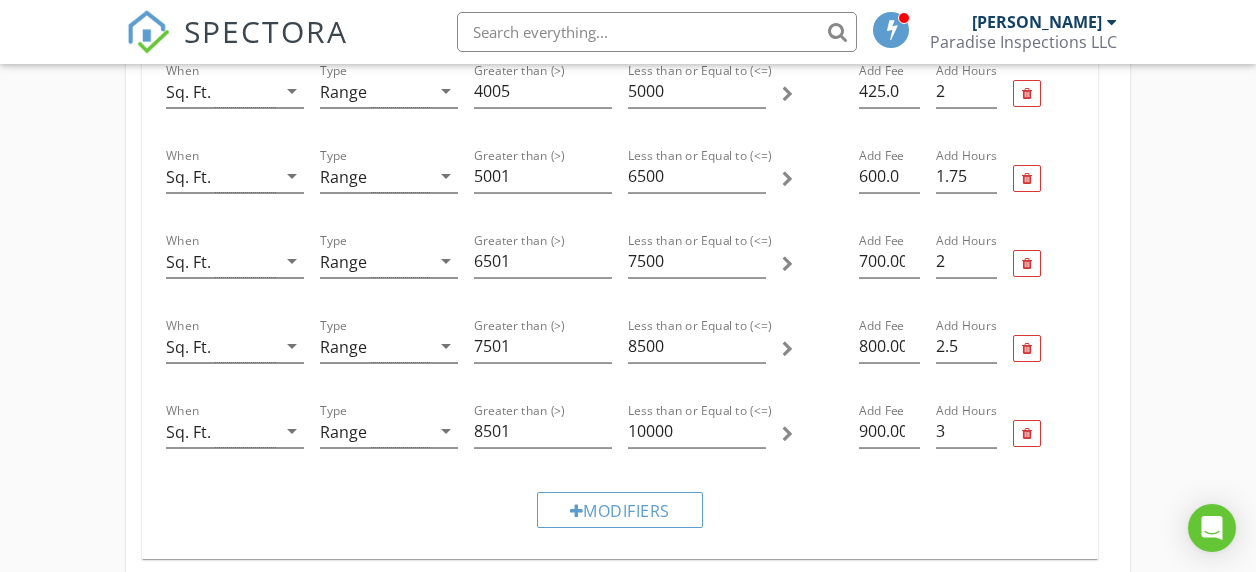 scroll, scrollTop: 1135, scrollLeft: 0, axis: vertical 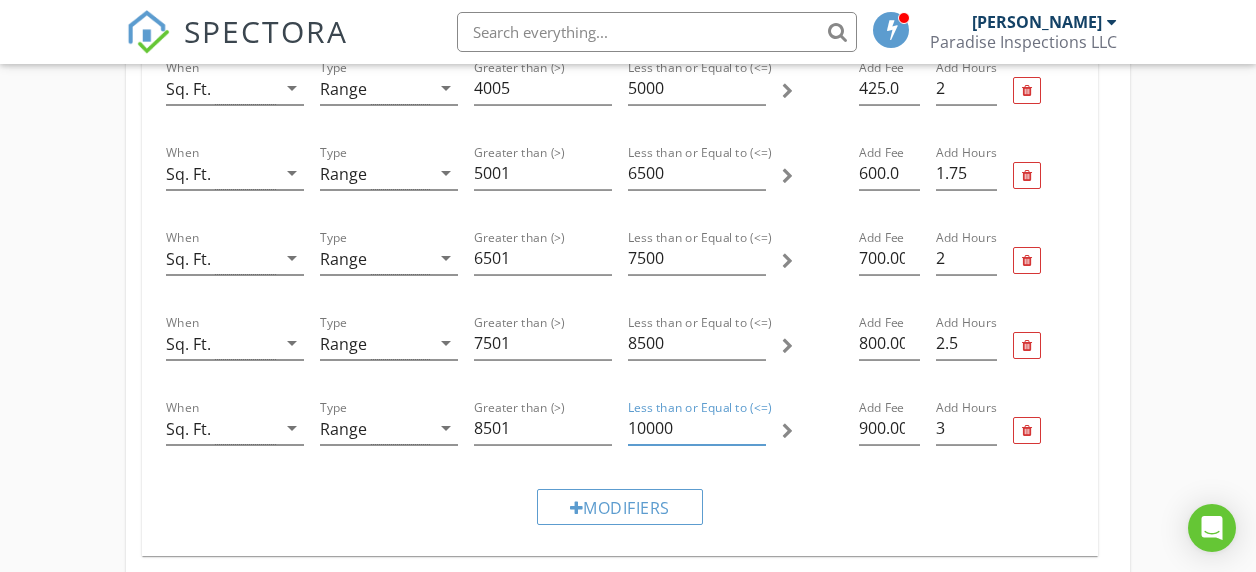 drag, startPoint x: 685, startPoint y: 426, endPoint x: 612, endPoint y: 428, distance: 73.02739 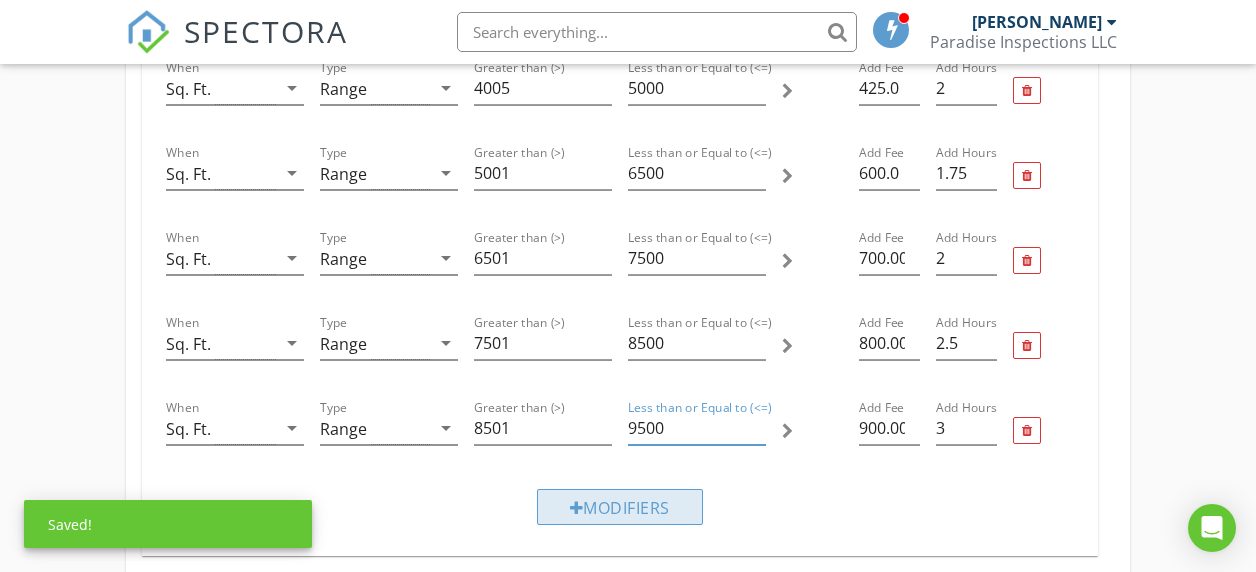 type on "9500" 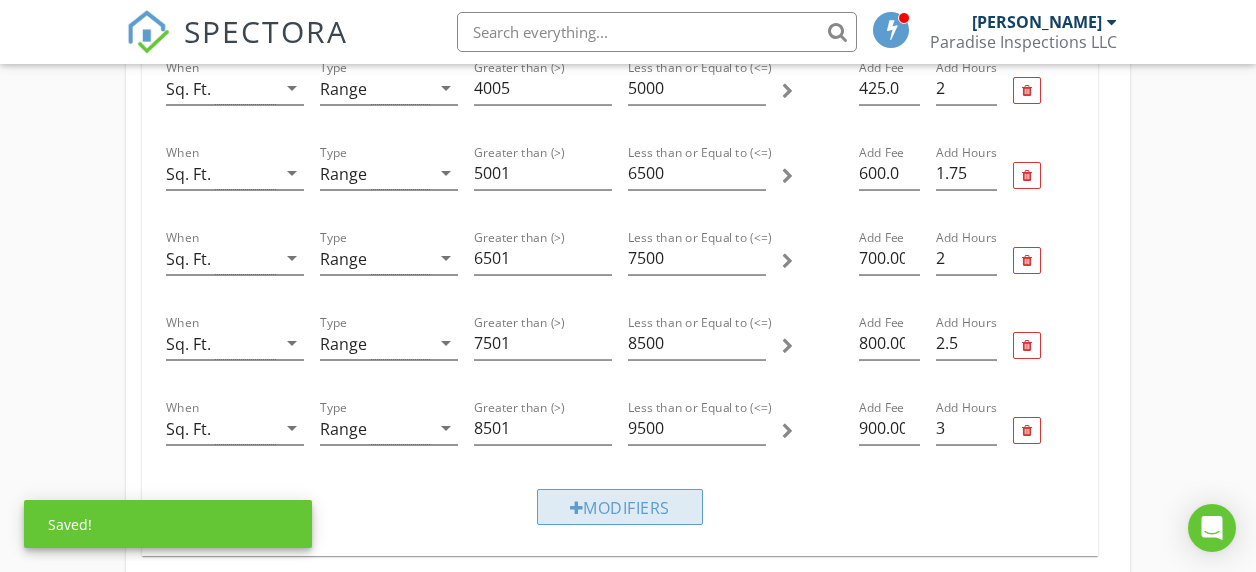click on "Modifiers" at bounding box center [620, 507] 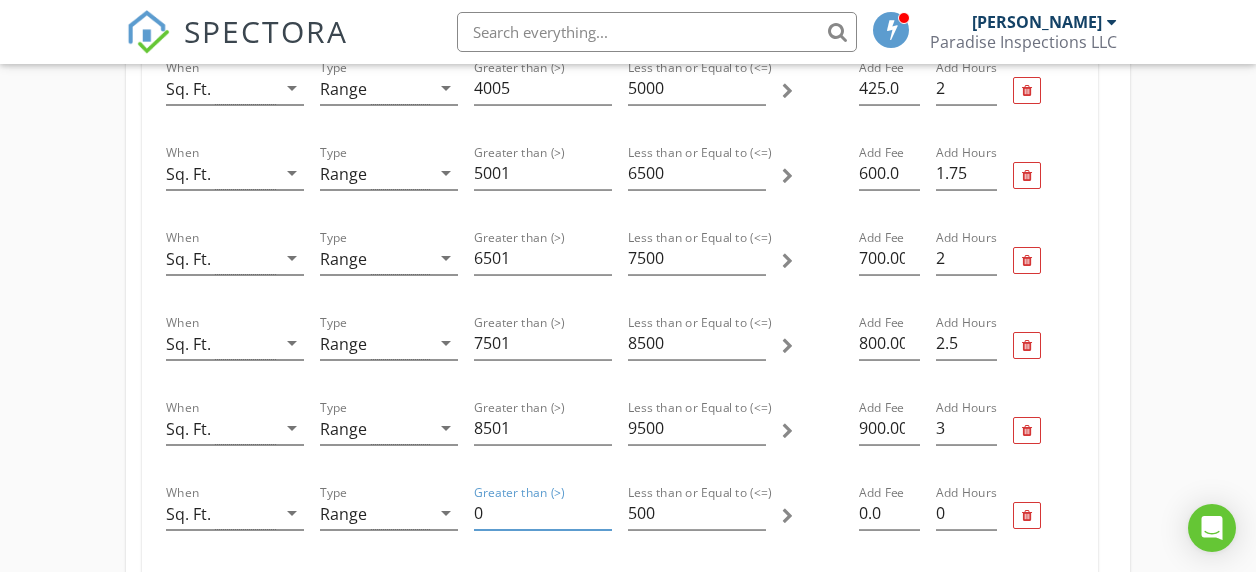 drag, startPoint x: 489, startPoint y: 510, endPoint x: 462, endPoint y: 511, distance: 27.018513 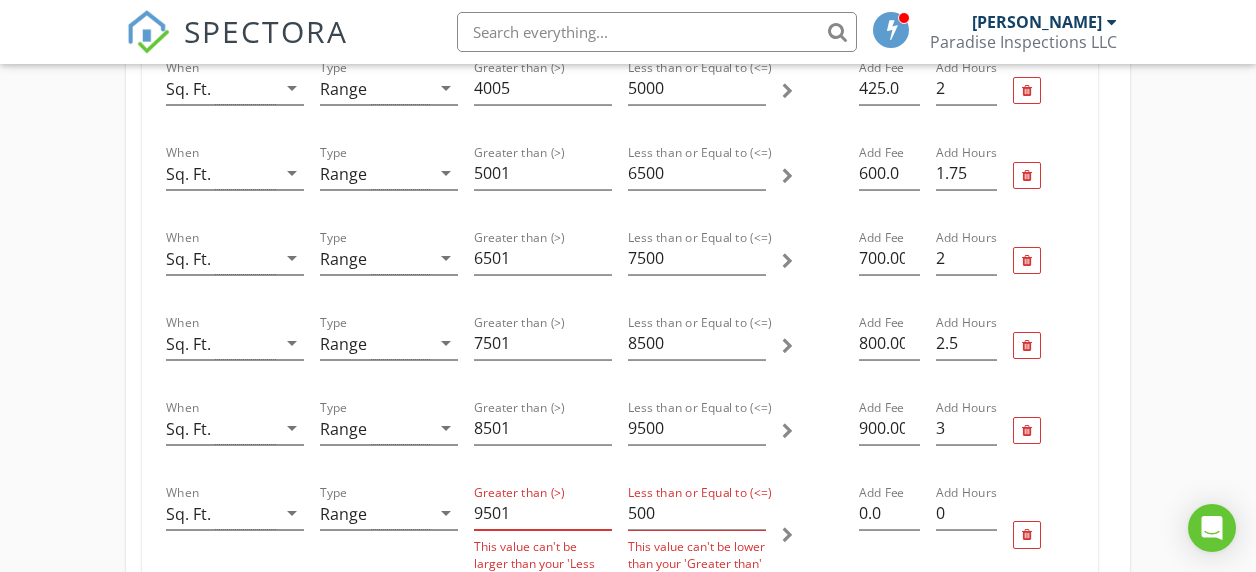 type on "9501" 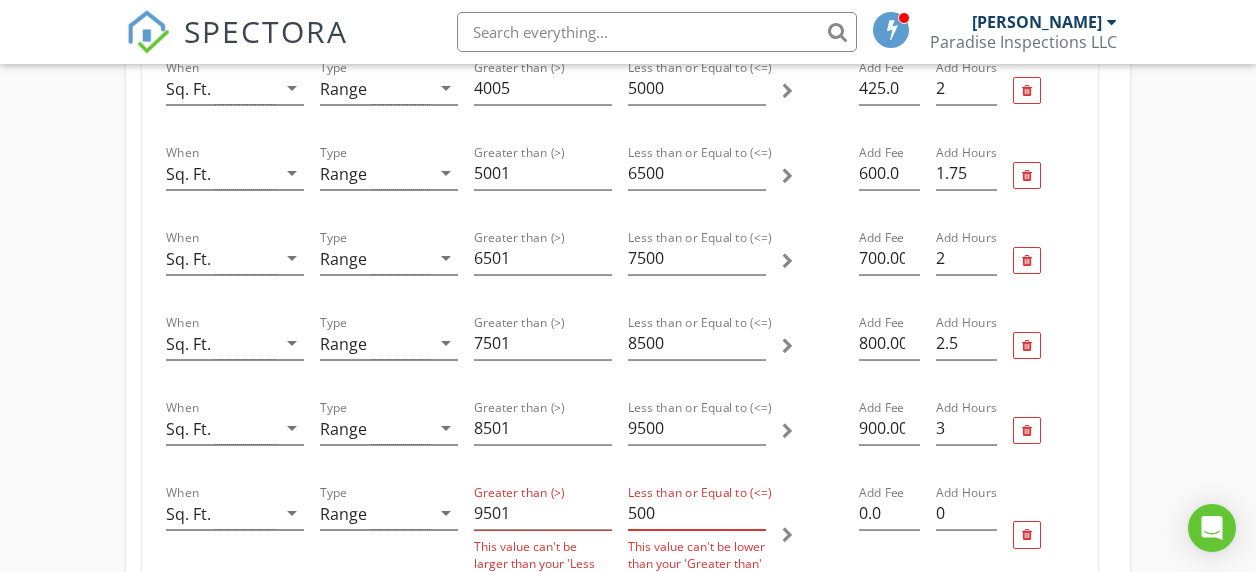 drag, startPoint x: 672, startPoint y: 512, endPoint x: 612, endPoint y: 512, distance: 60 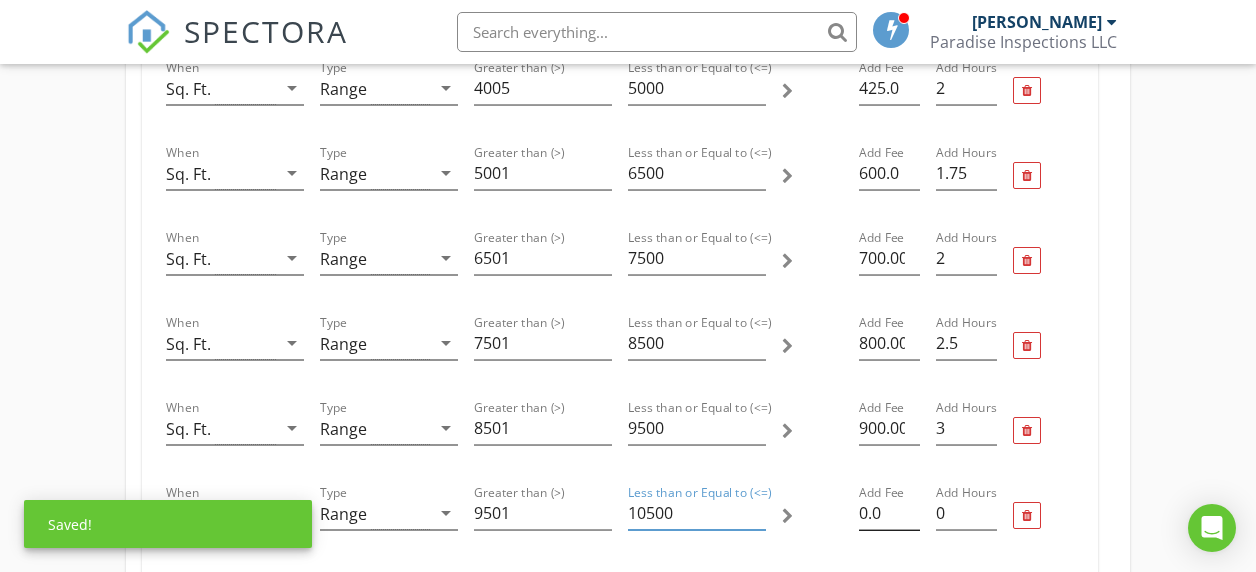 type on "10500" 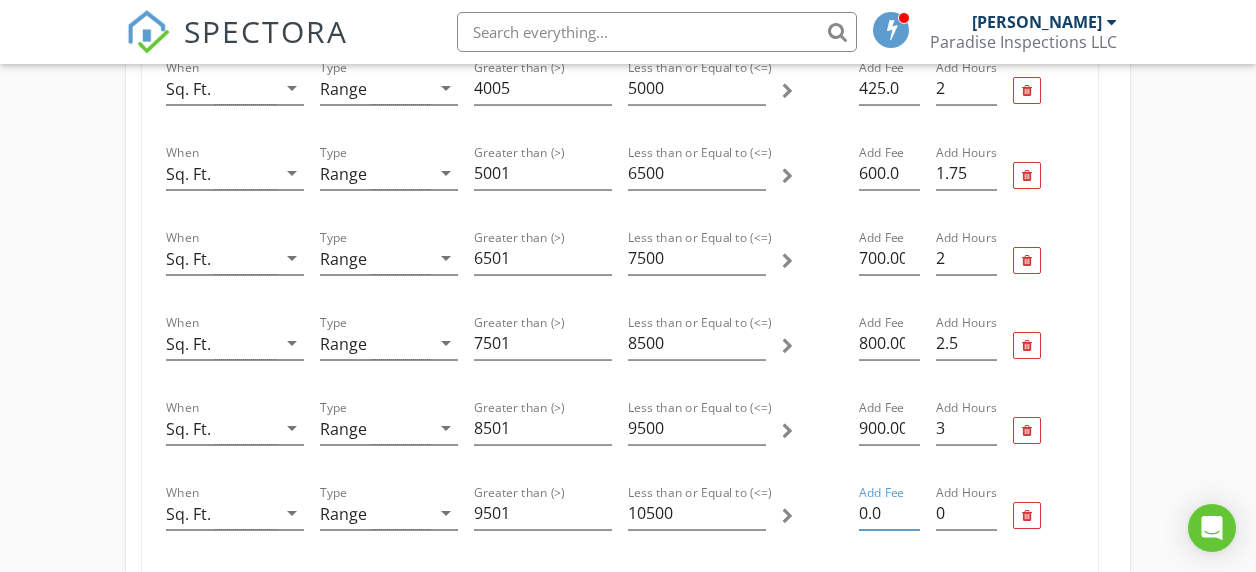 drag, startPoint x: 882, startPoint y: 513, endPoint x: 856, endPoint y: 514, distance: 26.019224 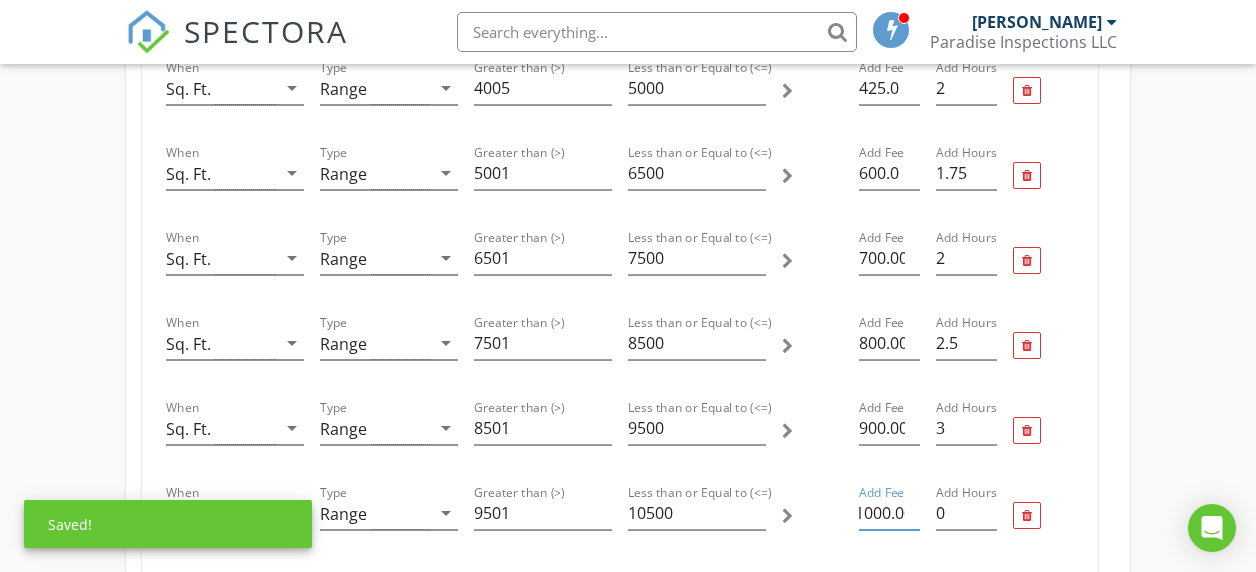 scroll, scrollTop: 0, scrollLeft: 13, axis: horizontal 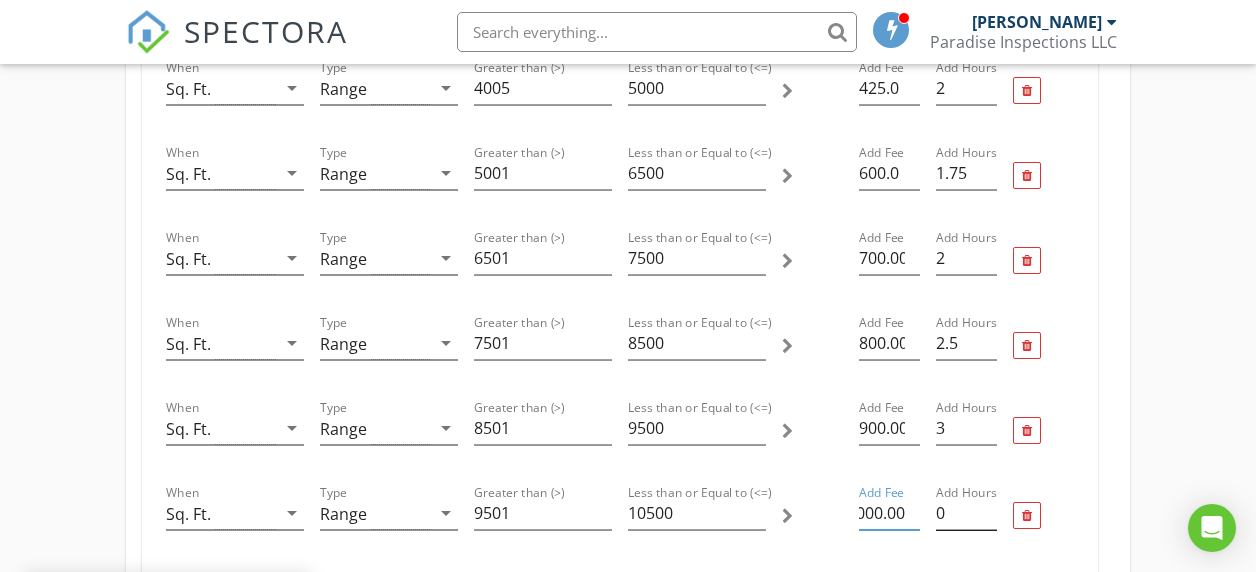 type on "1000.00" 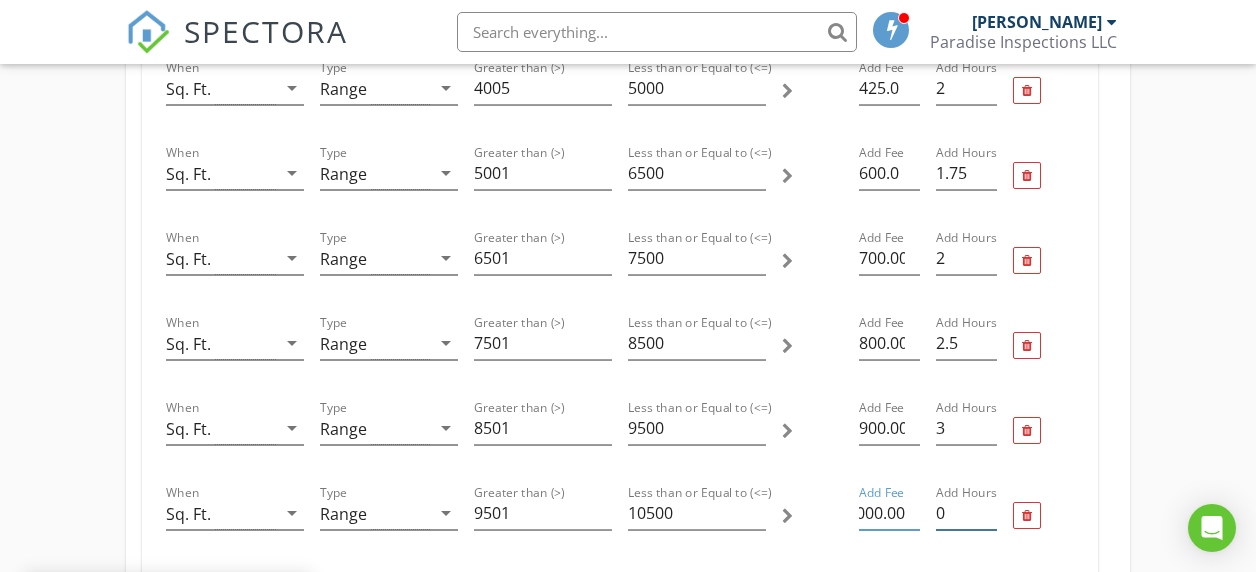 scroll, scrollTop: 0, scrollLeft: 0, axis: both 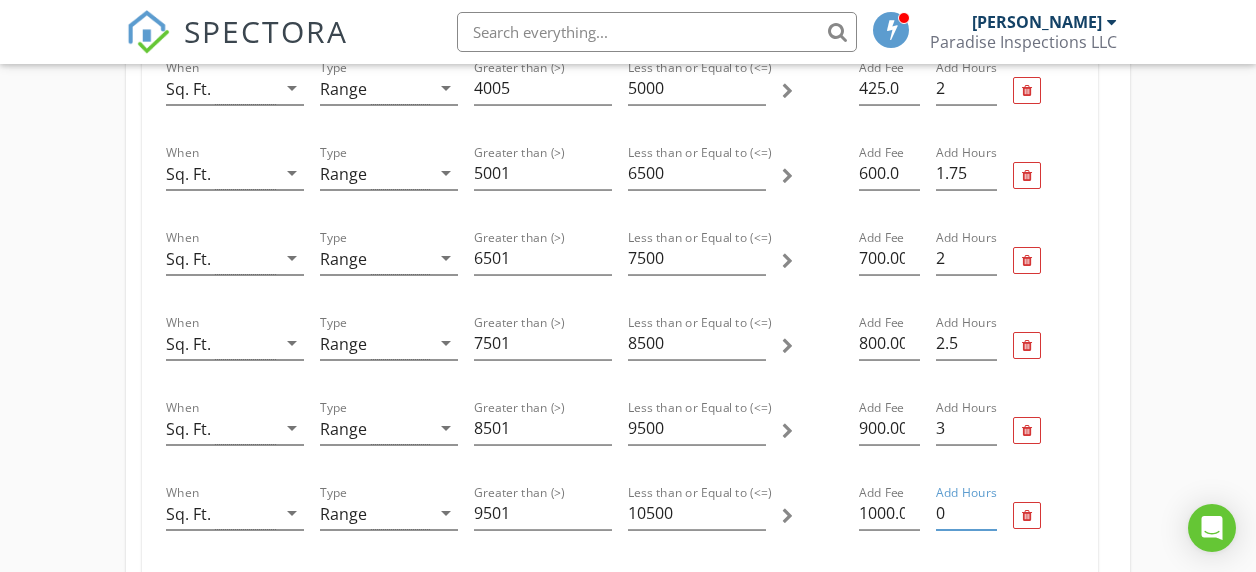 drag, startPoint x: 962, startPoint y: 513, endPoint x: 936, endPoint y: 514, distance: 26.019224 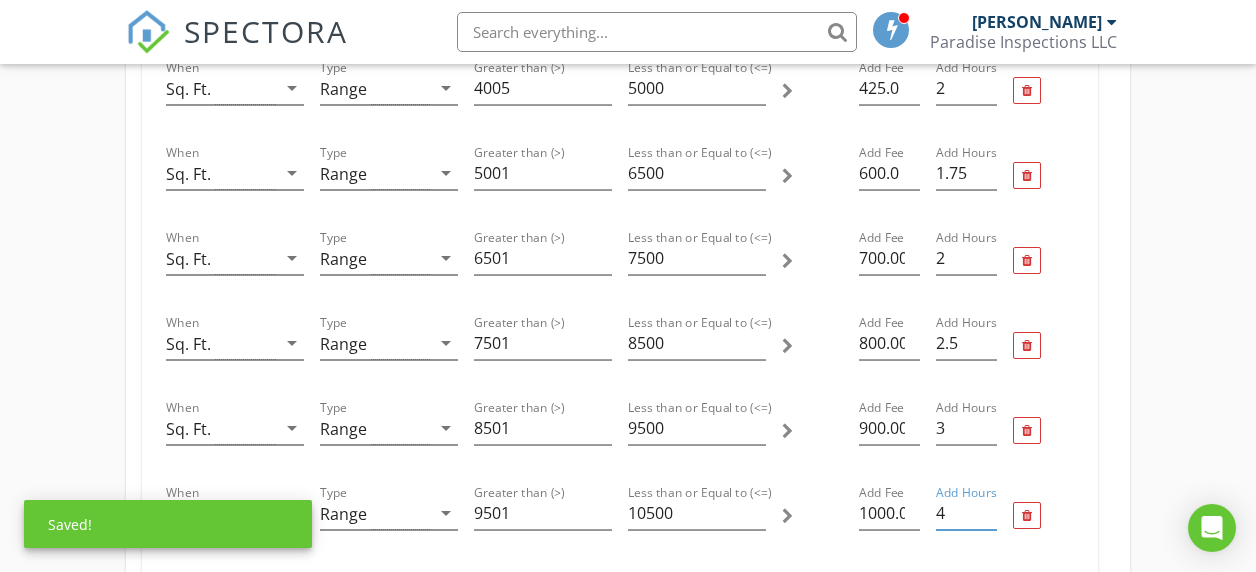 type on "4" 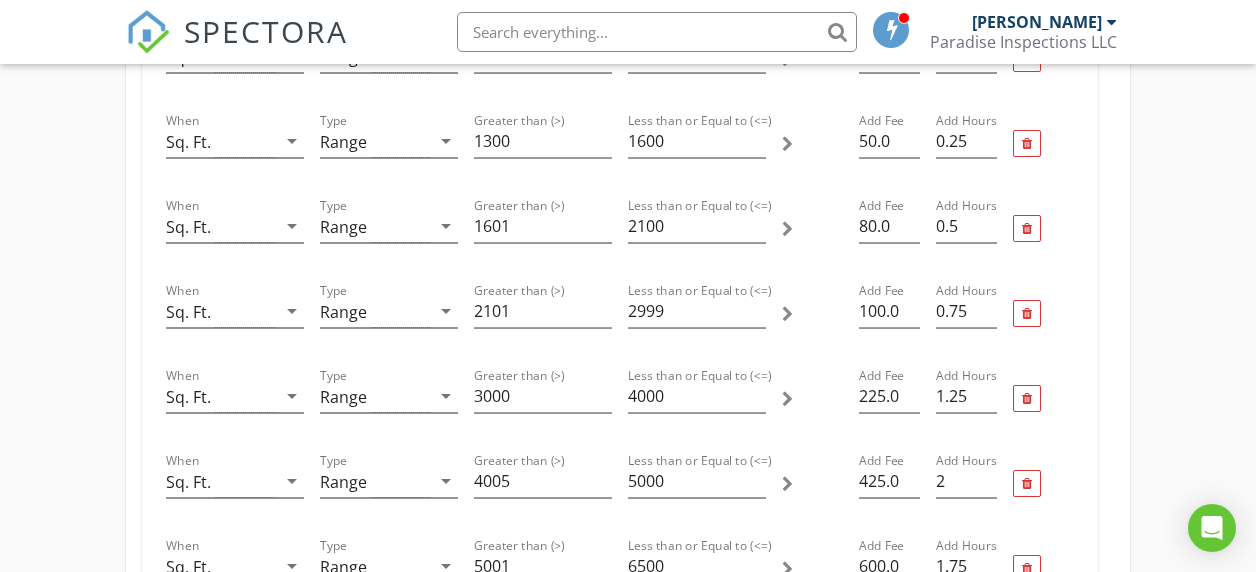 scroll, scrollTop: 784, scrollLeft: 0, axis: vertical 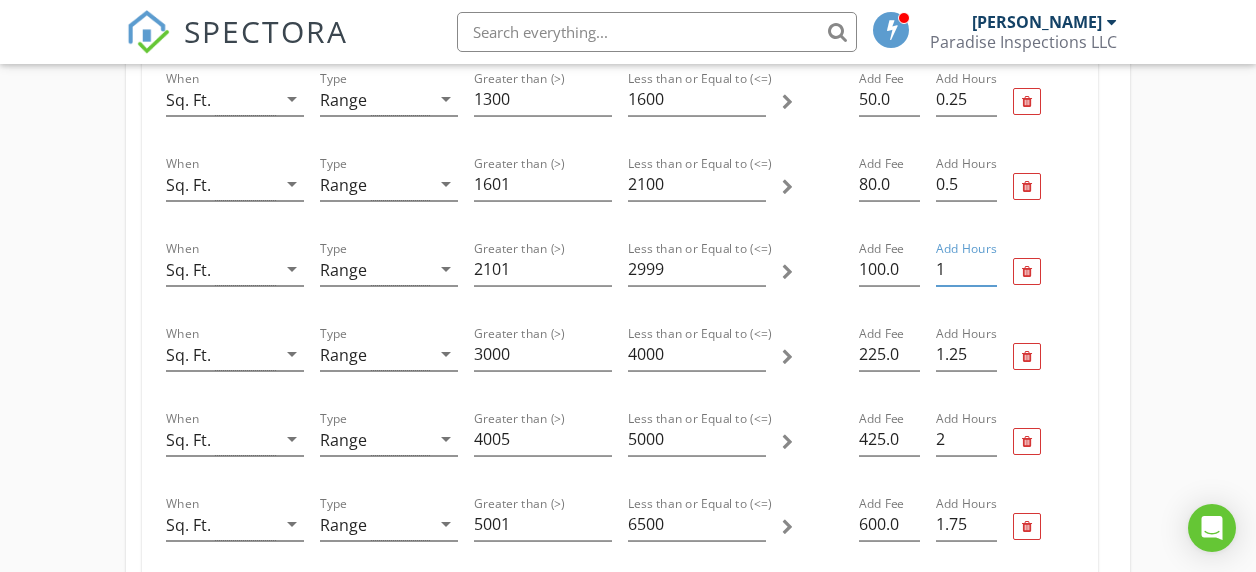 type on "1" 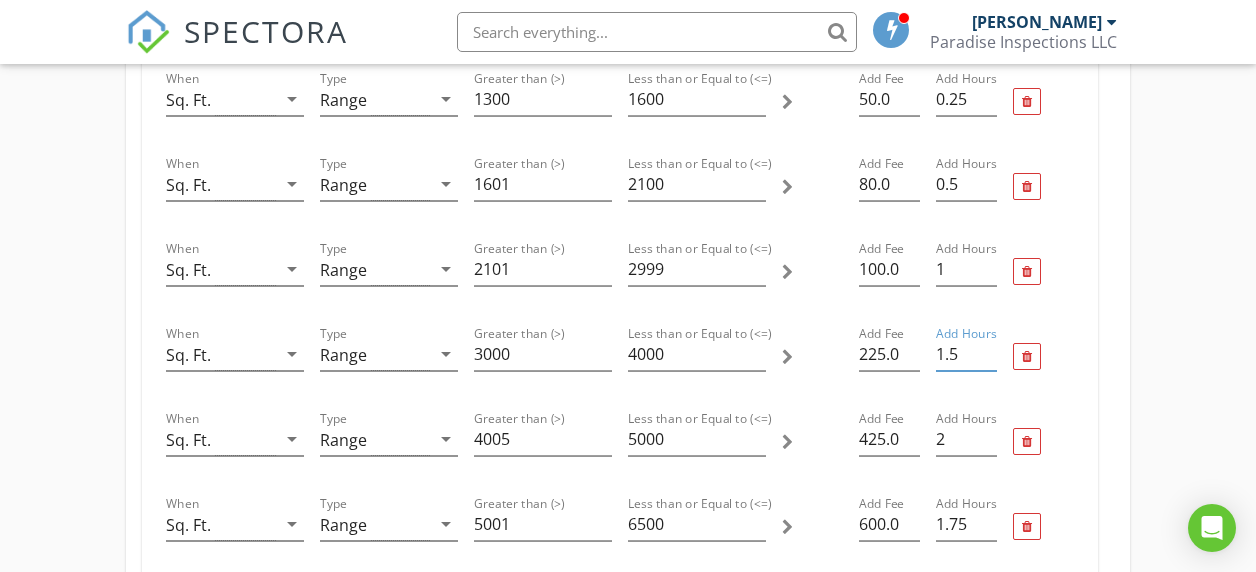 type on "1.5" 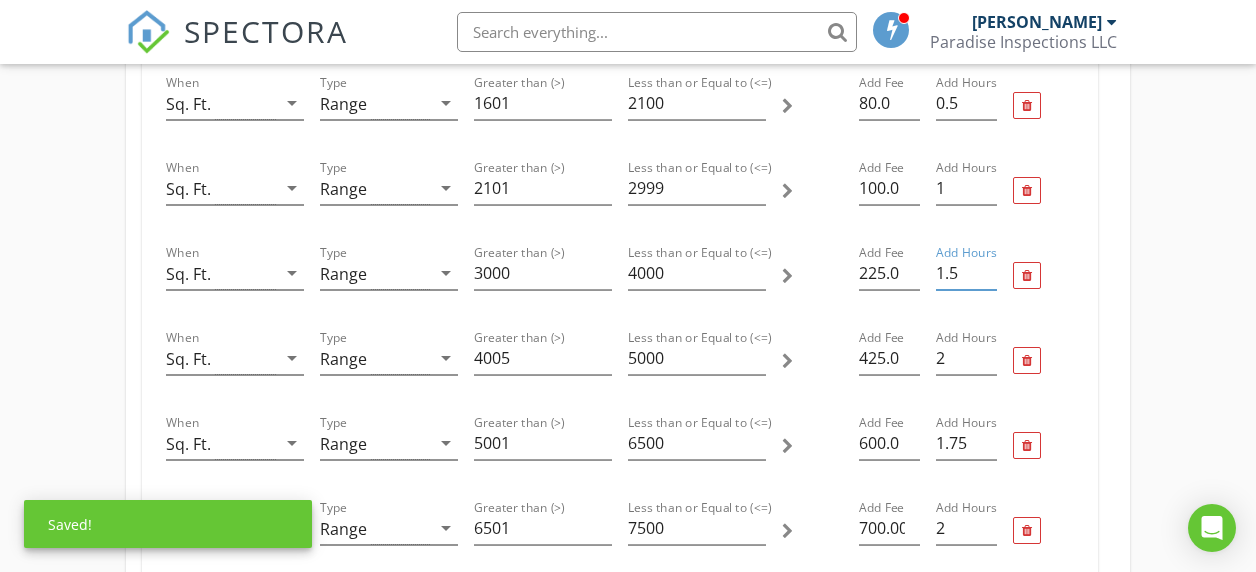 scroll, scrollTop: 882, scrollLeft: 0, axis: vertical 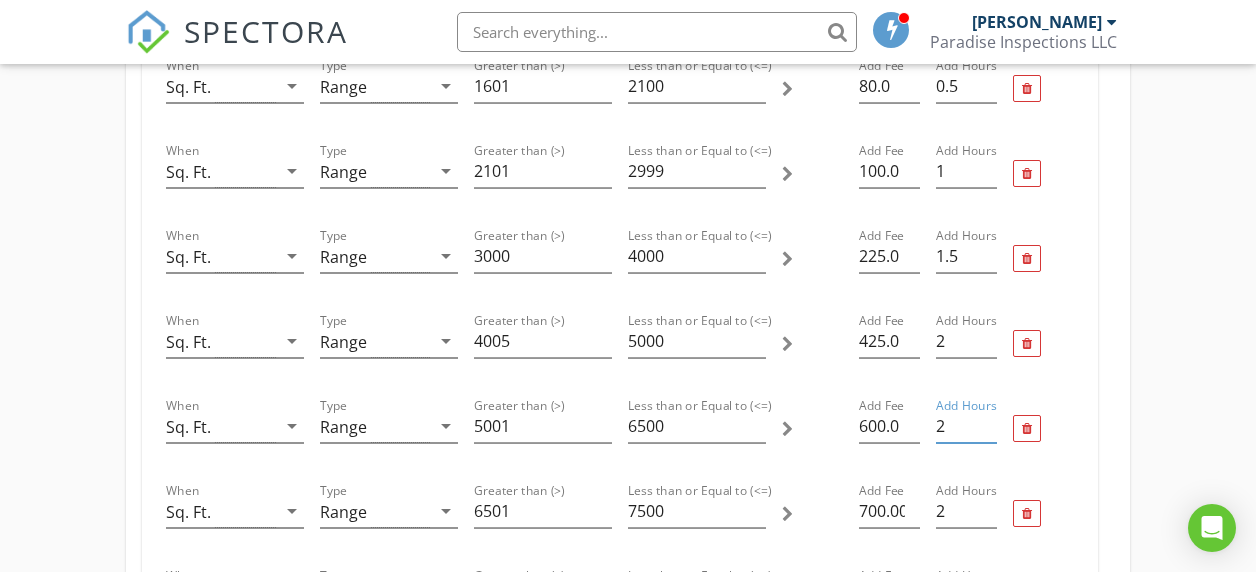 click on "2" at bounding box center (966, 426) 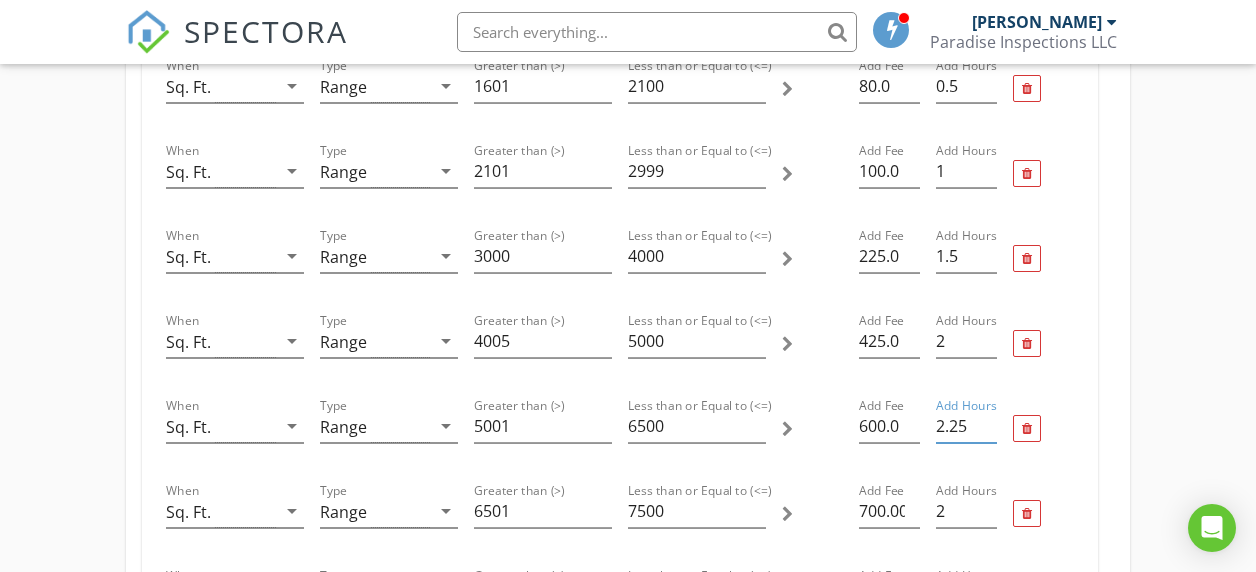 type on "2.25" 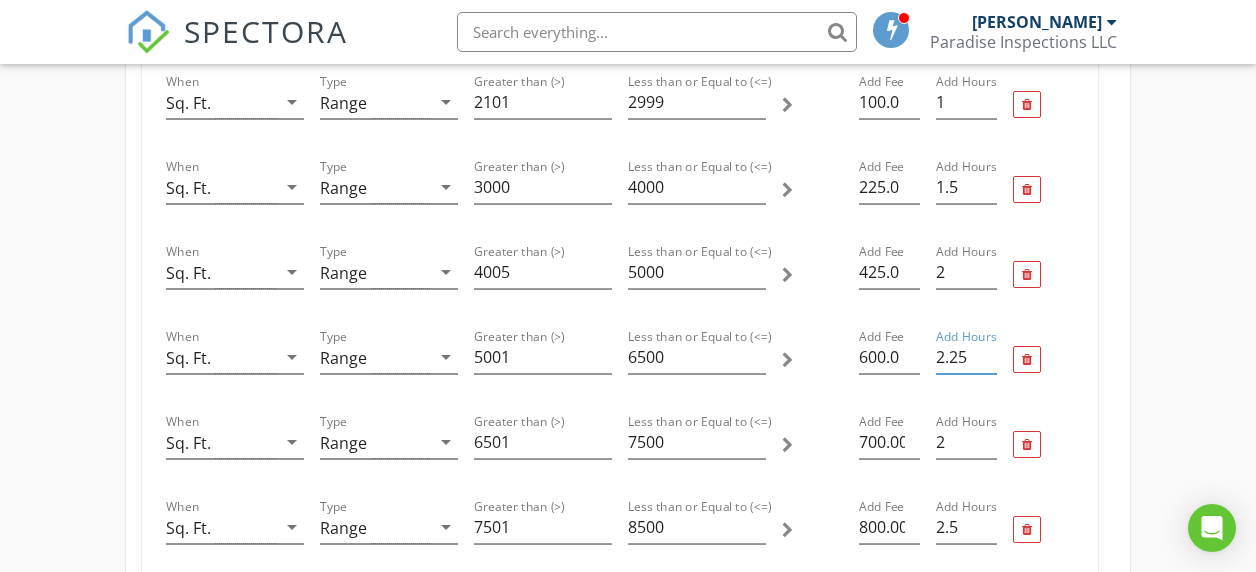 scroll, scrollTop: 968, scrollLeft: 0, axis: vertical 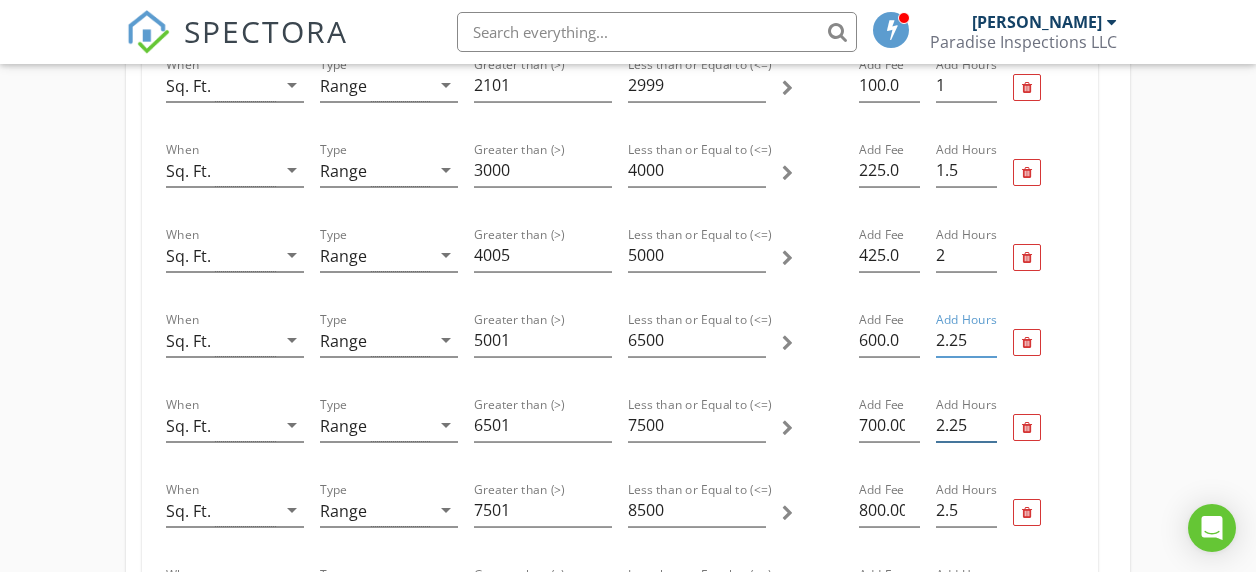 click on "2.25" at bounding box center [966, 425] 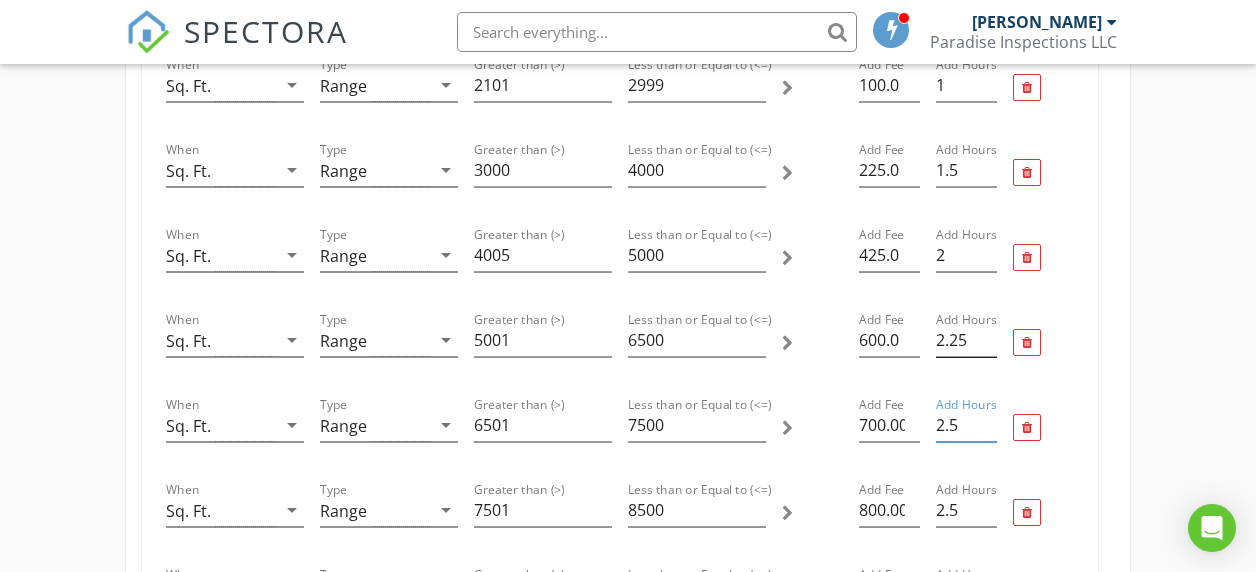 click on "2.5" at bounding box center [966, 425] 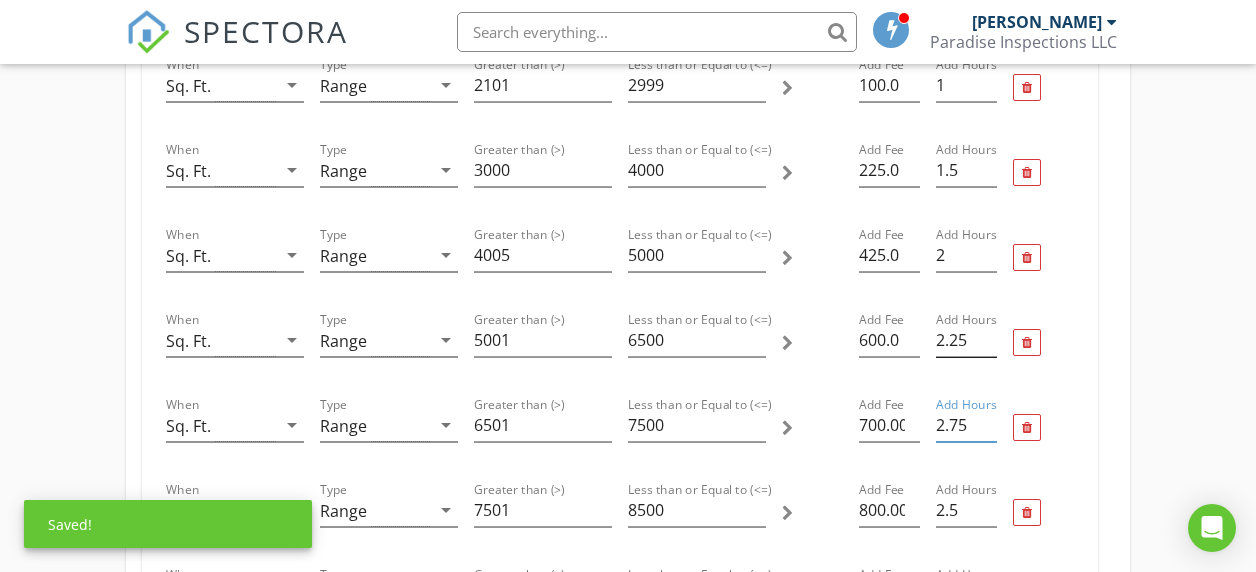 click on "2.75" at bounding box center (966, 425) 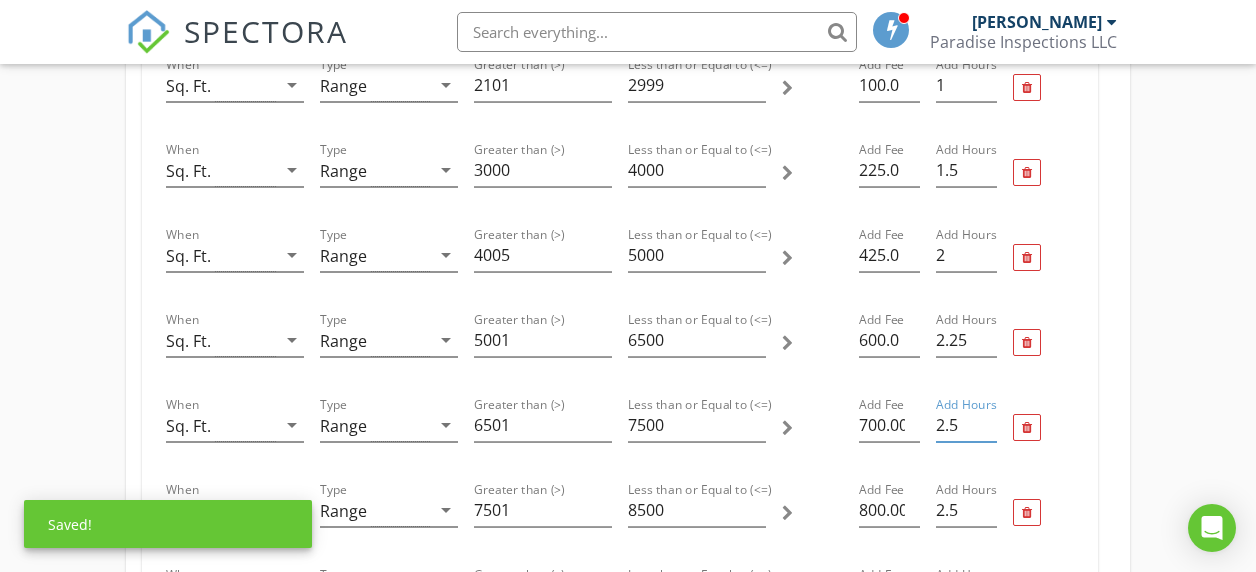 type on "2.5" 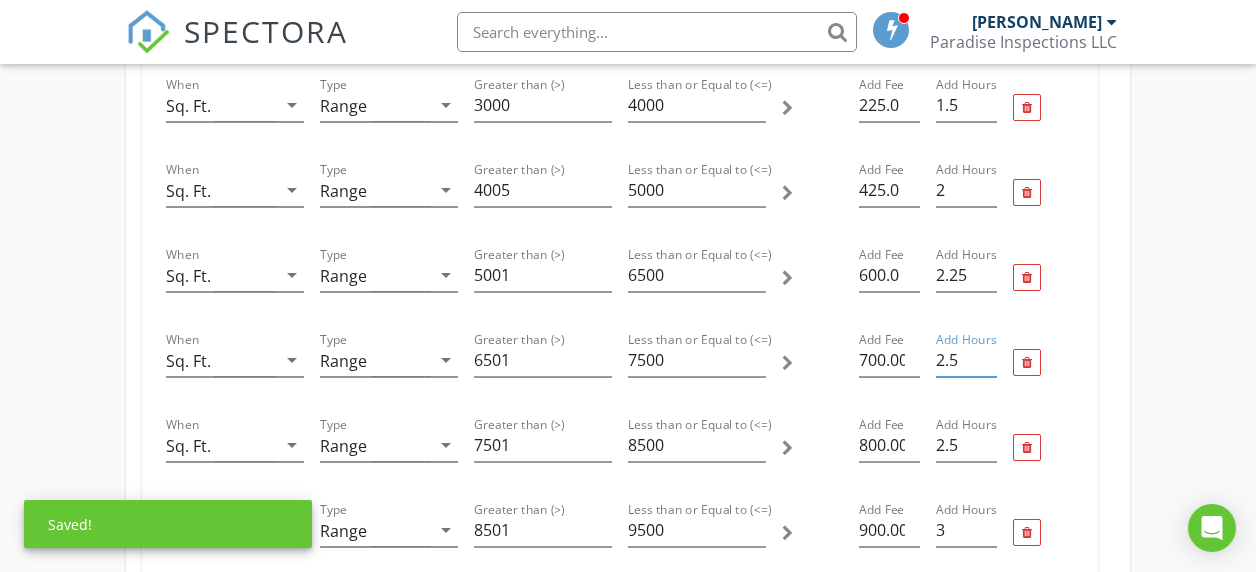 scroll, scrollTop: 1049, scrollLeft: 0, axis: vertical 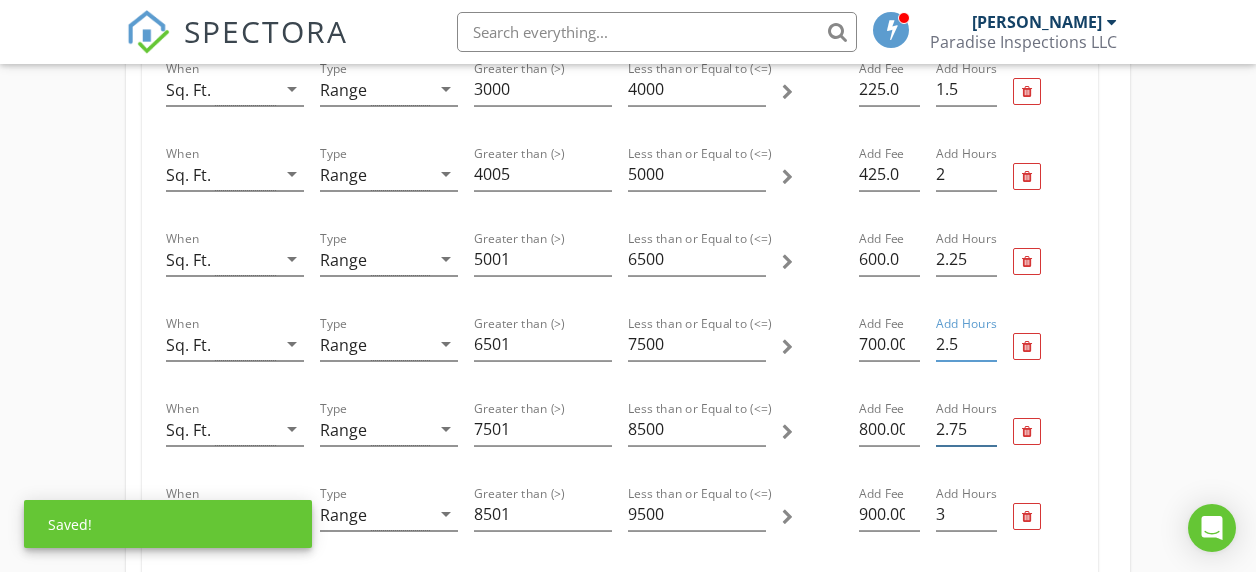 type on "2.75" 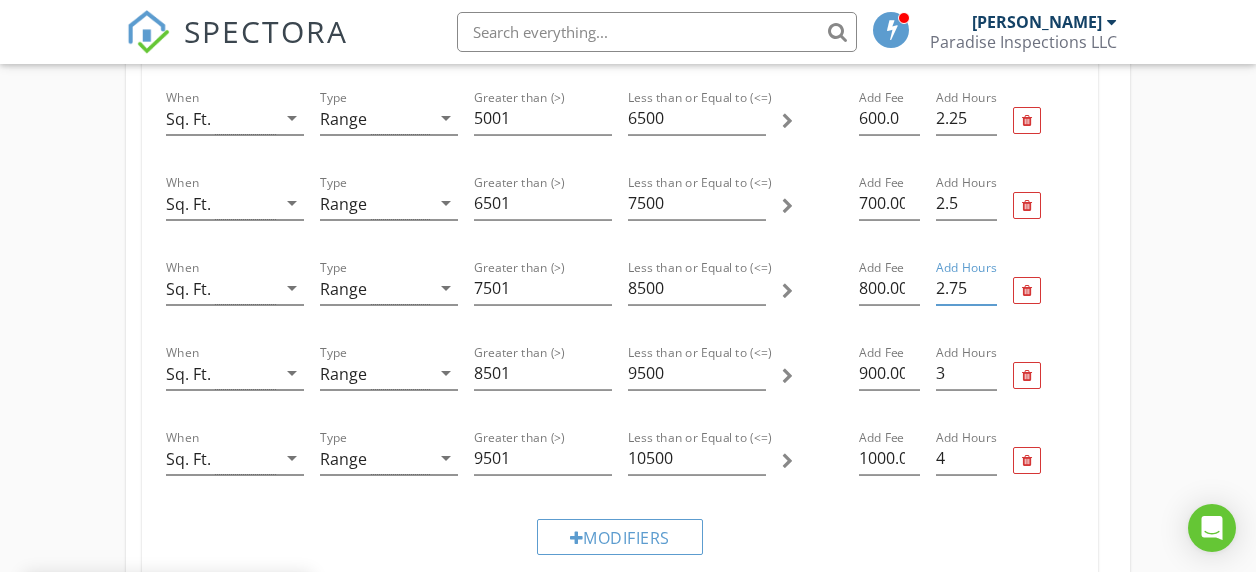 scroll, scrollTop: 1211, scrollLeft: 0, axis: vertical 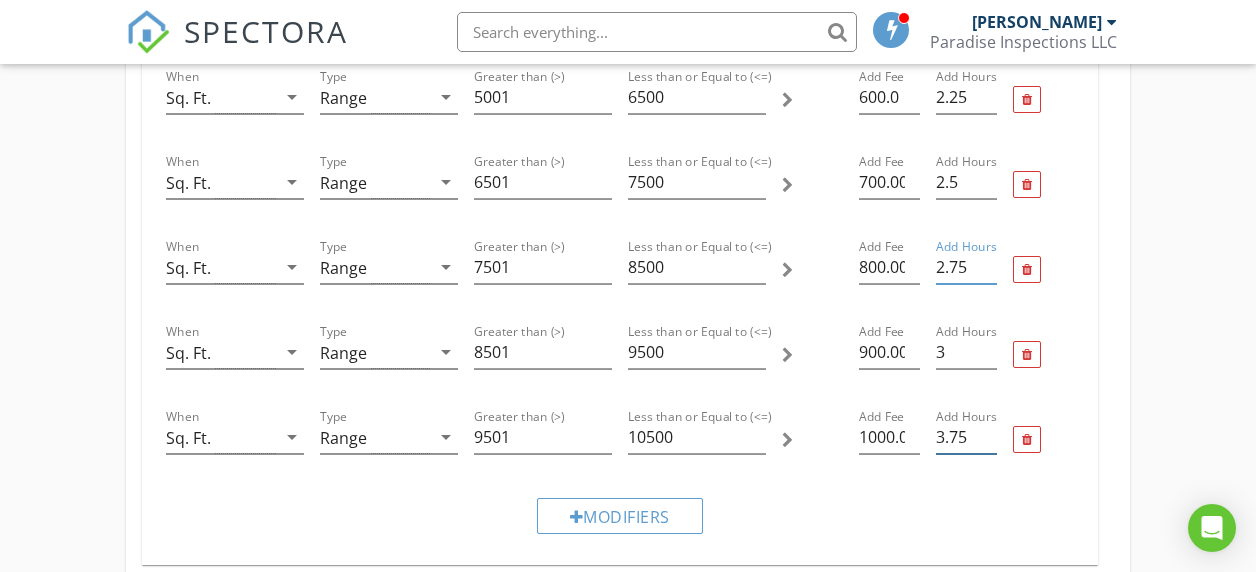 click on "3.75" at bounding box center (966, 437) 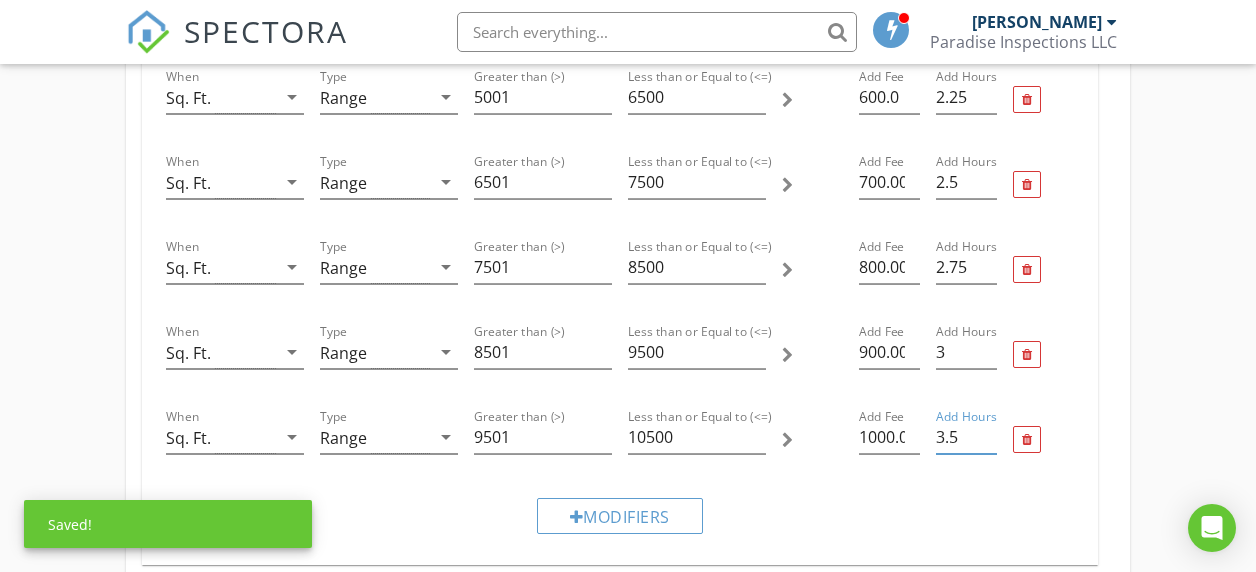 type on "3.5" 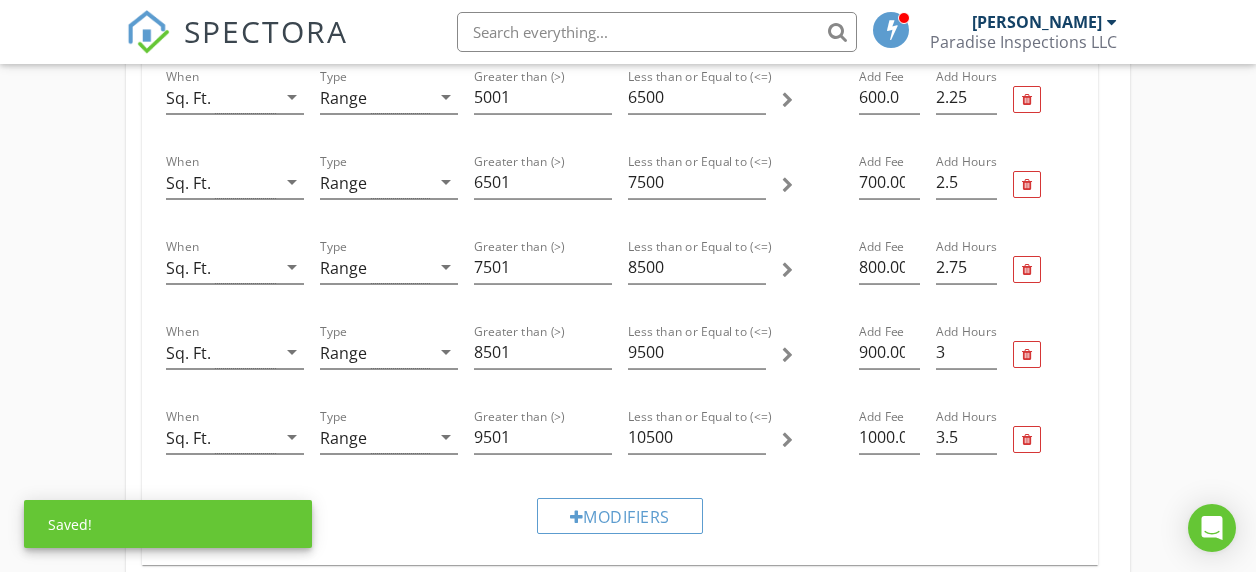click on "Modifiers" at bounding box center (620, 515) 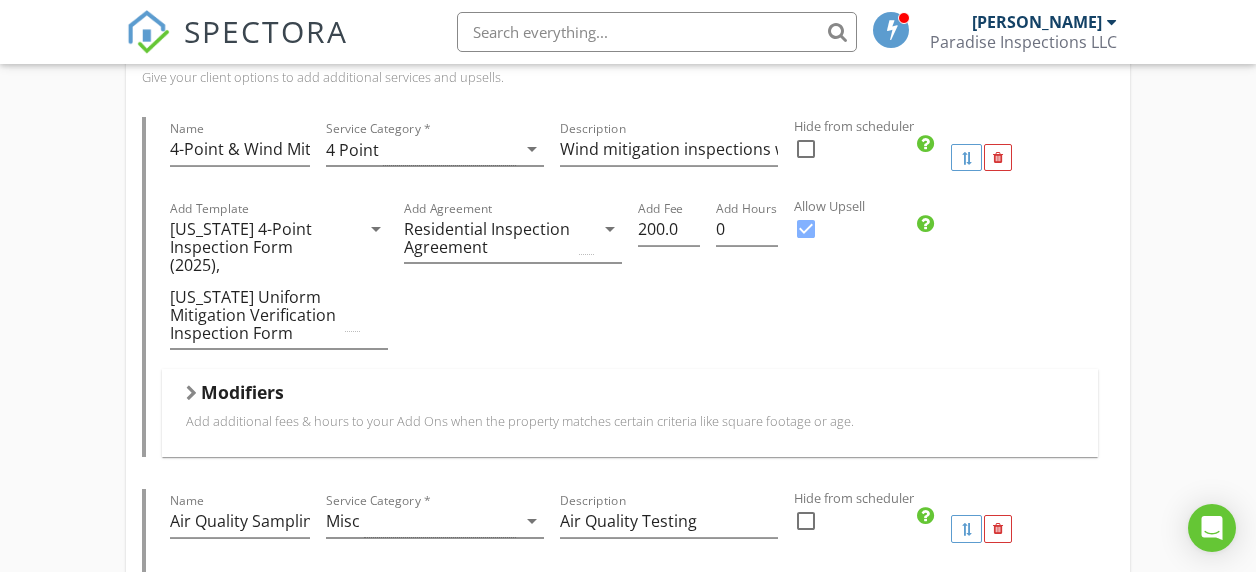scroll, scrollTop: 1810, scrollLeft: 0, axis: vertical 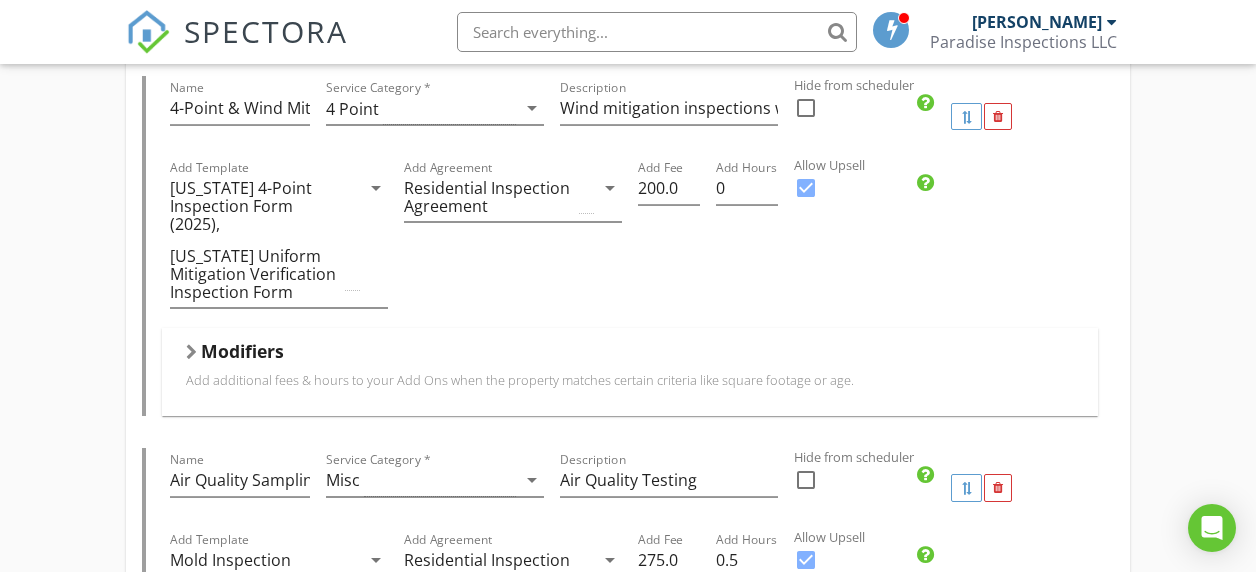 click at bounding box center [191, 352] 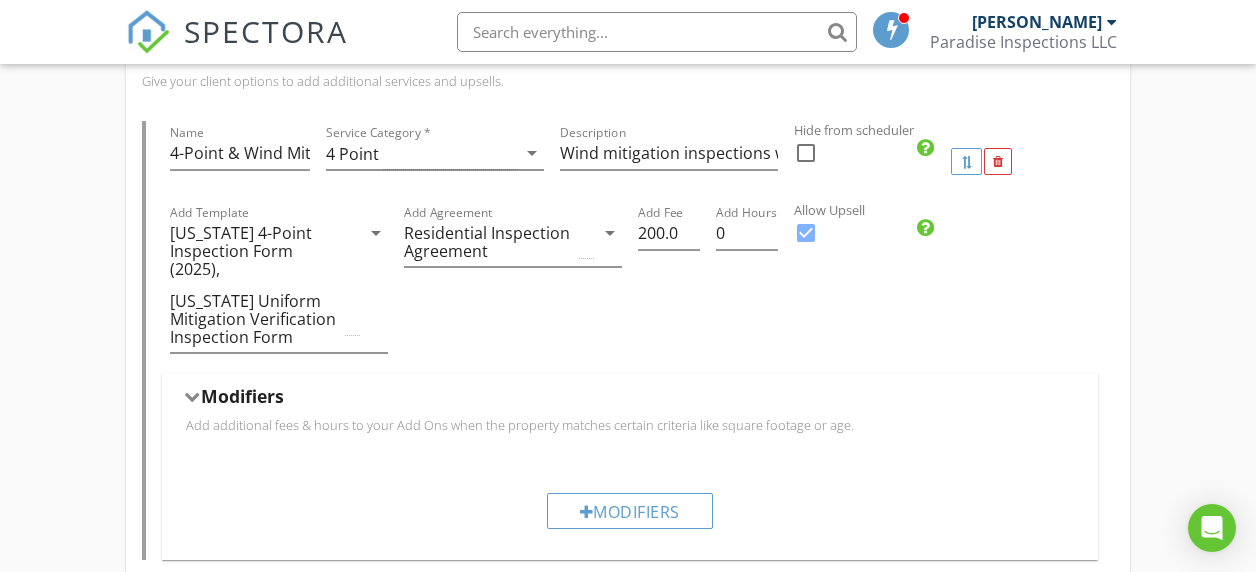 scroll, scrollTop: 1818, scrollLeft: 0, axis: vertical 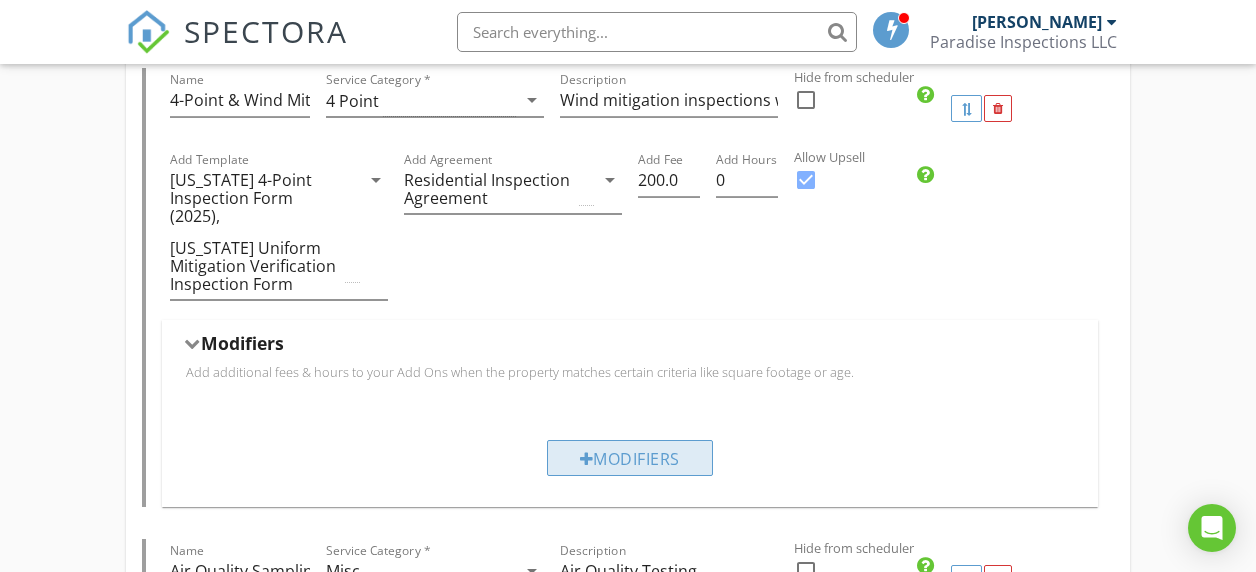 click on "Modifiers" at bounding box center (630, 458) 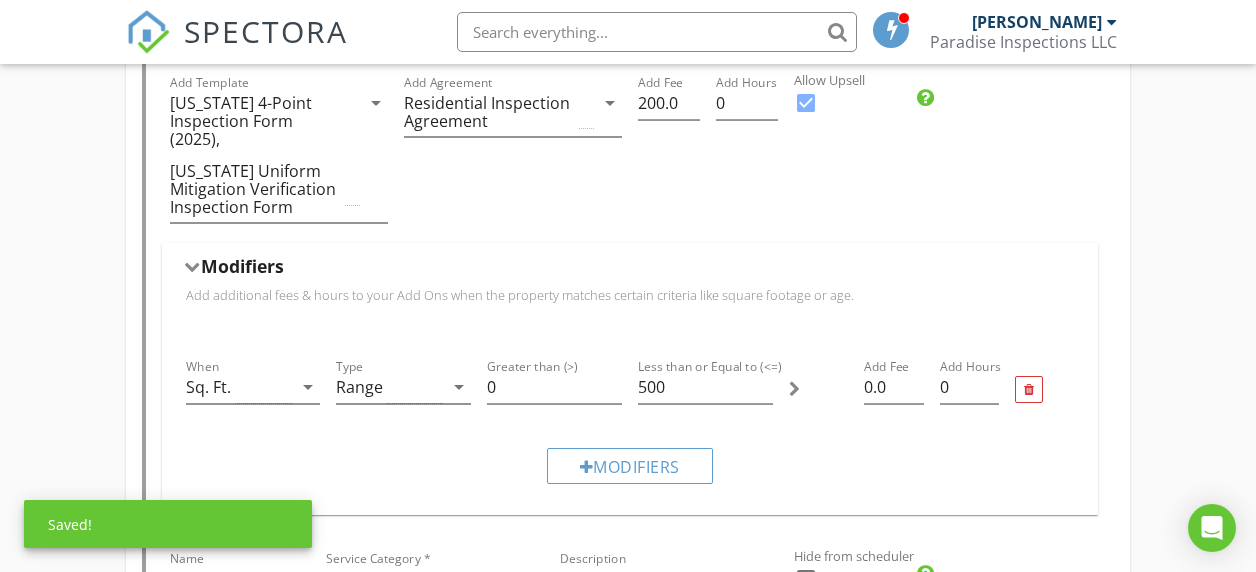 scroll, scrollTop: 2030, scrollLeft: 0, axis: vertical 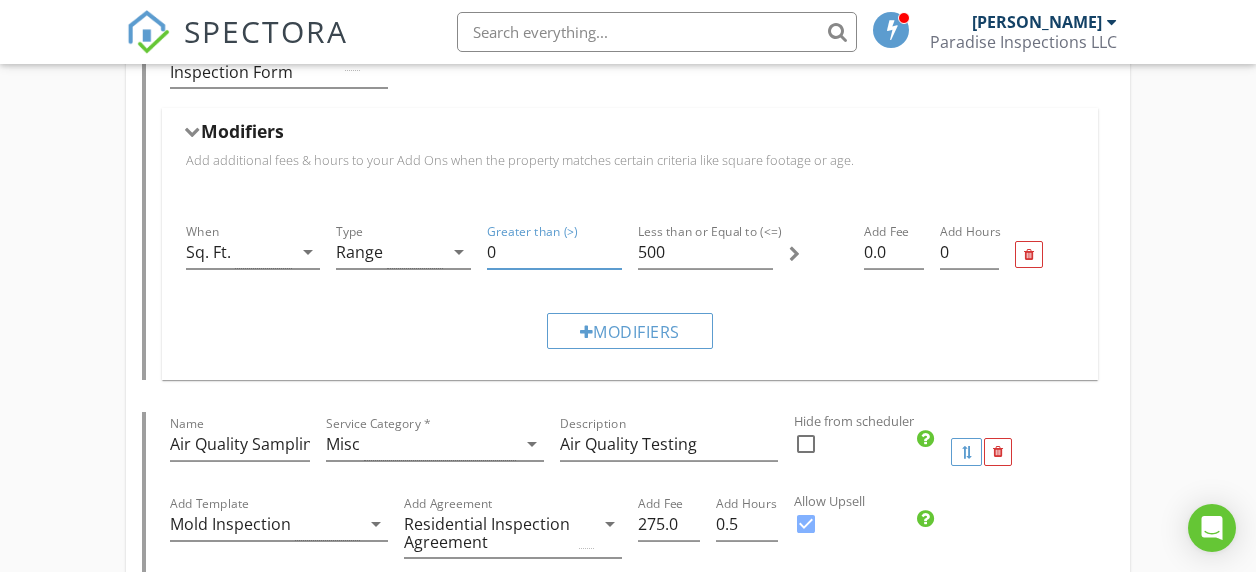 drag, startPoint x: 535, startPoint y: 253, endPoint x: 475, endPoint y: 253, distance: 60 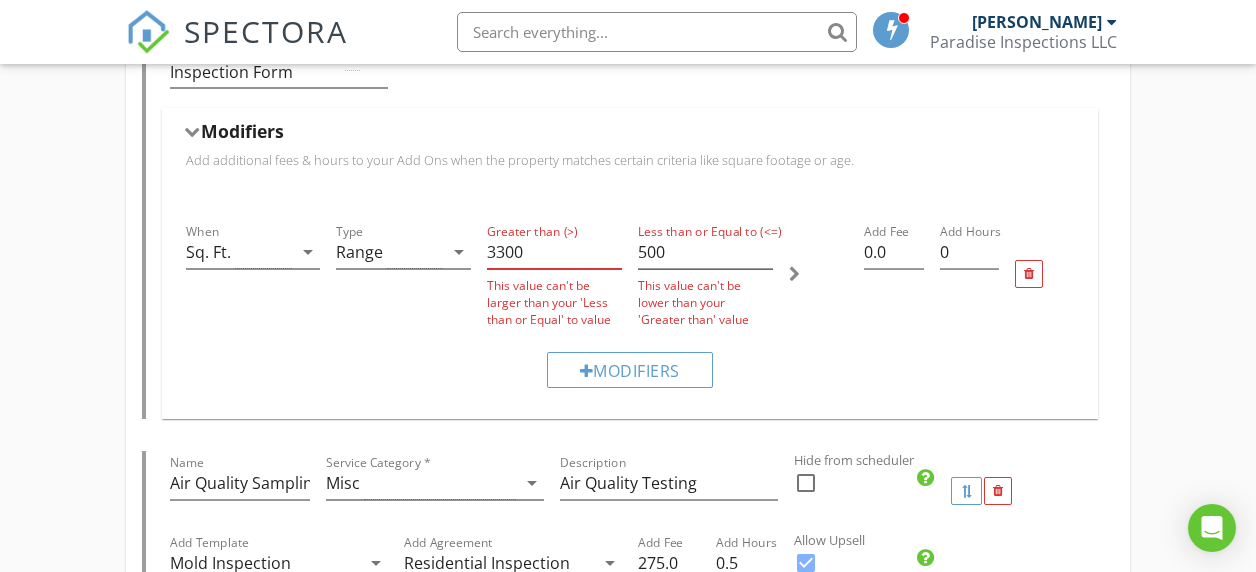type on "3300" 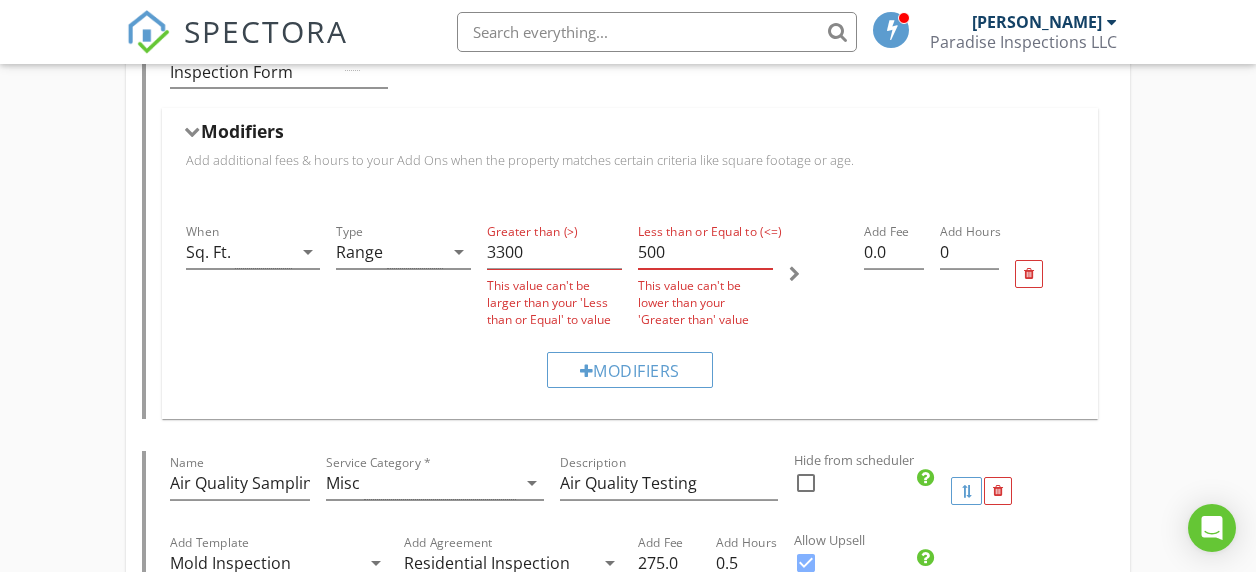 drag, startPoint x: 681, startPoint y: 259, endPoint x: 625, endPoint y: 252, distance: 56.435802 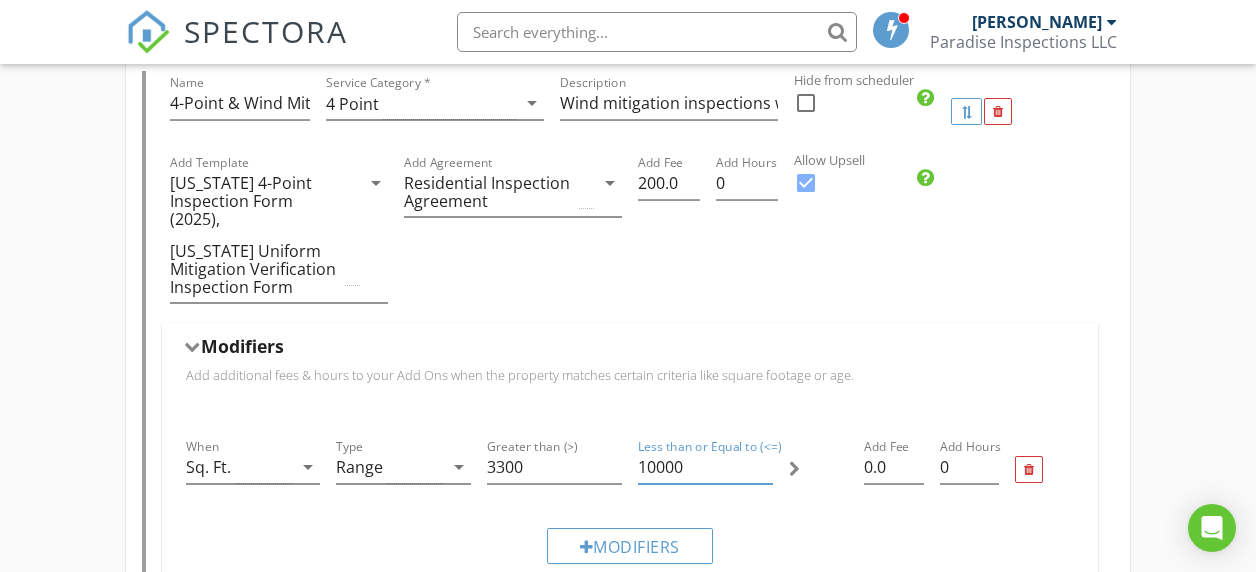 scroll, scrollTop: 1802, scrollLeft: 0, axis: vertical 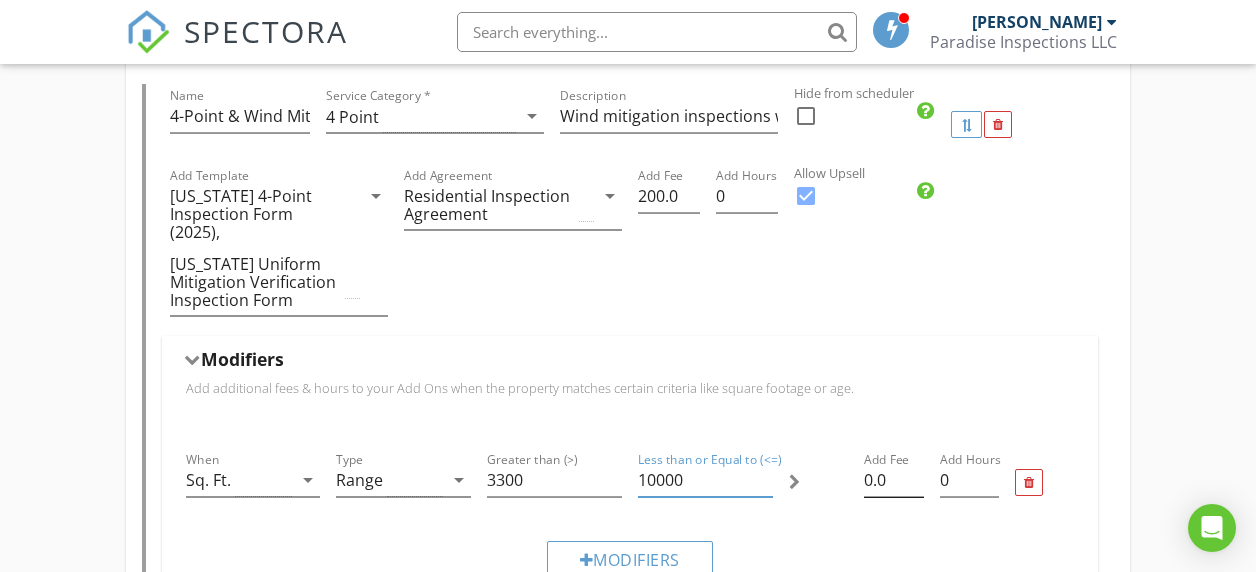 type on "10000" 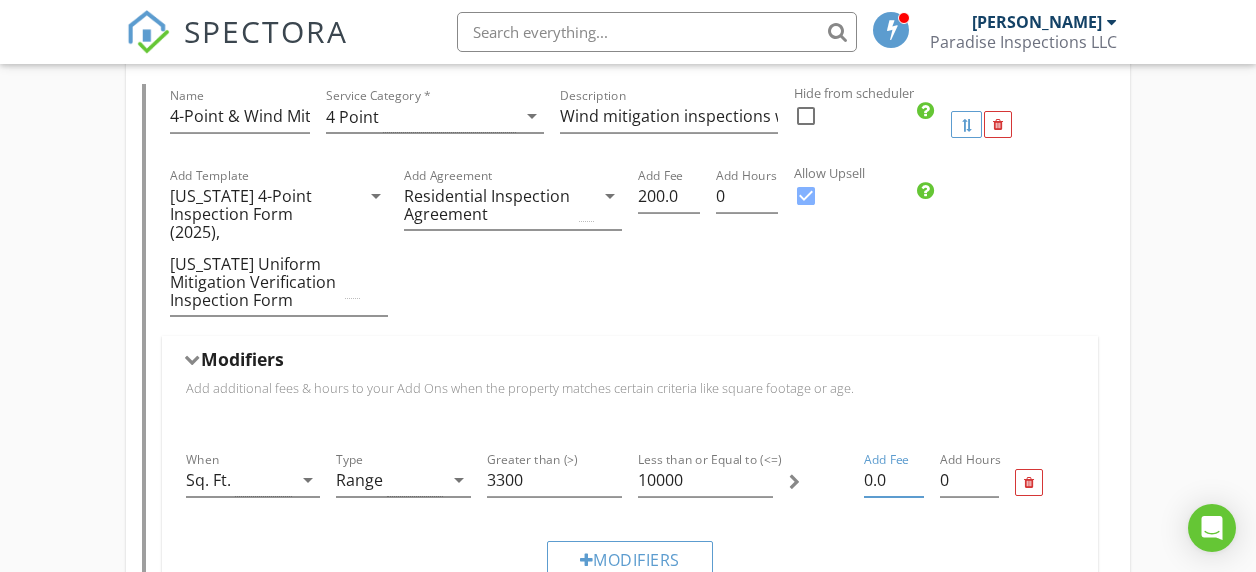 drag, startPoint x: 886, startPoint y: 479, endPoint x: 845, endPoint y: 479, distance: 41 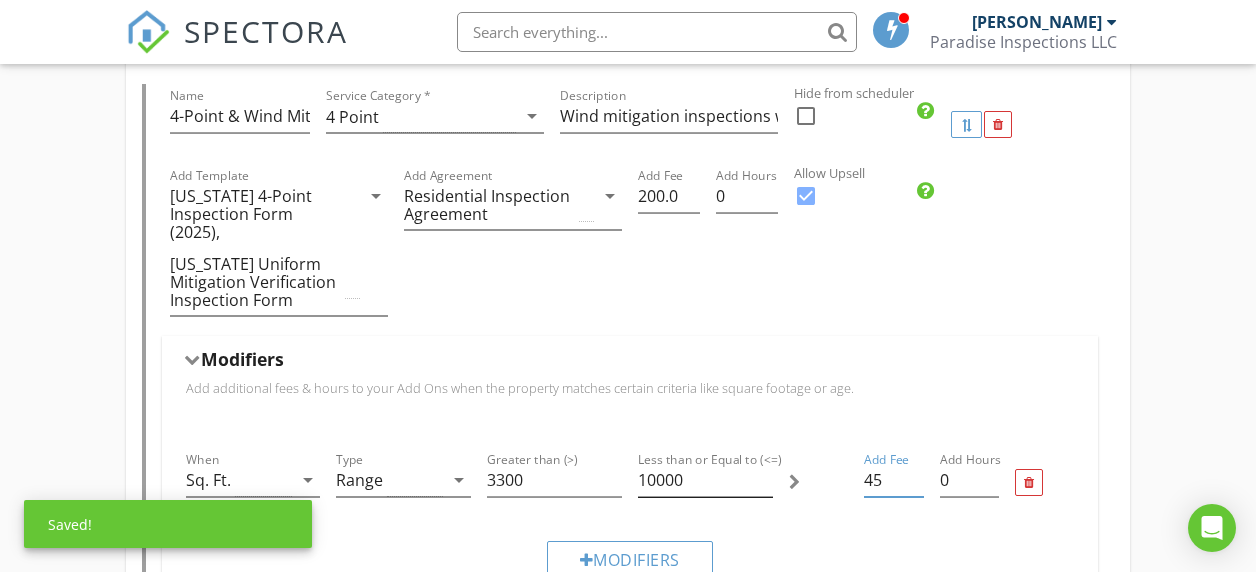 type on "45" 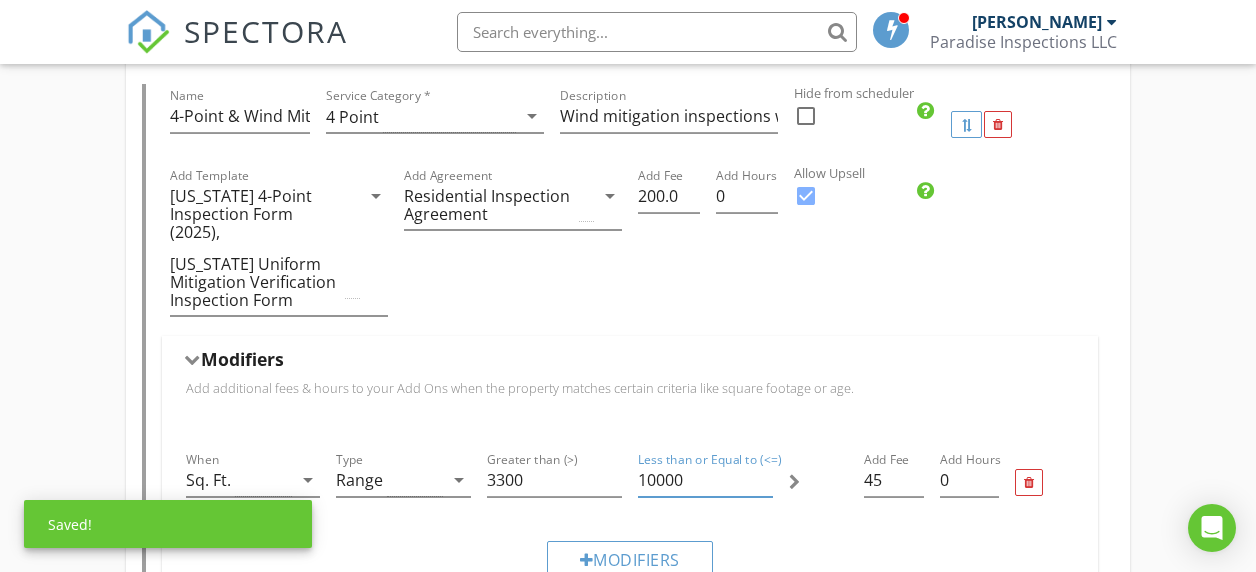 drag, startPoint x: 693, startPoint y: 480, endPoint x: 637, endPoint y: 477, distance: 56.0803 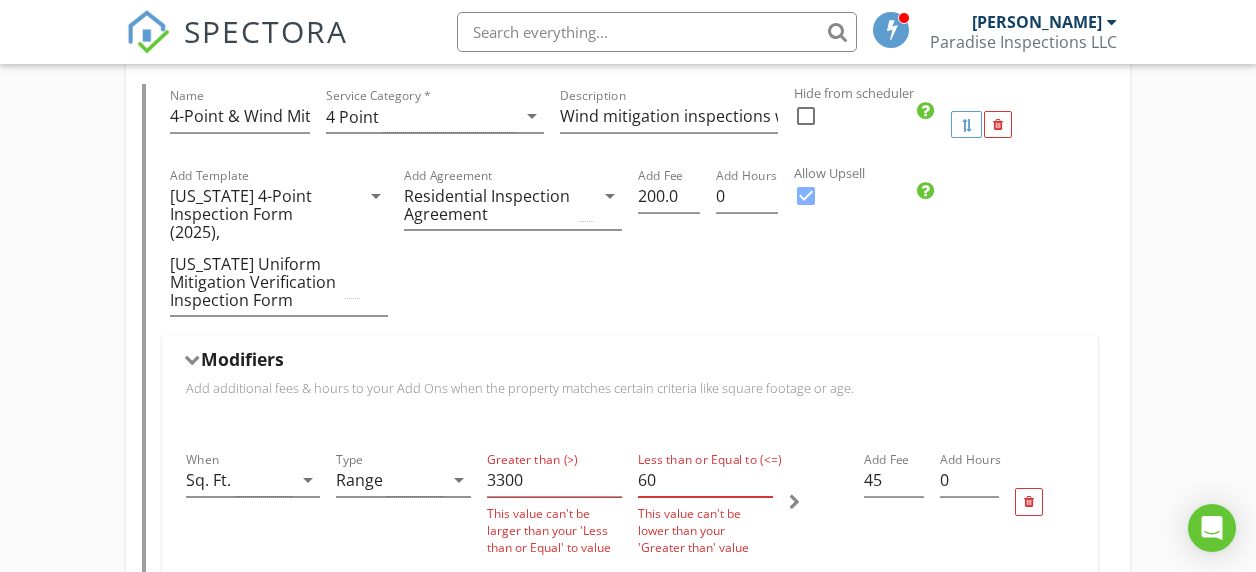 type on "6" 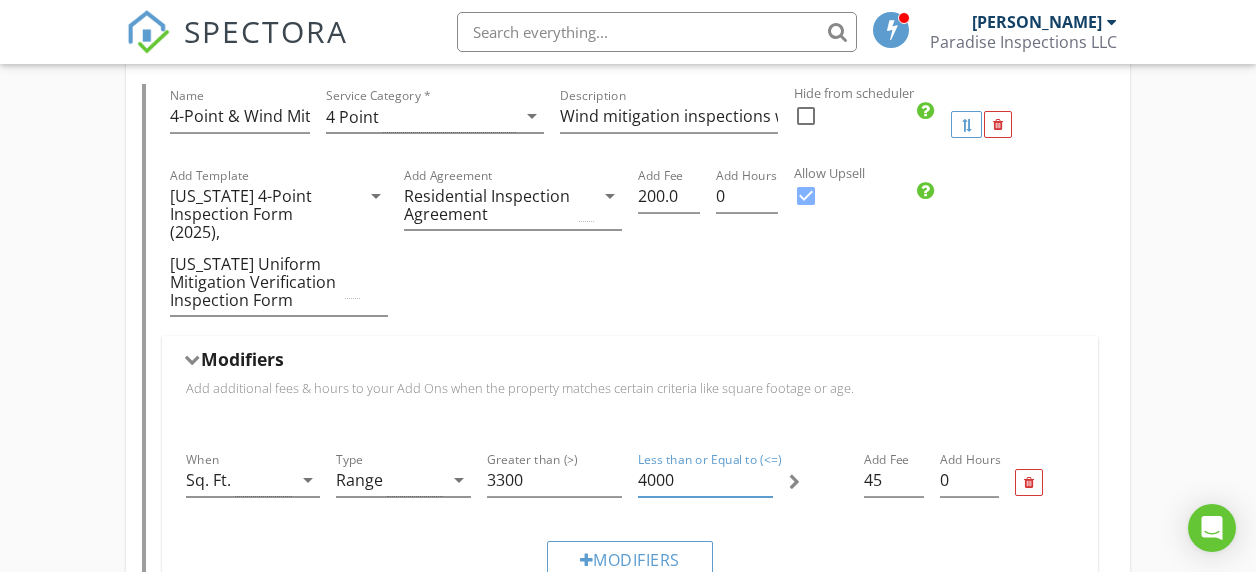 click on "4000" at bounding box center [705, 480] 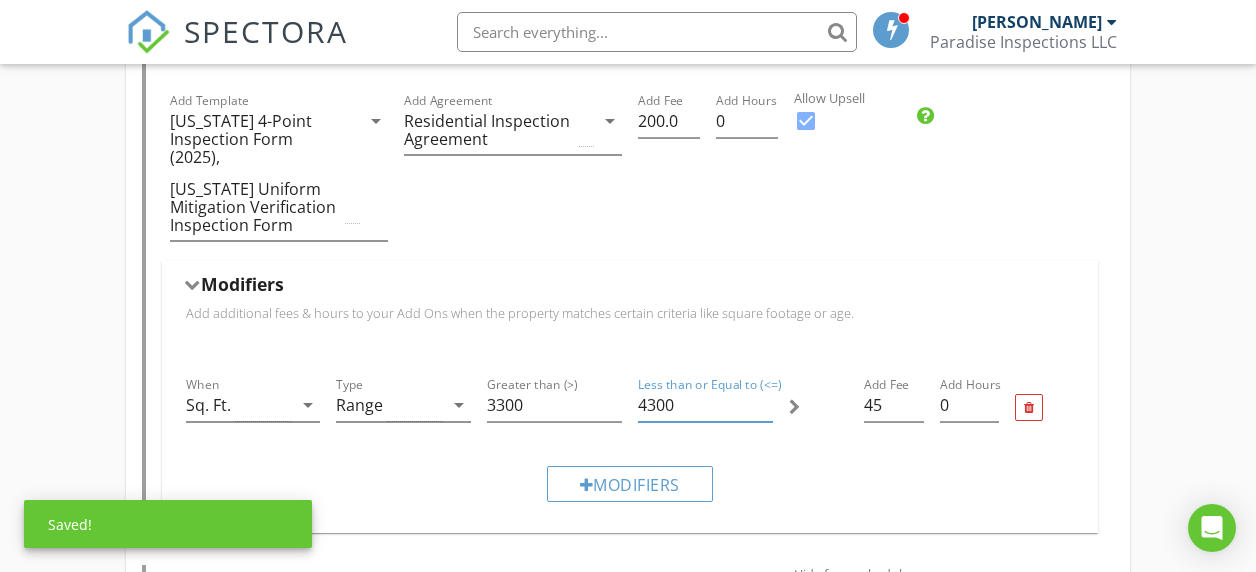 scroll, scrollTop: 1882, scrollLeft: 0, axis: vertical 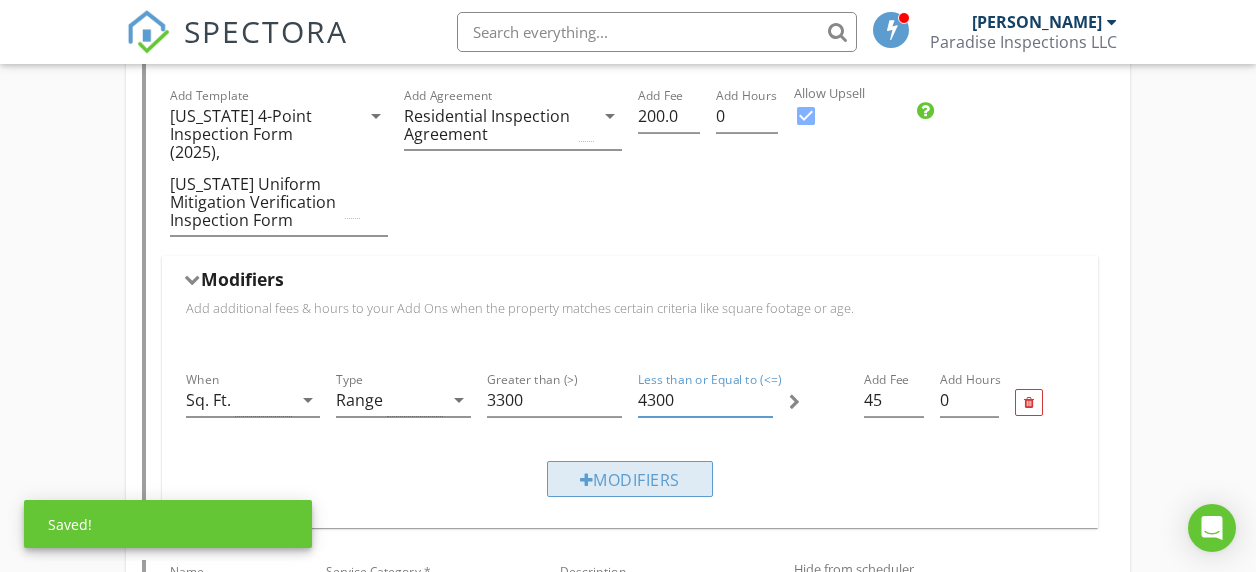type on "4300" 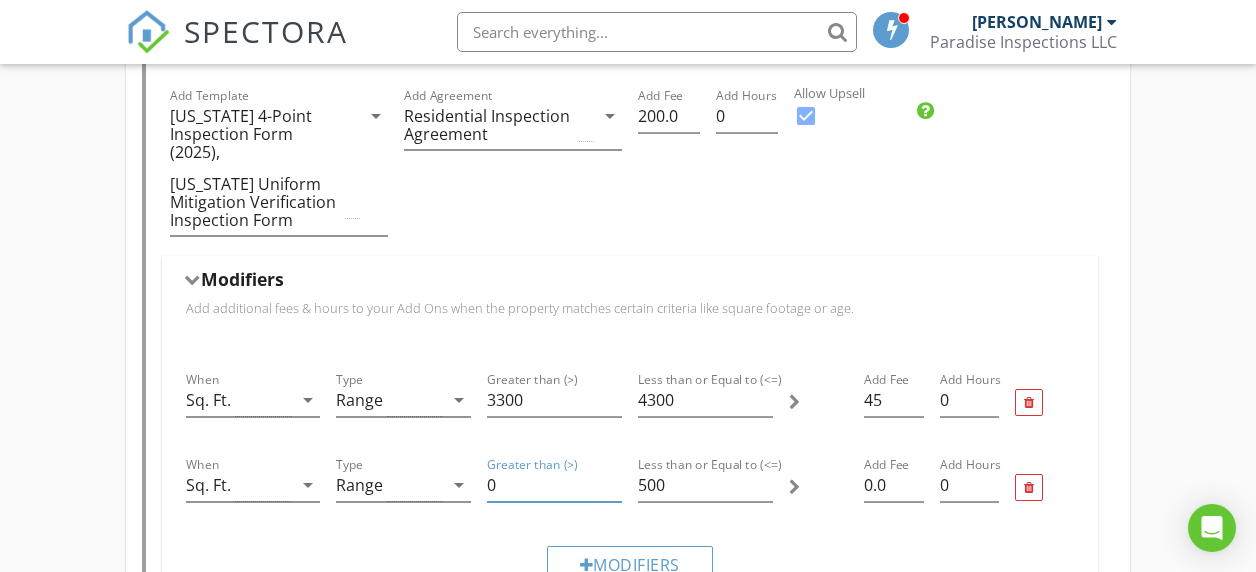 drag, startPoint x: 520, startPoint y: 483, endPoint x: 477, endPoint y: 482, distance: 43.011627 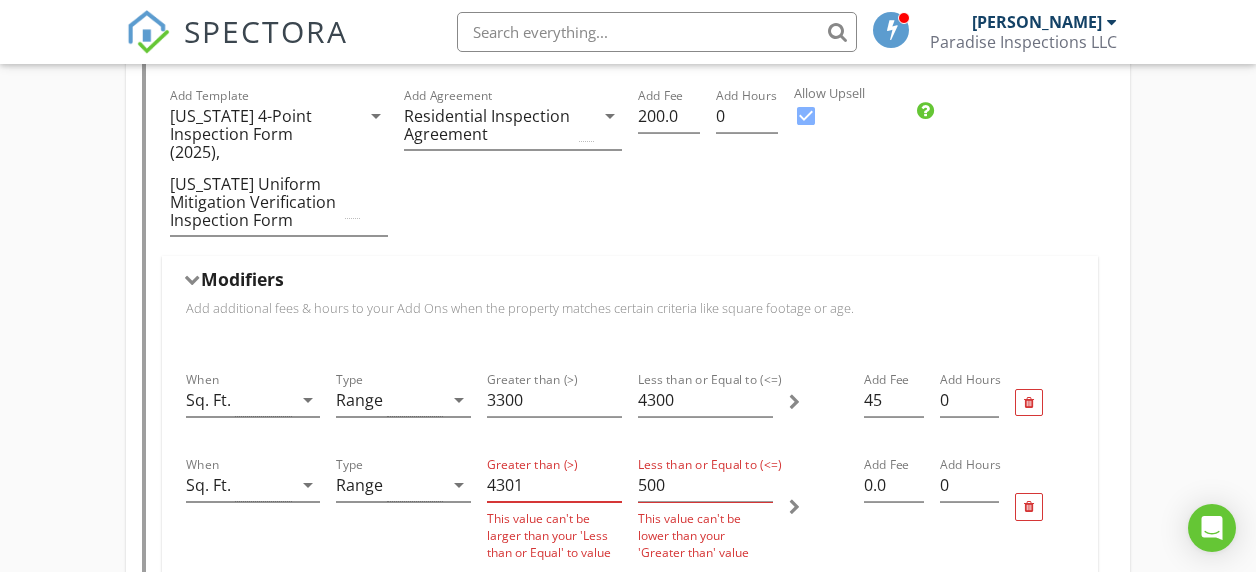 type on "4301" 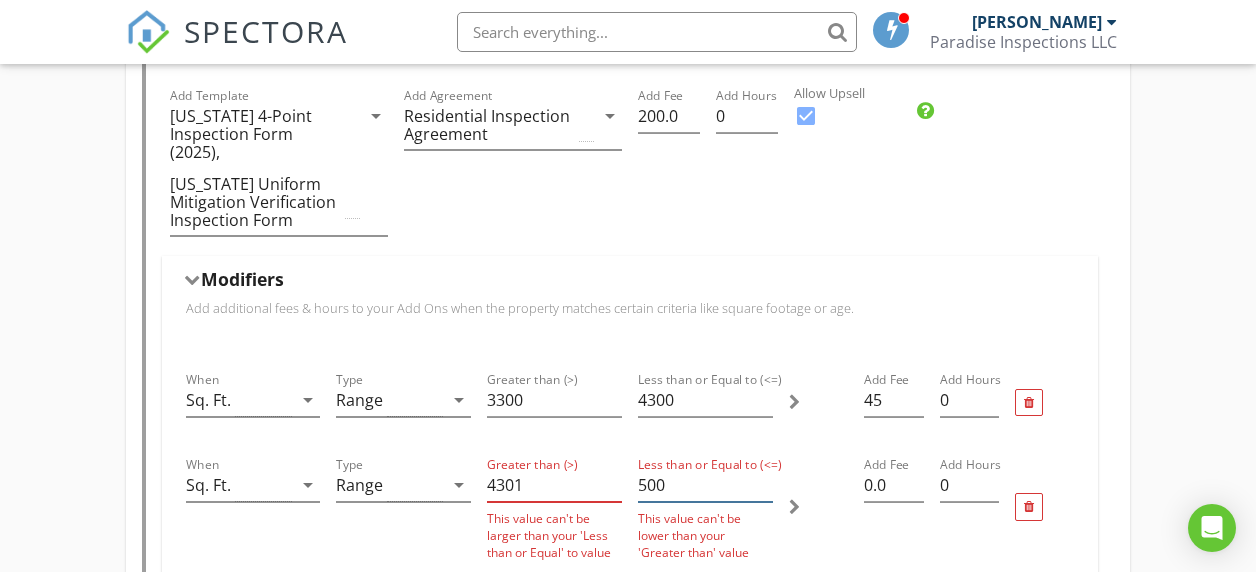 click on "500" at bounding box center [705, 485] 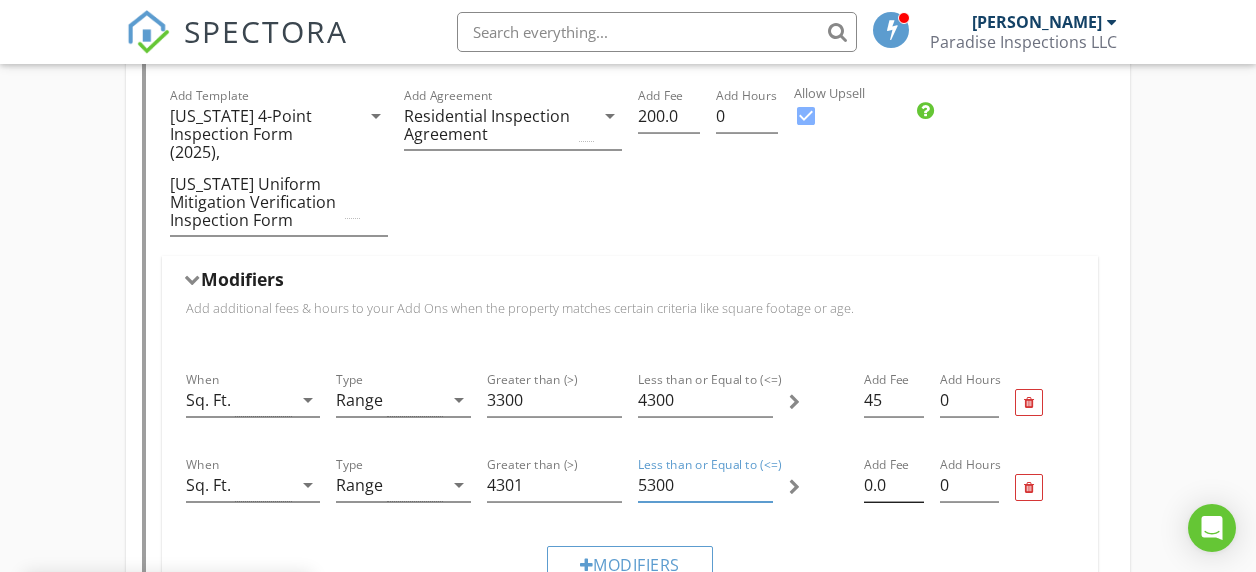 type on "5300" 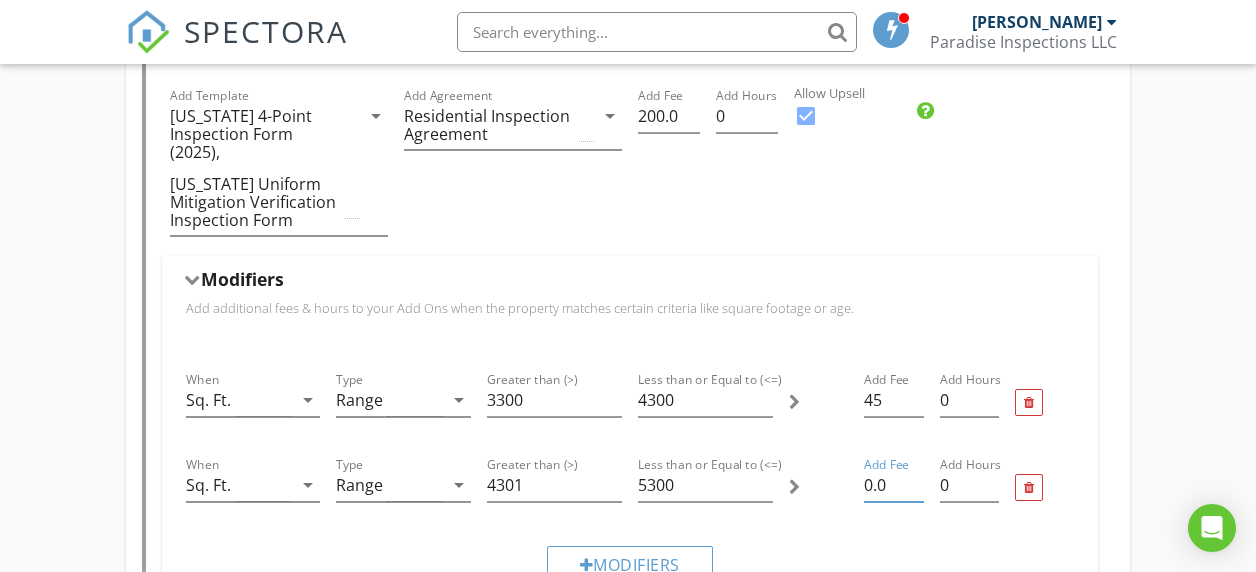 drag, startPoint x: 890, startPoint y: 486, endPoint x: 865, endPoint y: 486, distance: 25 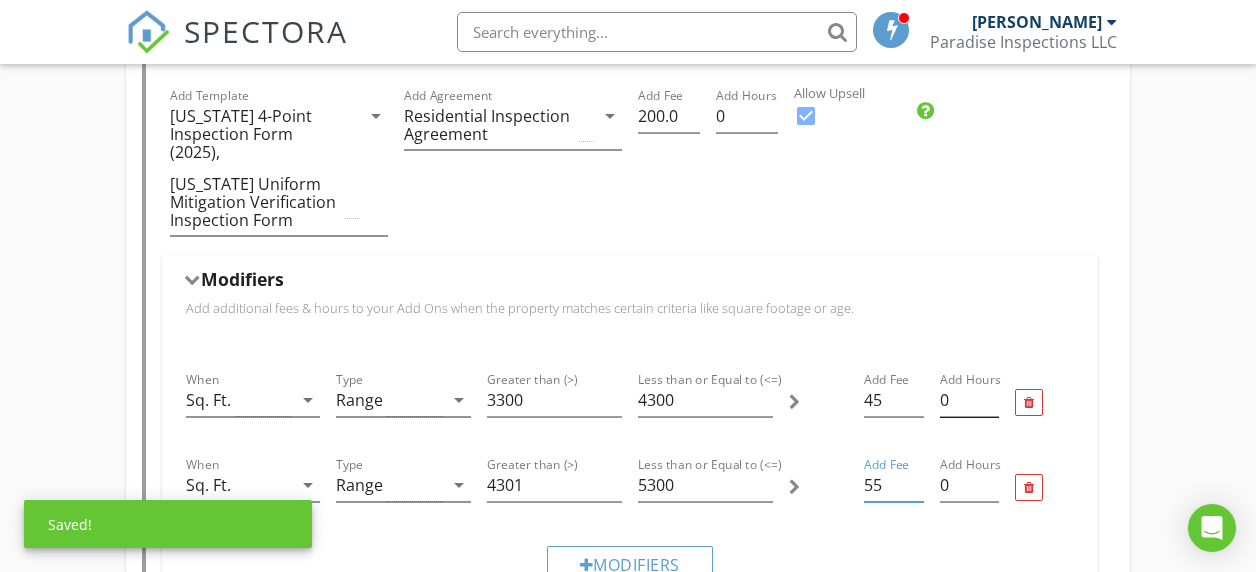 type on "55" 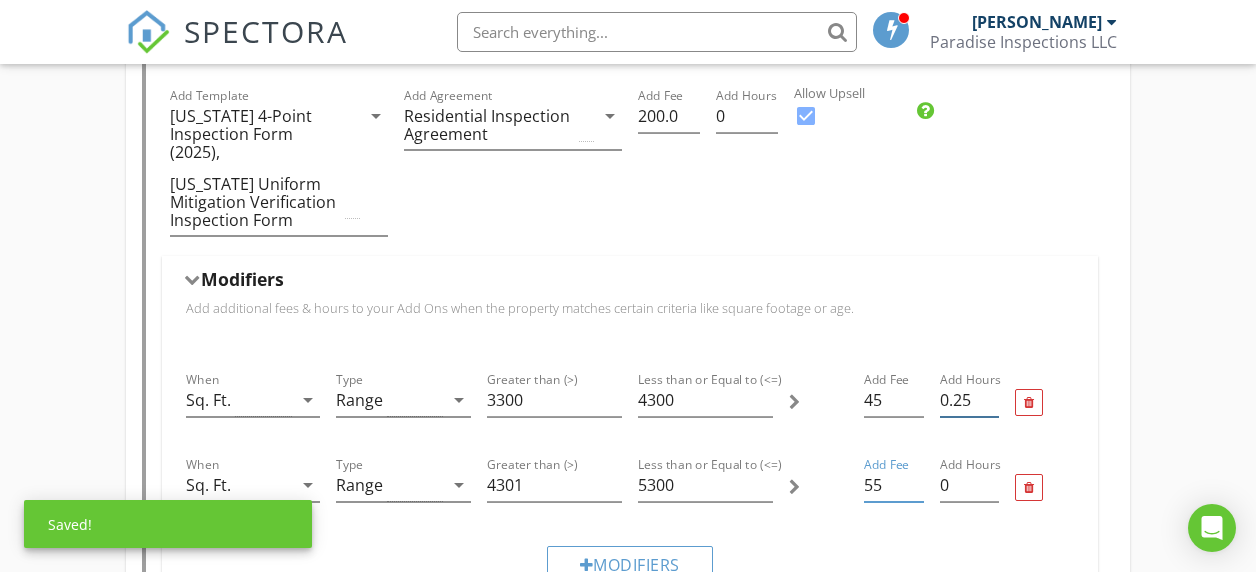 click on "0.25" at bounding box center (969, 400) 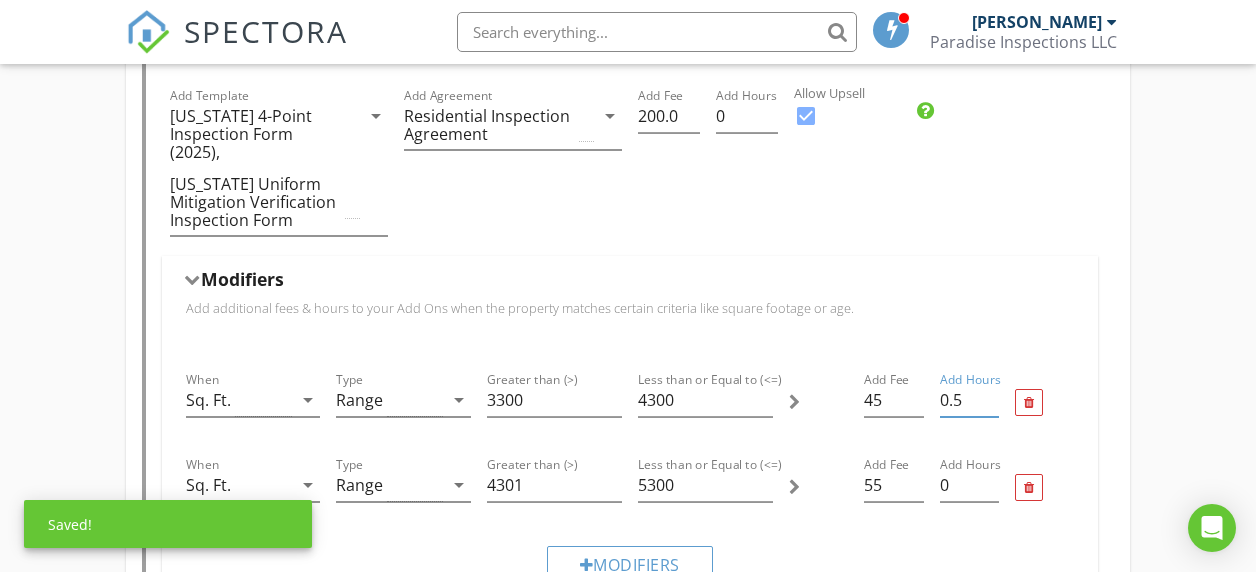 type on "0.5" 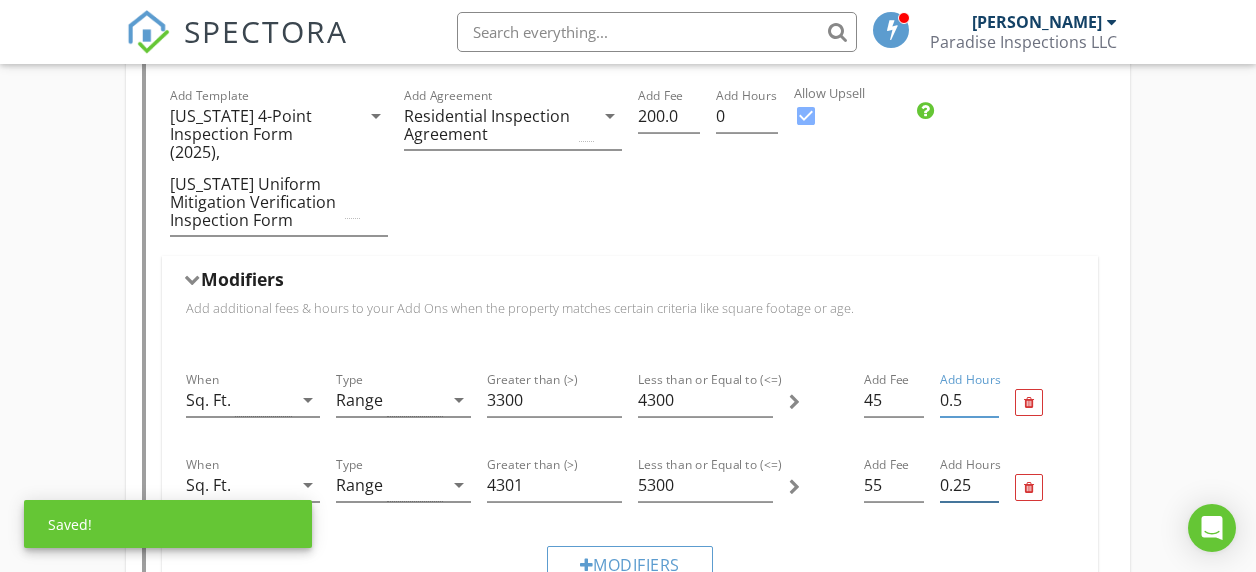 click on "0.25" at bounding box center (969, 485) 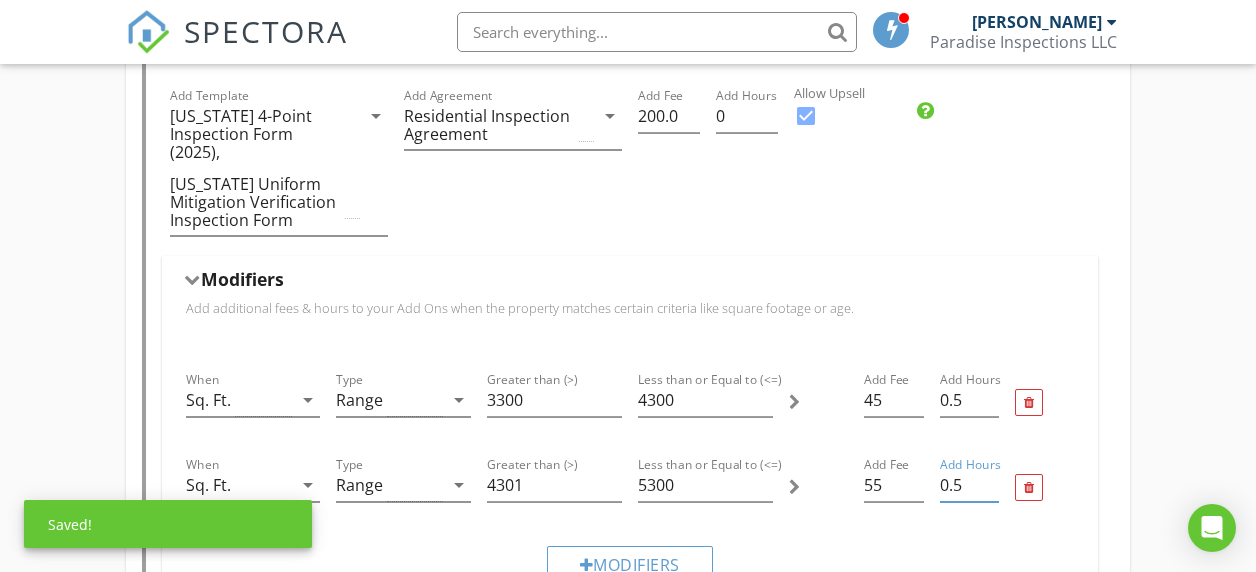 click on "0.5" at bounding box center [969, 485] 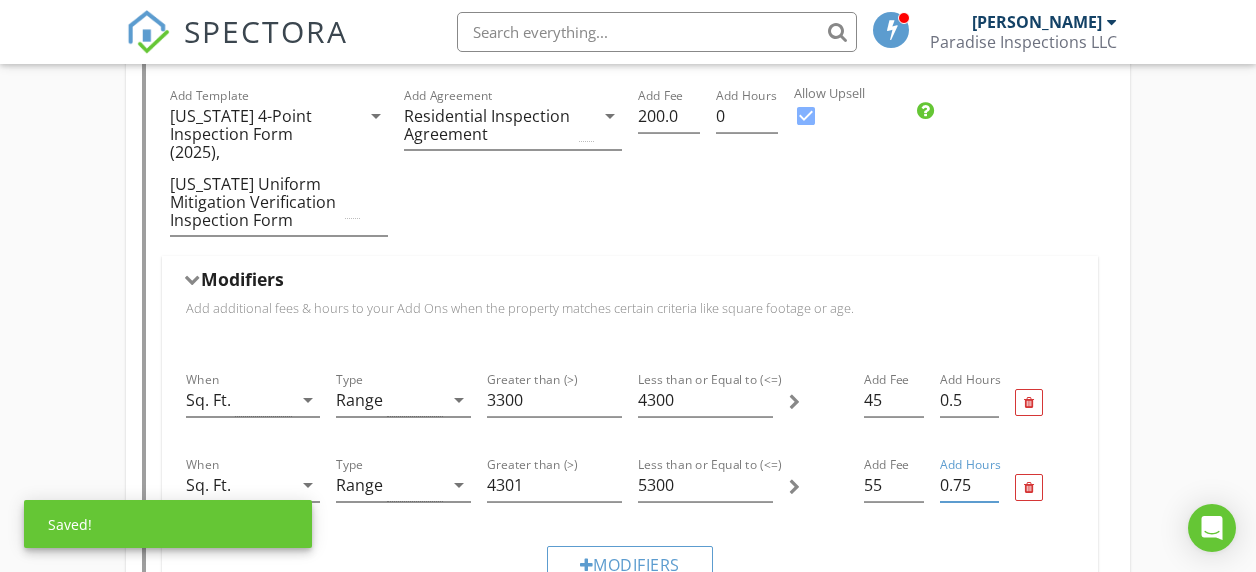 type on "0.75" 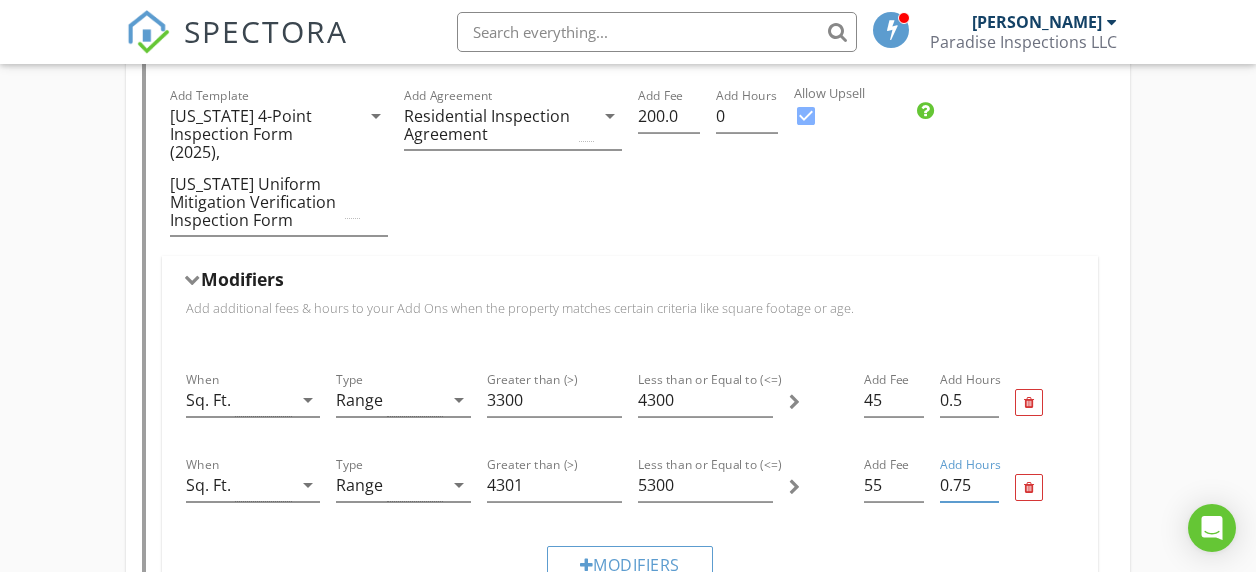 click on "Modifiers" at bounding box center (630, 563) 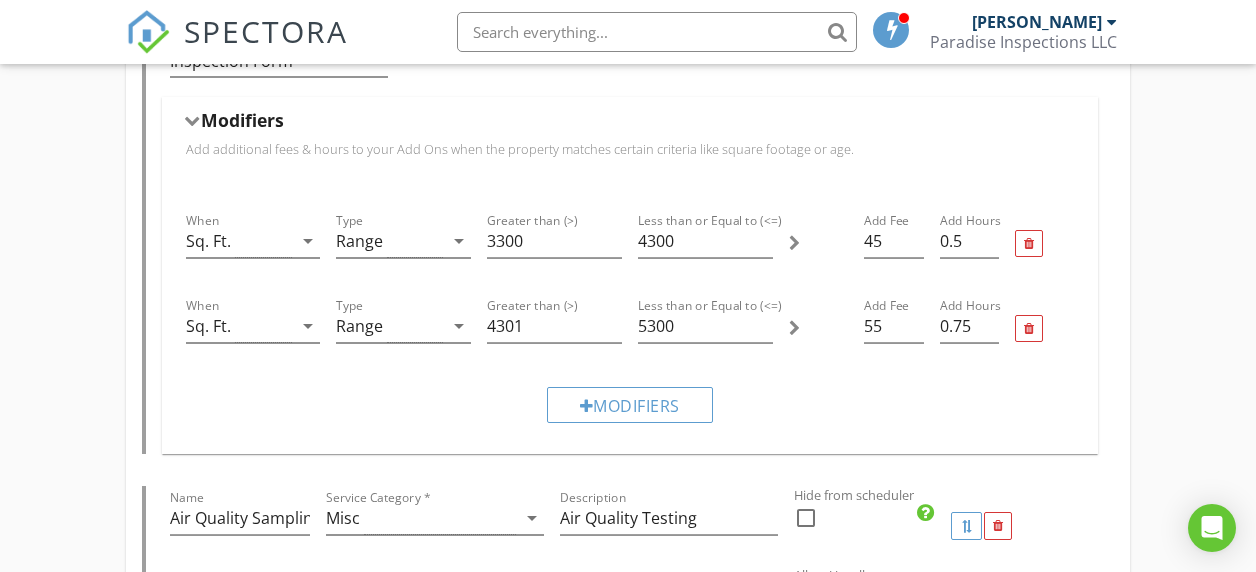 scroll, scrollTop: 2066, scrollLeft: 0, axis: vertical 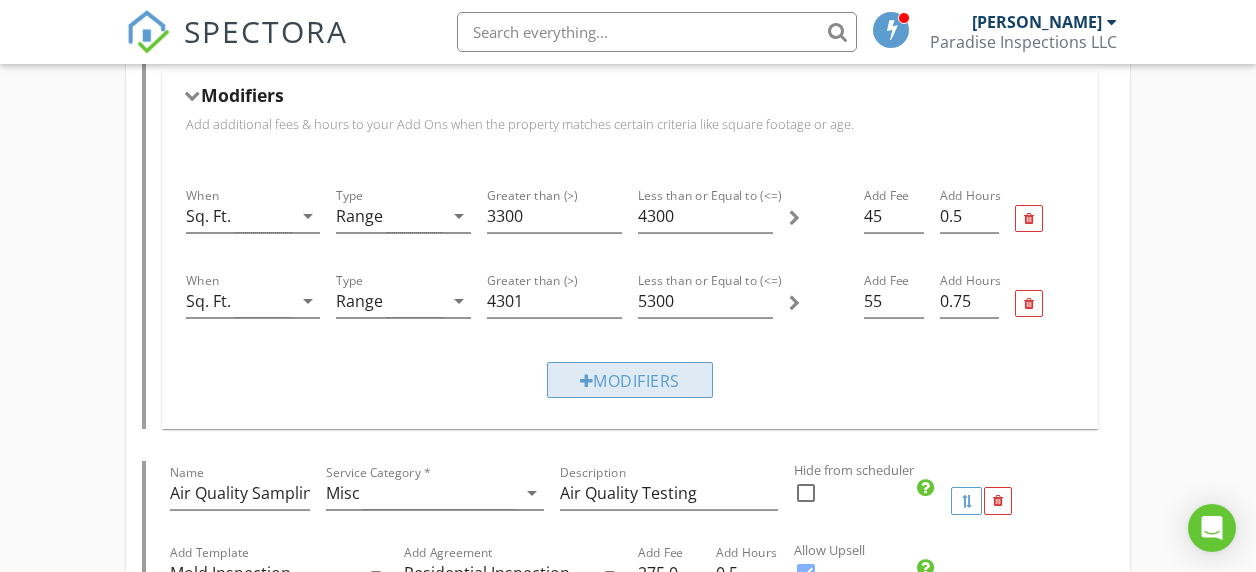 click on "Modifiers" at bounding box center (630, 380) 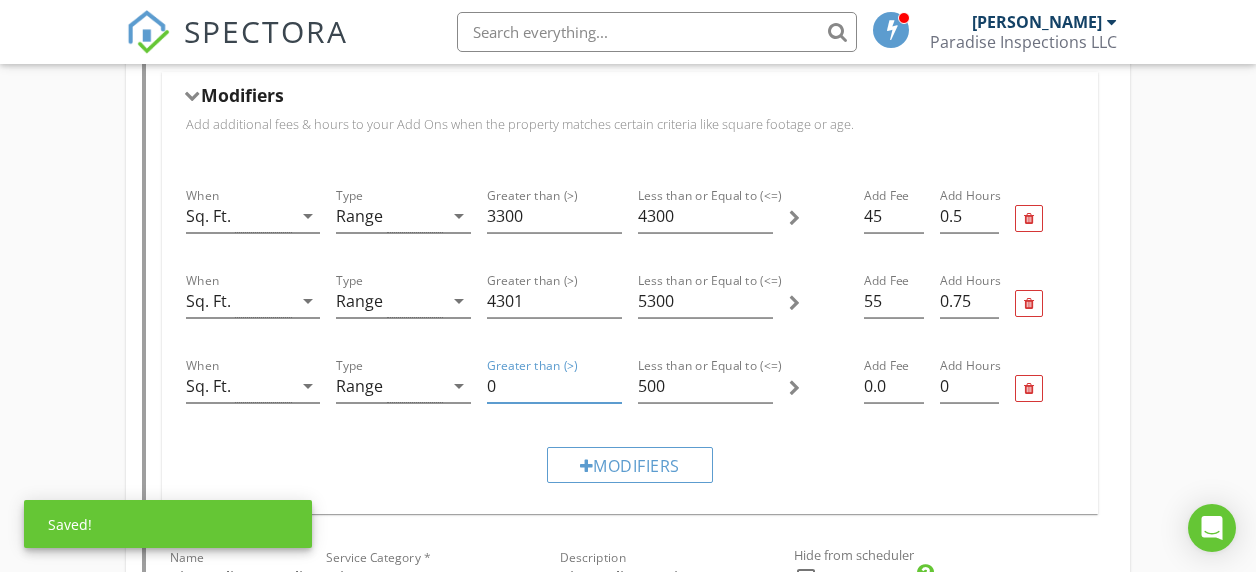 drag, startPoint x: 548, startPoint y: 390, endPoint x: 472, endPoint y: 386, distance: 76.105194 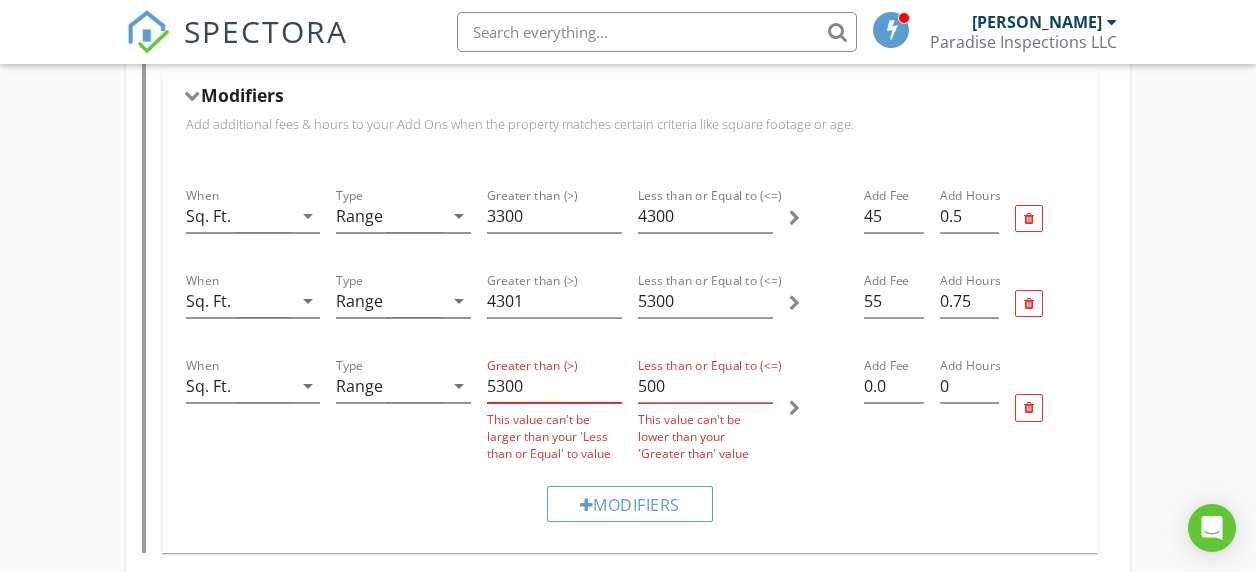 type on "5300" 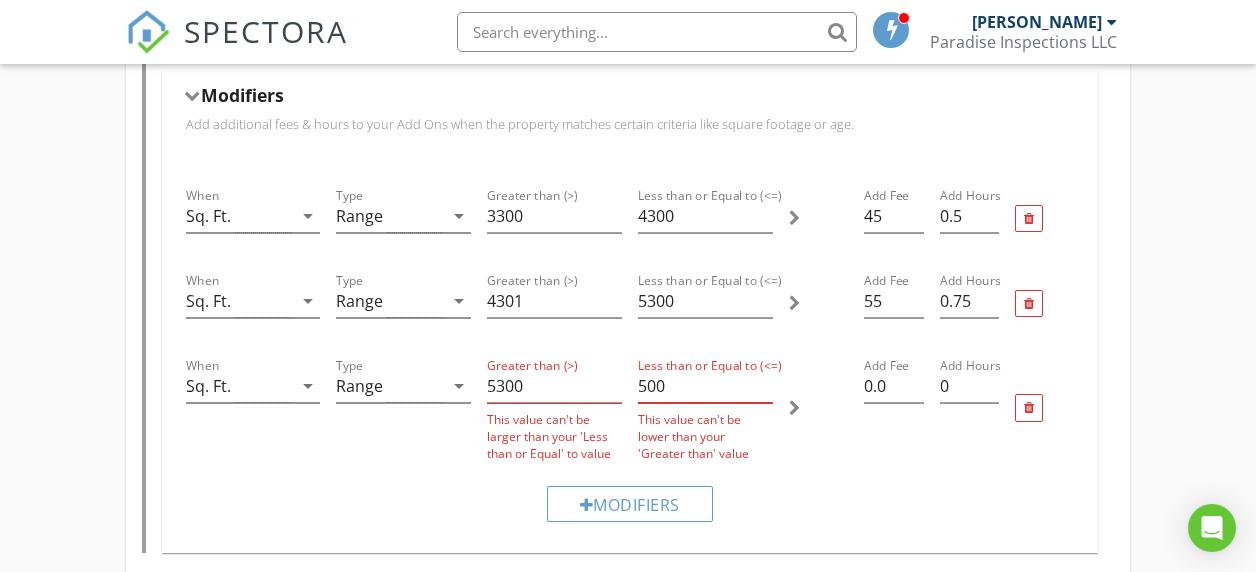 drag, startPoint x: 685, startPoint y: 391, endPoint x: 636, endPoint y: 390, distance: 49.010204 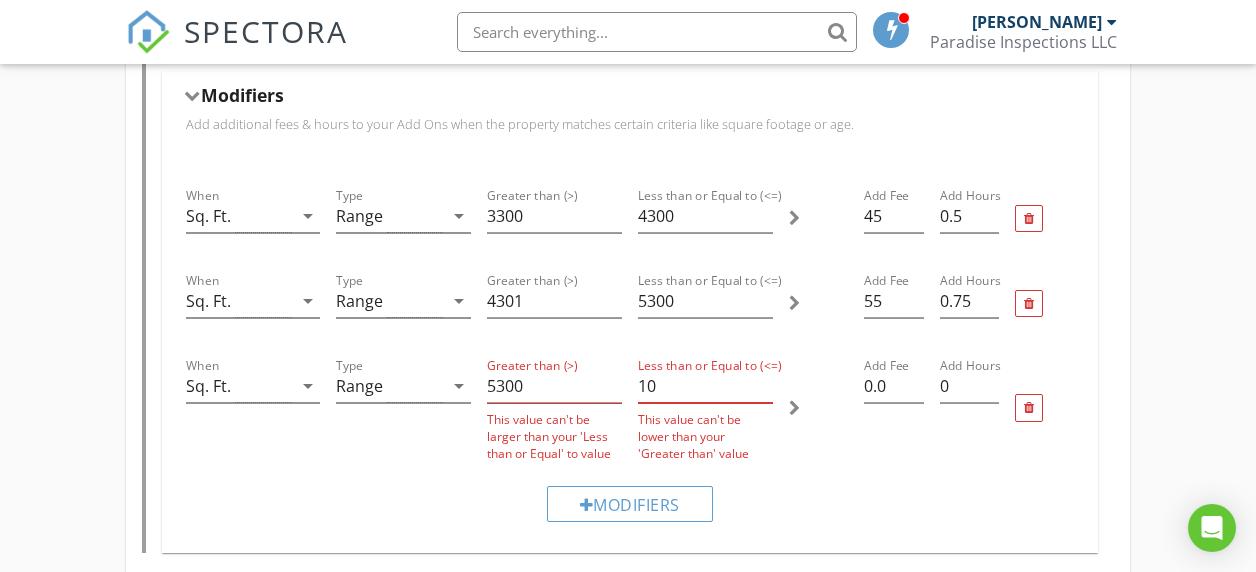 type on "1" 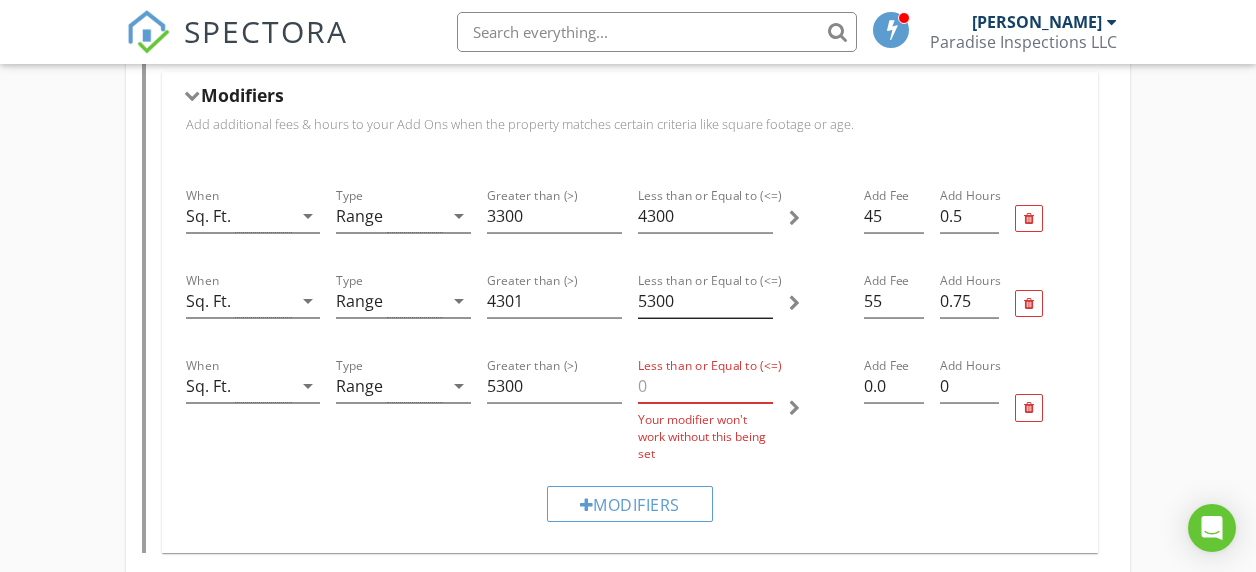 type 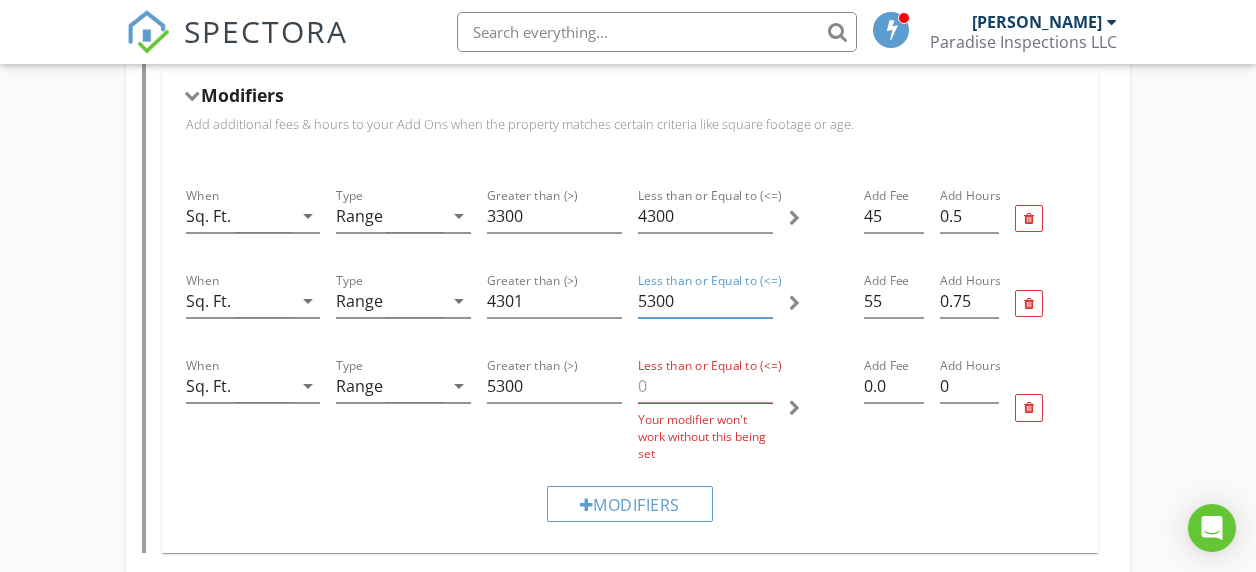drag, startPoint x: 658, startPoint y: 302, endPoint x: 645, endPoint y: 300, distance: 13.152946 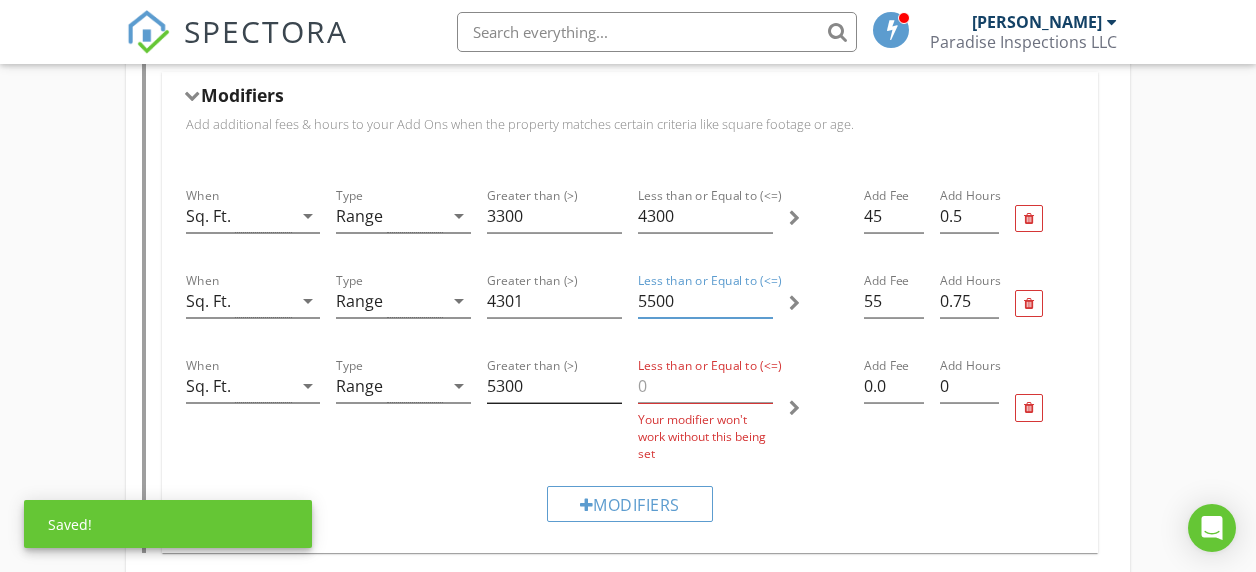type on "5500" 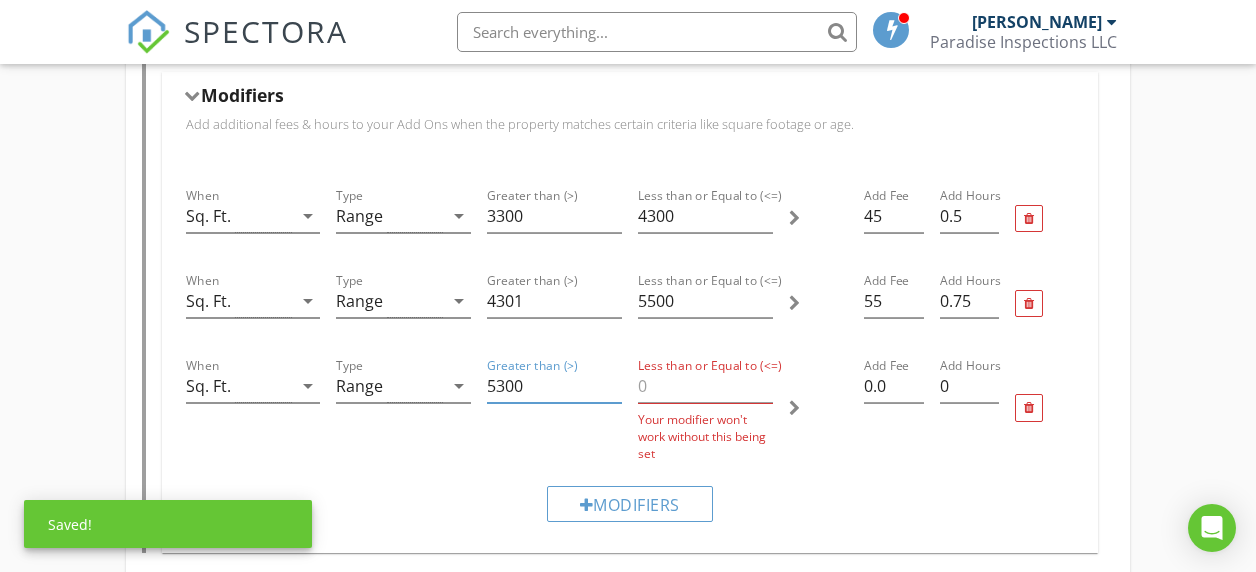 click on "5300" at bounding box center (554, 386) 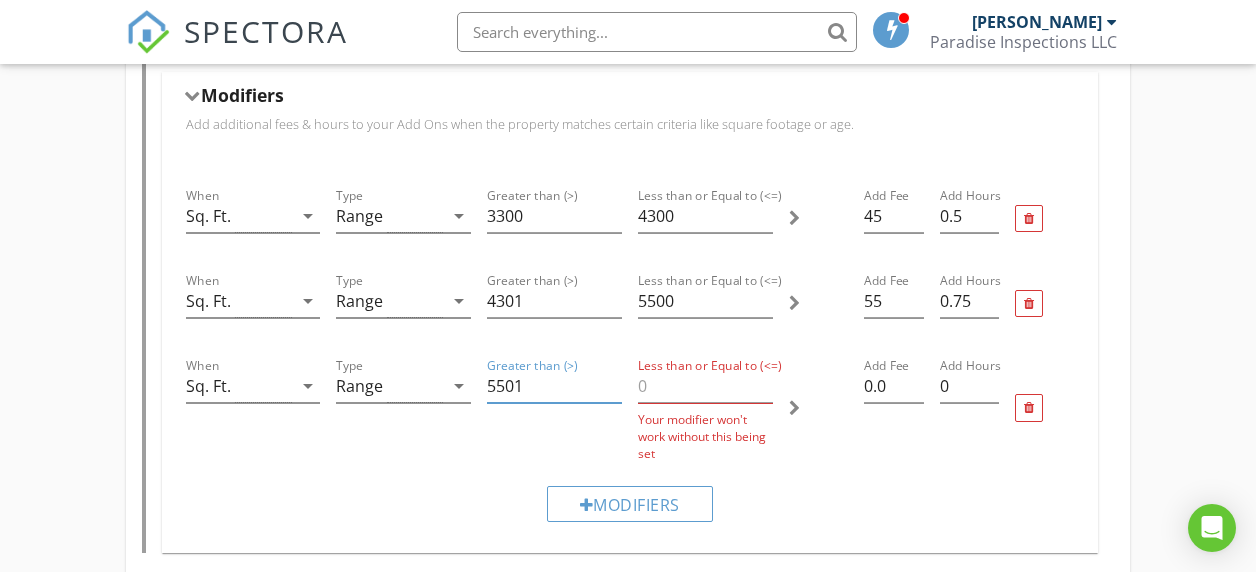 type on "5501" 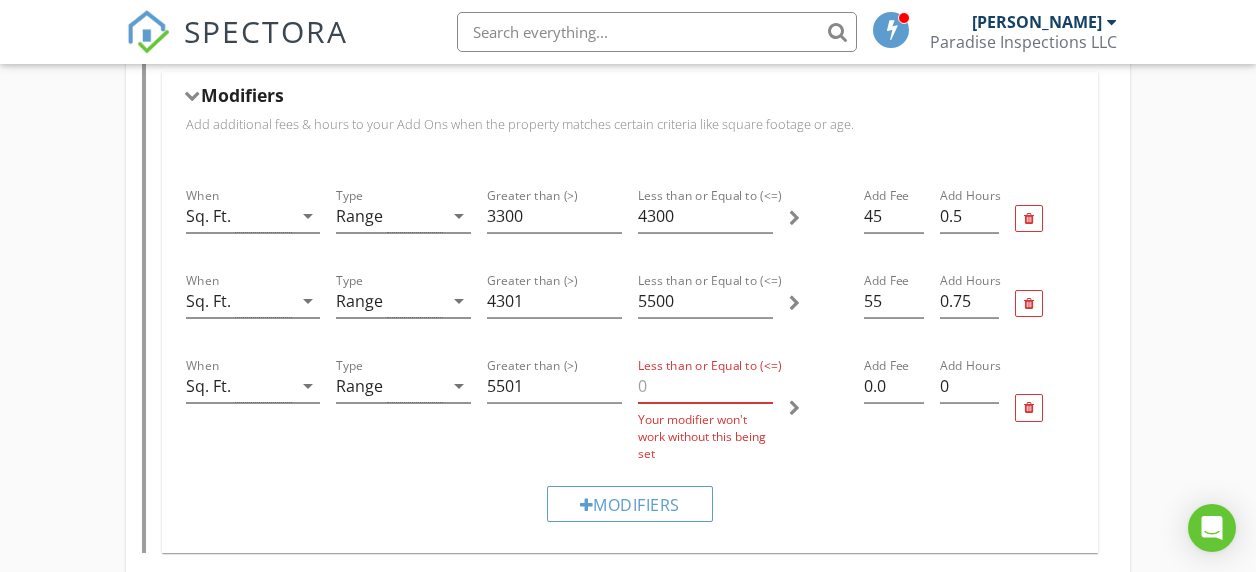 drag, startPoint x: 665, startPoint y: 386, endPoint x: 637, endPoint y: 386, distance: 28 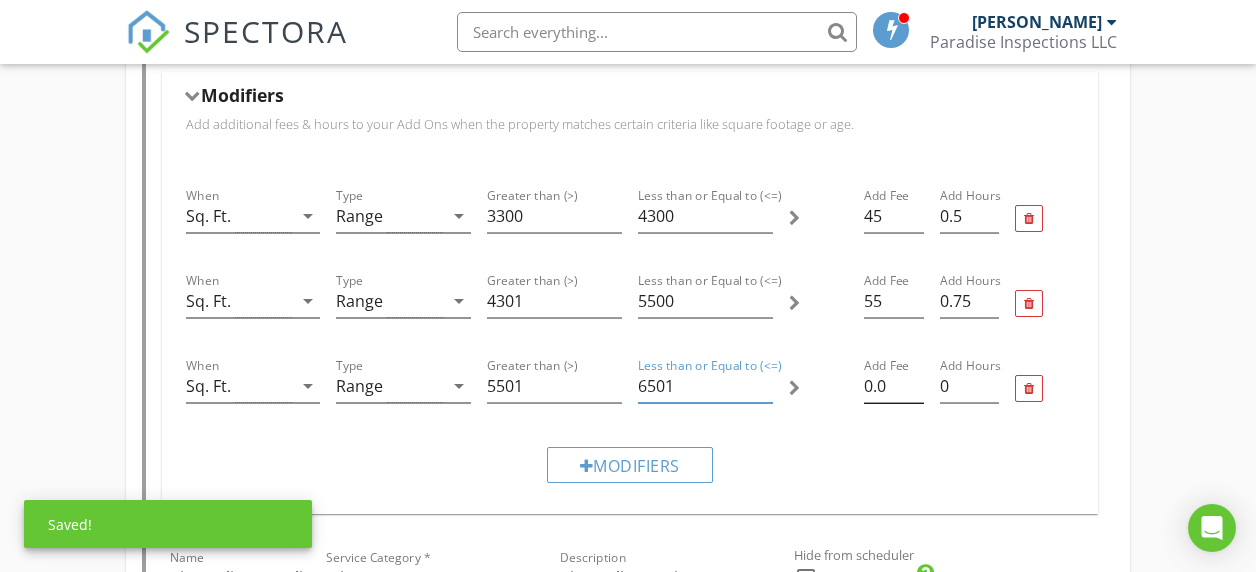 type on "6501" 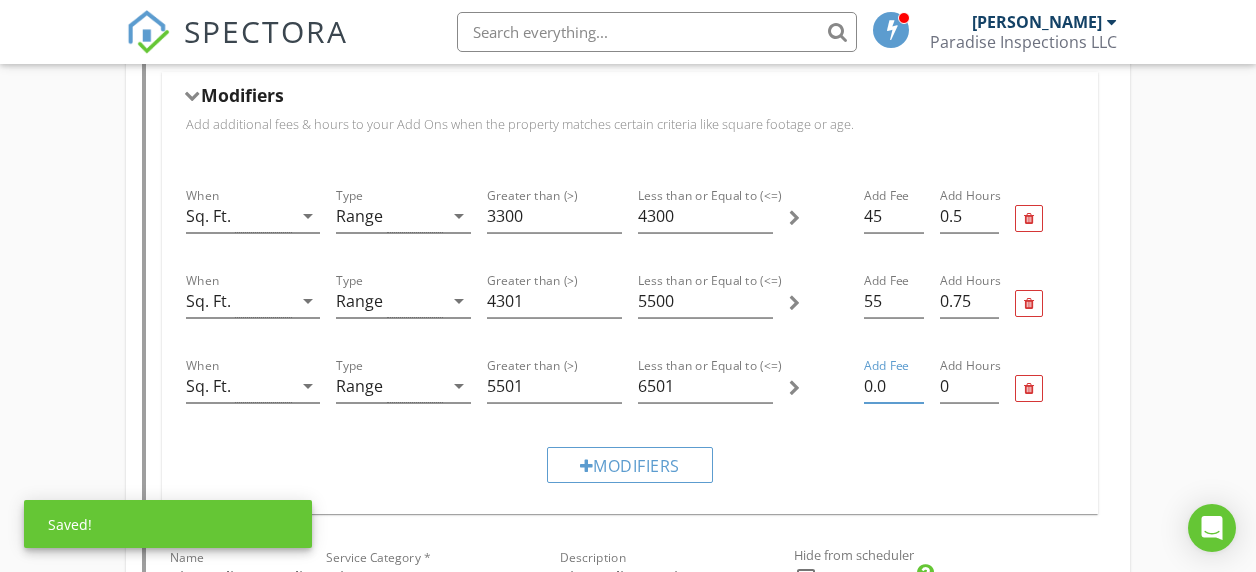 drag, startPoint x: 885, startPoint y: 386, endPoint x: 858, endPoint y: 387, distance: 27.018513 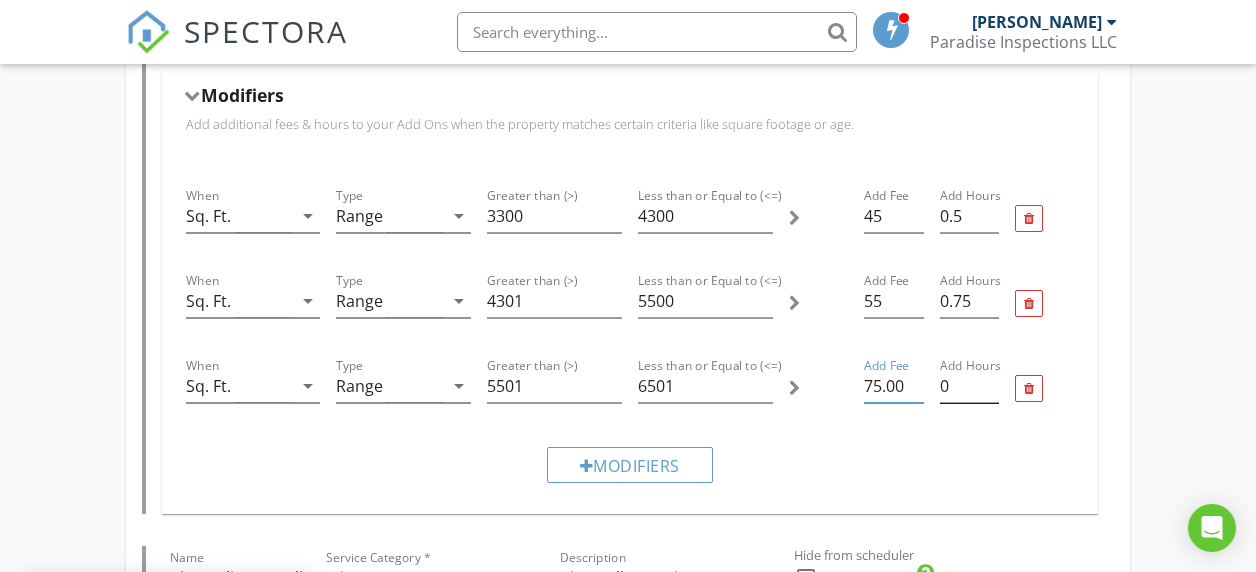 type on "75.00" 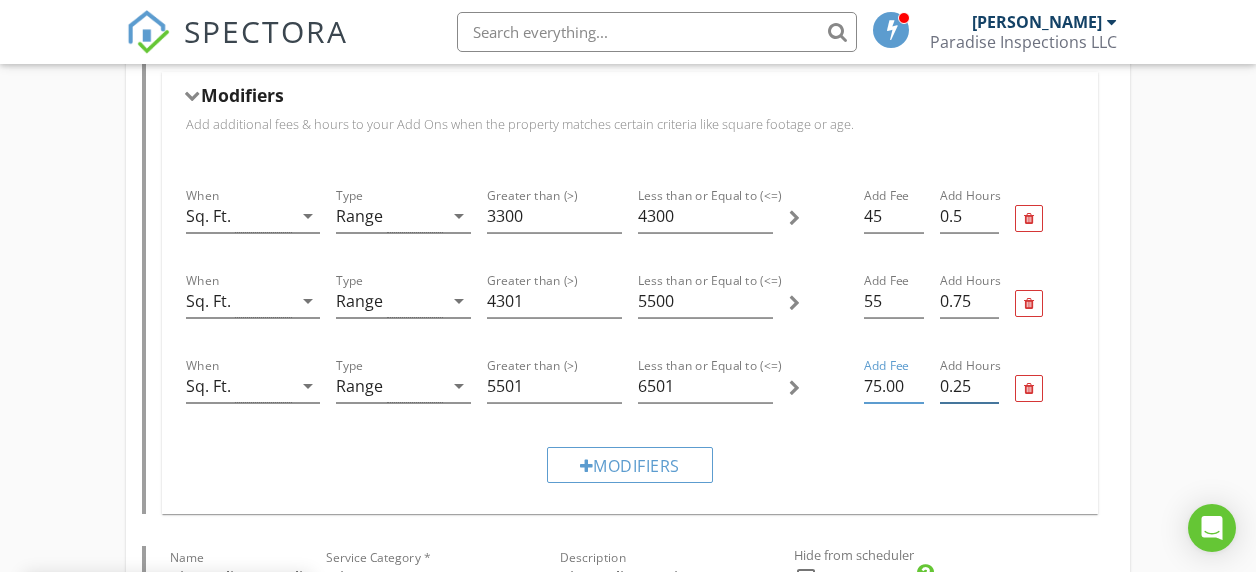 click on "0.25" at bounding box center [969, 386] 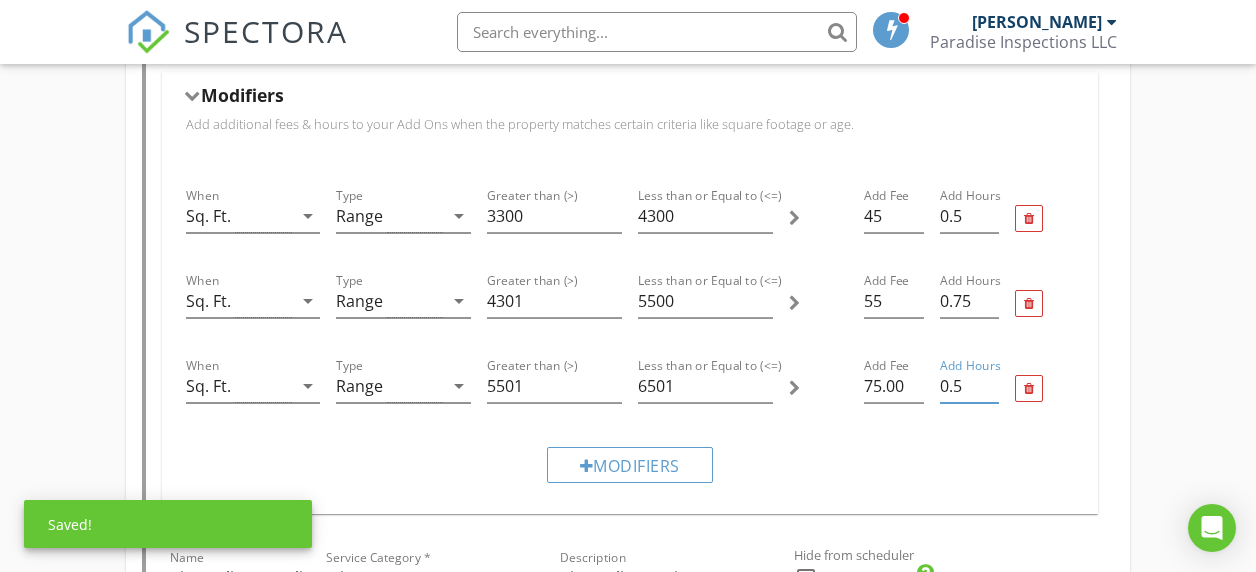 click on "0.5" at bounding box center (969, 386) 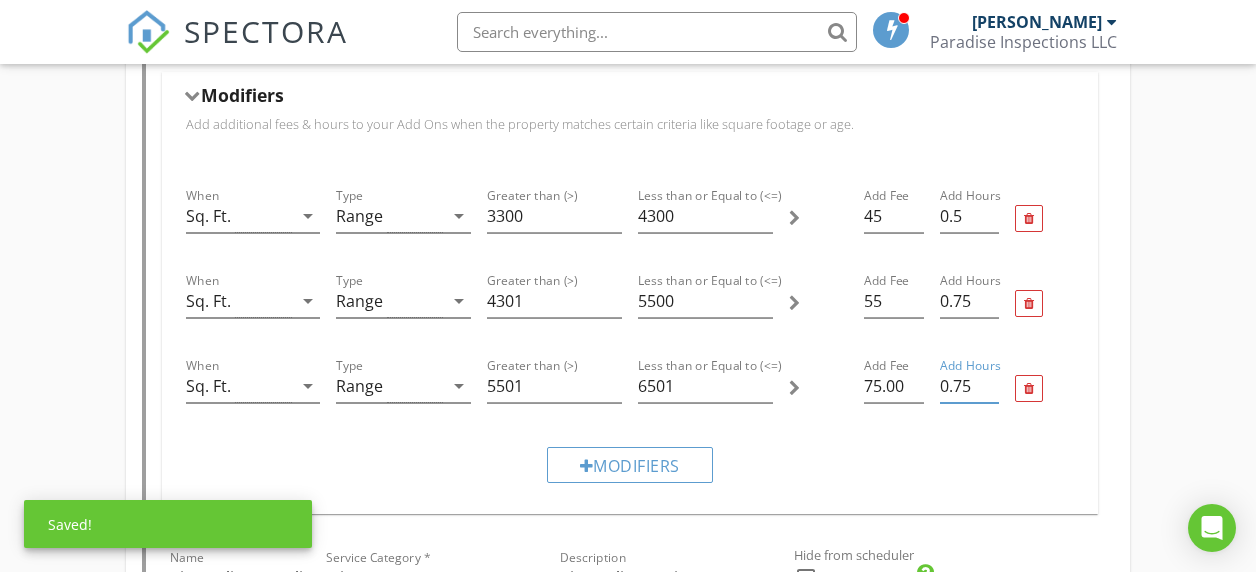 click on "0.75" at bounding box center (969, 386) 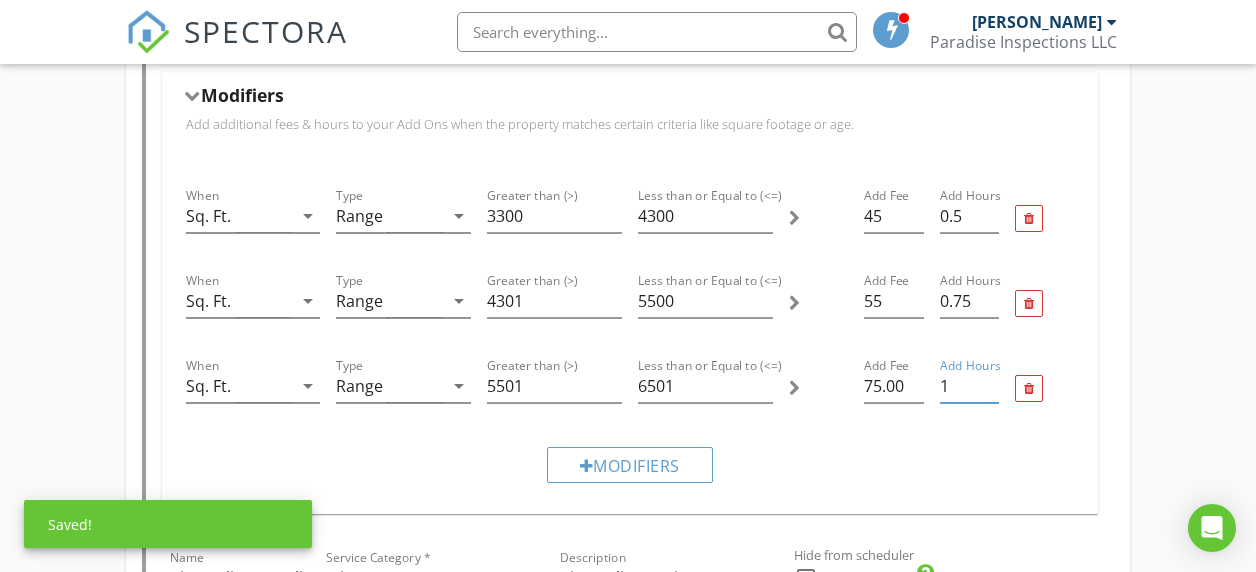 type on "1" 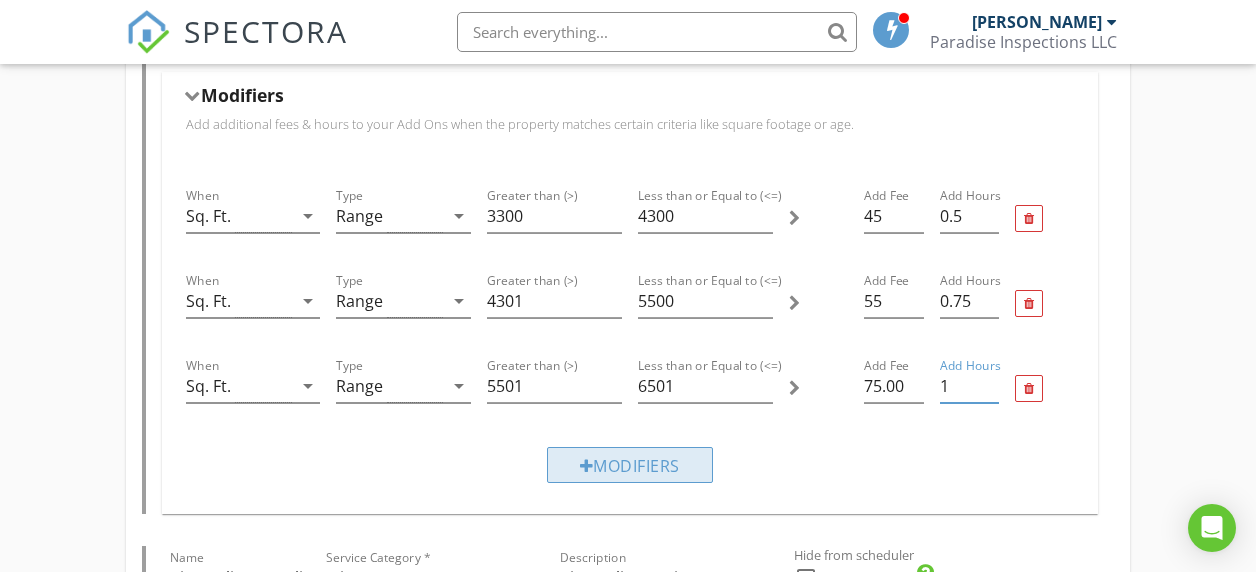click on "Modifiers" at bounding box center [630, 465] 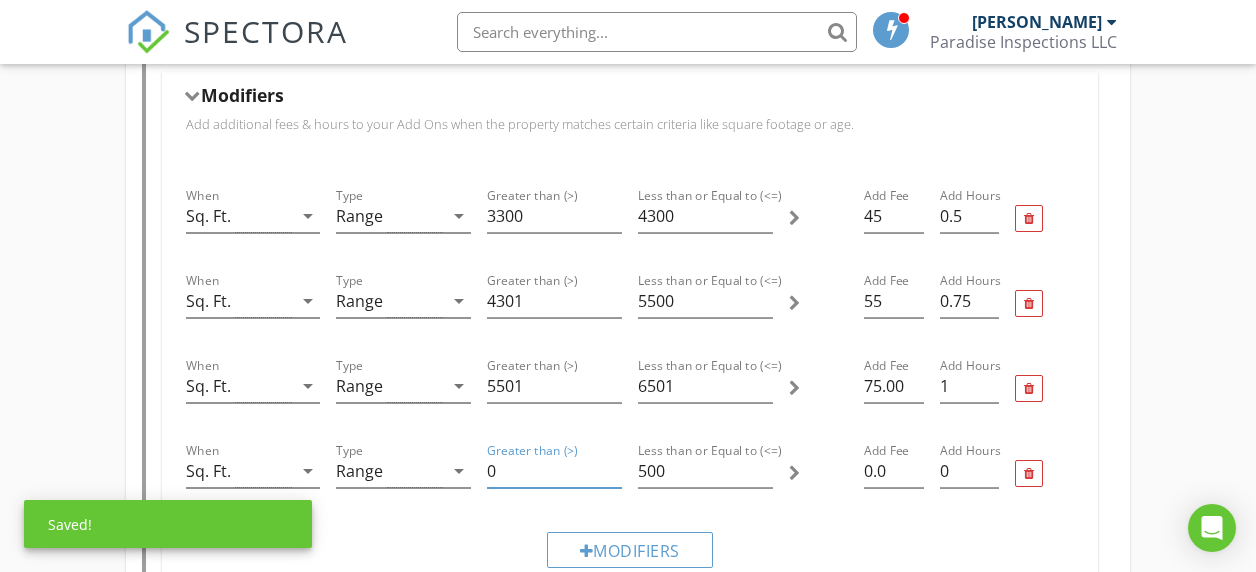 drag, startPoint x: 527, startPoint y: 469, endPoint x: 485, endPoint y: 473, distance: 42.190044 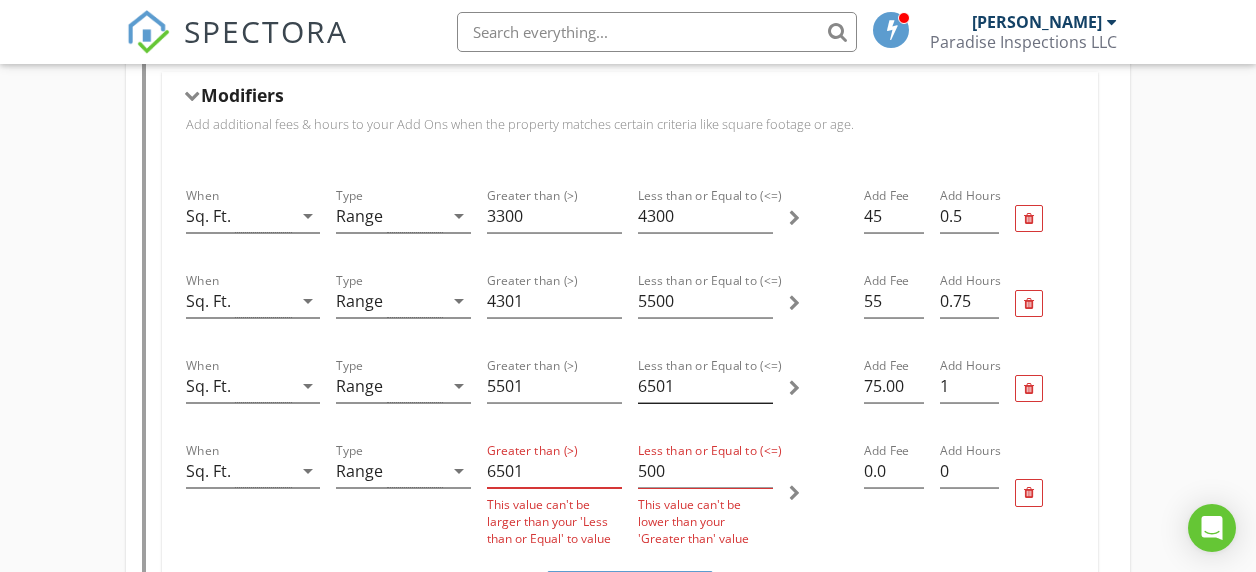 type on "6501" 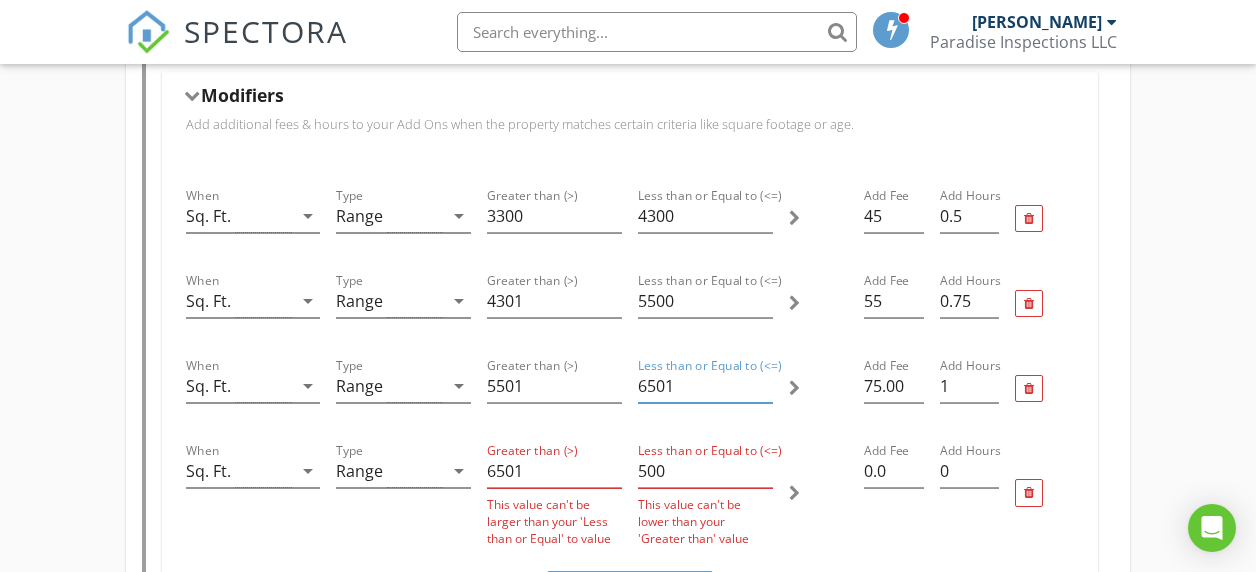 click on "6501" at bounding box center [705, 386] 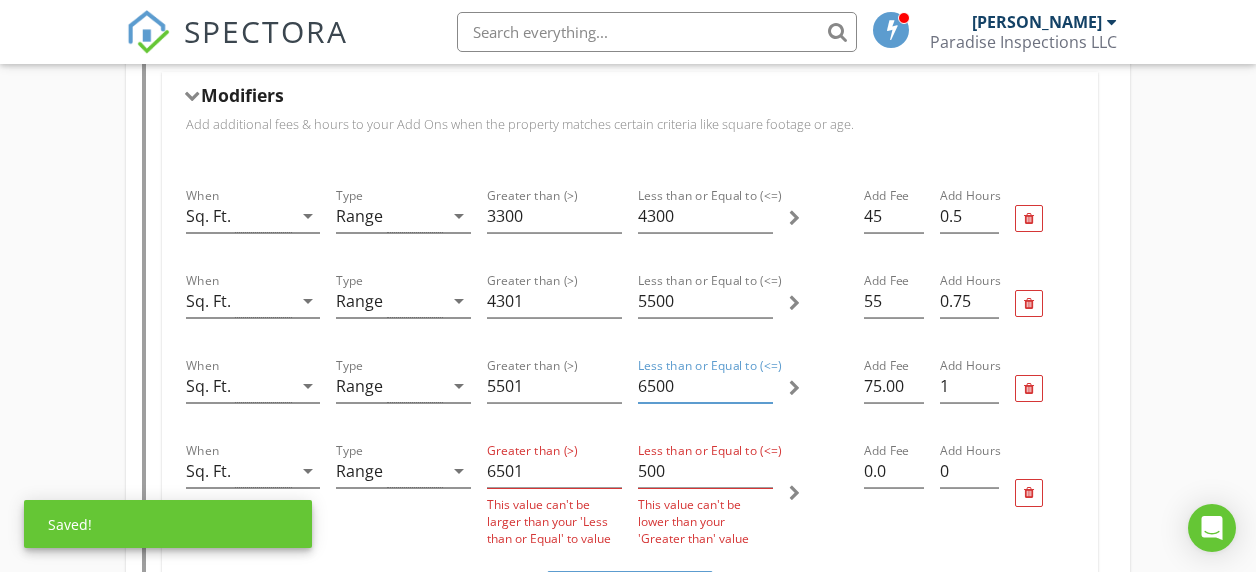 type on "6500" 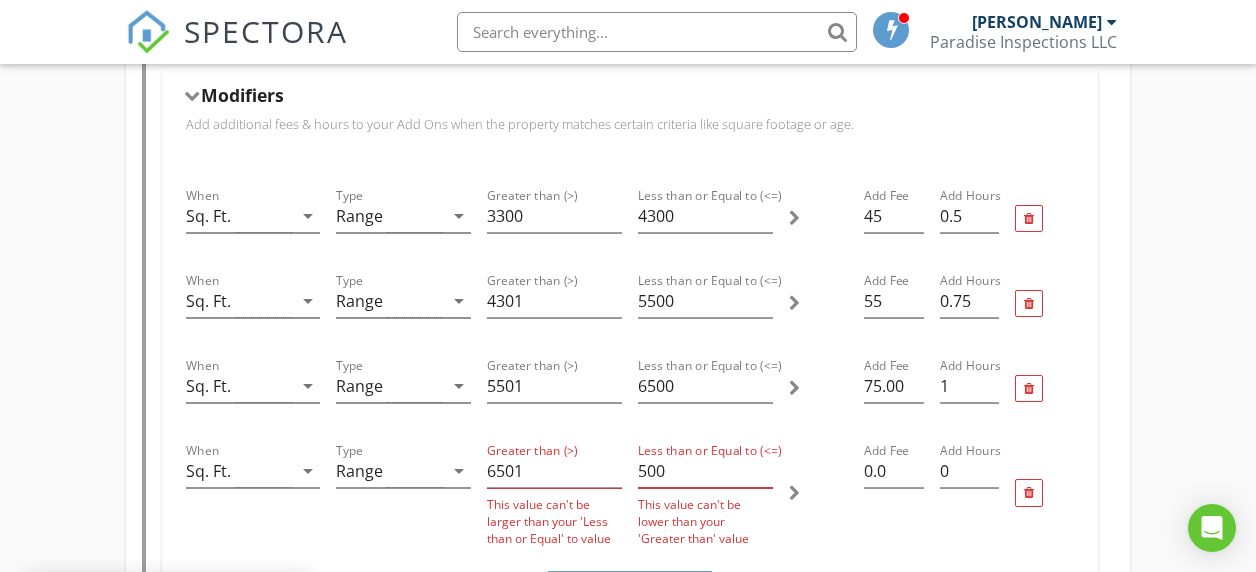drag, startPoint x: 673, startPoint y: 467, endPoint x: 630, endPoint y: 470, distance: 43.104523 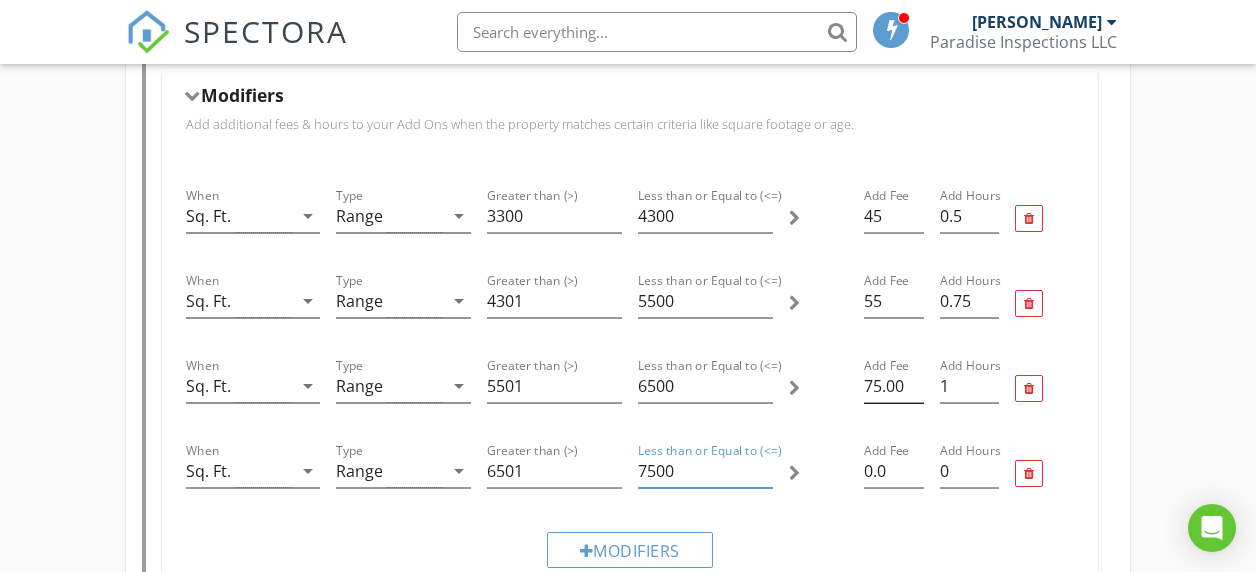 type on "7500" 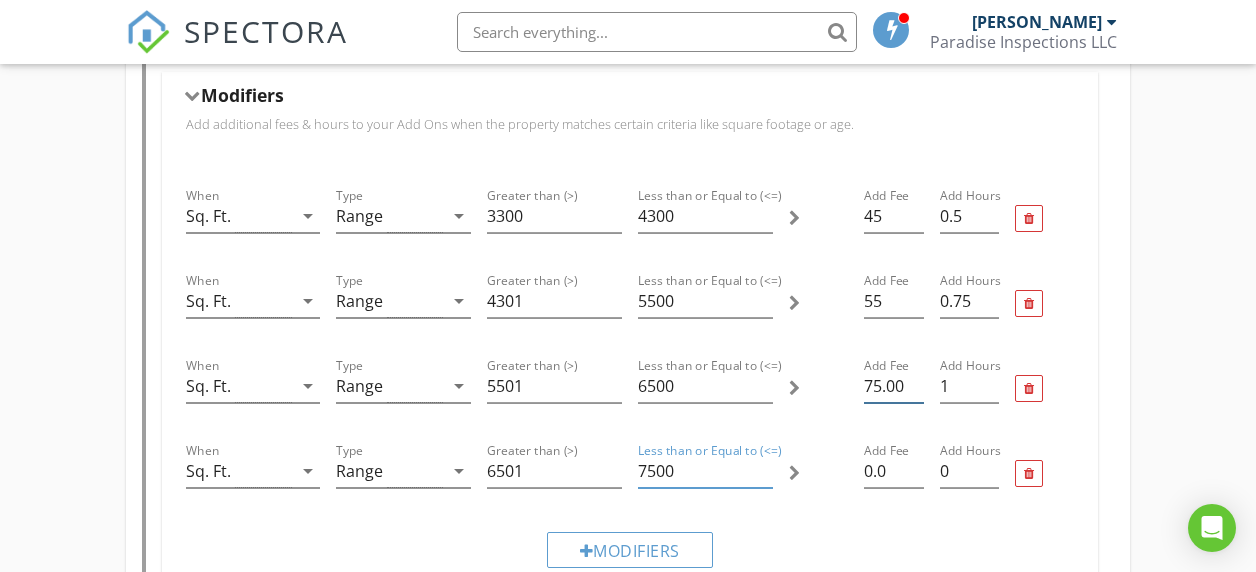 drag, startPoint x: 873, startPoint y: 384, endPoint x: 905, endPoint y: 398, distance: 34.928497 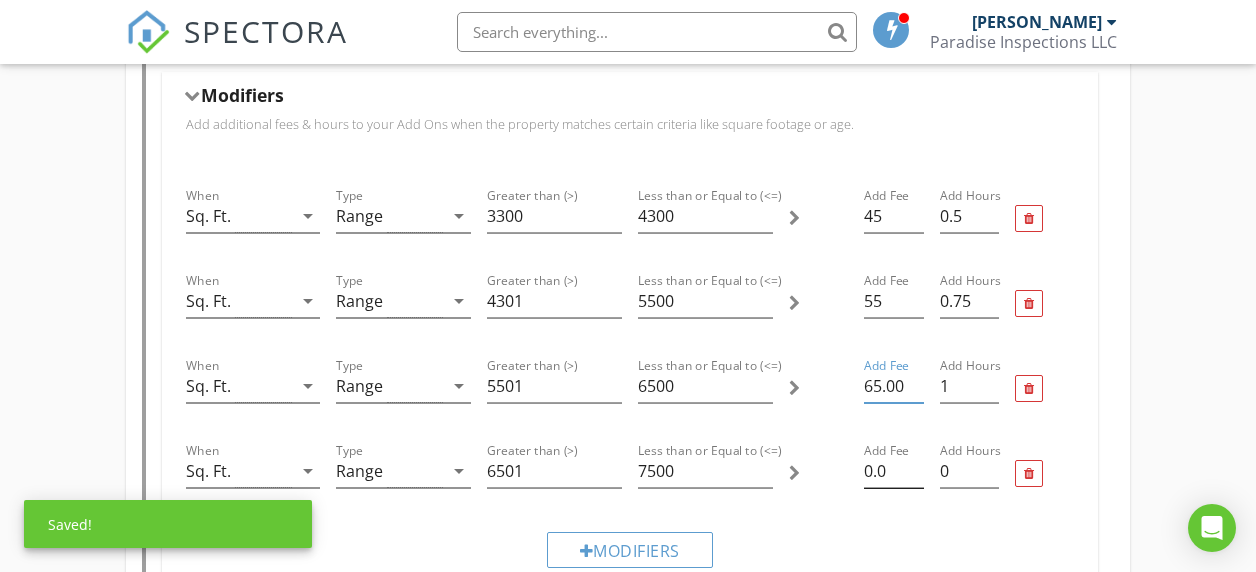 type on "65.00" 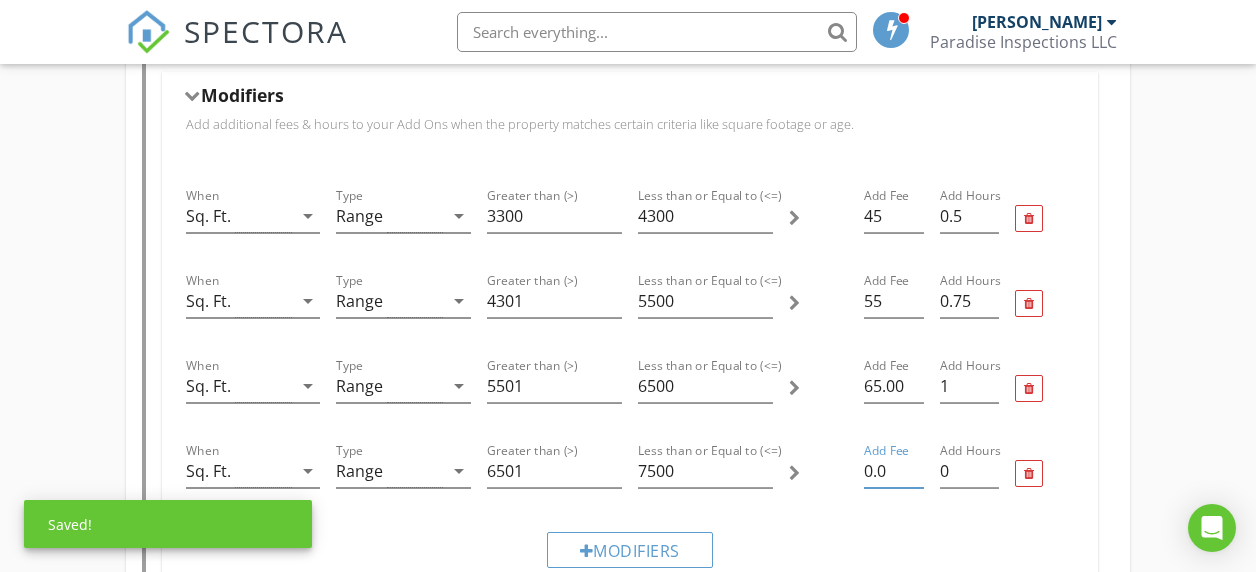 drag, startPoint x: 891, startPoint y: 467, endPoint x: 862, endPoint y: 470, distance: 29.15476 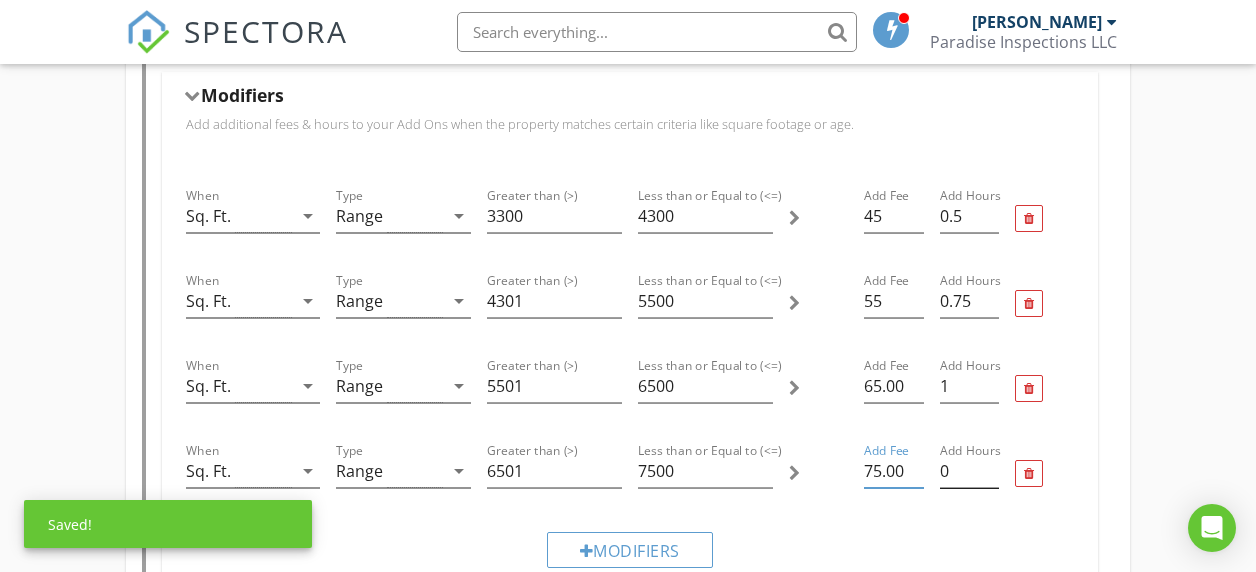 type on "75.00" 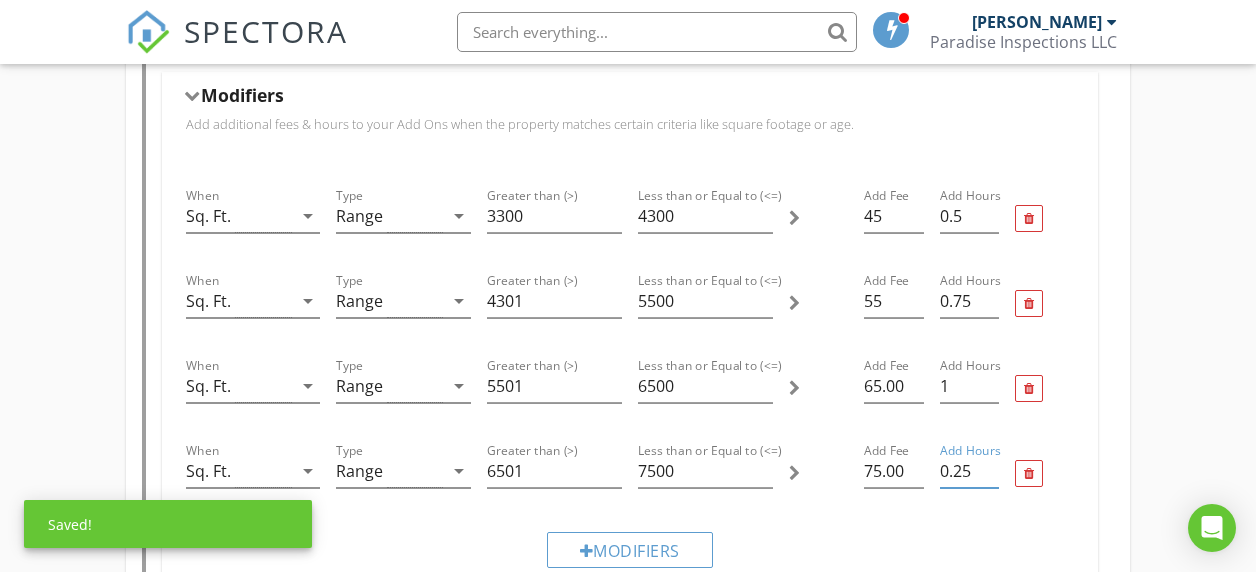 click on "0.25" at bounding box center (969, 471) 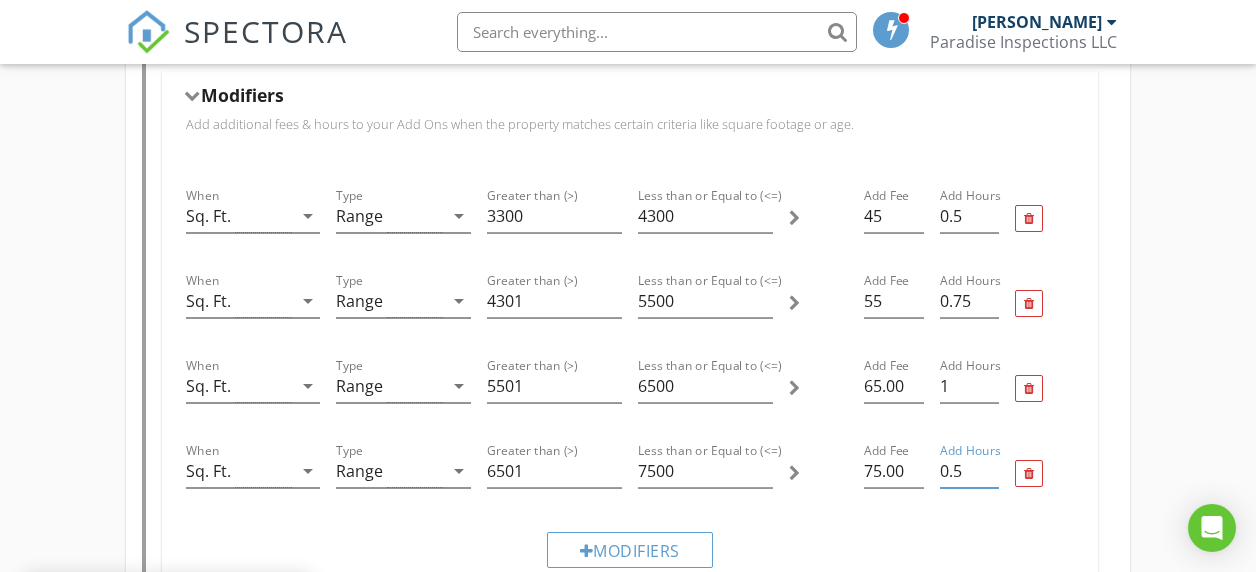 click on "0.5" at bounding box center (969, 471) 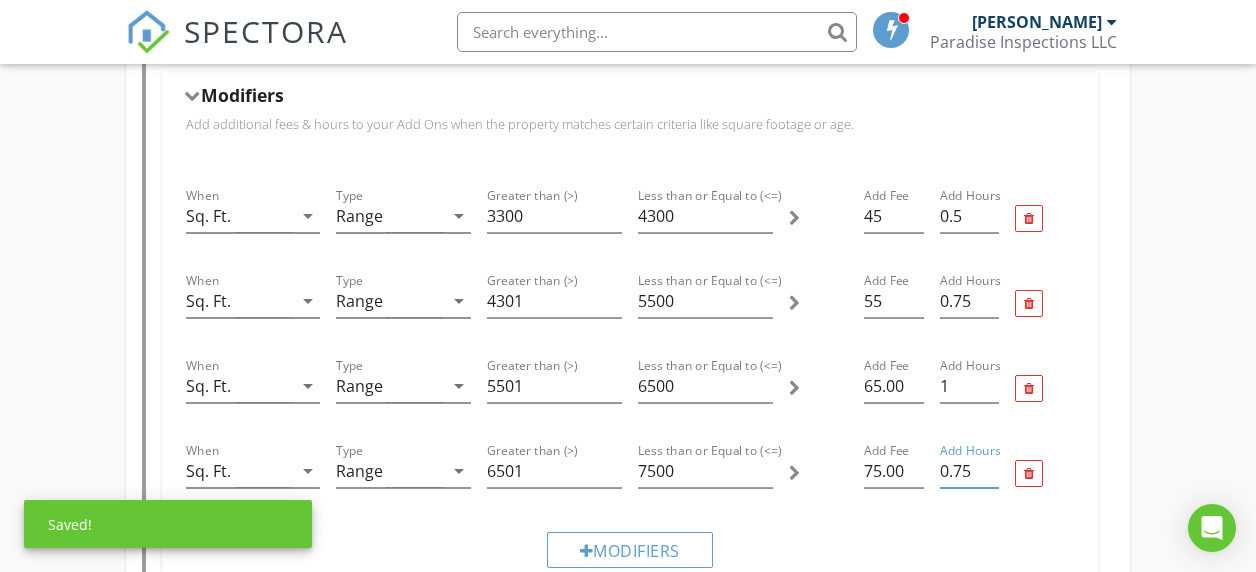 click on "0.75" at bounding box center [969, 471] 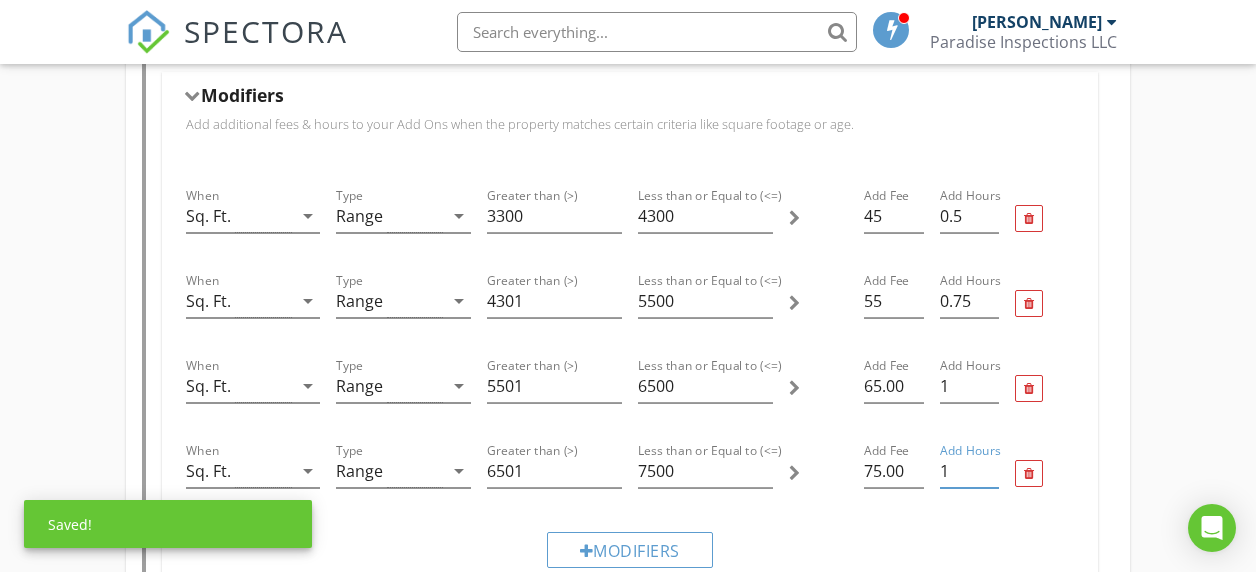 type on "1" 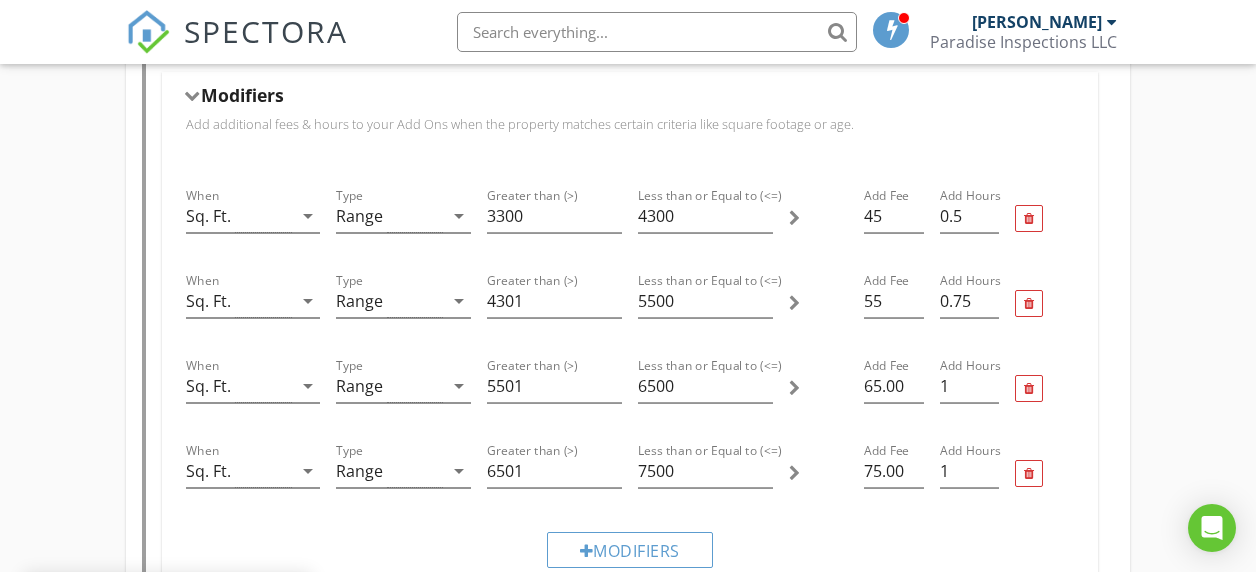 click on "Modifiers" at bounding box center [630, 549] 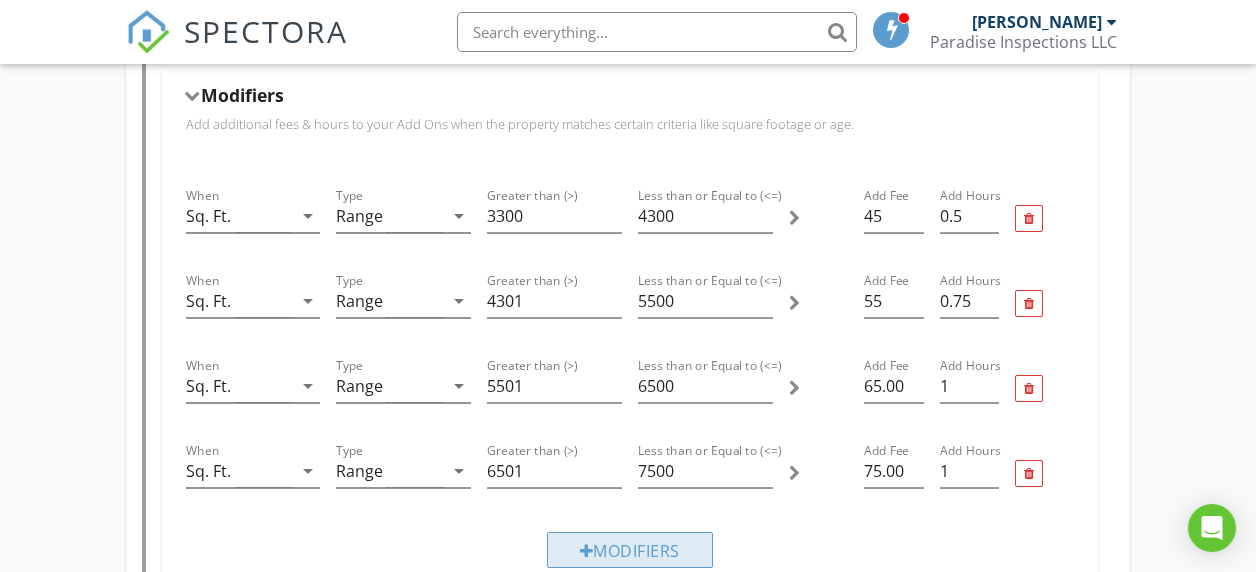 click on "Modifiers" at bounding box center (630, 550) 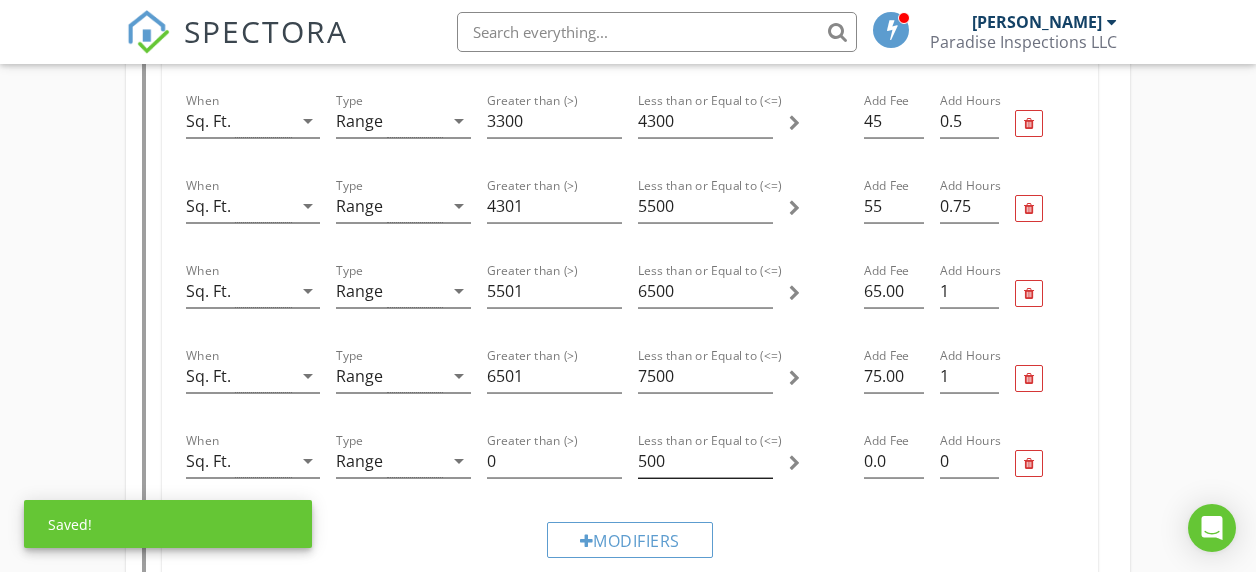 scroll, scrollTop: 2166, scrollLeft: 0, axis: vertical 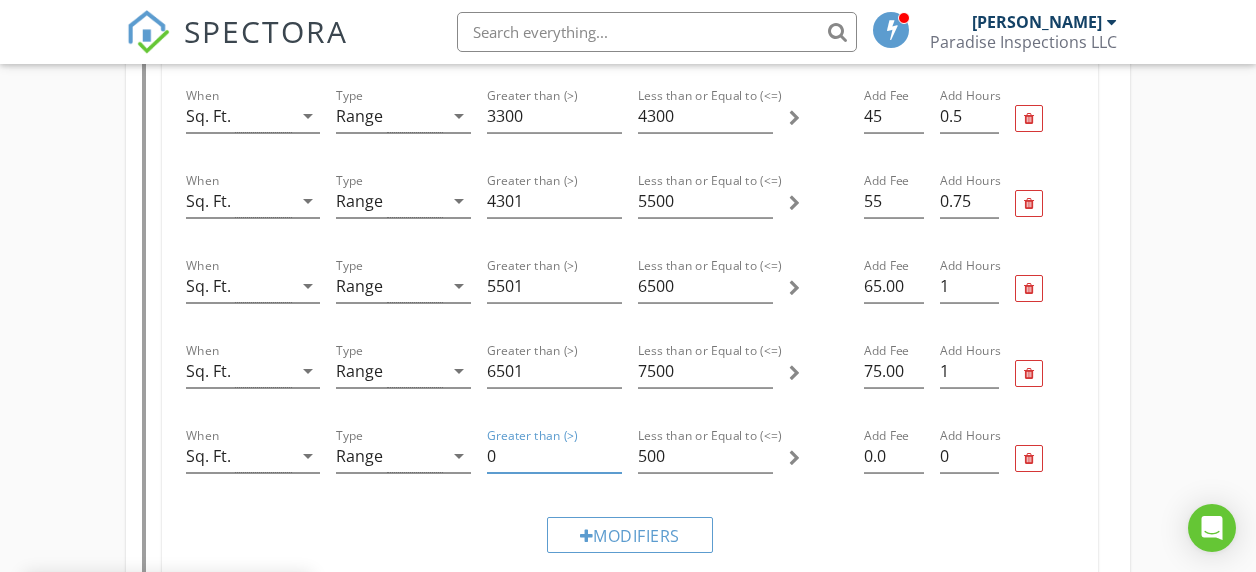 drag, startPoint x: 520, startPoint y: 454, endPoint x: 479, endPoint y: 454, distance: 41 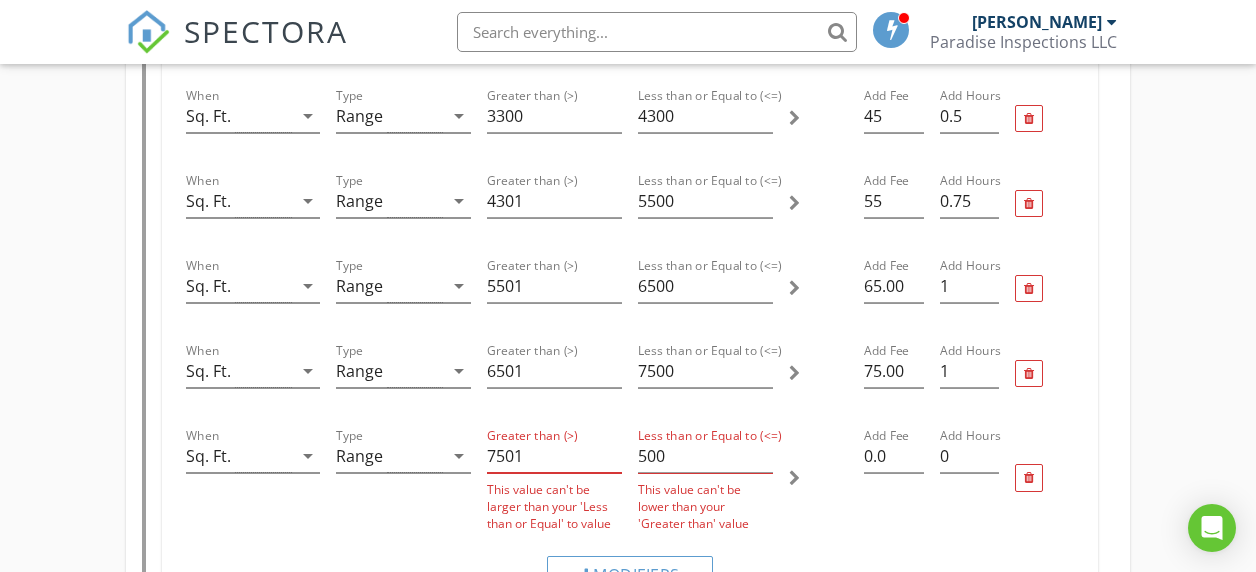 type on "7501" 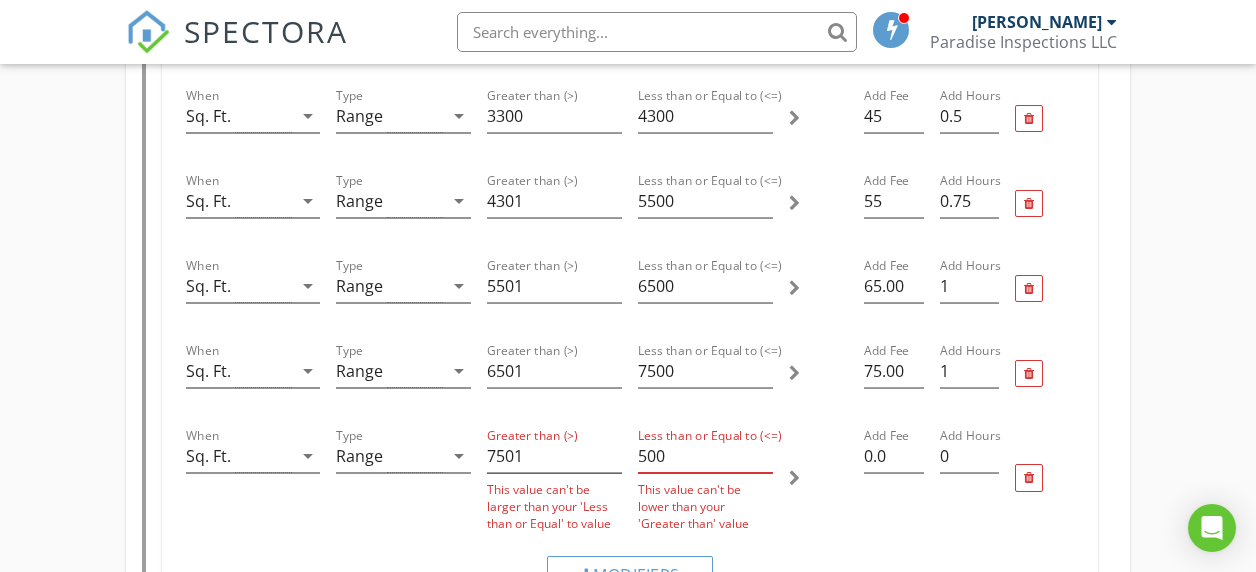 click on "500" at bounding box center (705, 456) 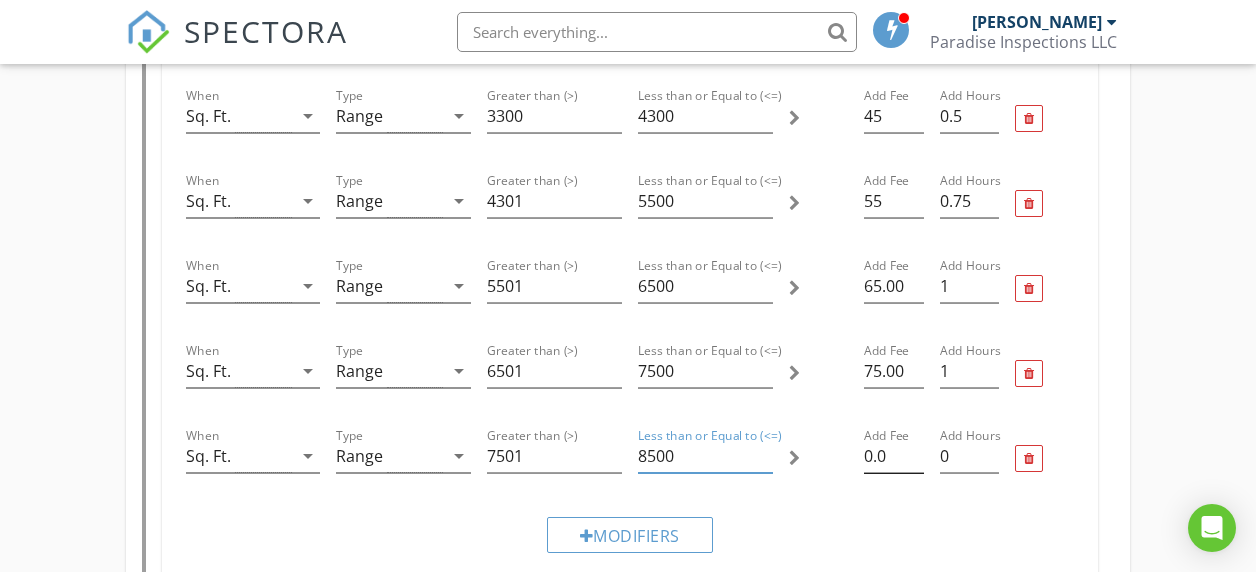 type on "8500" 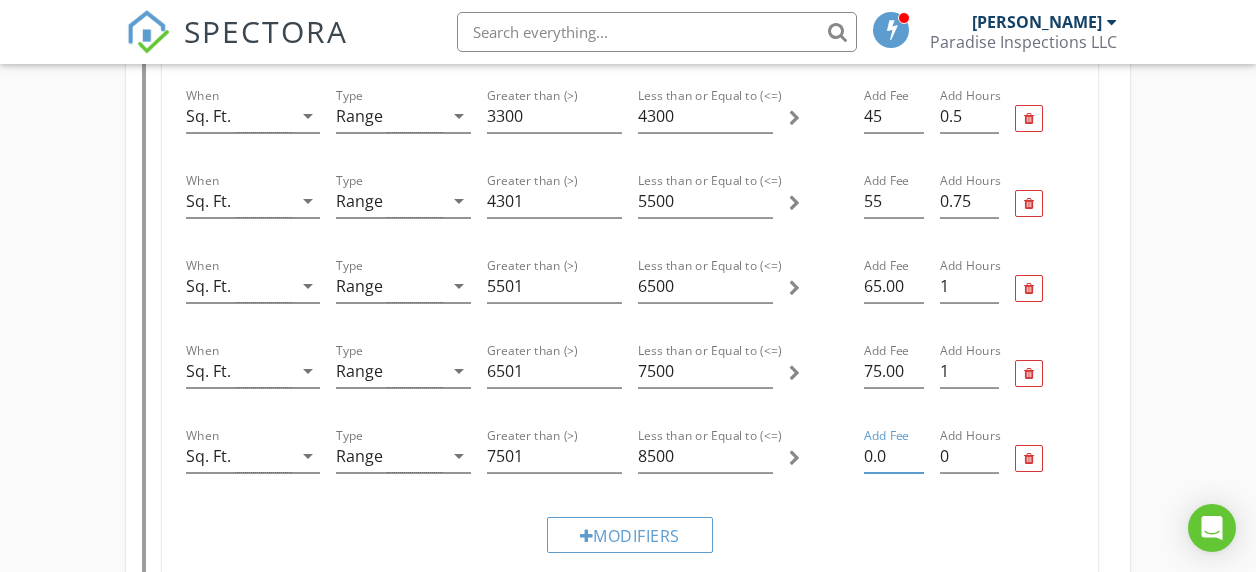 drag, startPoint x: 889, startPoint y: 452, endPoint x: 853, endPoint y: 456, distance: 36.221542 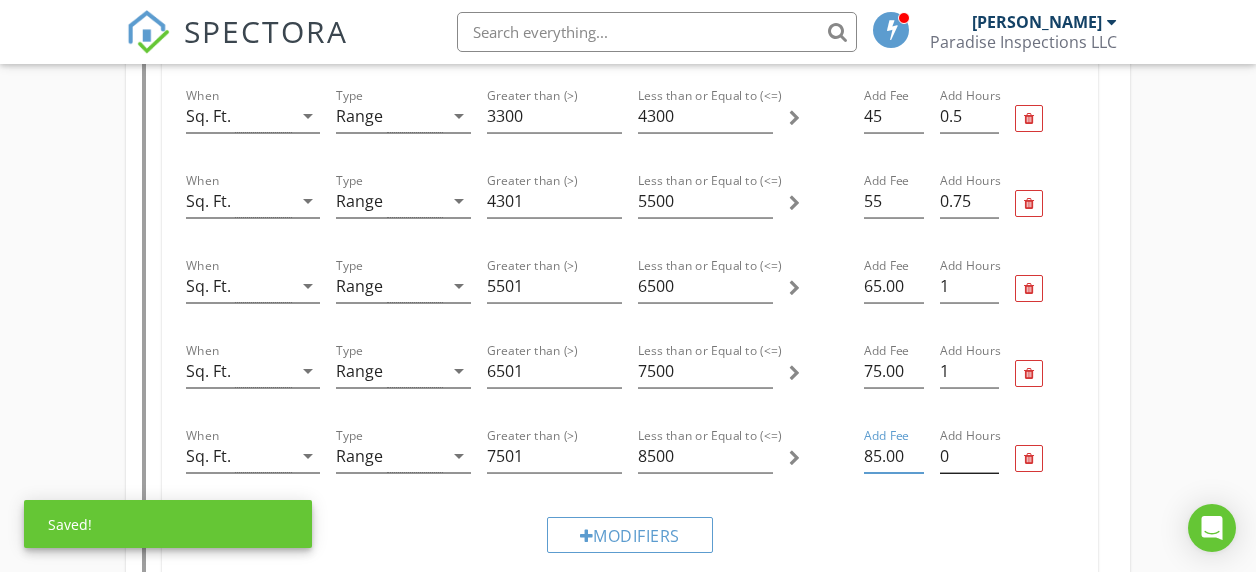 type on "85.00" 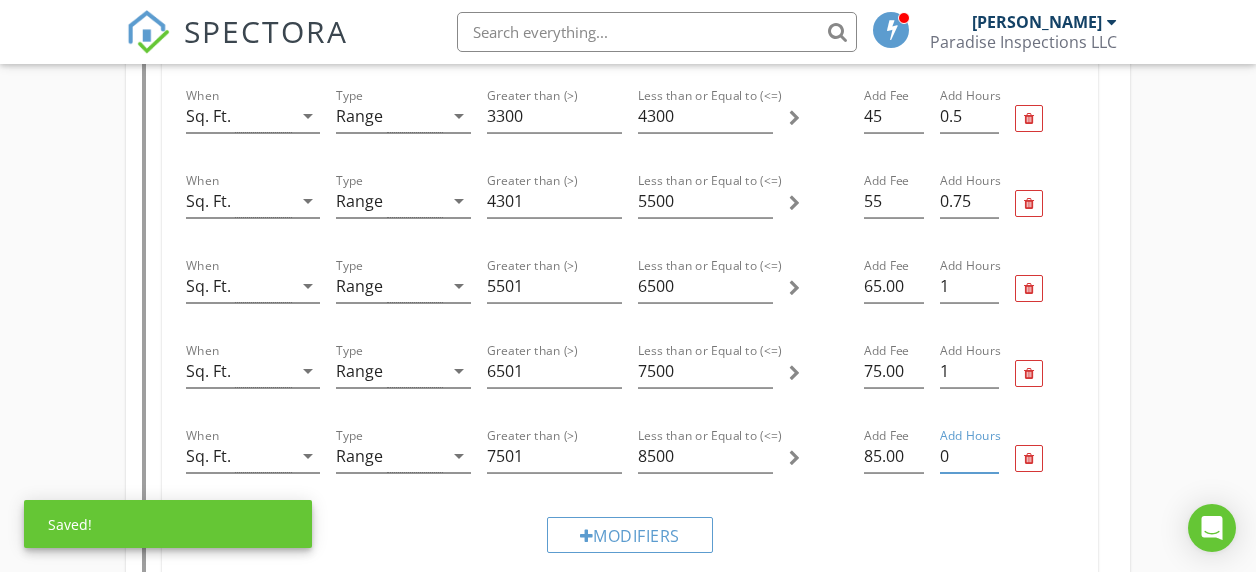 drag, startPoint x: 957, startPoint y: 460, endPoint x: 929, endPoint y: 462, distance: 28.071337 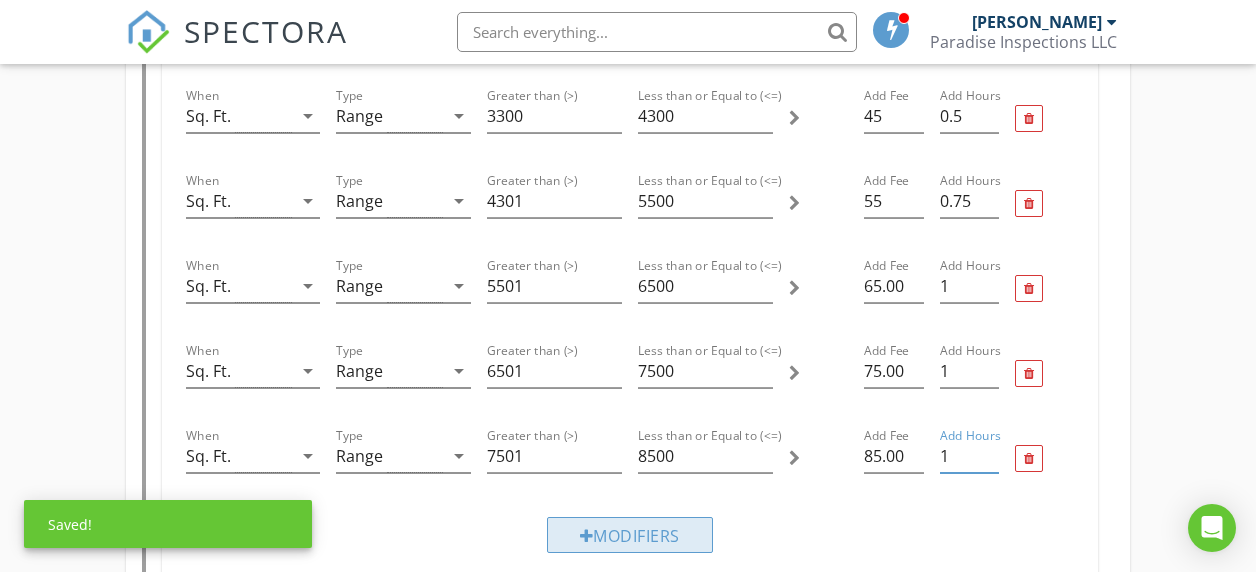 type on "1" 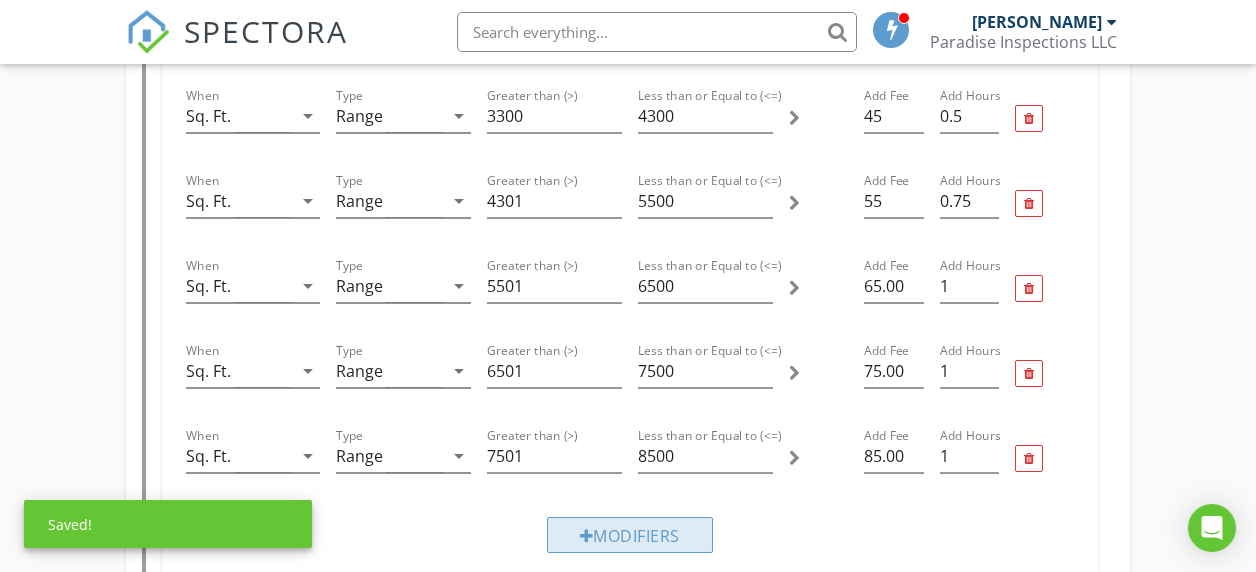 click on "Modifiers" at bounding box center [630, 535] 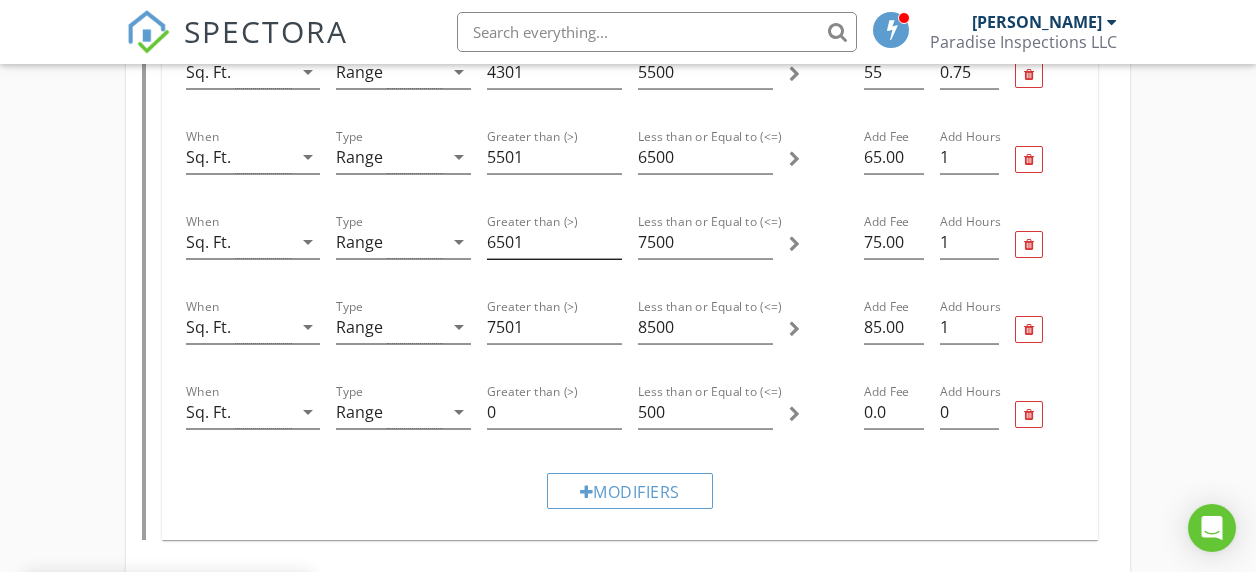scroll, scrollTop: 2351, scrollLeft: 0, axis: vertical 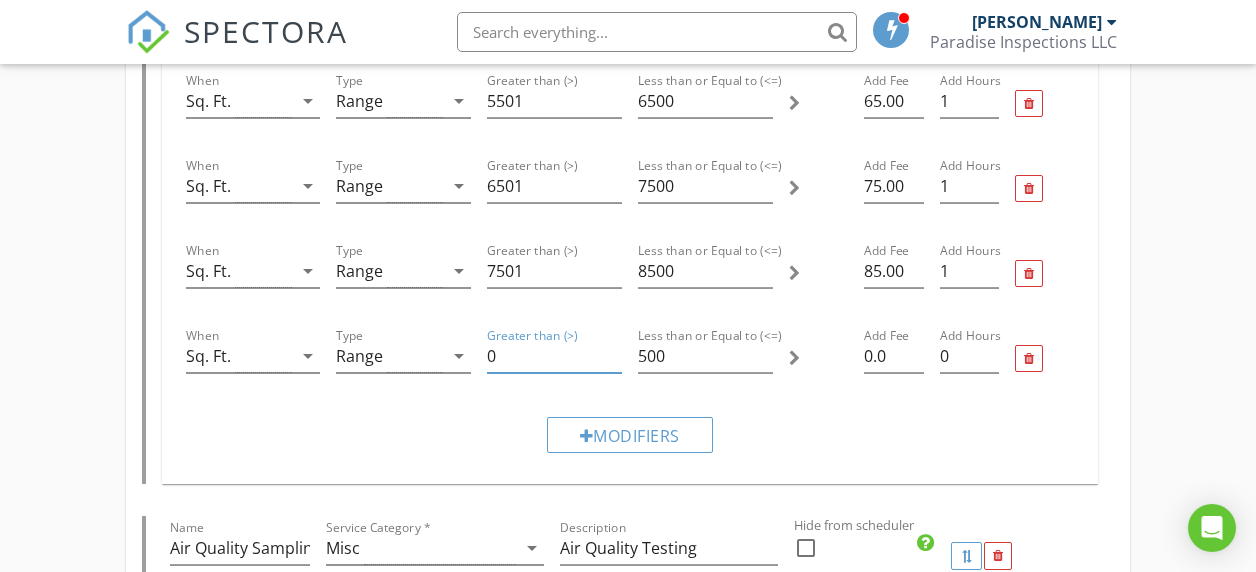 drag, startPoint x: 523, startPoint y: 359, endPoint x: 475, endPoint y: 357, distance: 48.04165 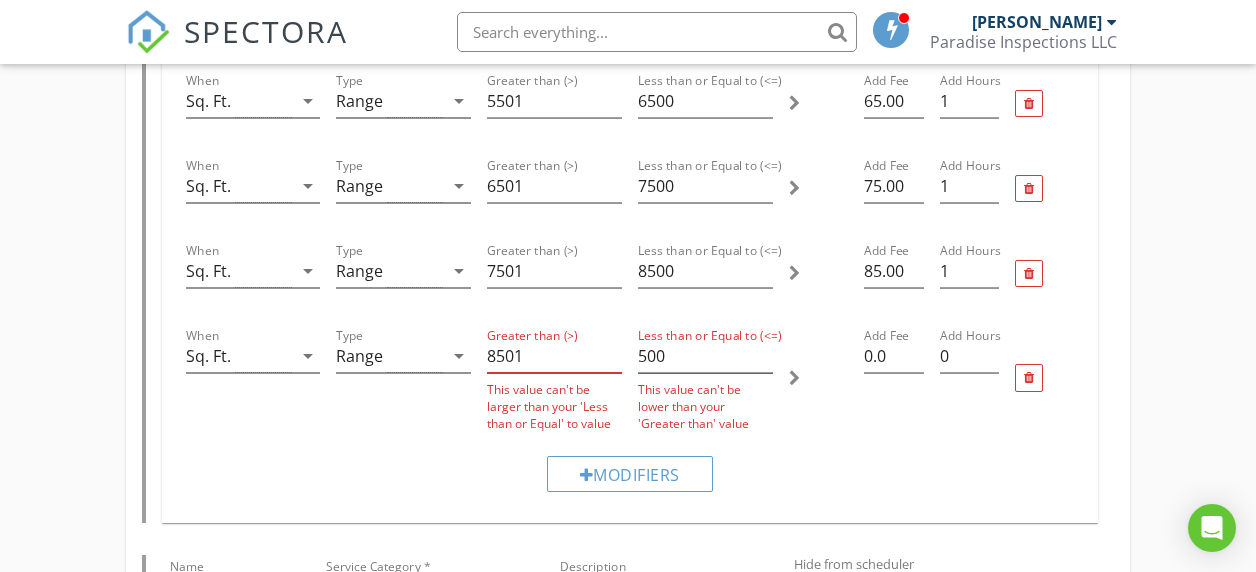 type on "8501" 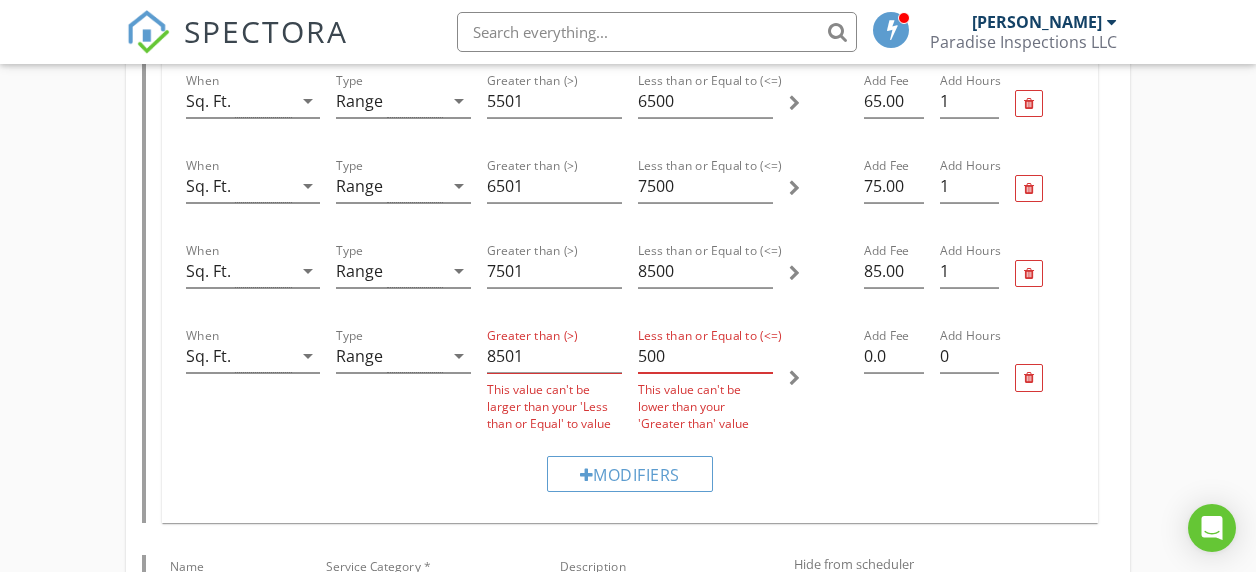 drag, startPoint x: 699, startPoint y: 357, endPoint x: 640, endPoint y: 356, distance: 59.008472 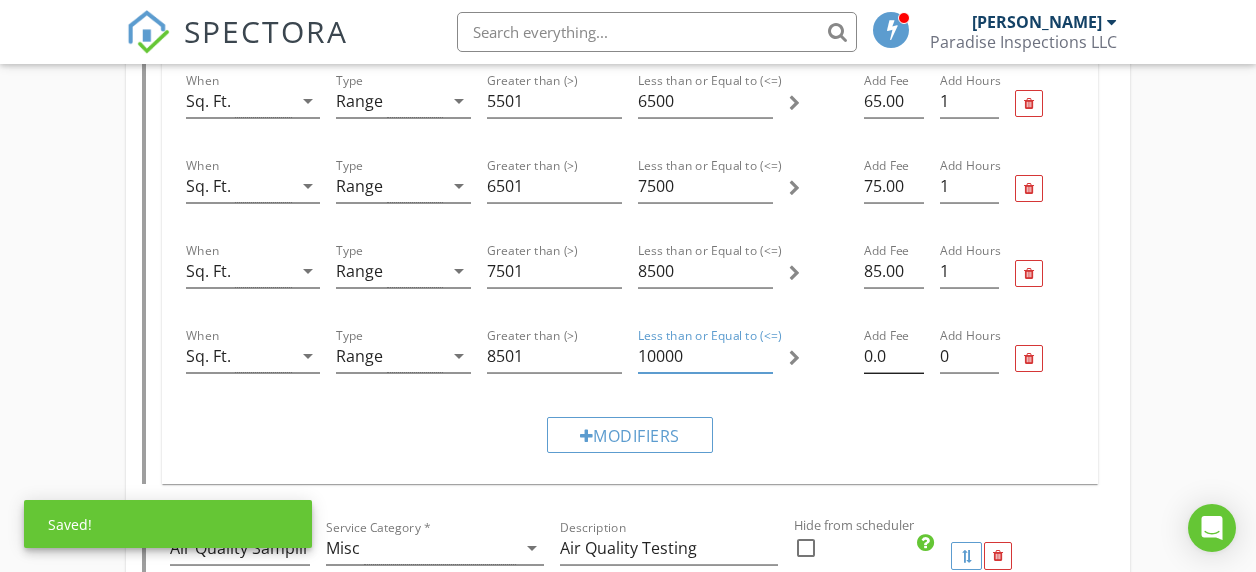 type on "10000" 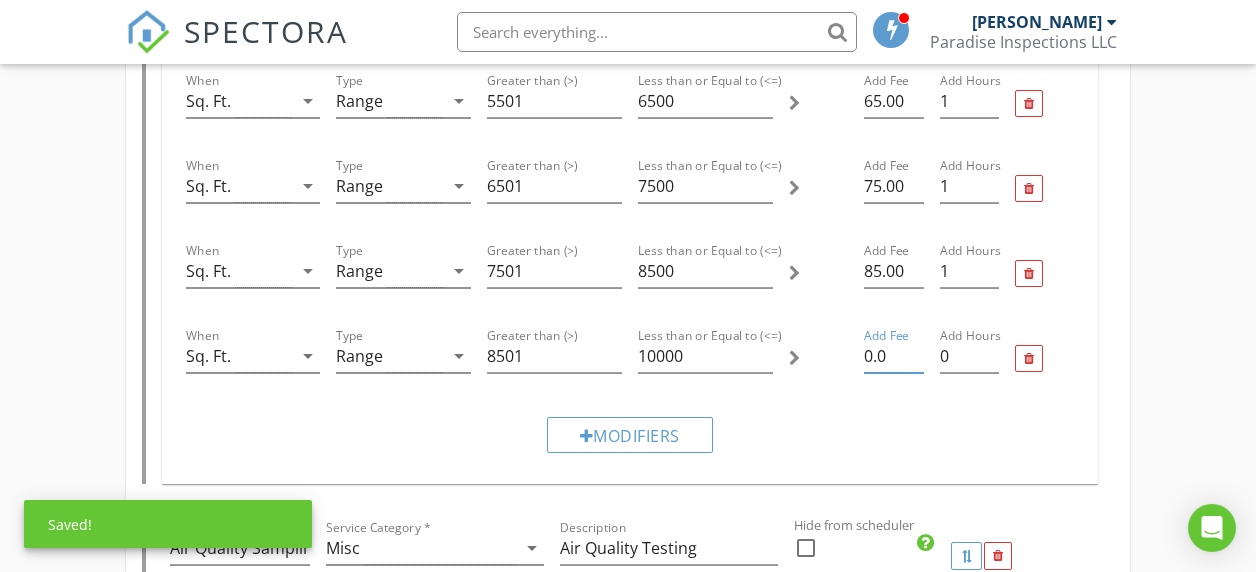 drag, startPoint x: 886, startPoint y: 356, endPoint x: 851, endPoint y: 357, distance: 35.014282 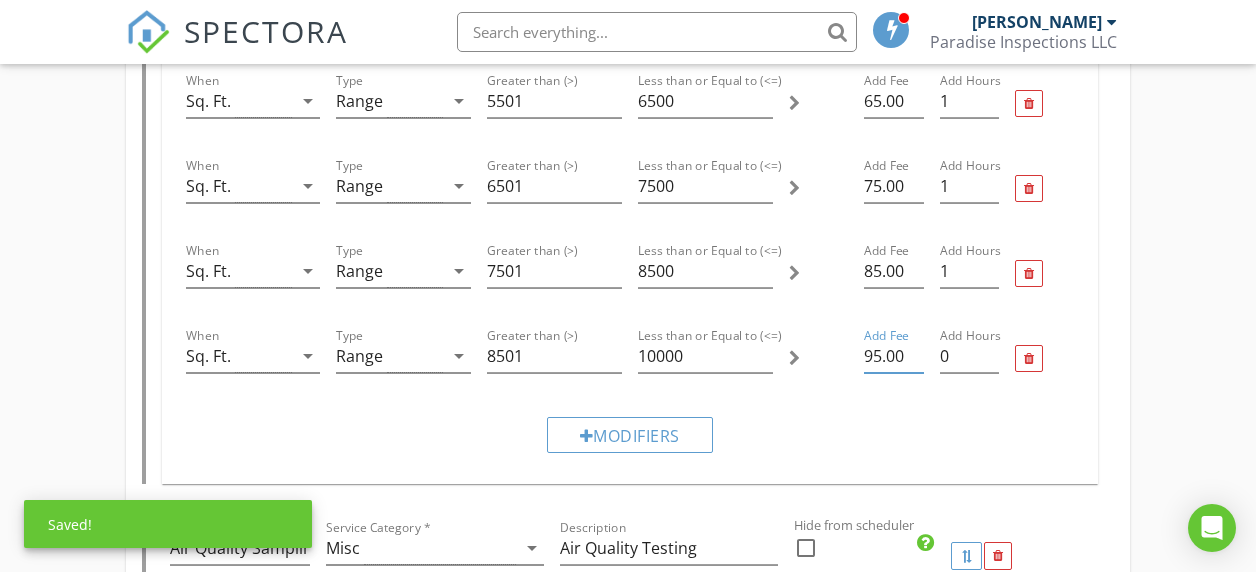 type on "95.00" 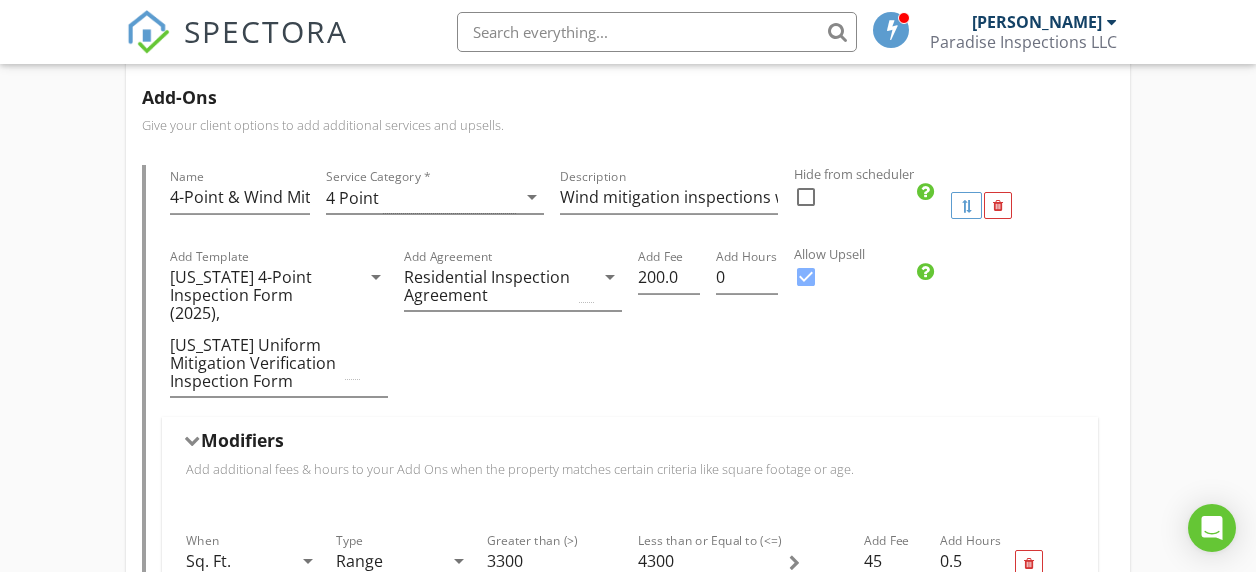 scroll, scrollTop: 1704, scrollLeft: 0, axis: vertical 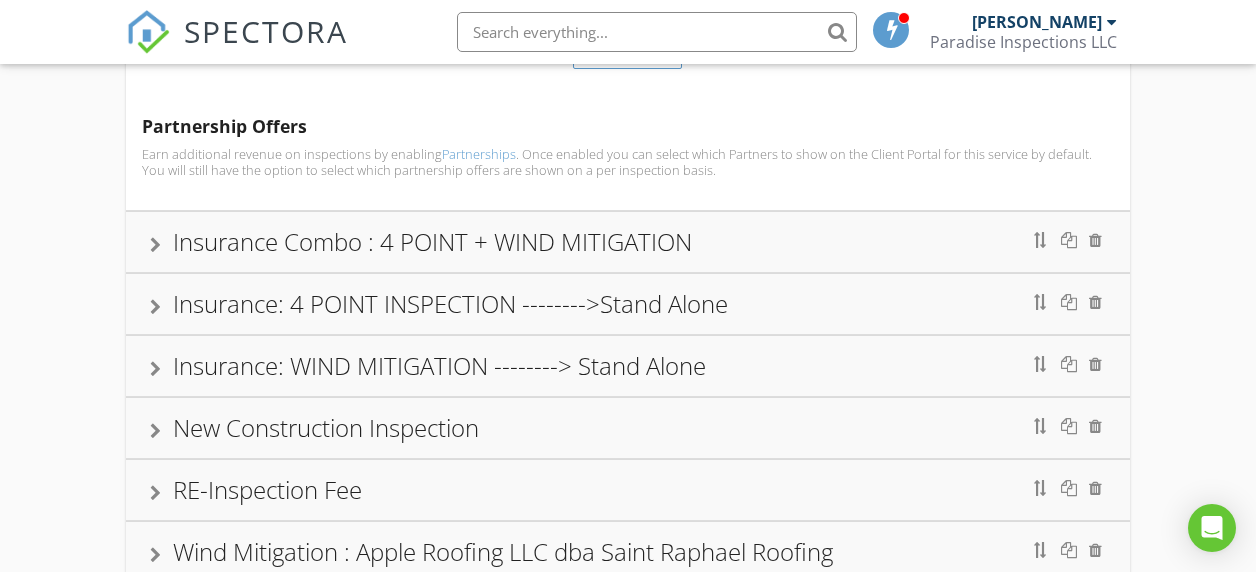 click on "Insurance Combo : 4 POINT + WIND MITIGATION" at bounding box center (432, 241) 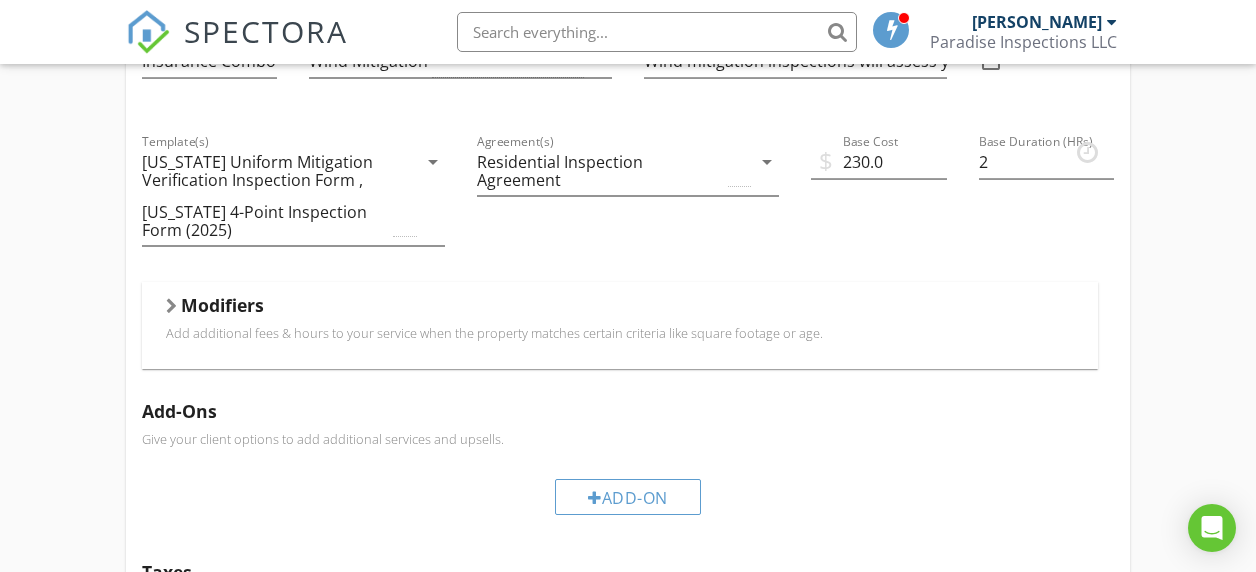scroll, scrollTop: 420, scrollLeft: 0, axis: vertical 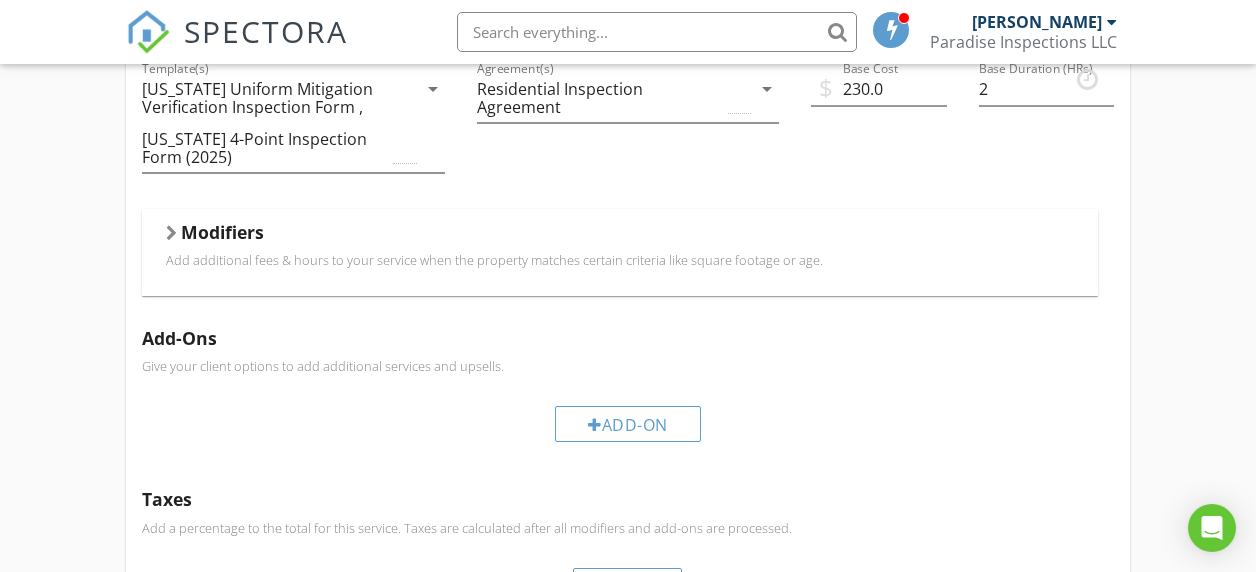 click on "Modifiers" at bounding box center (222, 232) 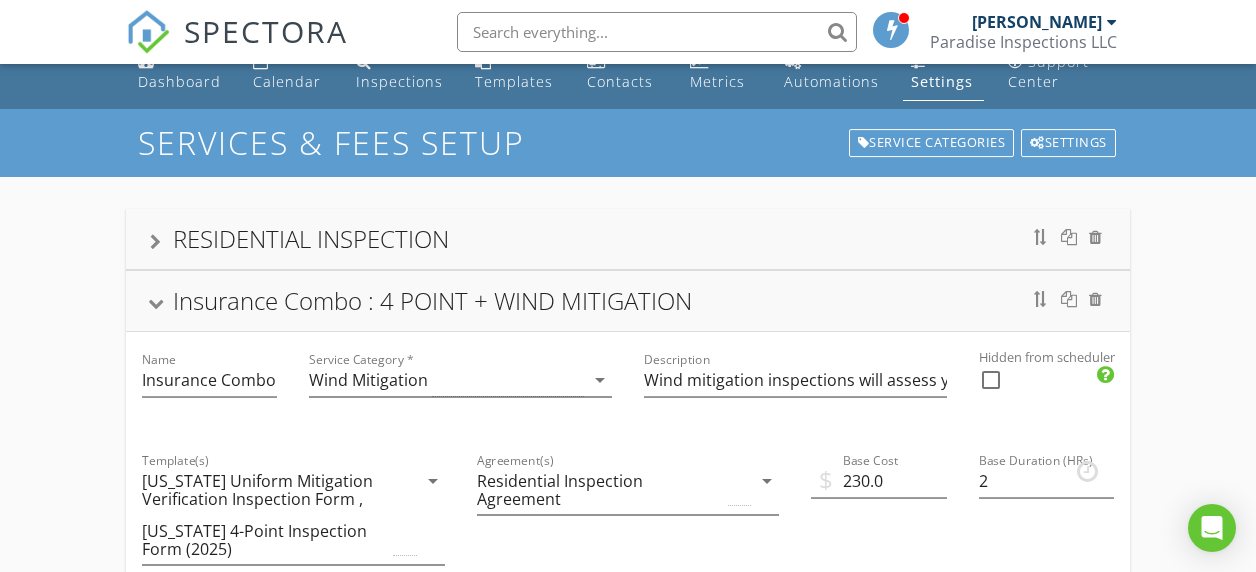scroll, scrollTop: 0, scrollLeft: 0, axis: both 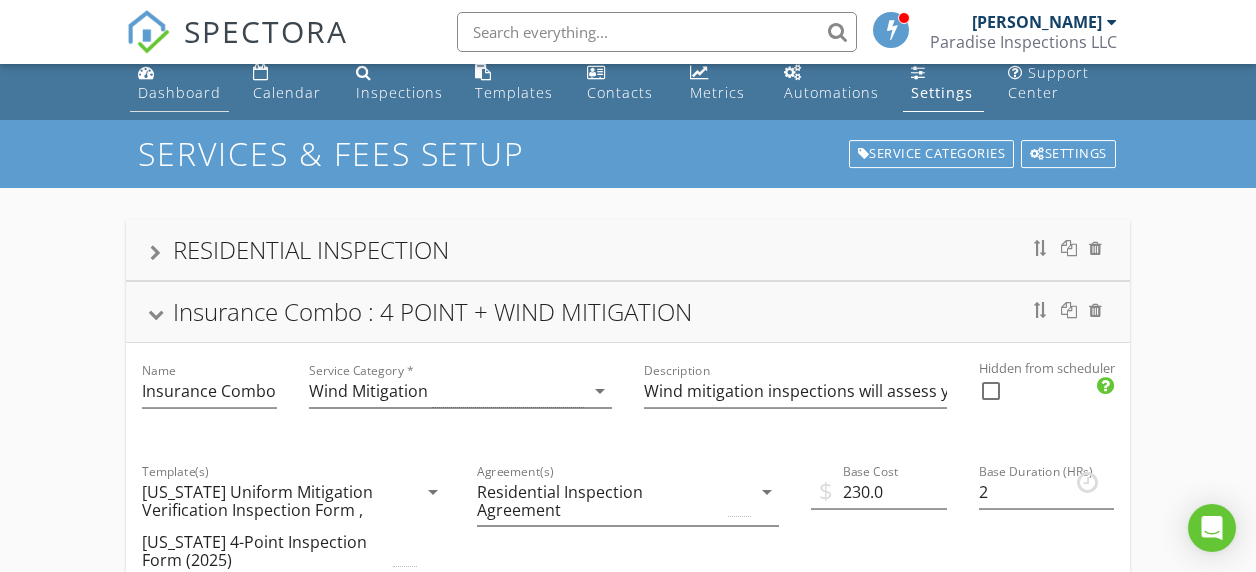 click on "Dashboard" at bounding box center (179, 92) 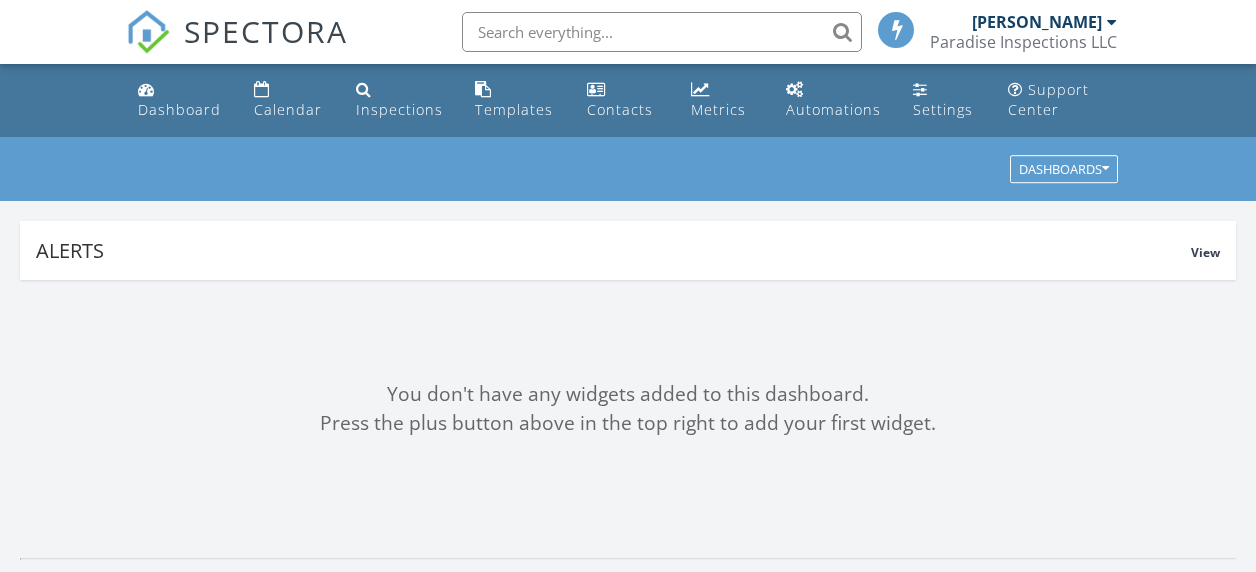 scroll, scrollTop: 0, scrollLeft: 0, axis: both 